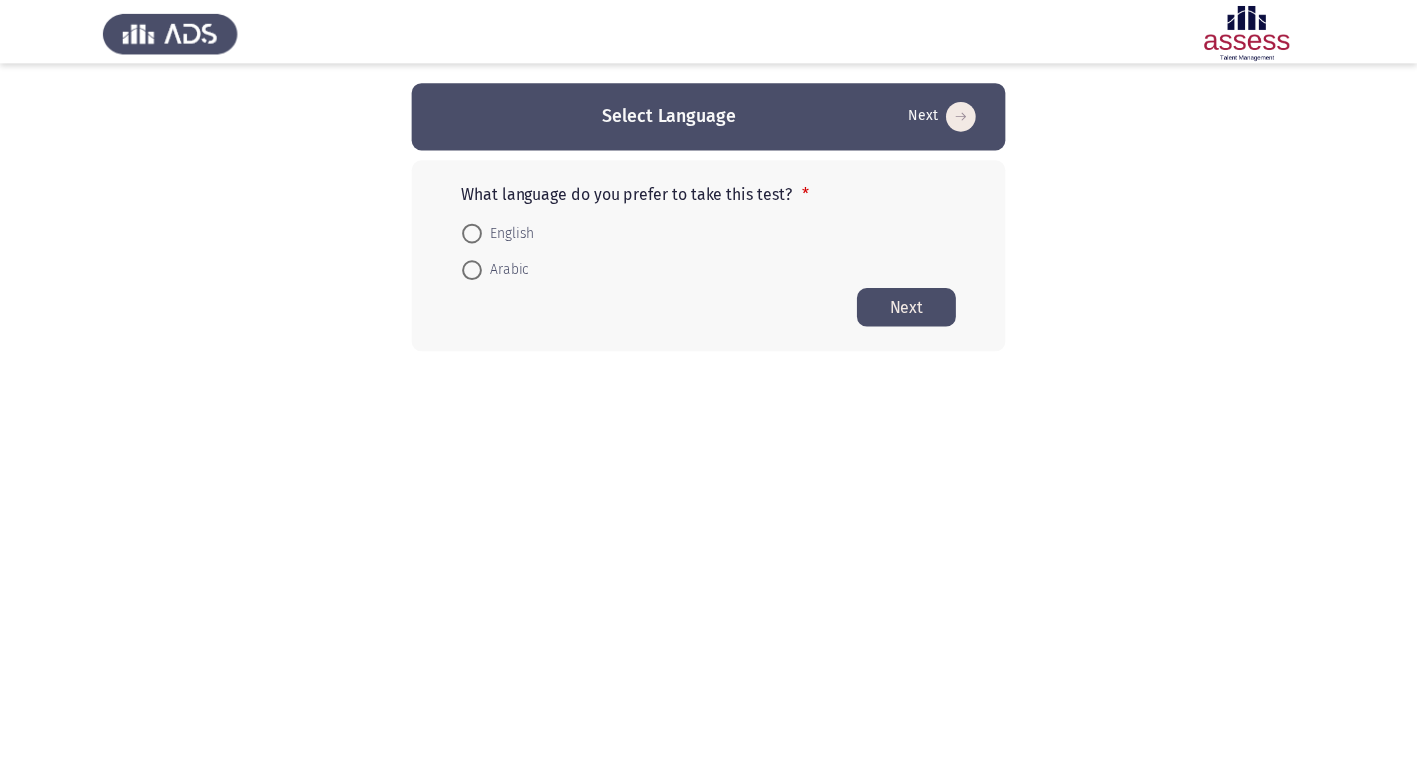 scroll, scrollTop: 0, scrollLeft: 0, axis: both 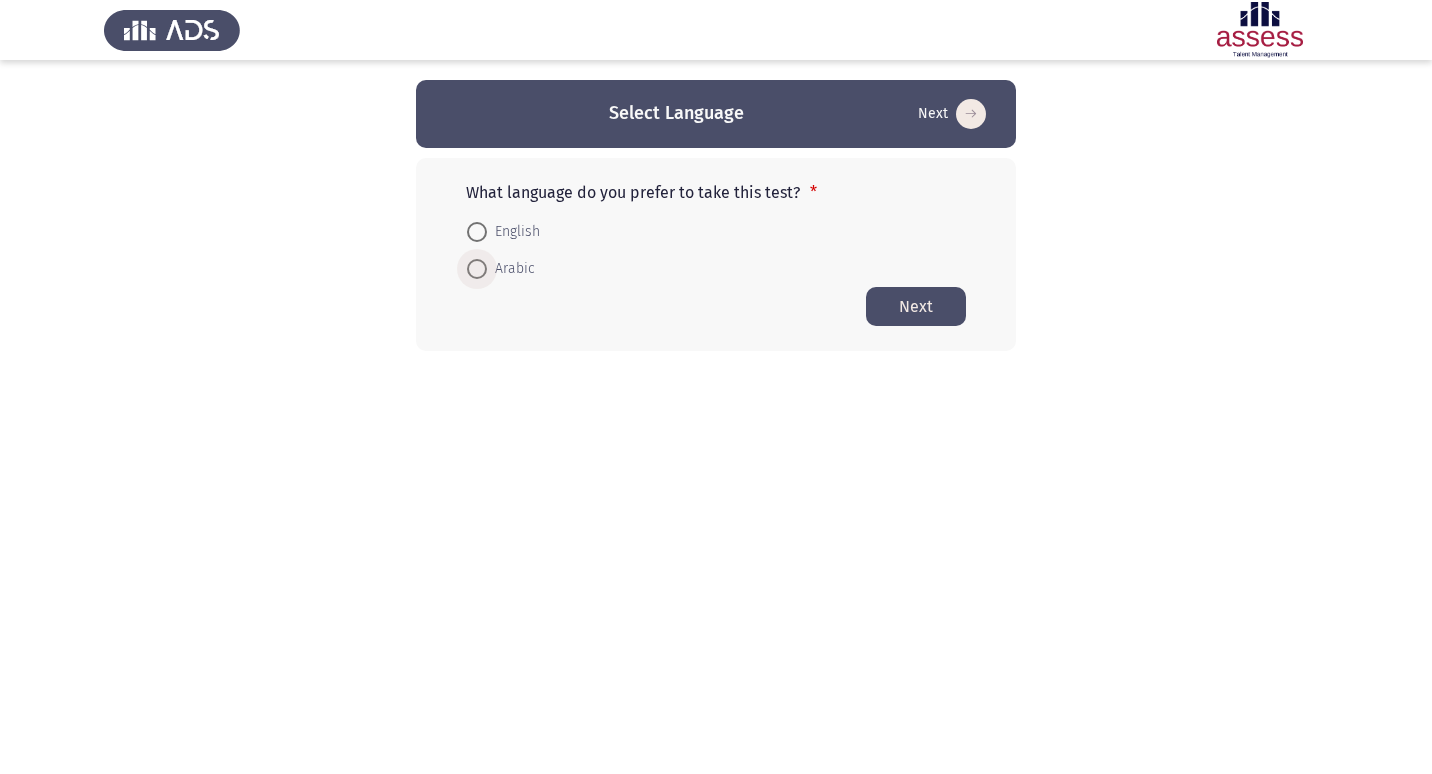 click at bounding box center (477, 269) 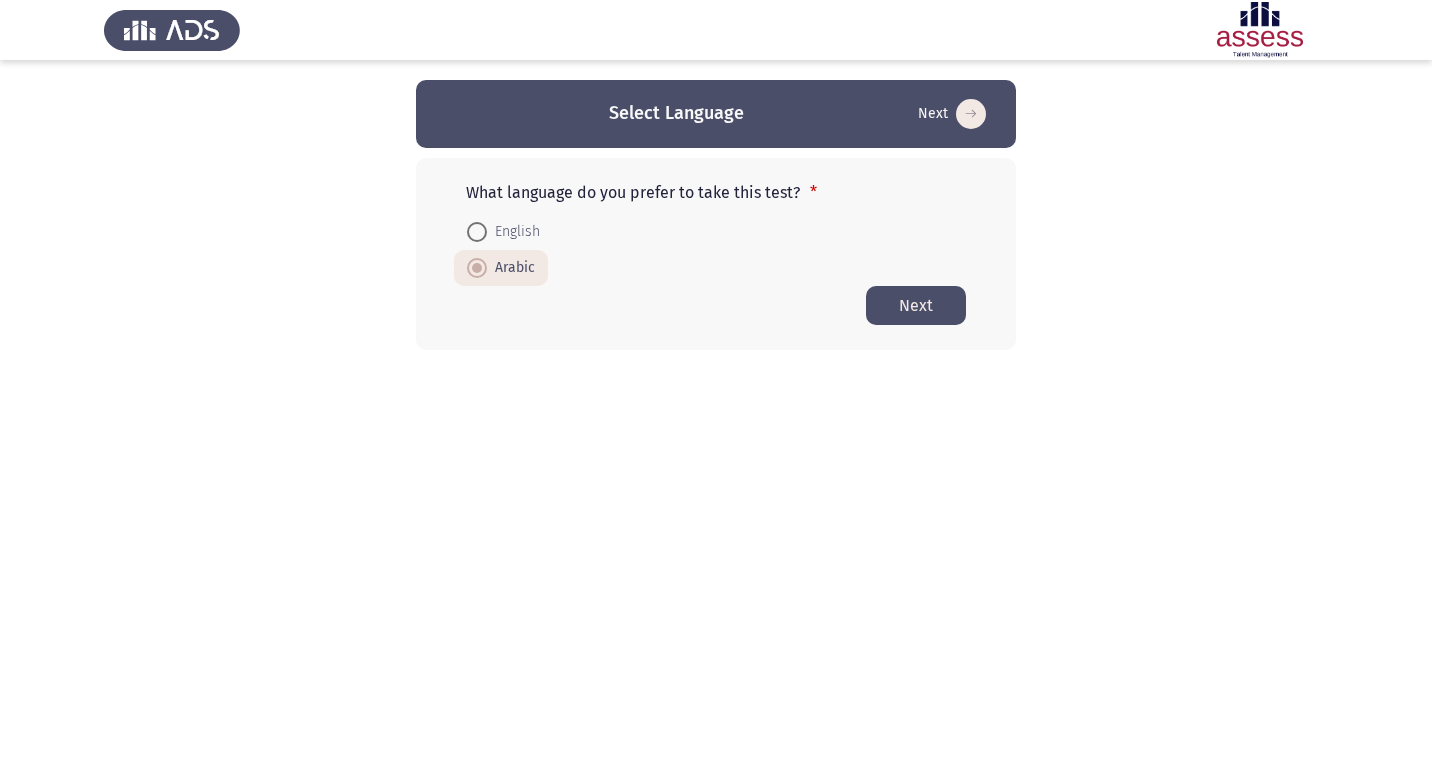 click on "Next" 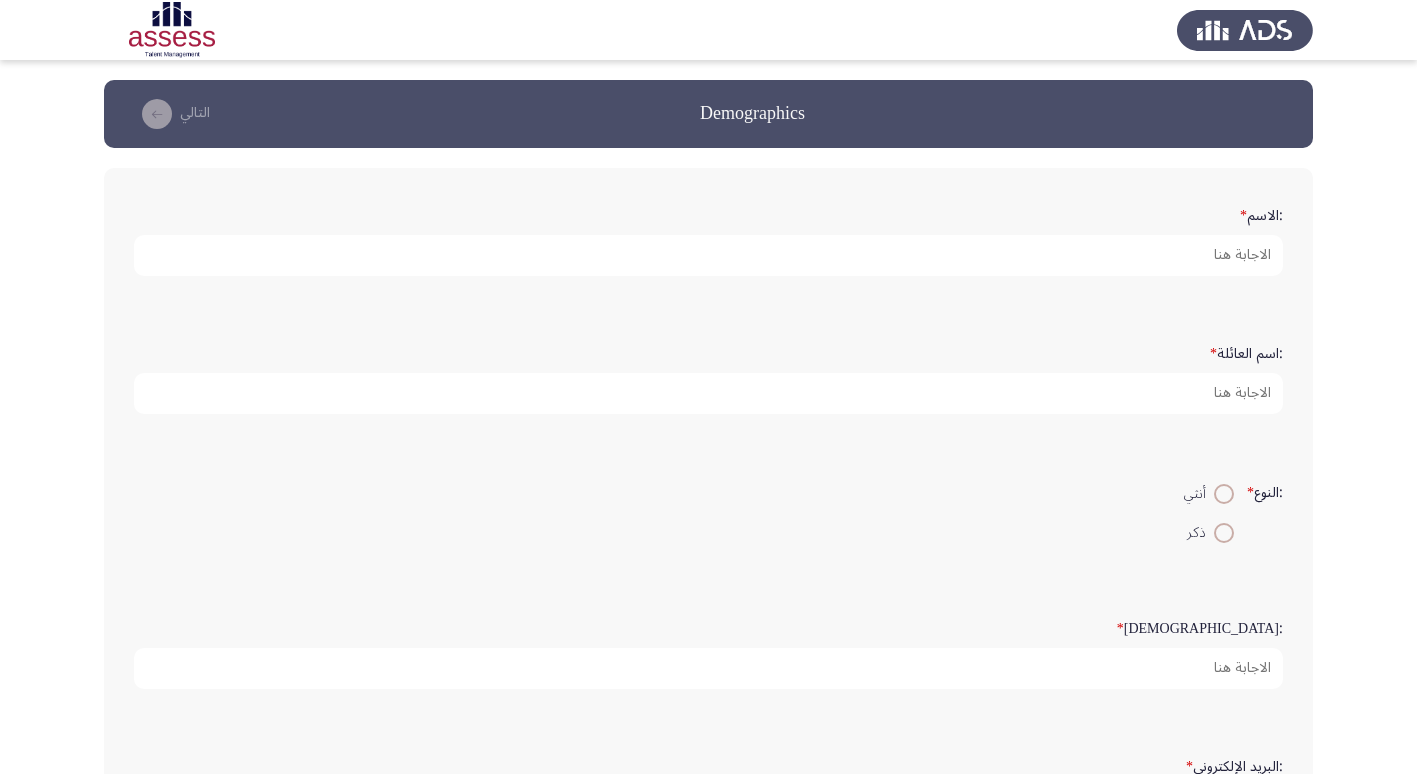 click on ":الاسم   *" 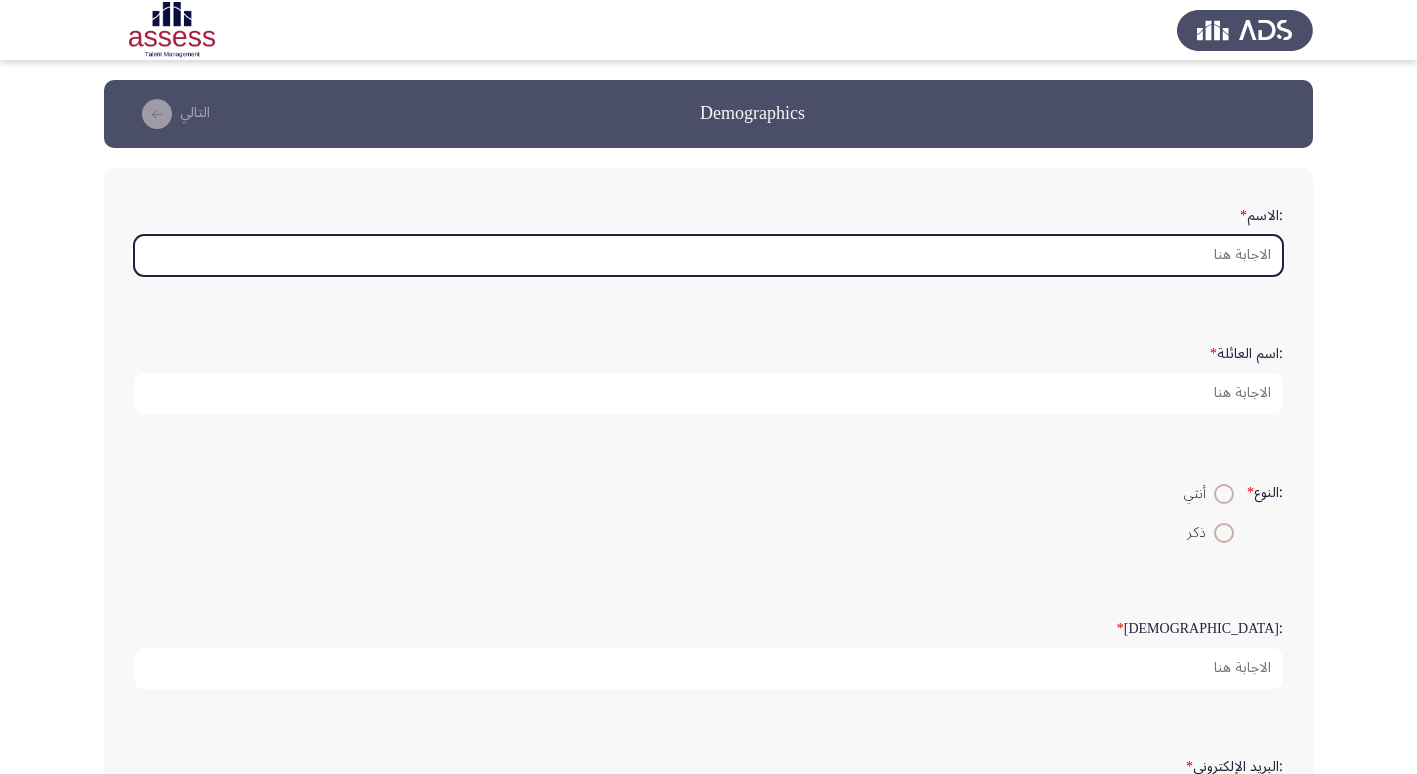 click on ":الاسم   *" at bounding box center (708, 255) 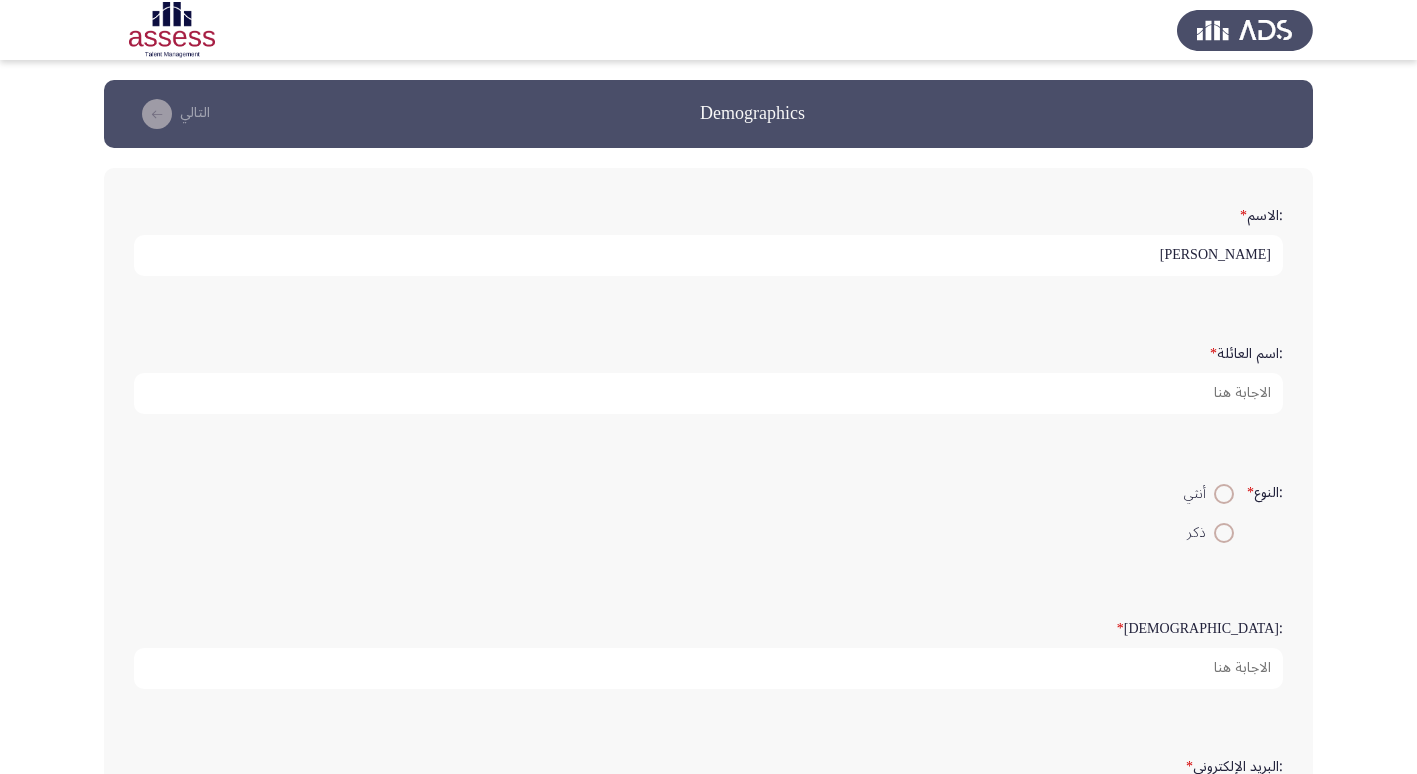 type on "[PERSON_NAME]" 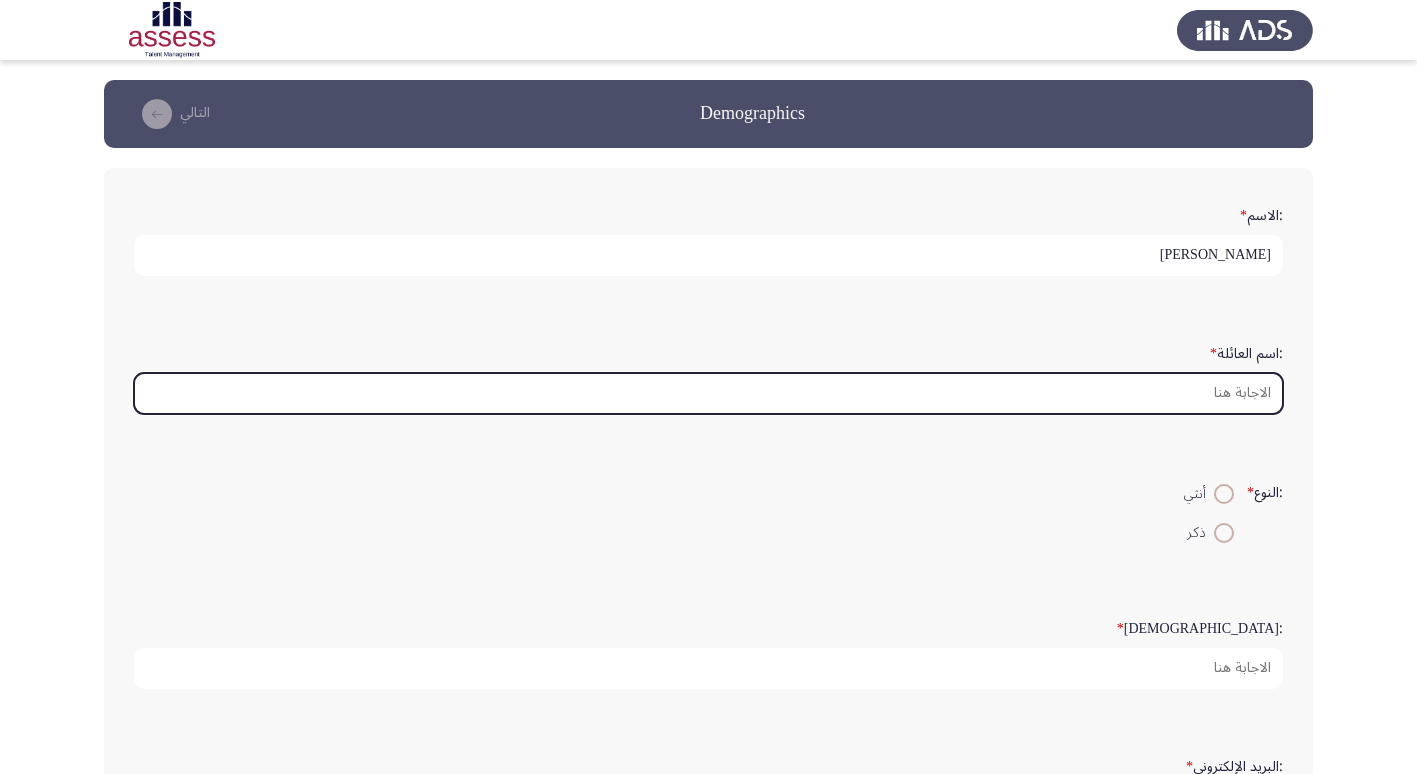 click on ":اسم العائلة   *" at bounding box center (708, 393) 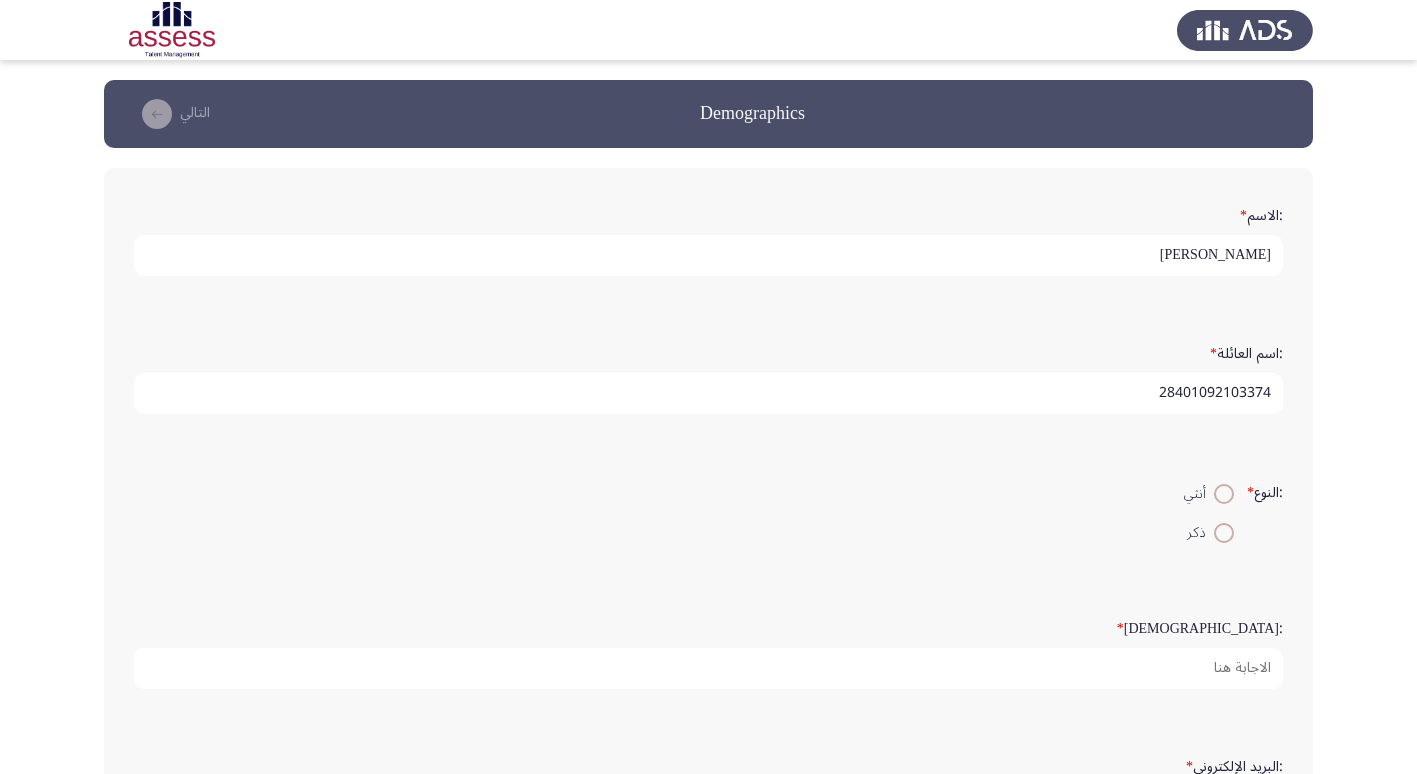 type on "28401092103374" 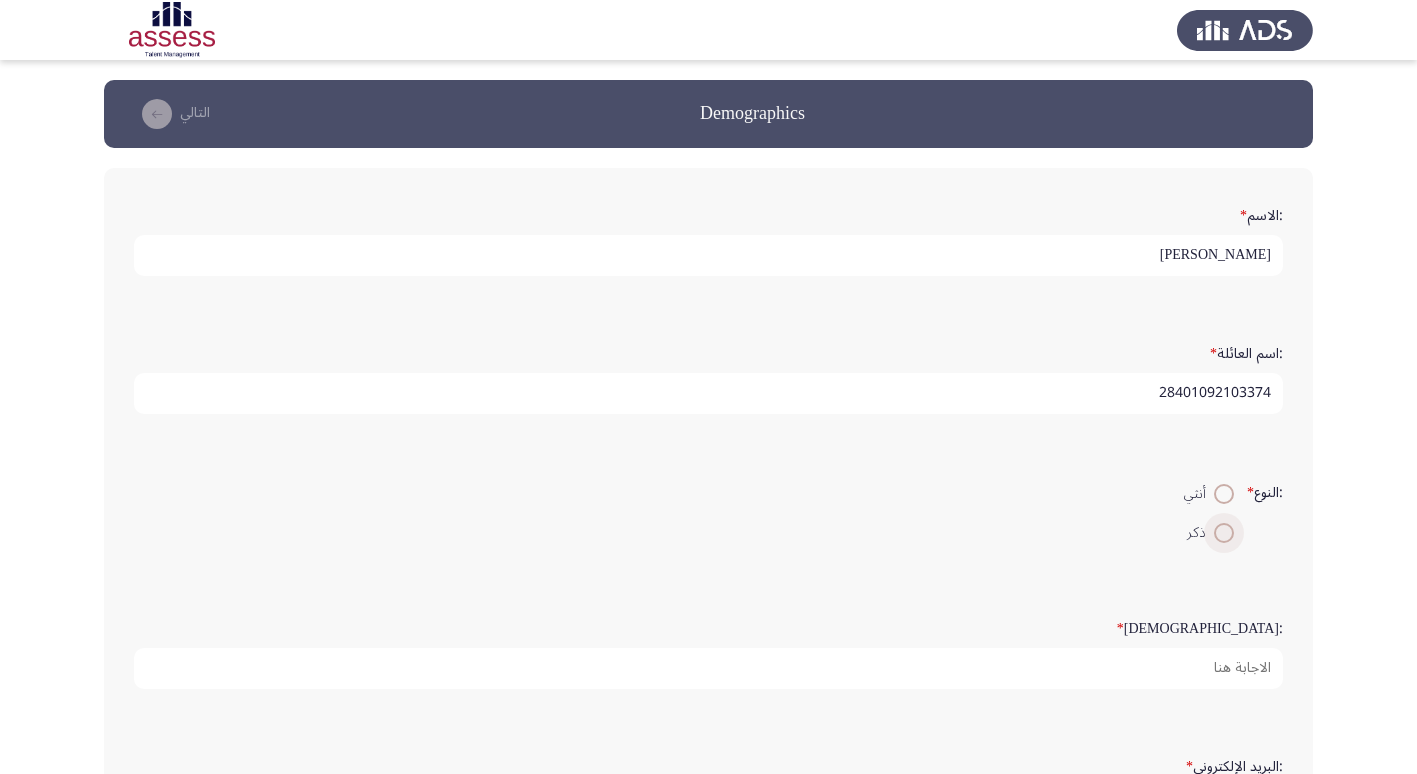 click at bounding box center [1224, 533] 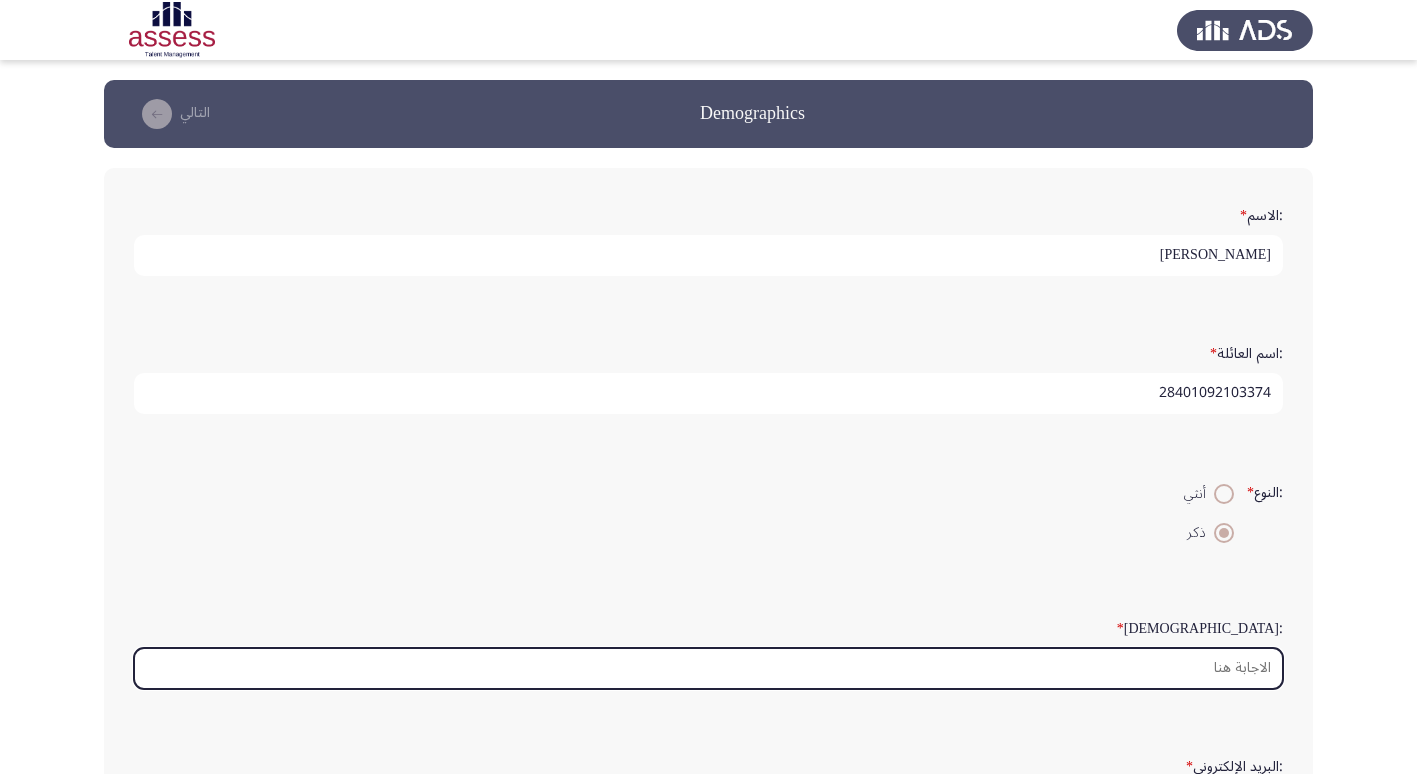 click on ":السن   *" at bounding box center (708, 668) 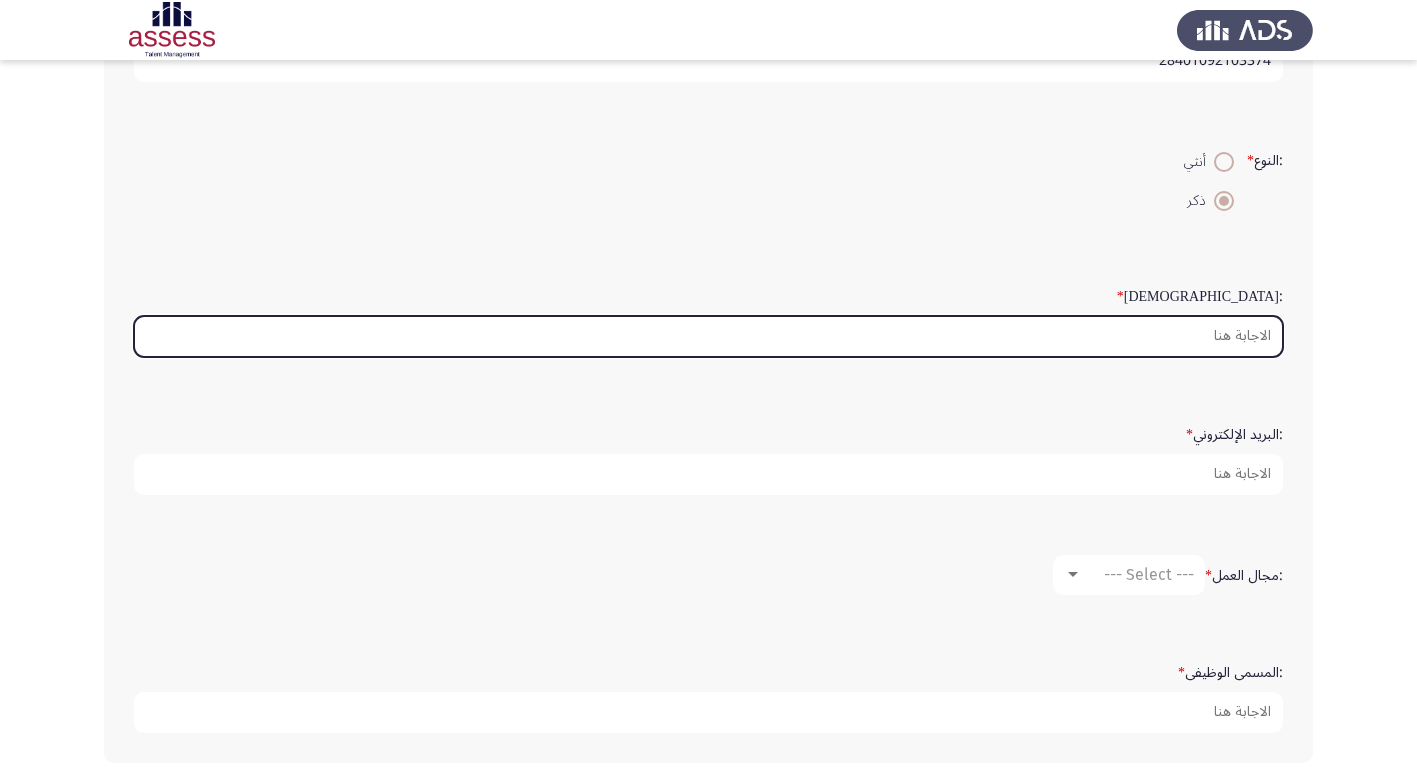 scroll, scrollTop: 357, scrollLeft: 0, axis: vertical 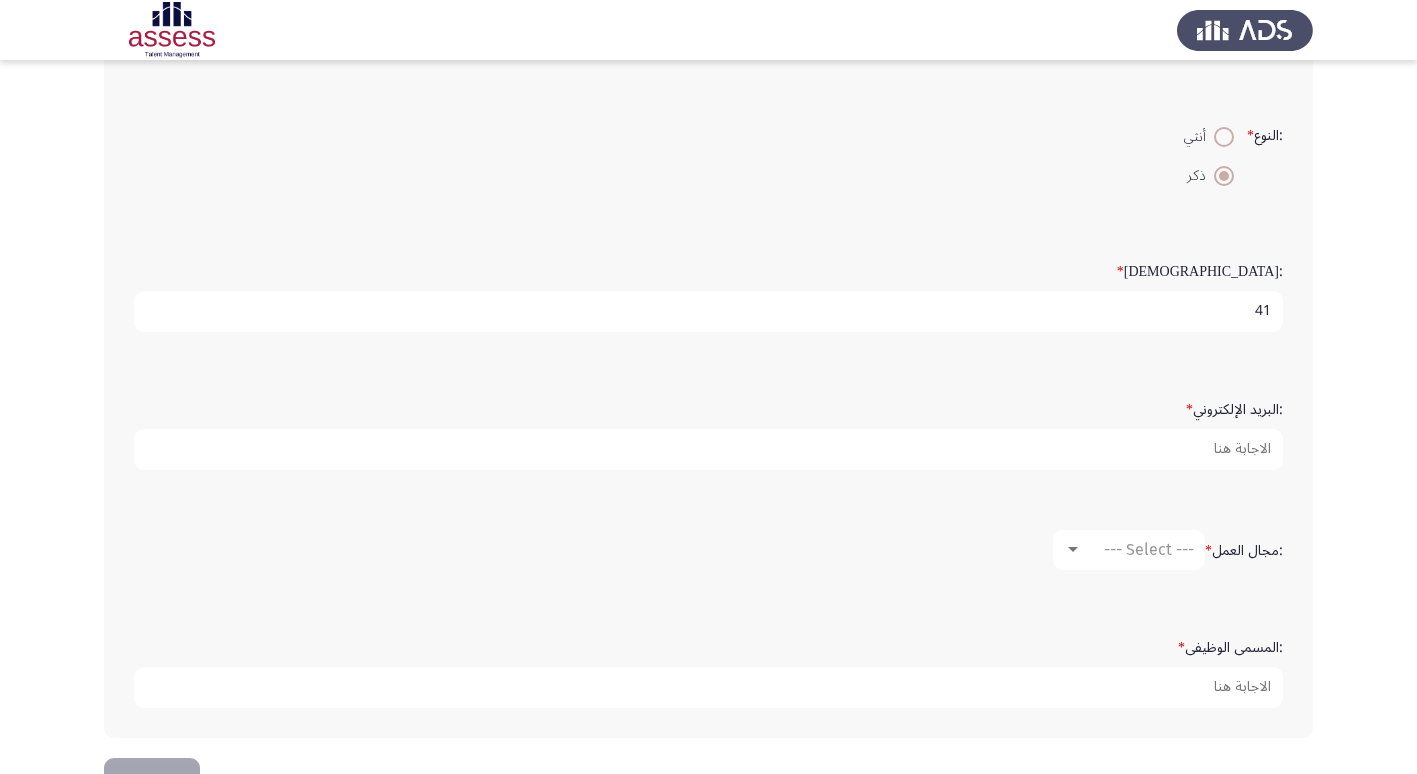 type on "41" 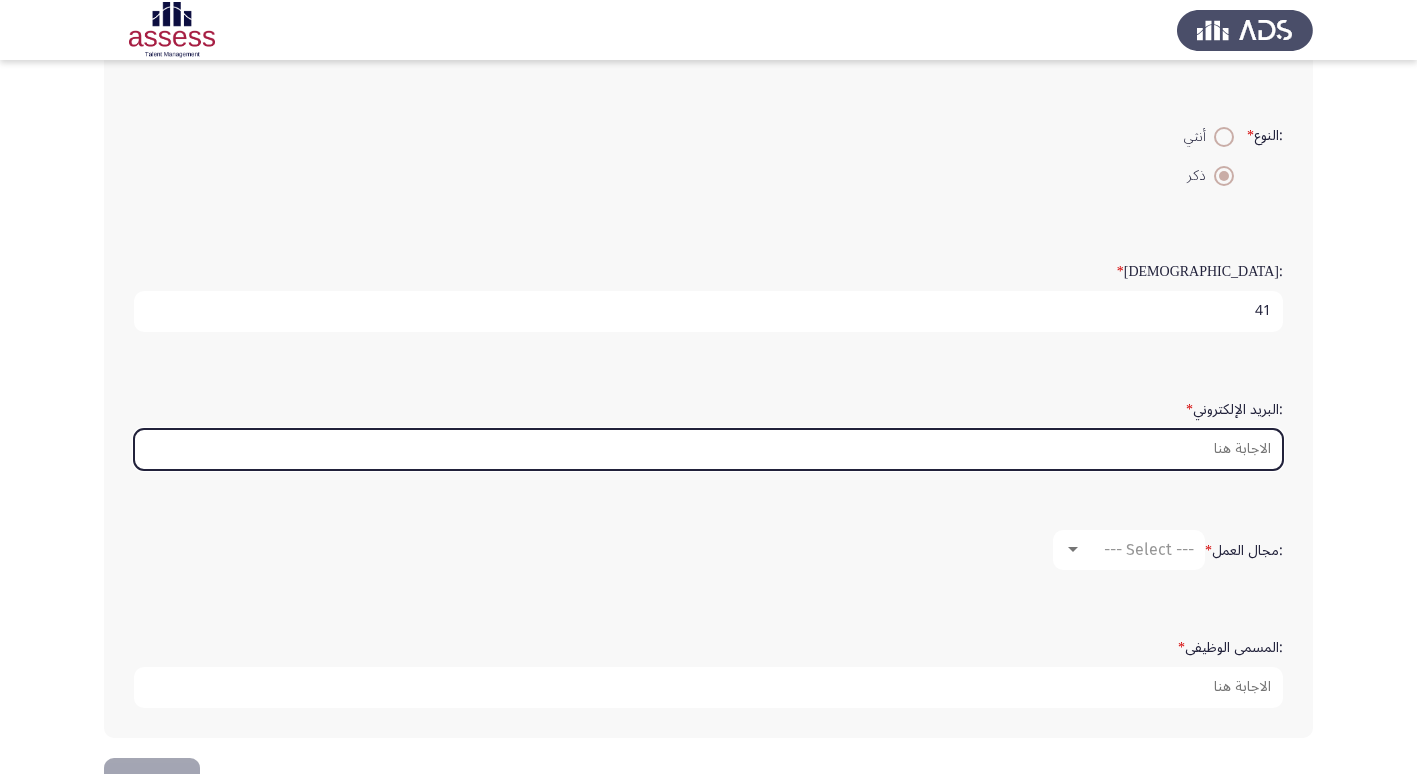 click on ":البريد الإلكتروني   *" at bounding box center [708, 449] 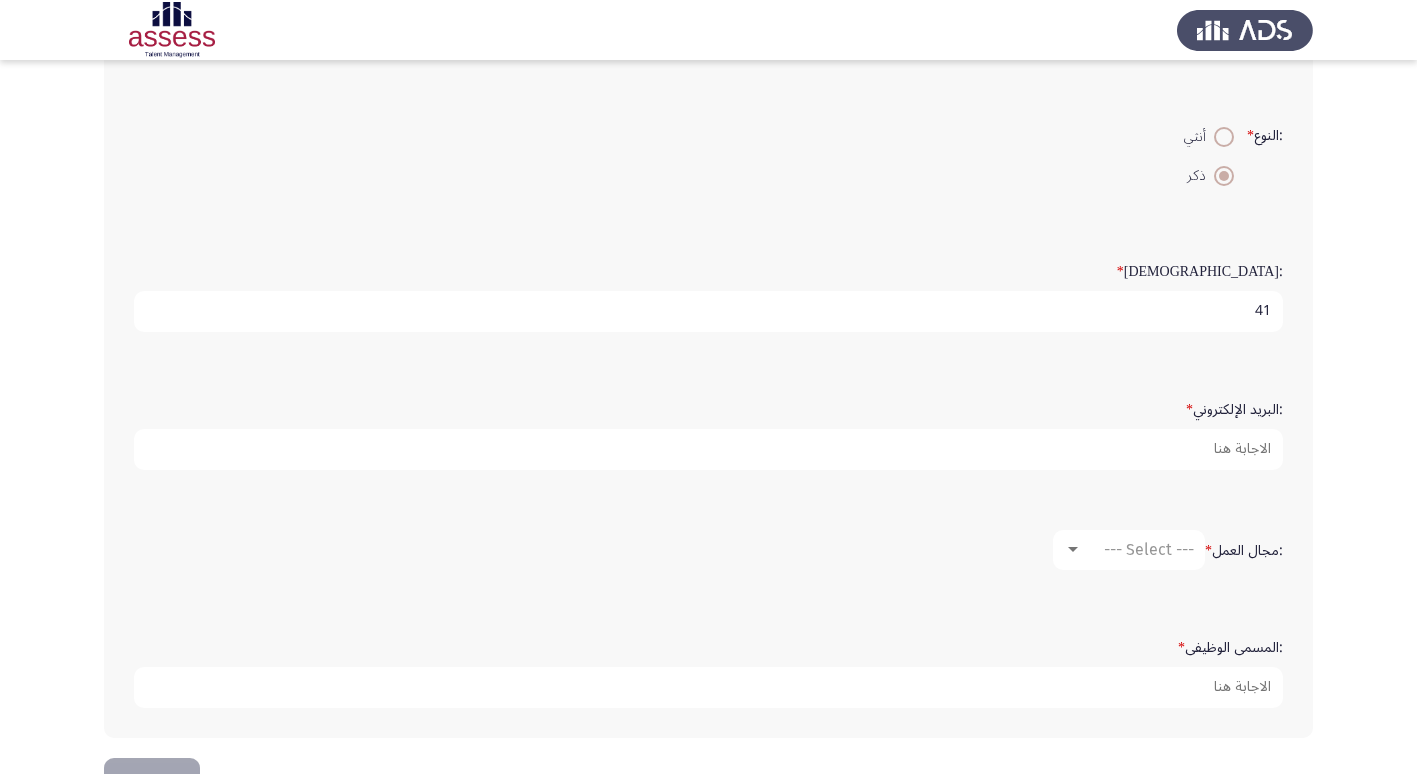 click on ":مجال العمل   *" 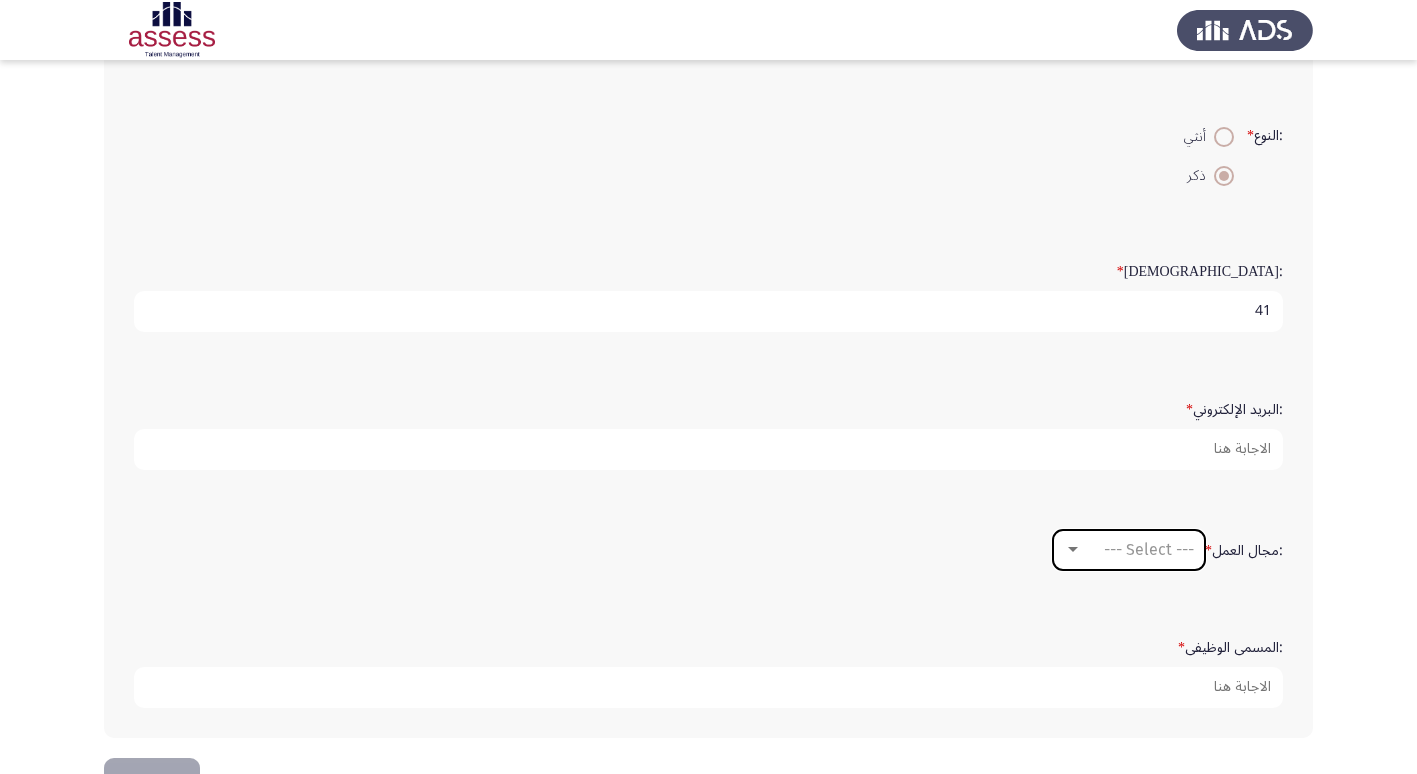 click at bounding box center (1073, 549) 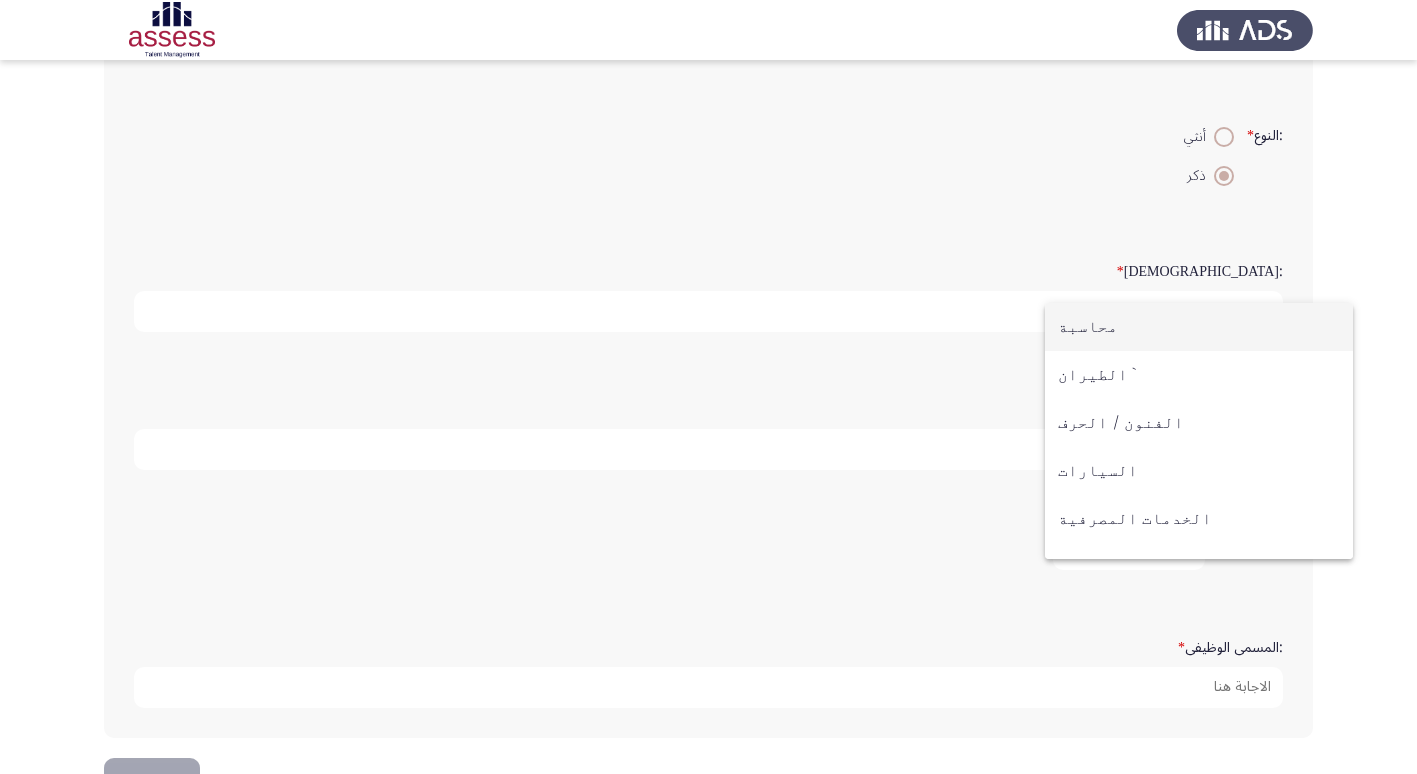 click at bounding box center (708, 387) 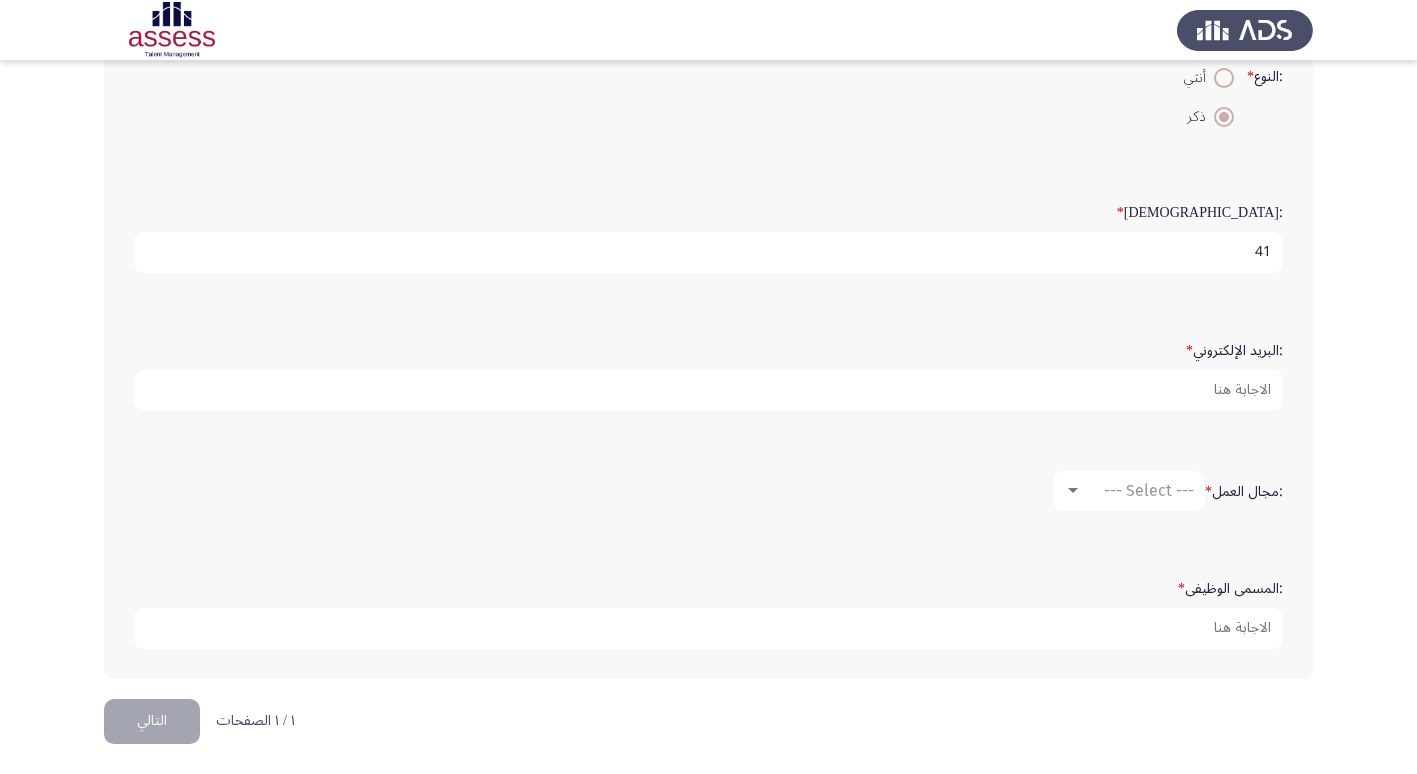 scroll, scrollTop: 421, scrollLeft: 0, axis: vertical 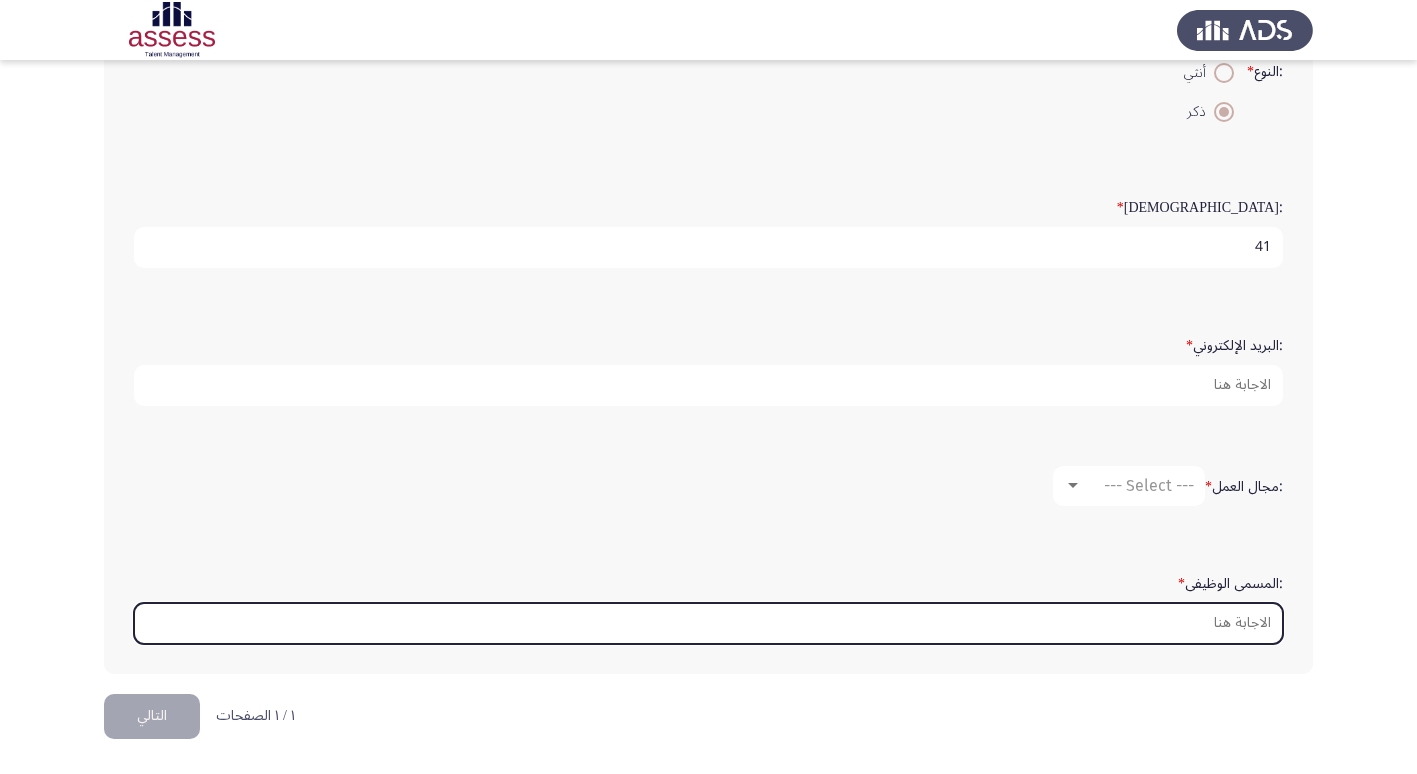click on ":المسمى الوظيفى   *" at bounding box center (708, 623) 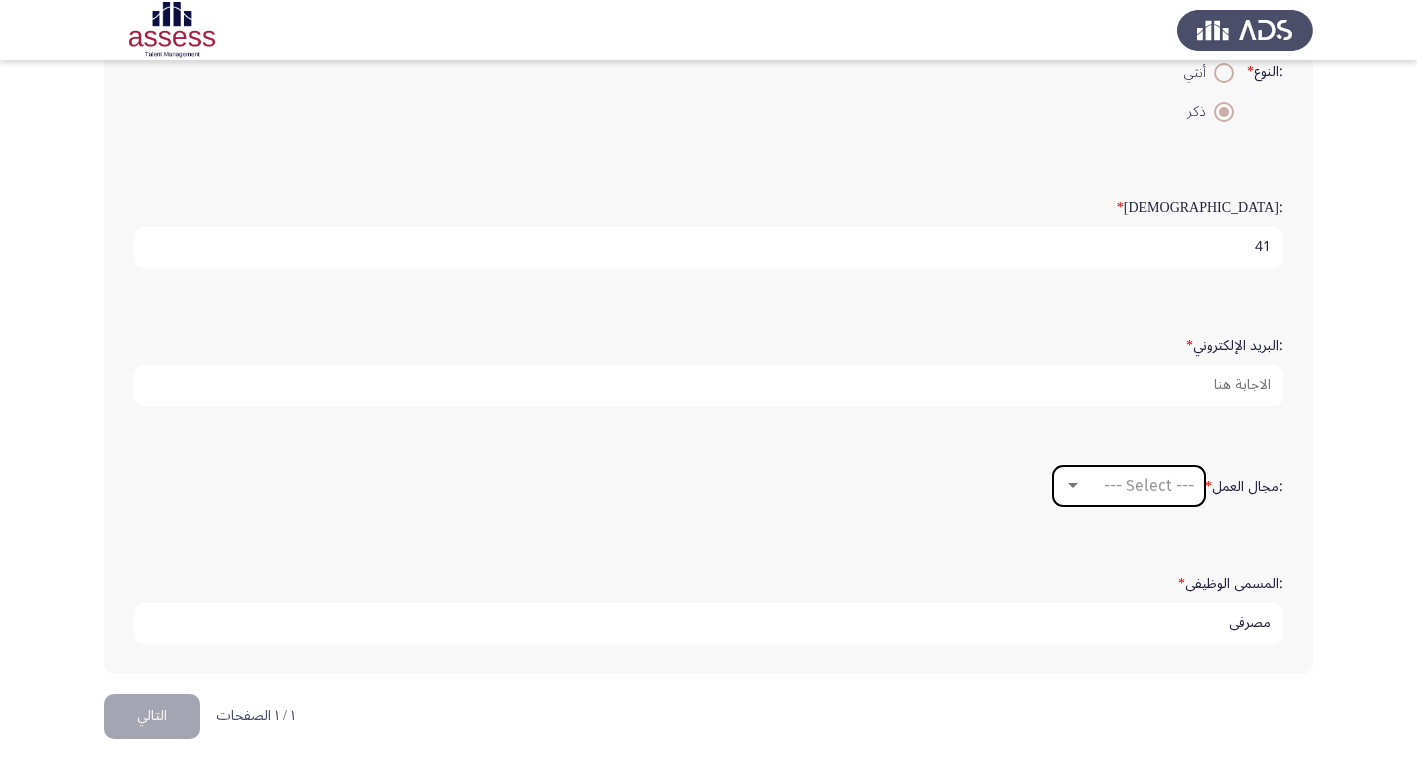 click at bounding box center [1073, 485] 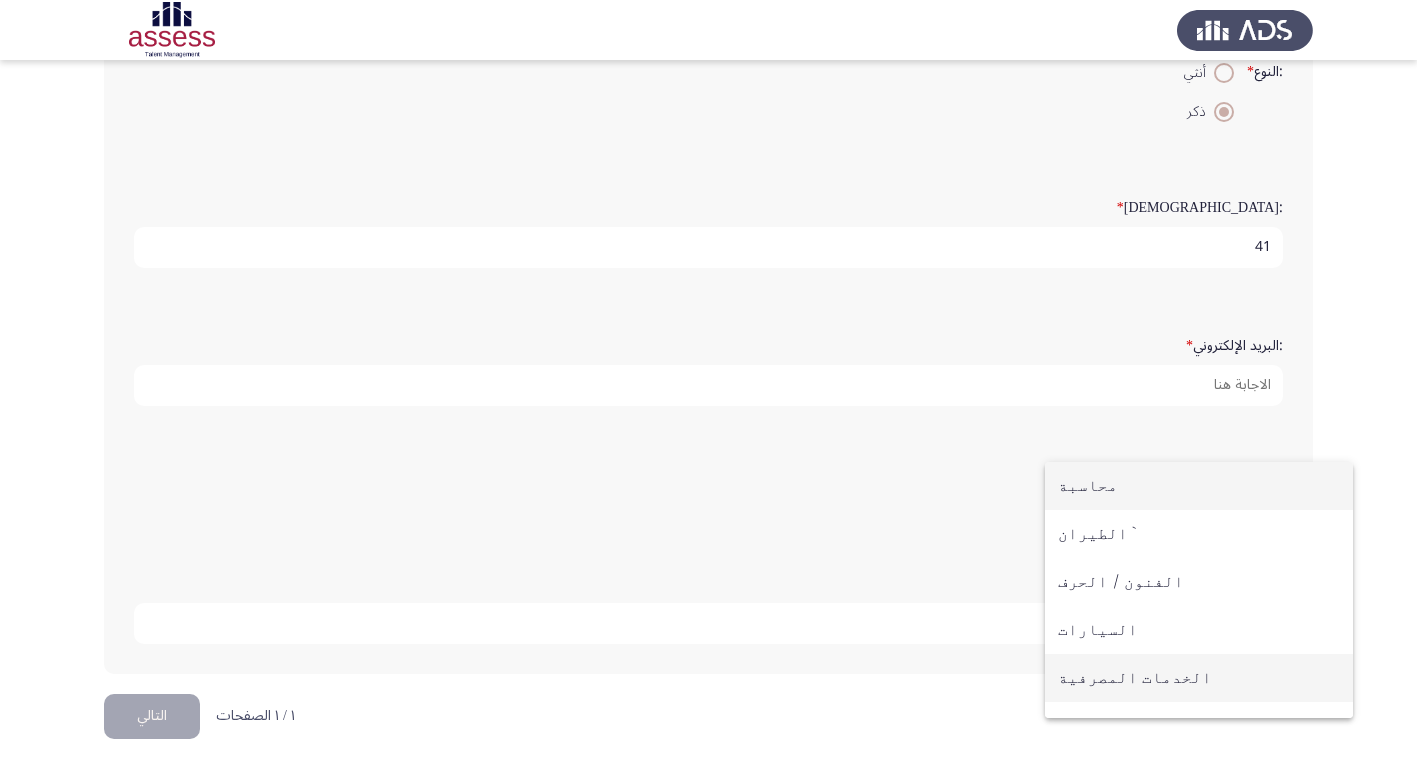 click on "الخدمات المصرفية" at bounding box center (1199, 678) 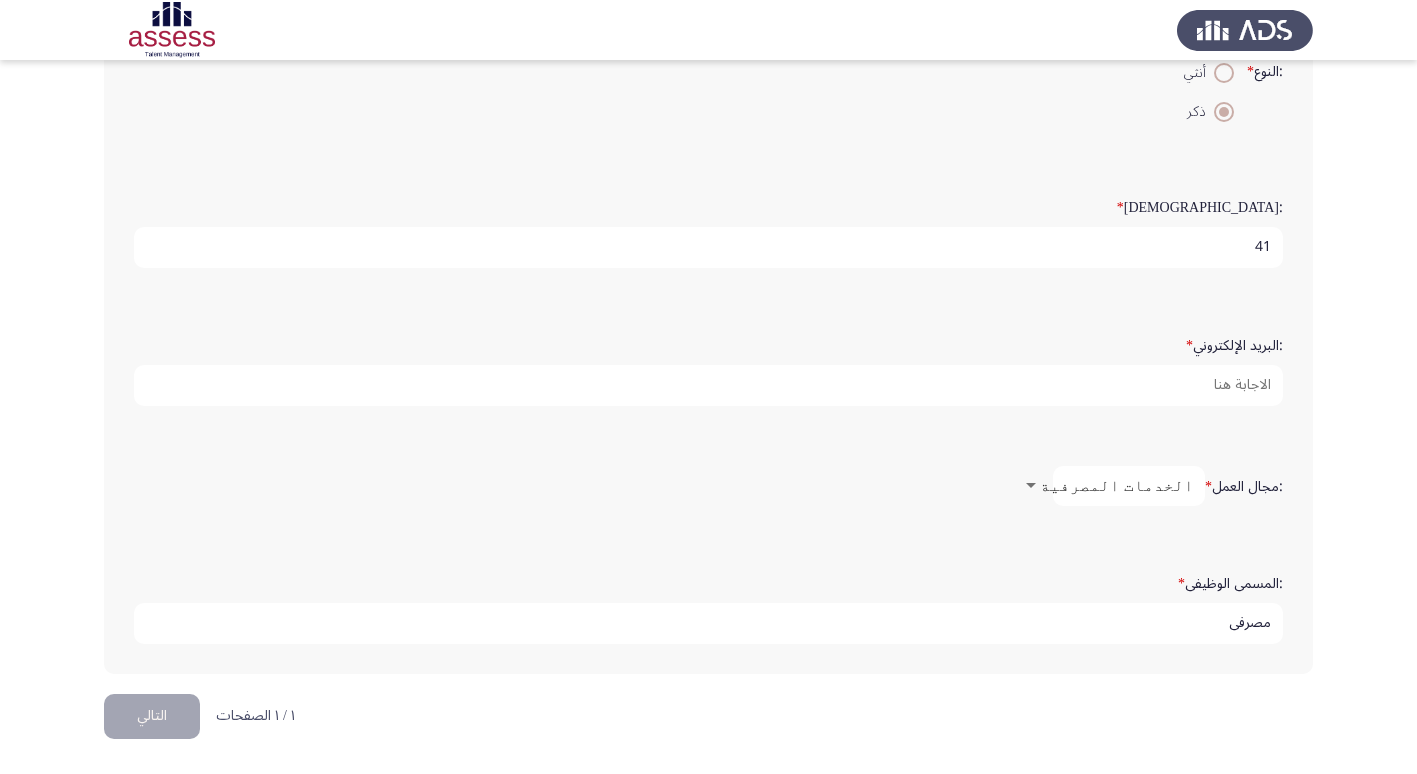click on "مصرفى" at bounding box center (708, 623) 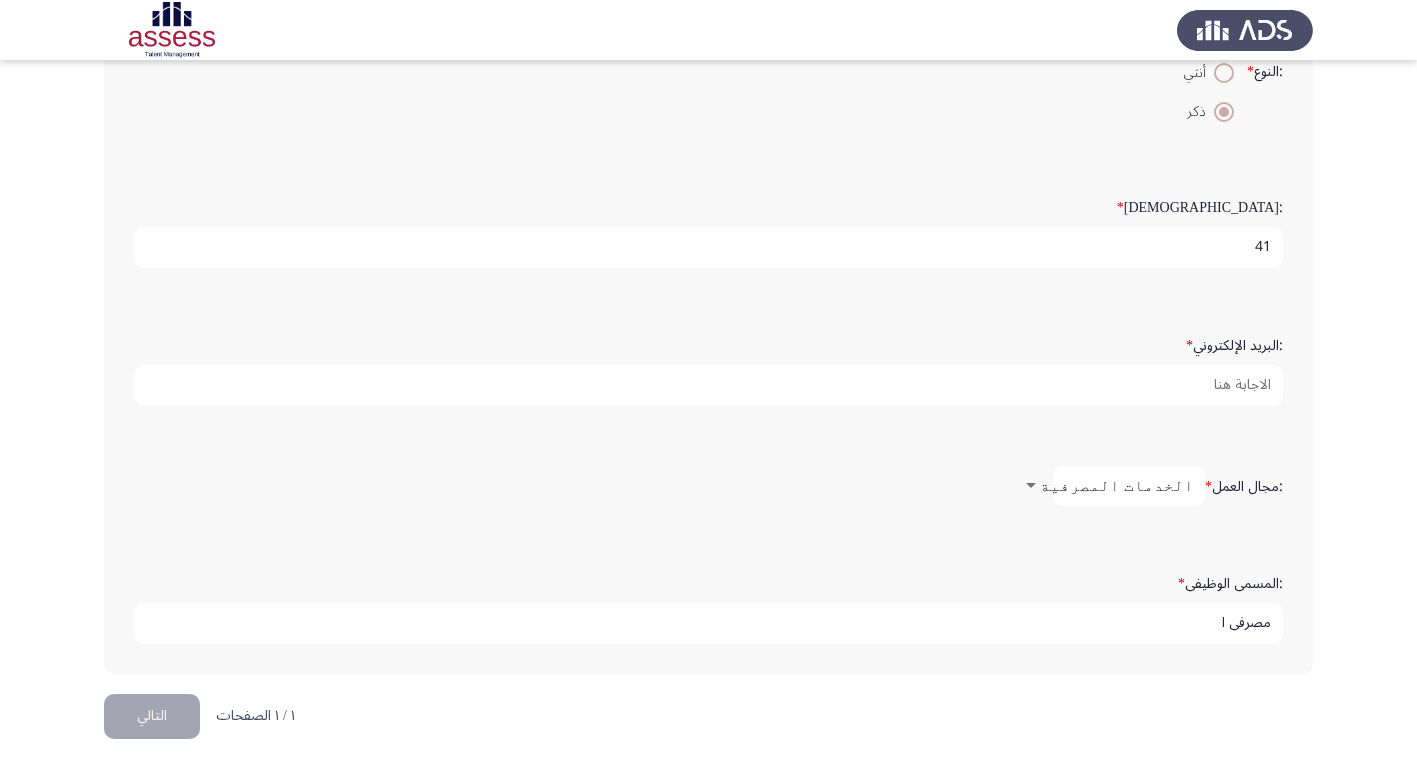 type on "مصرفى ا" 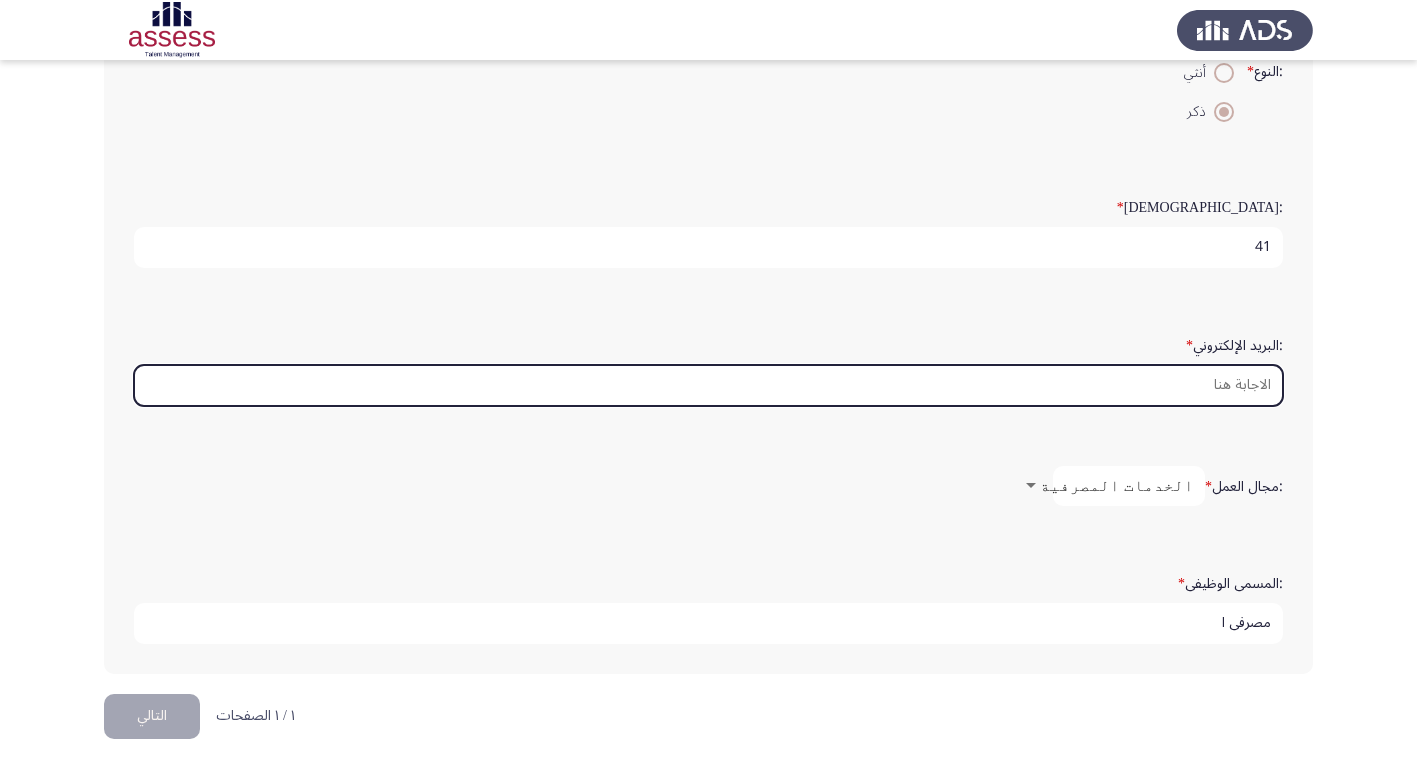 click on ":البريد الإلكتروني   *" at bounding box center (708, 385) 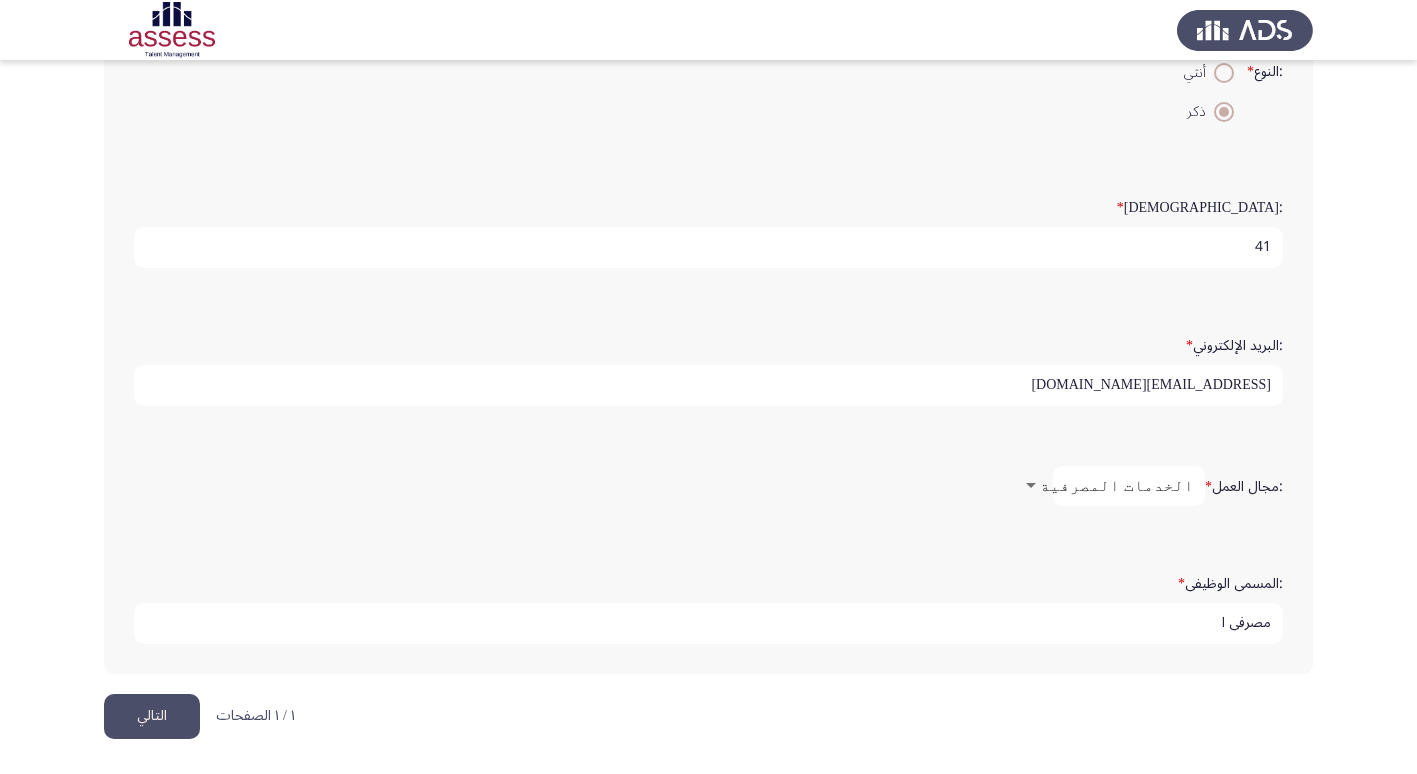 type on "[EMAIL_ADDRESS][DOMAIN_NAME]" 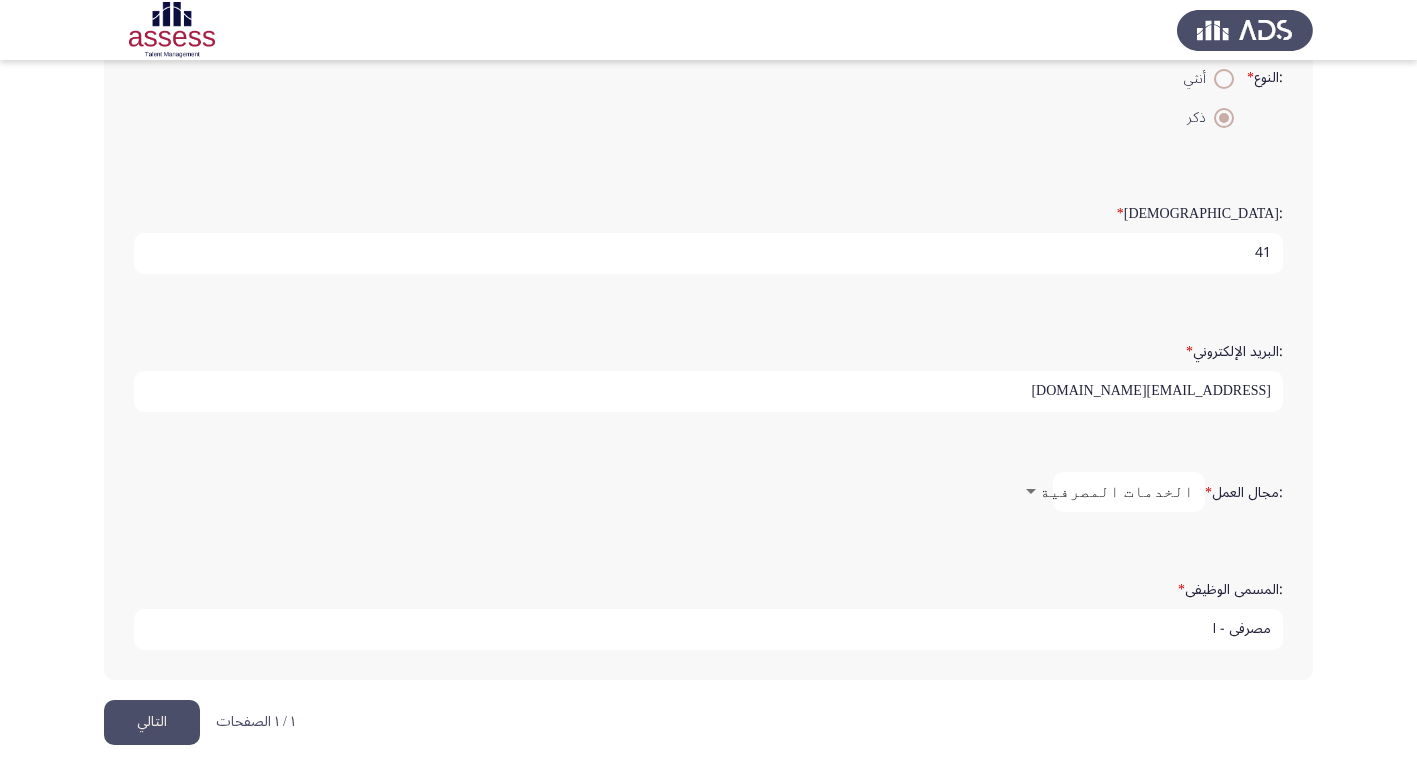 scroll, scrollTop: 421, scrollLeft: 0, axis: vertical 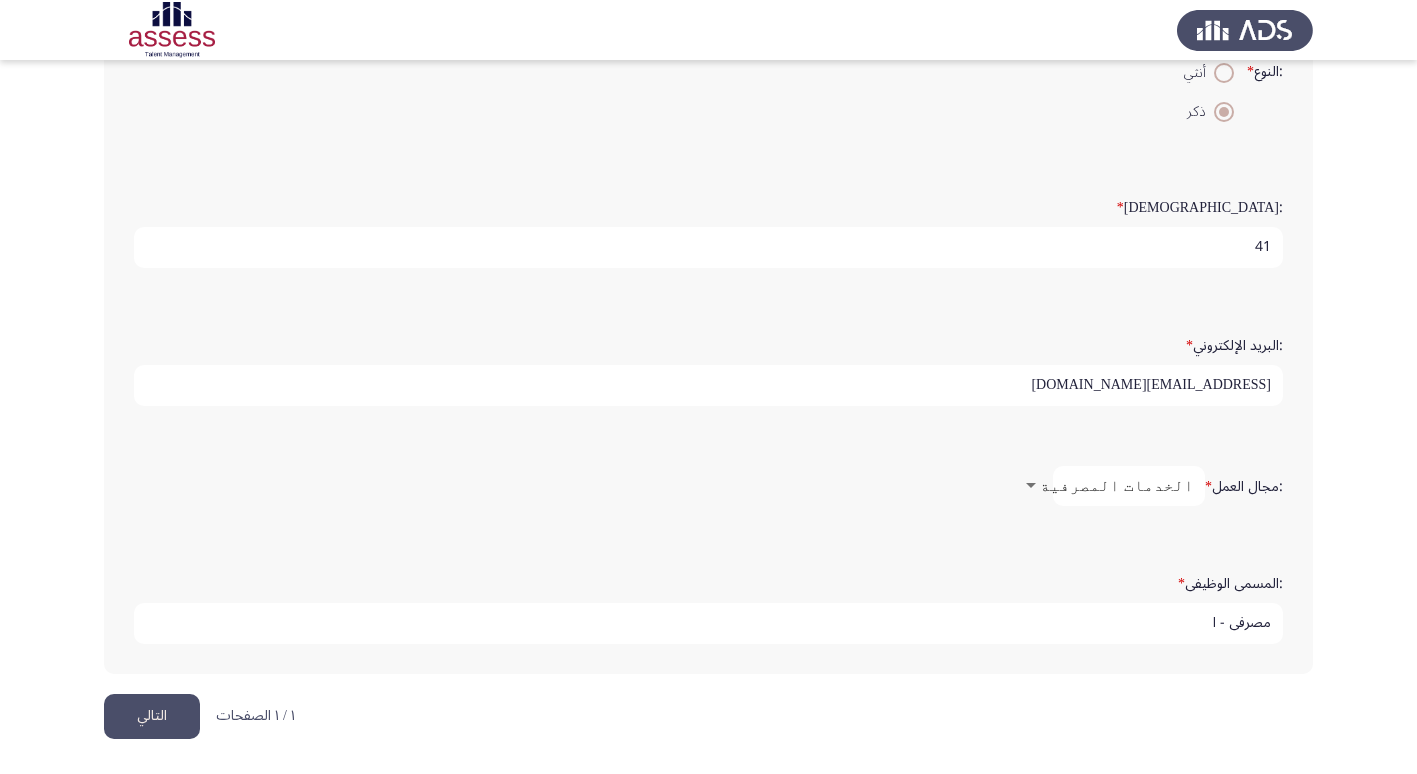 click on "مصرفى - ا" at bounding box center [708, 623] 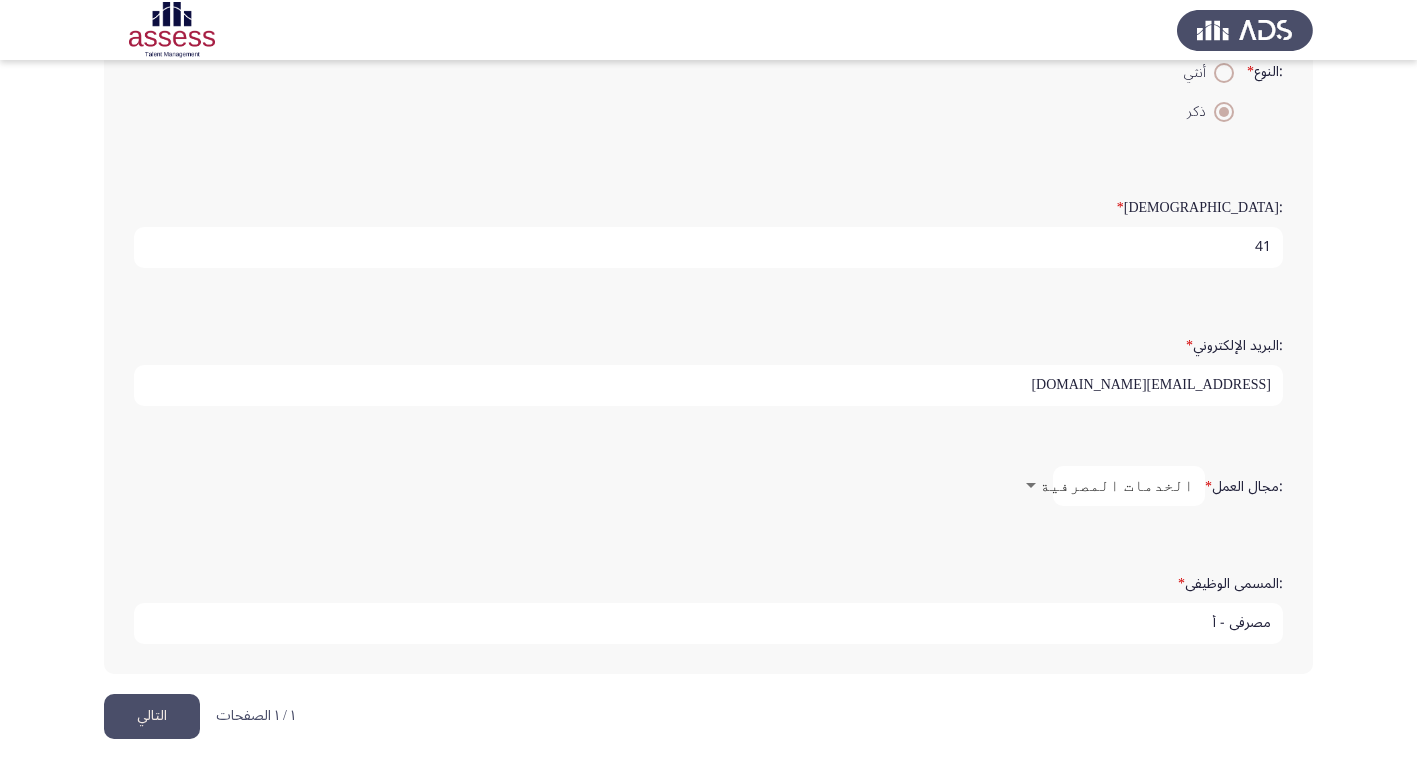 type on "مصرفى - أ" 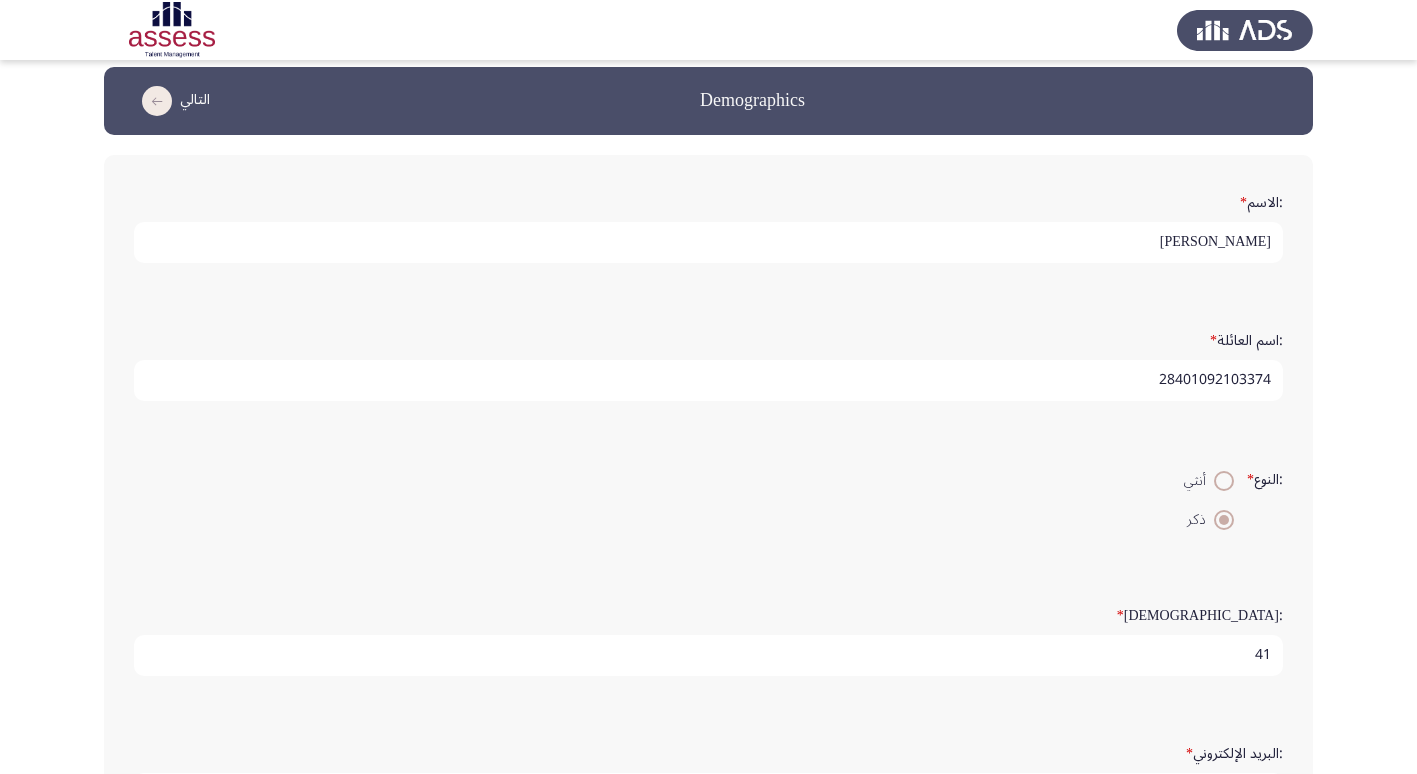 scroll, scrollTop: 0, scrollLeft: 0, axis: both 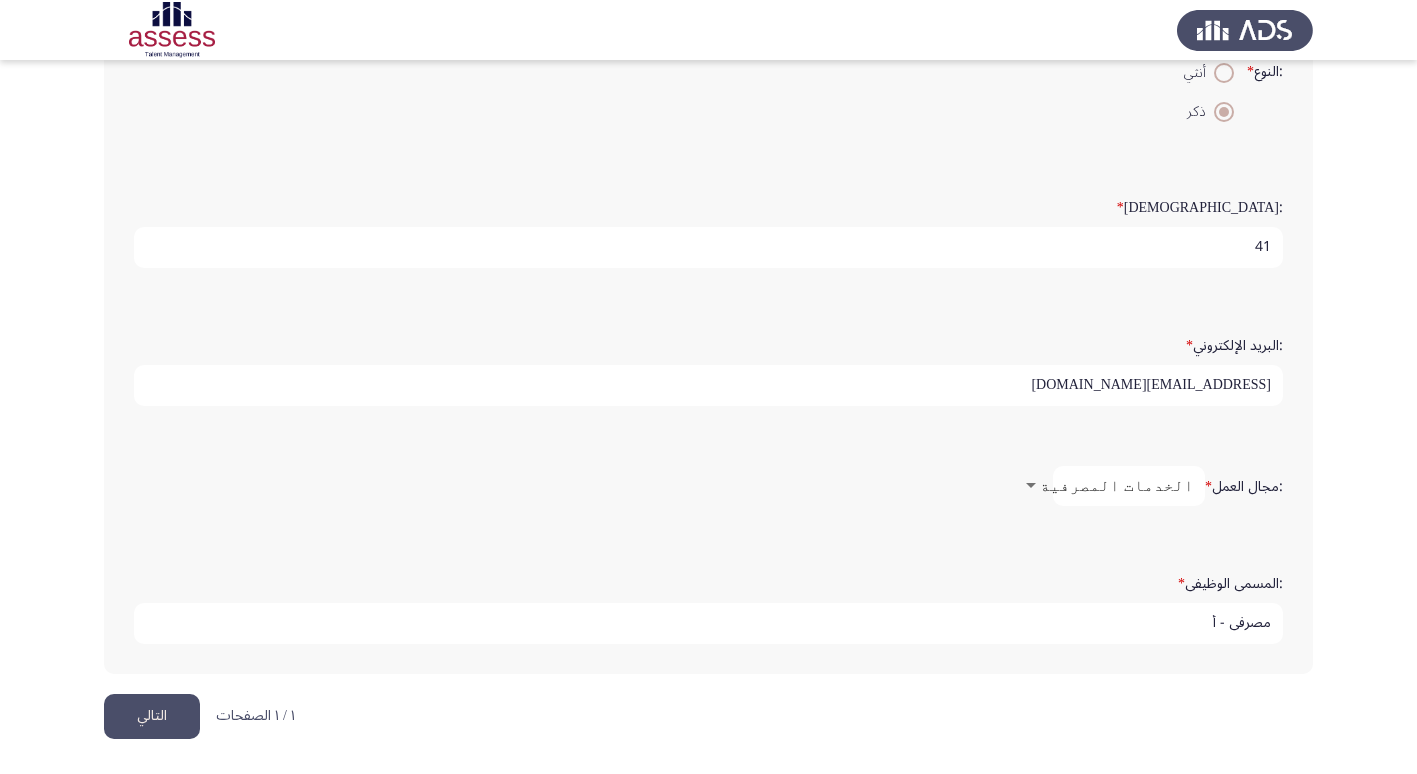 drag, startPoint x: 1413, startPoint y: 755, endPoint x: 1386, endPoint y: 755, distance: 27 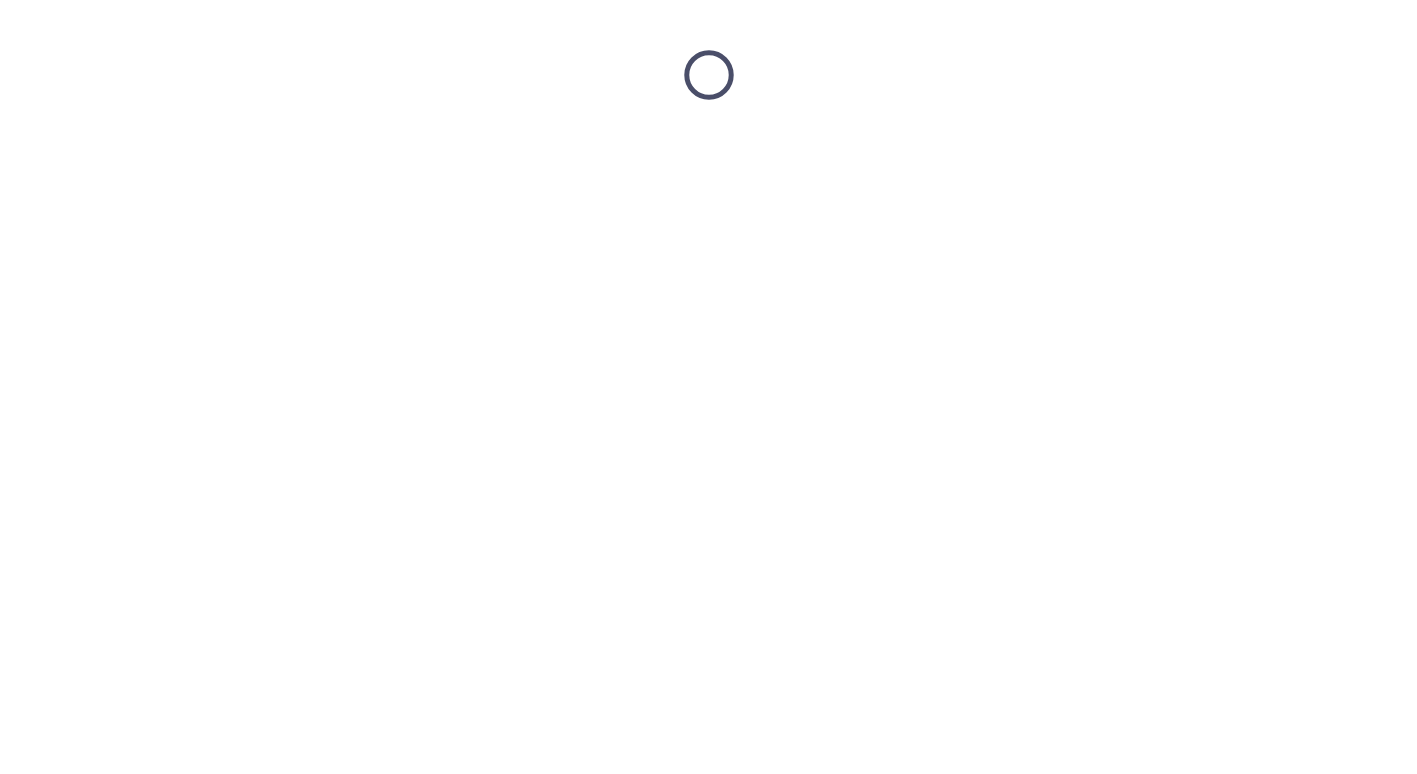 scroll, scrollTop: 0, scrollLeft: 0, axis: both 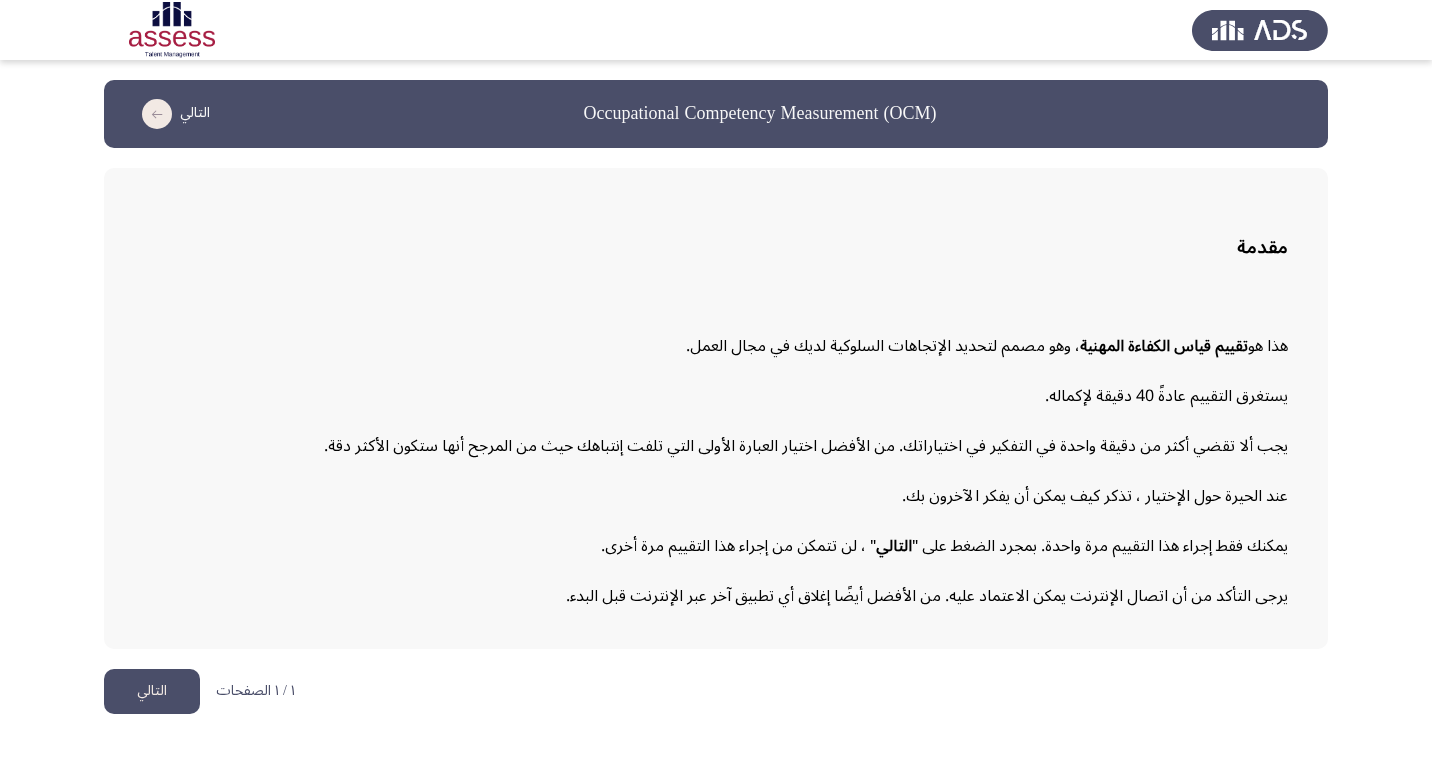 click on "التالي" 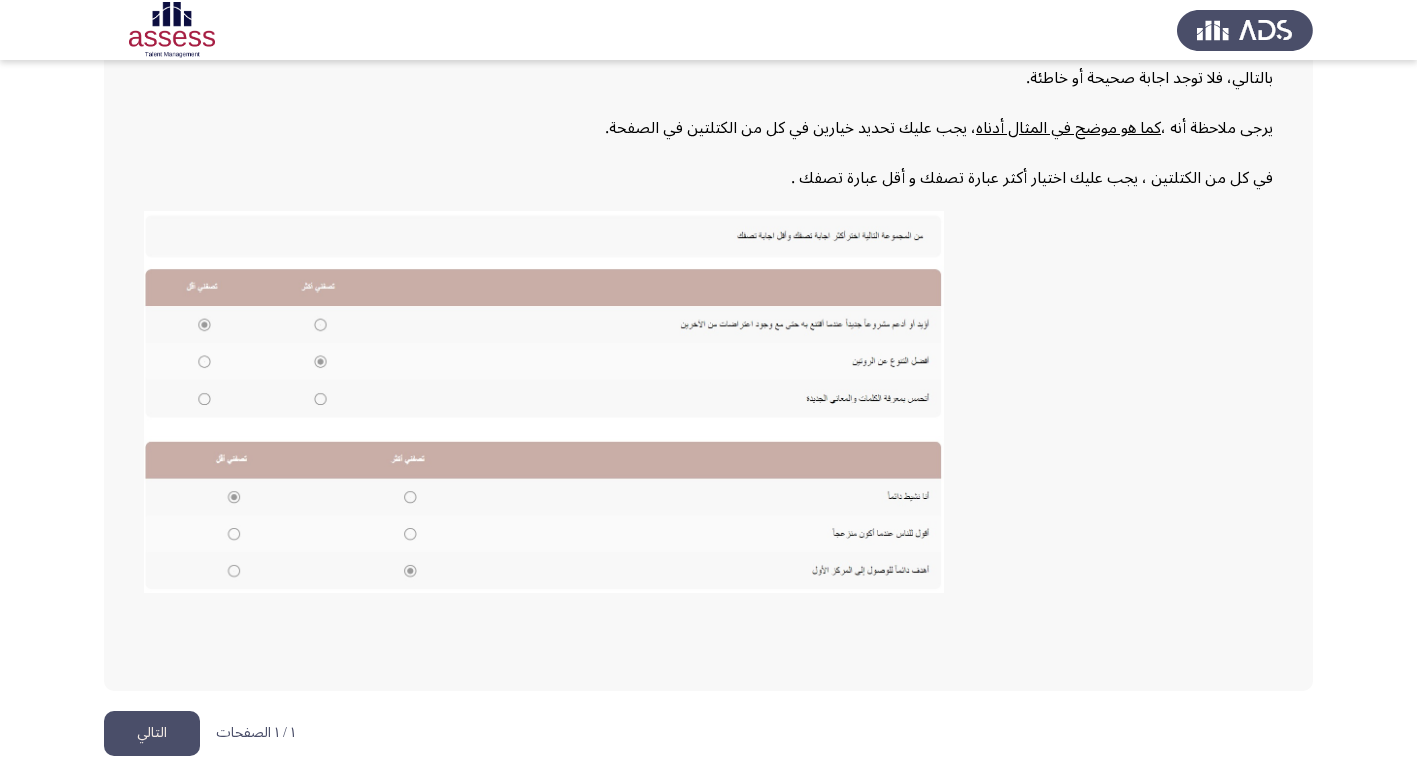 scroll, scrollTop: 302, scrollLeft: 0, axis: vertical 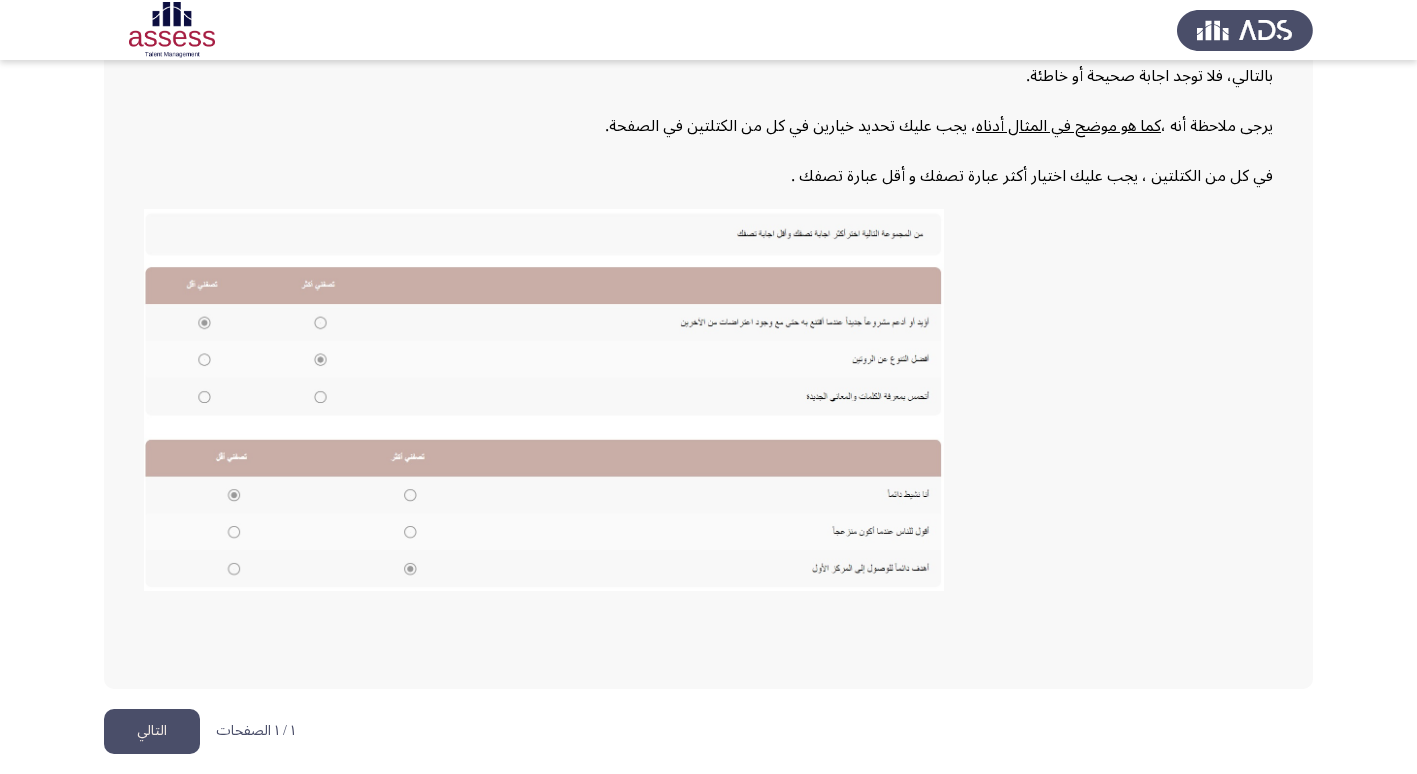 click on "التالي" 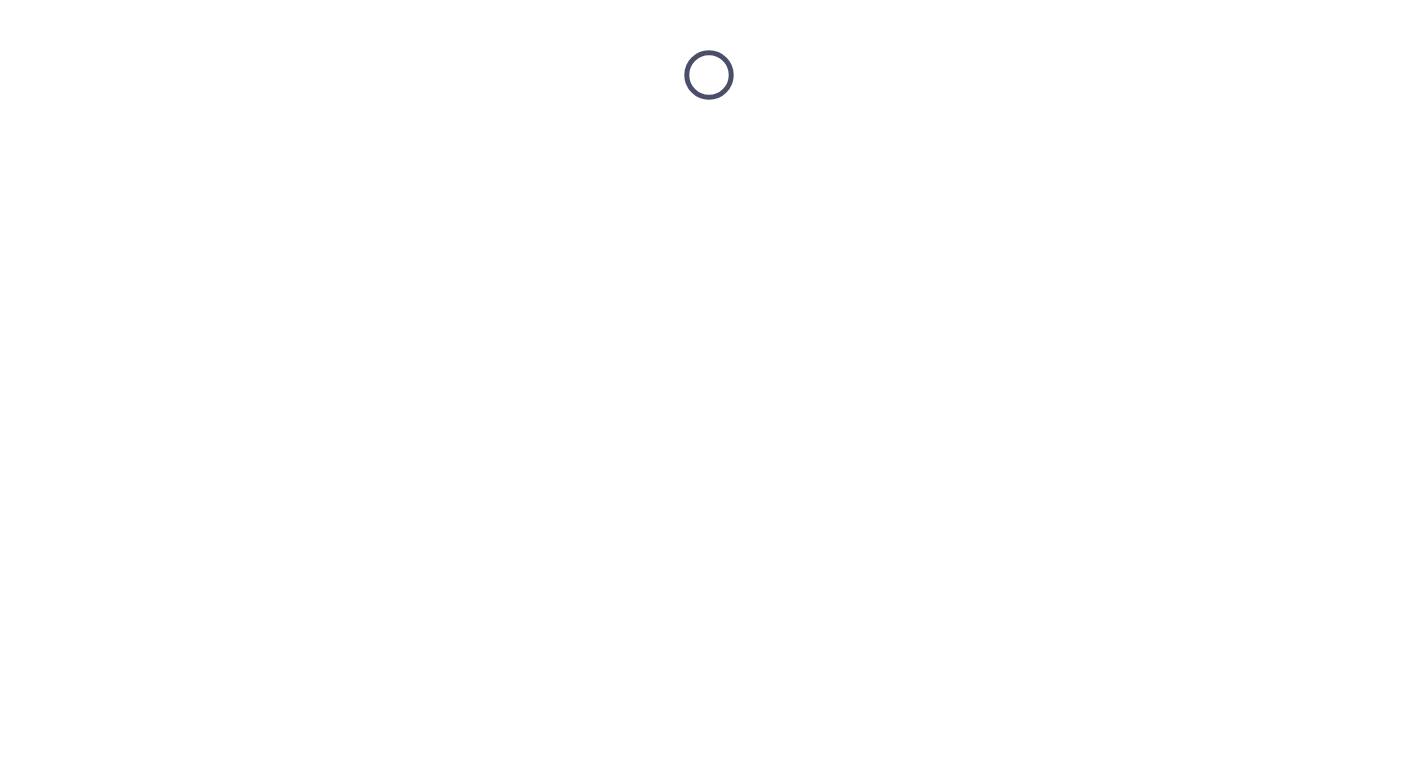 scroll, scrollTop: 0, scrollLeft: 0, axis: both 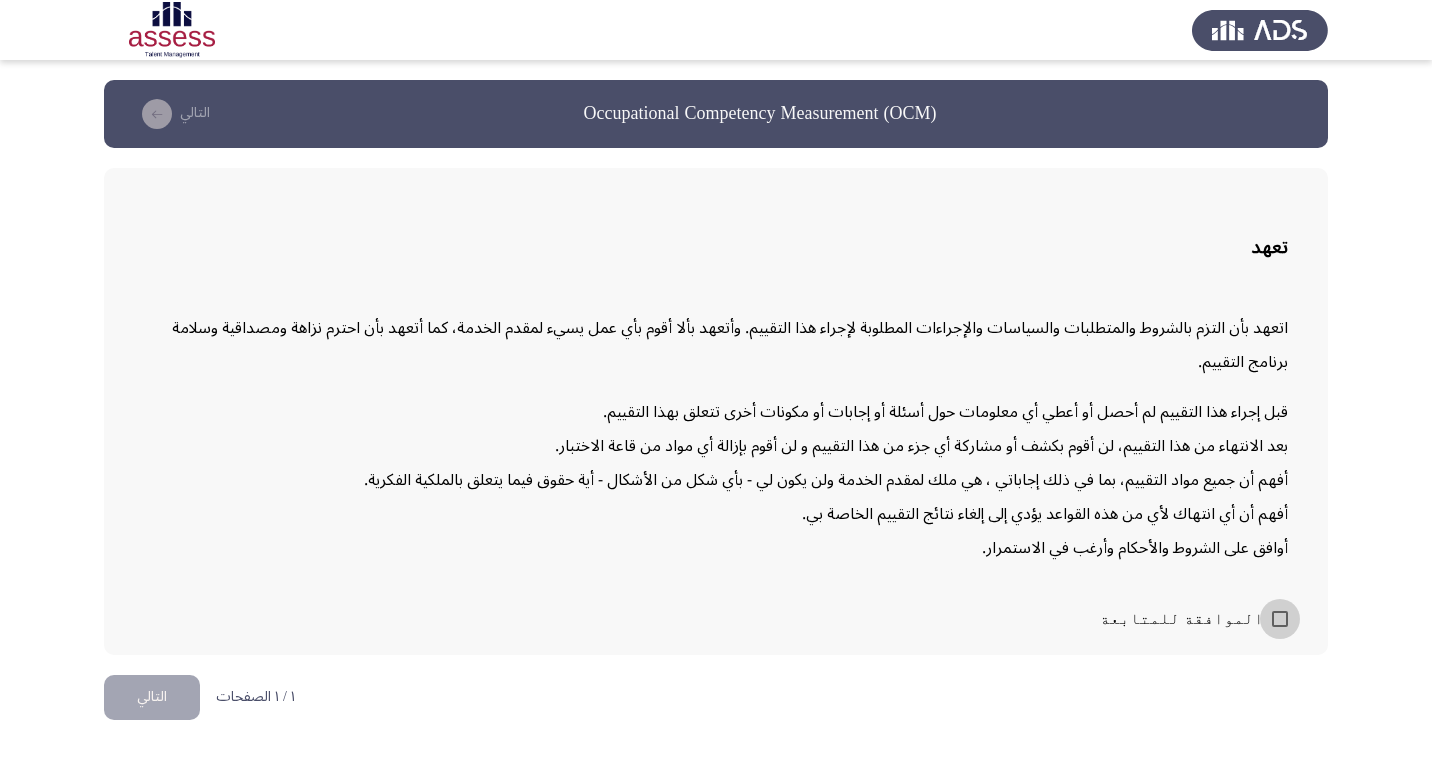 click at bounding box center (1280, 619) 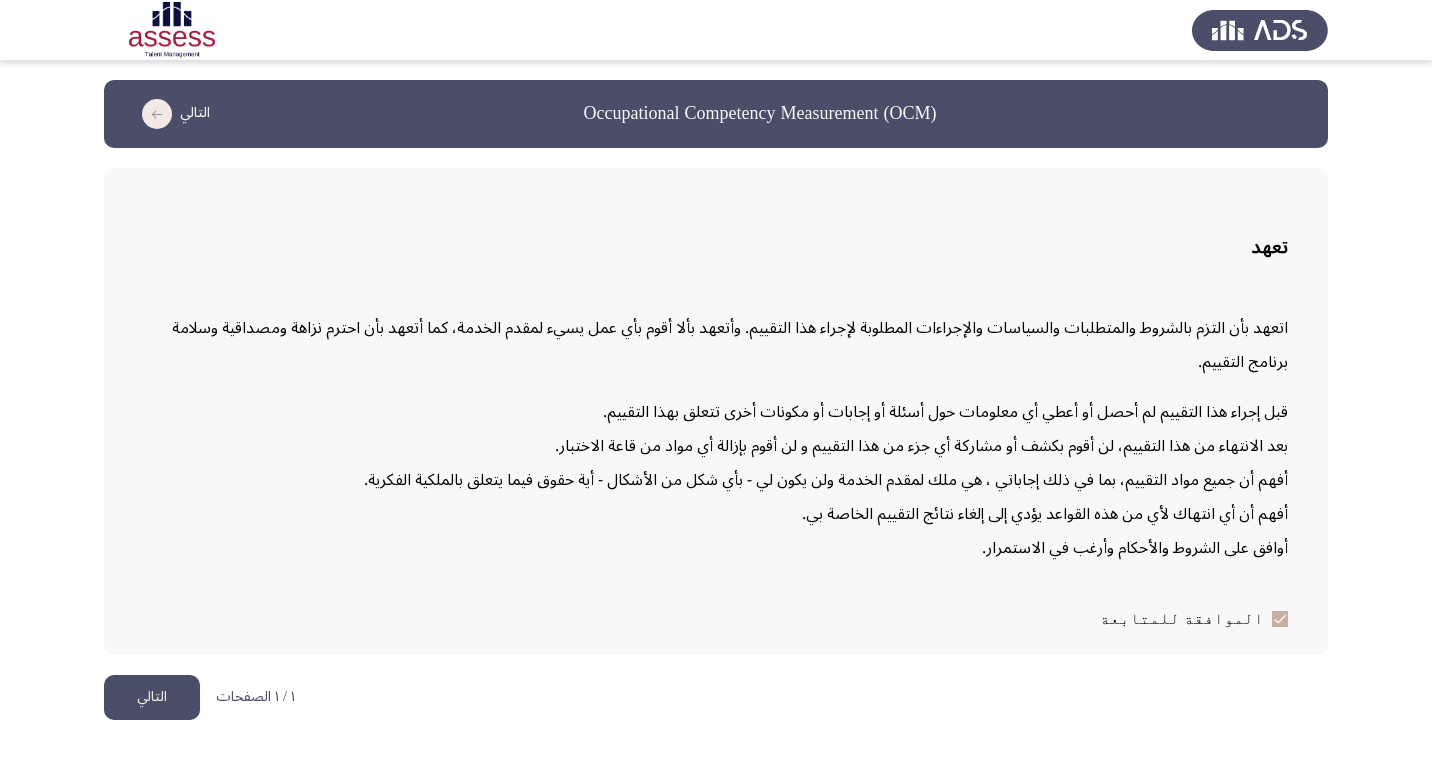 click on "التالي" 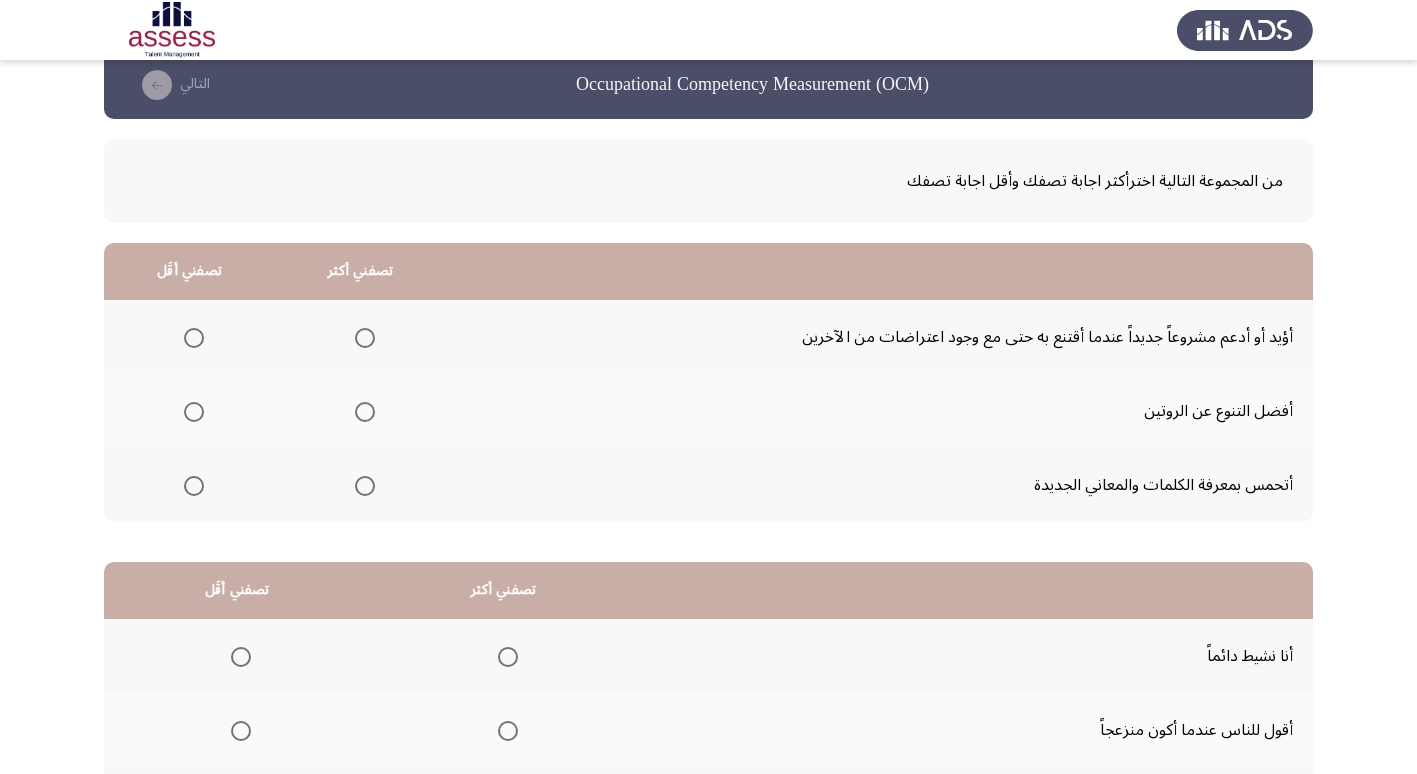 scroll, scrollTop: 0, scrollLeft: 0, axis: both 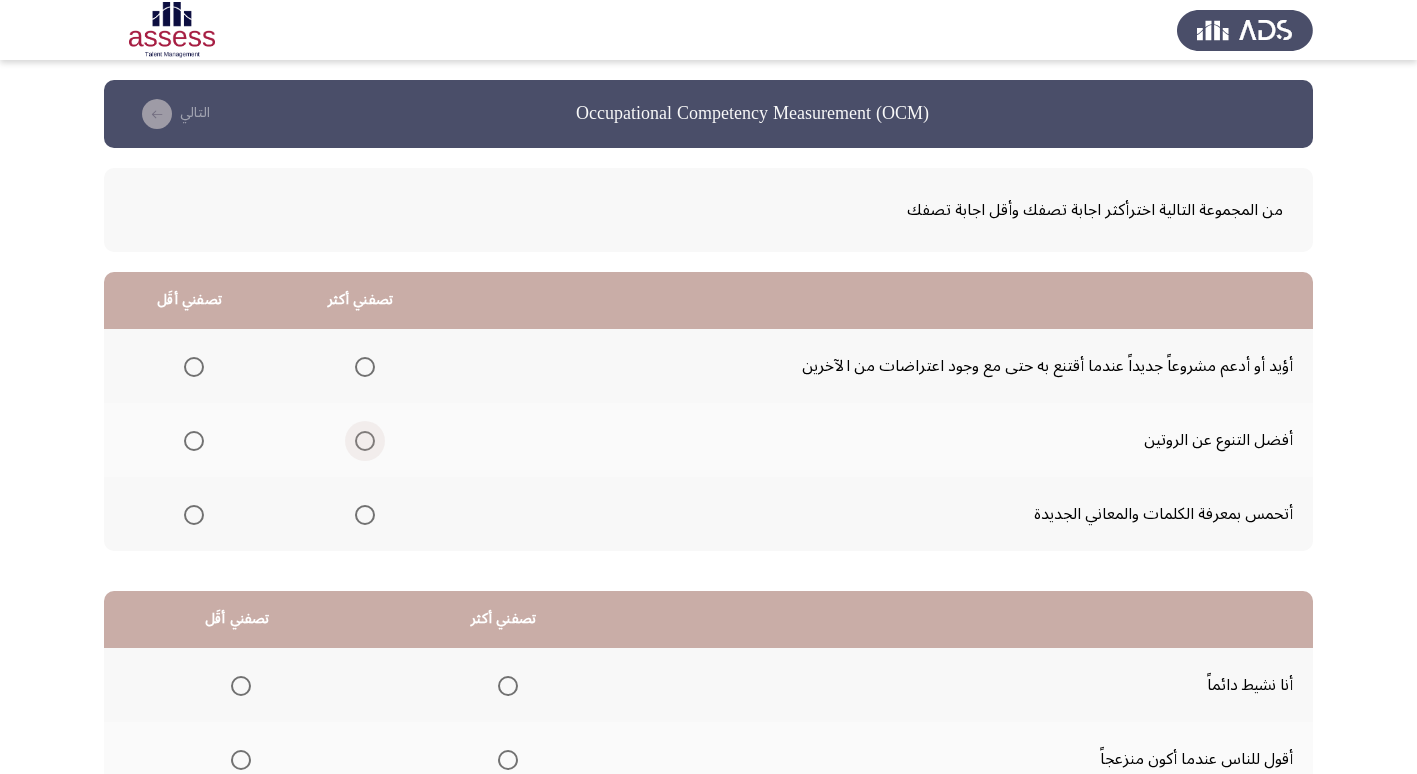 click at bounding box center [365, 441] 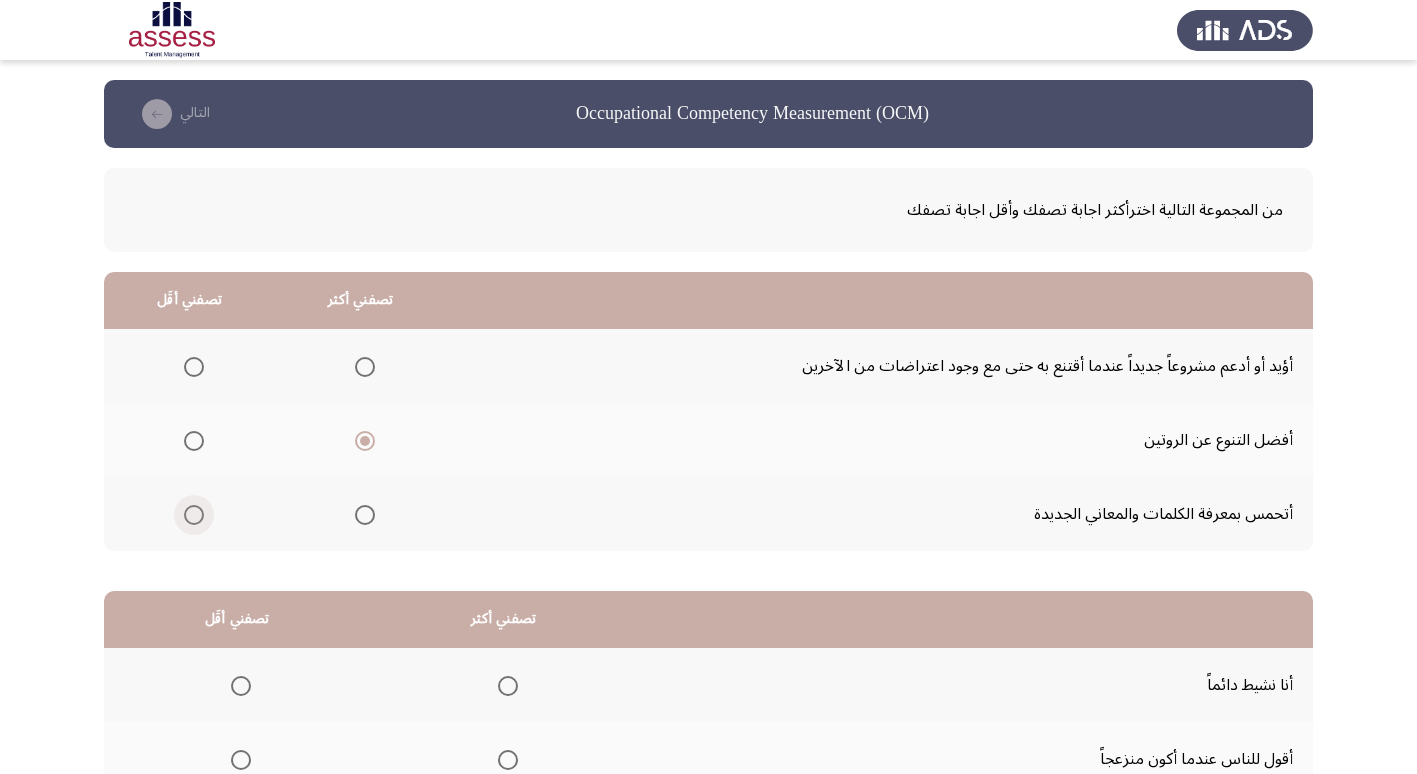 click at bounding box center (194, 515) 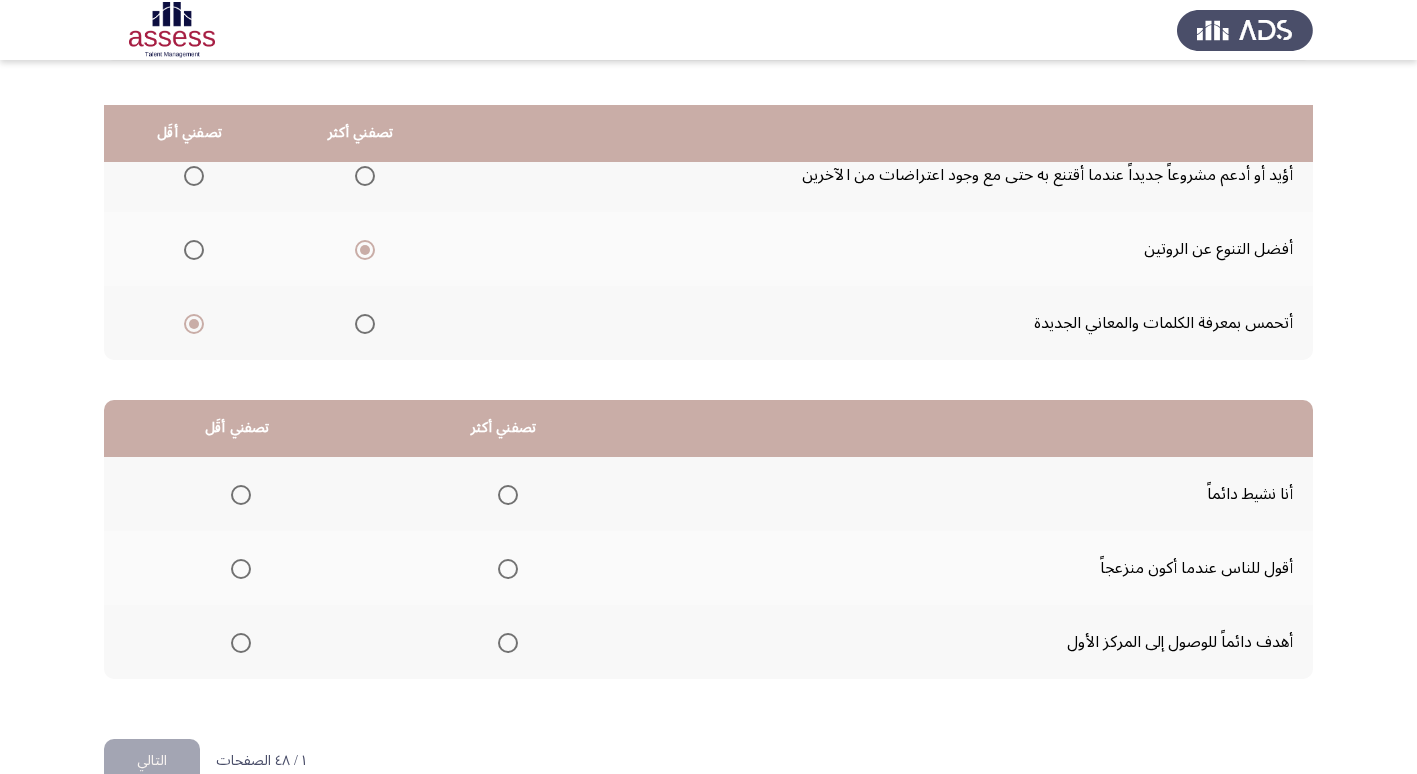 scroll, scrollTop: 236, scrollLeft: 0, axis: vertical 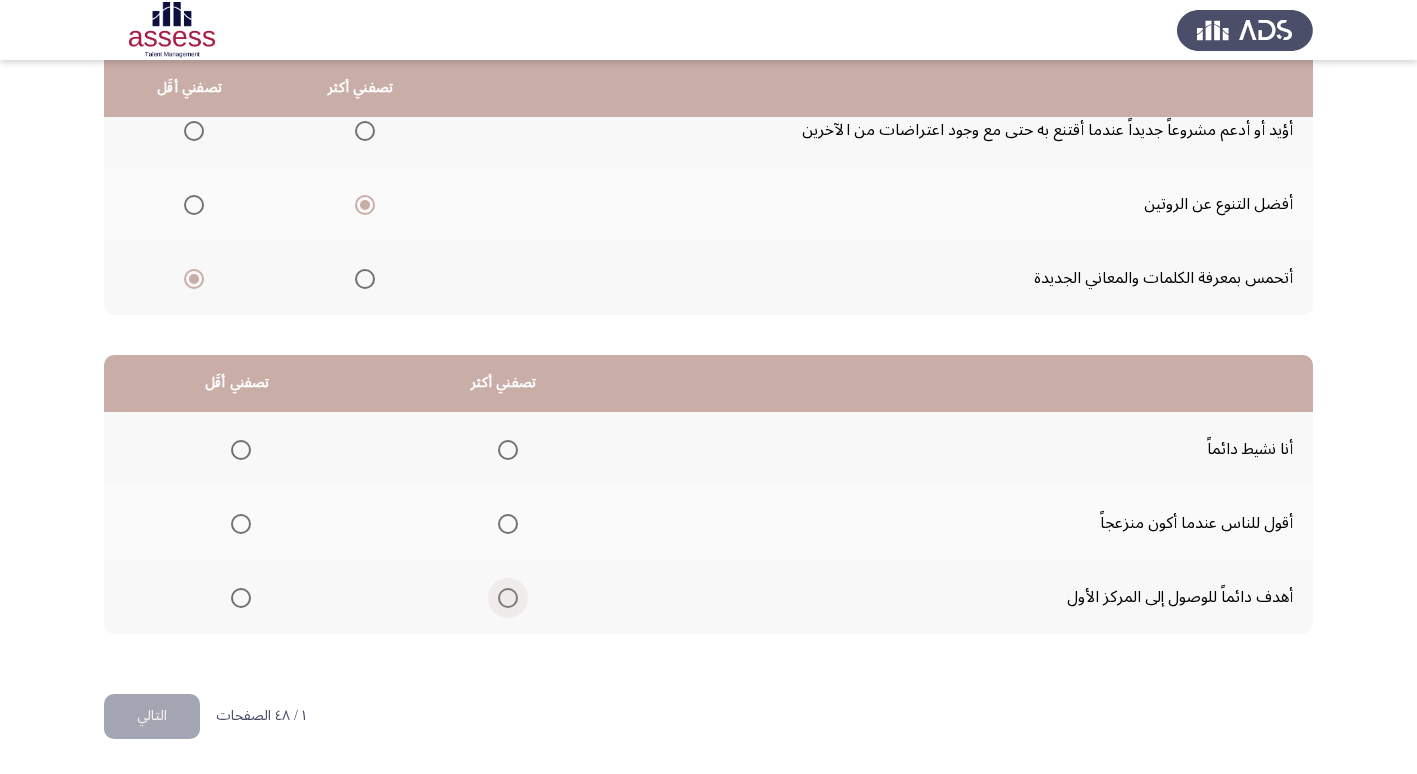 click at bounding box center (508, 598) 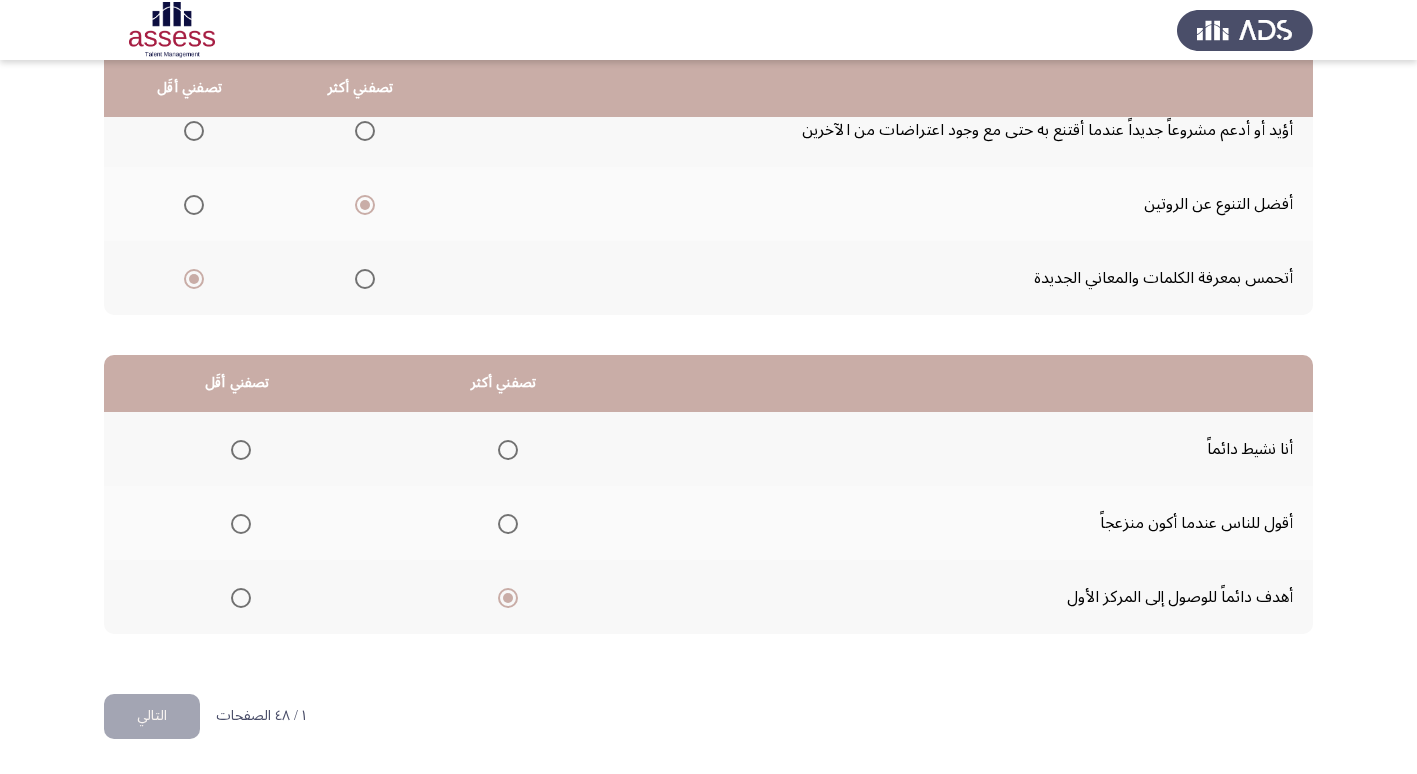 click at bounding box center (241, 450) 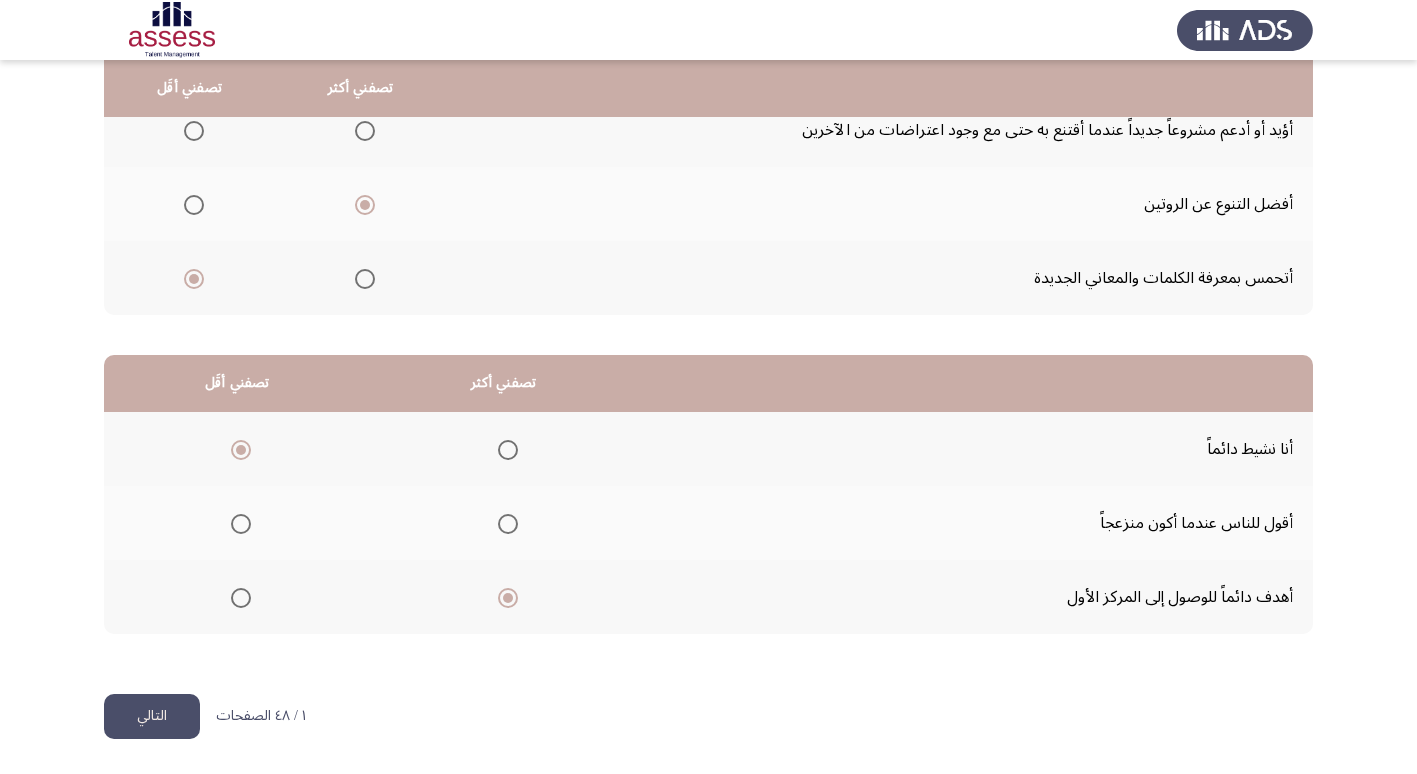 click on "التالي" 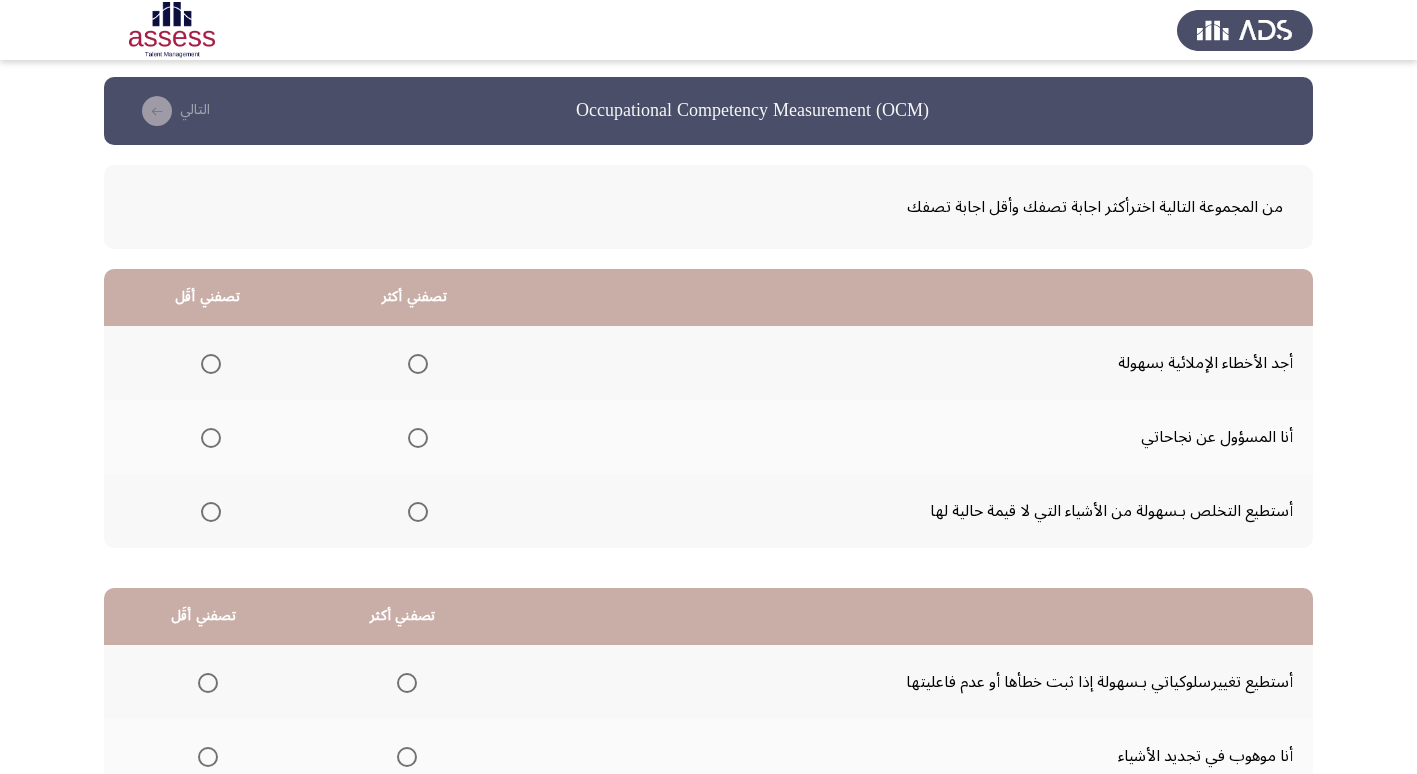 scroll, scrollTop: 0, scrollLeft: 0, axis: both 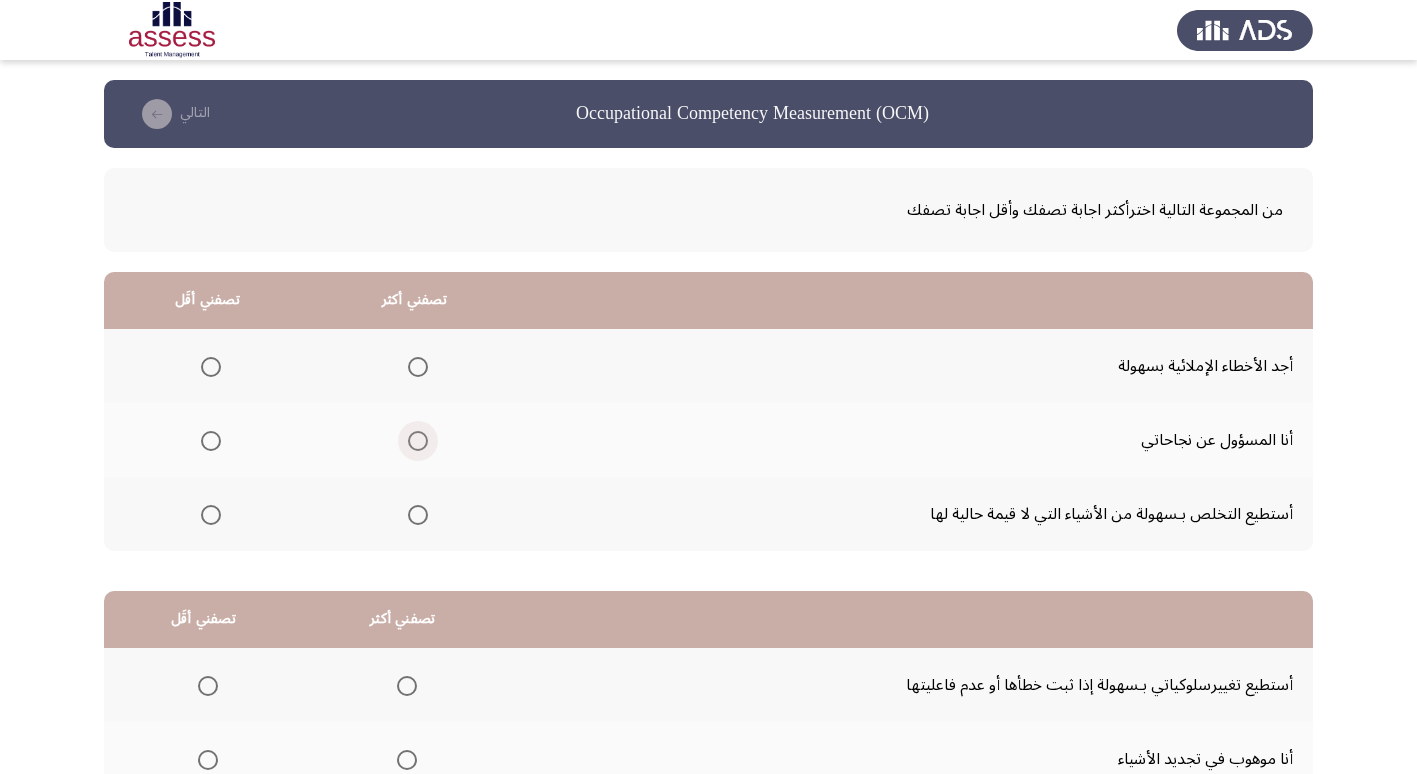 click at bounding box center [418, 441] 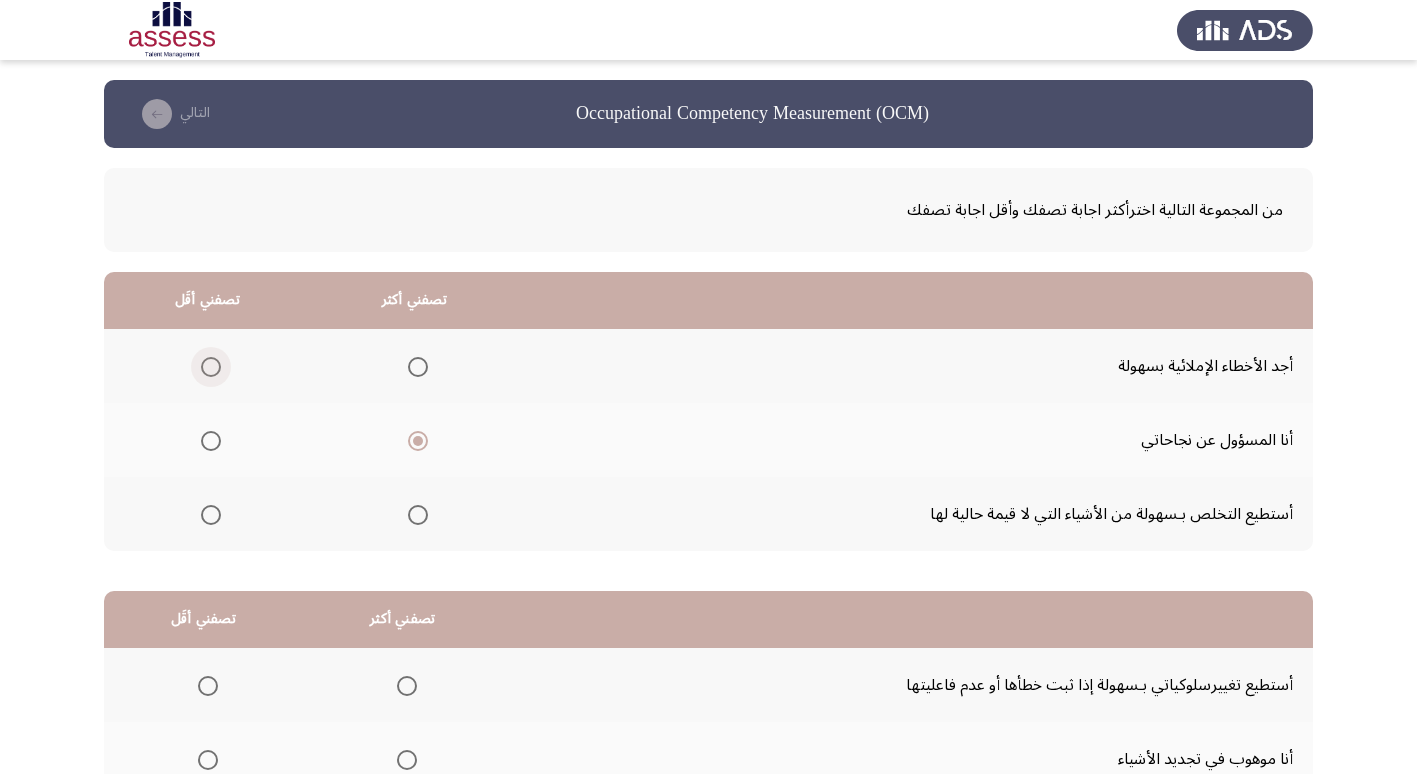 click at bounding box center [211, 367] 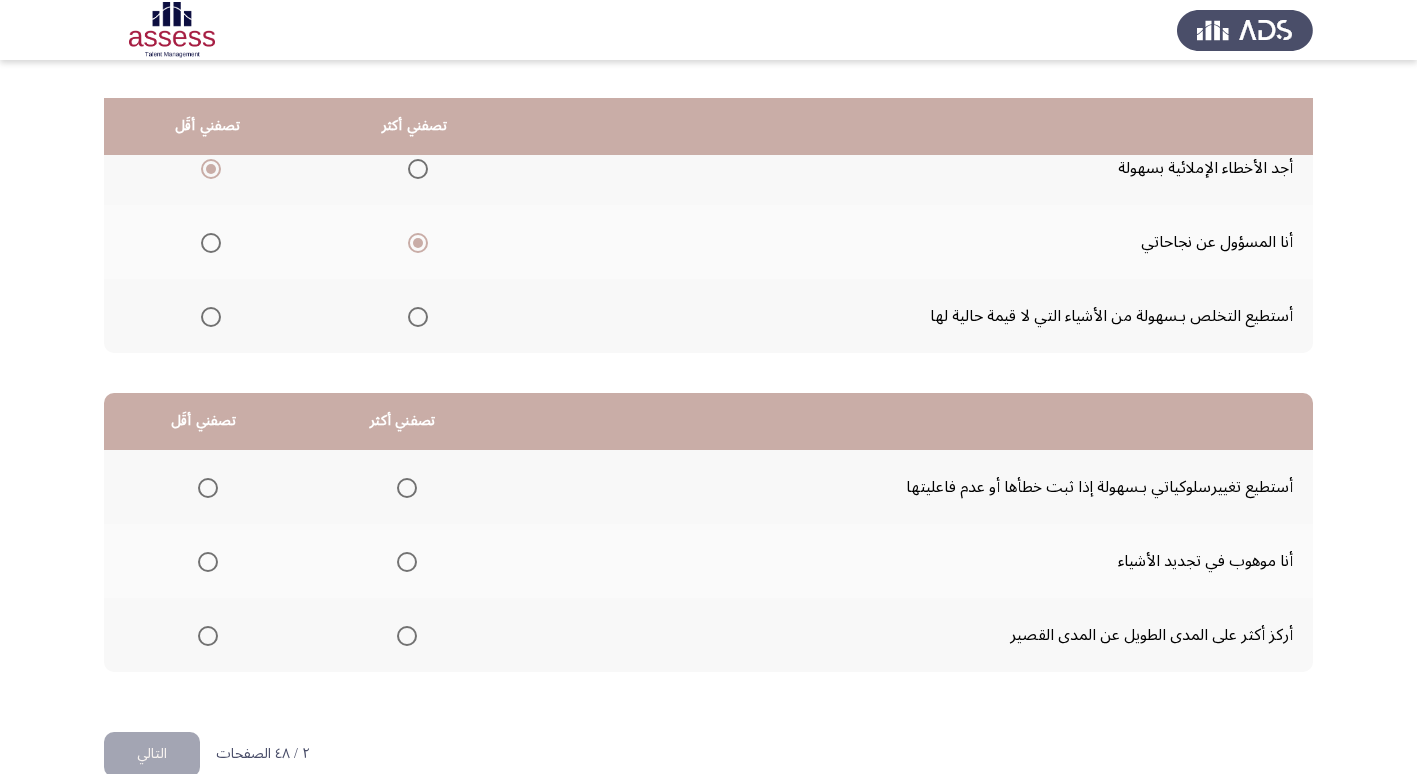 scroll, scrollTop: 236, scrollLeft: 0, axis: vertical 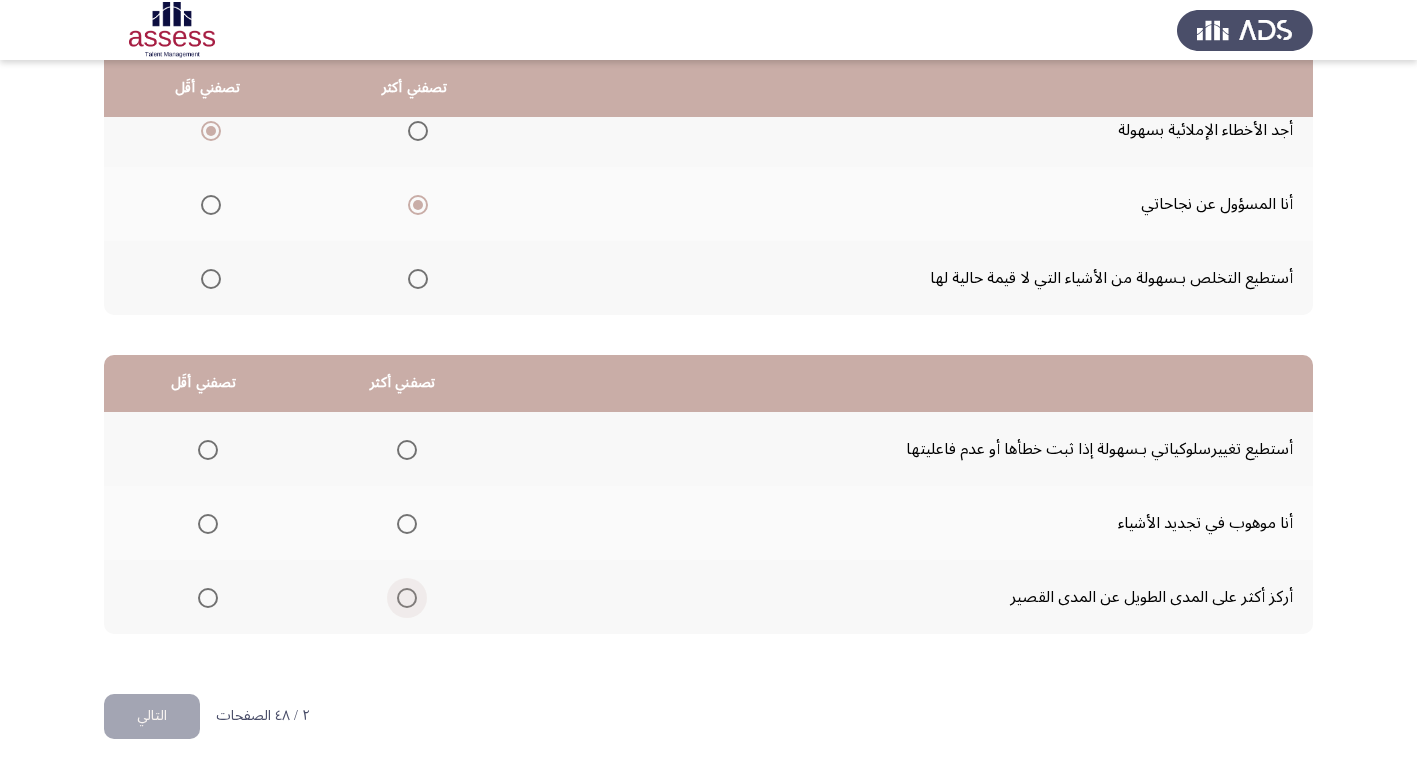 click at bounding box center [407, 598] 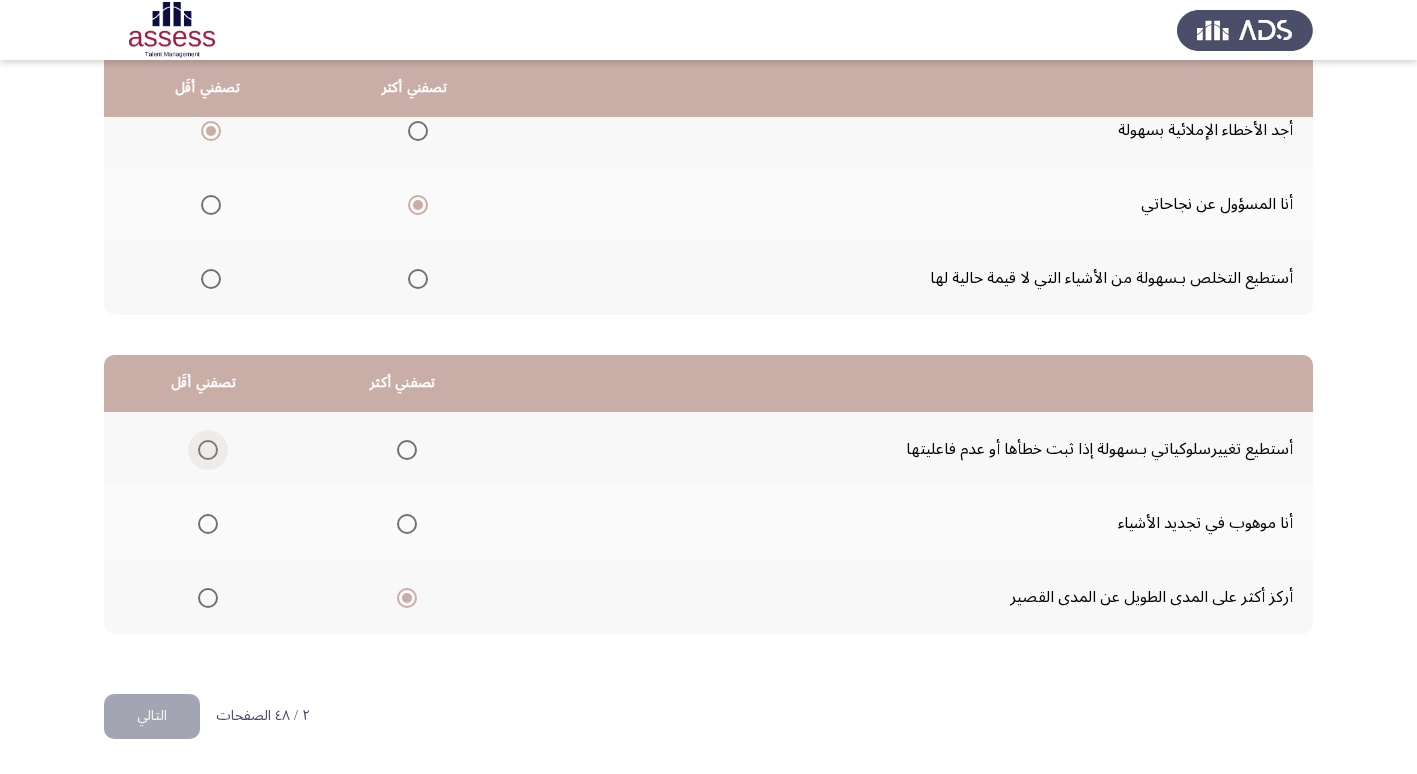 click at bounding box center (208, 450) 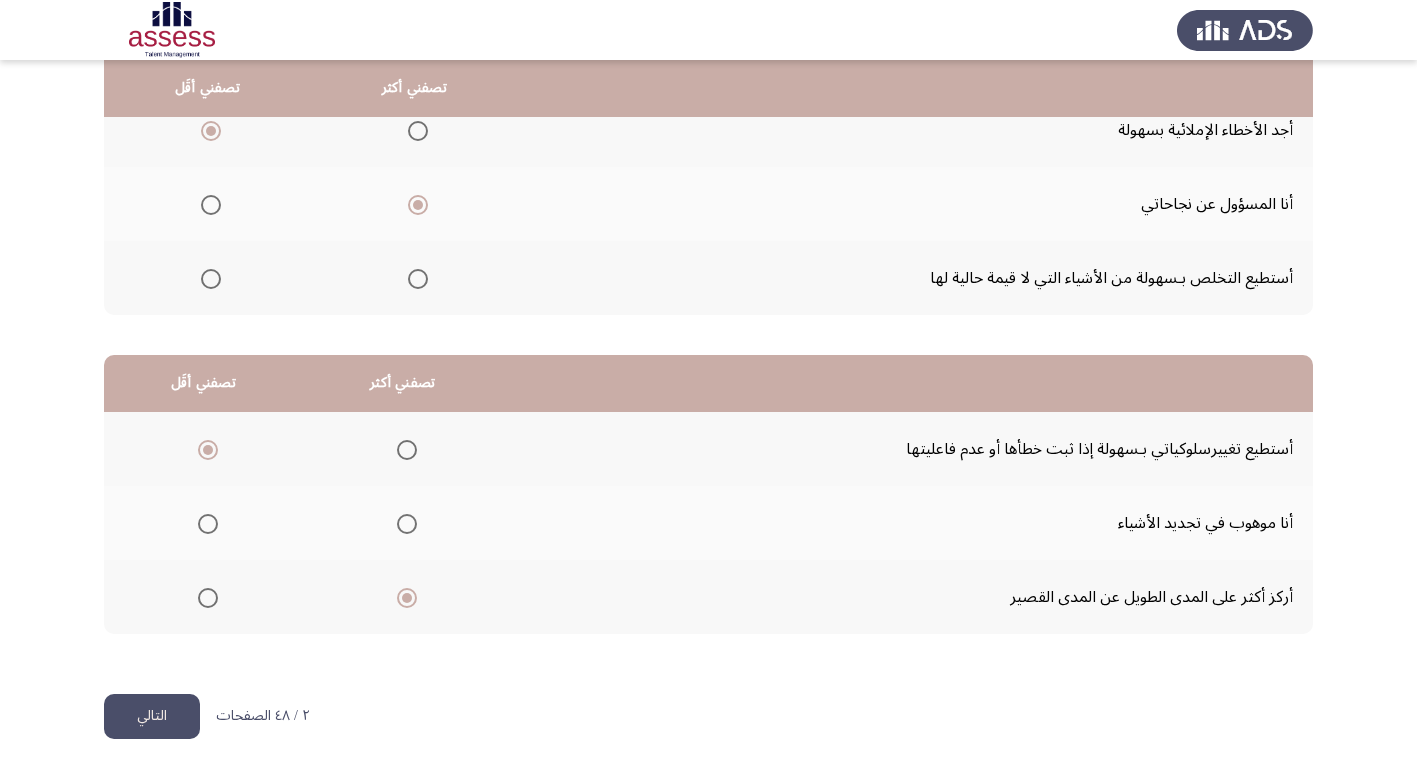 click on "التالي" 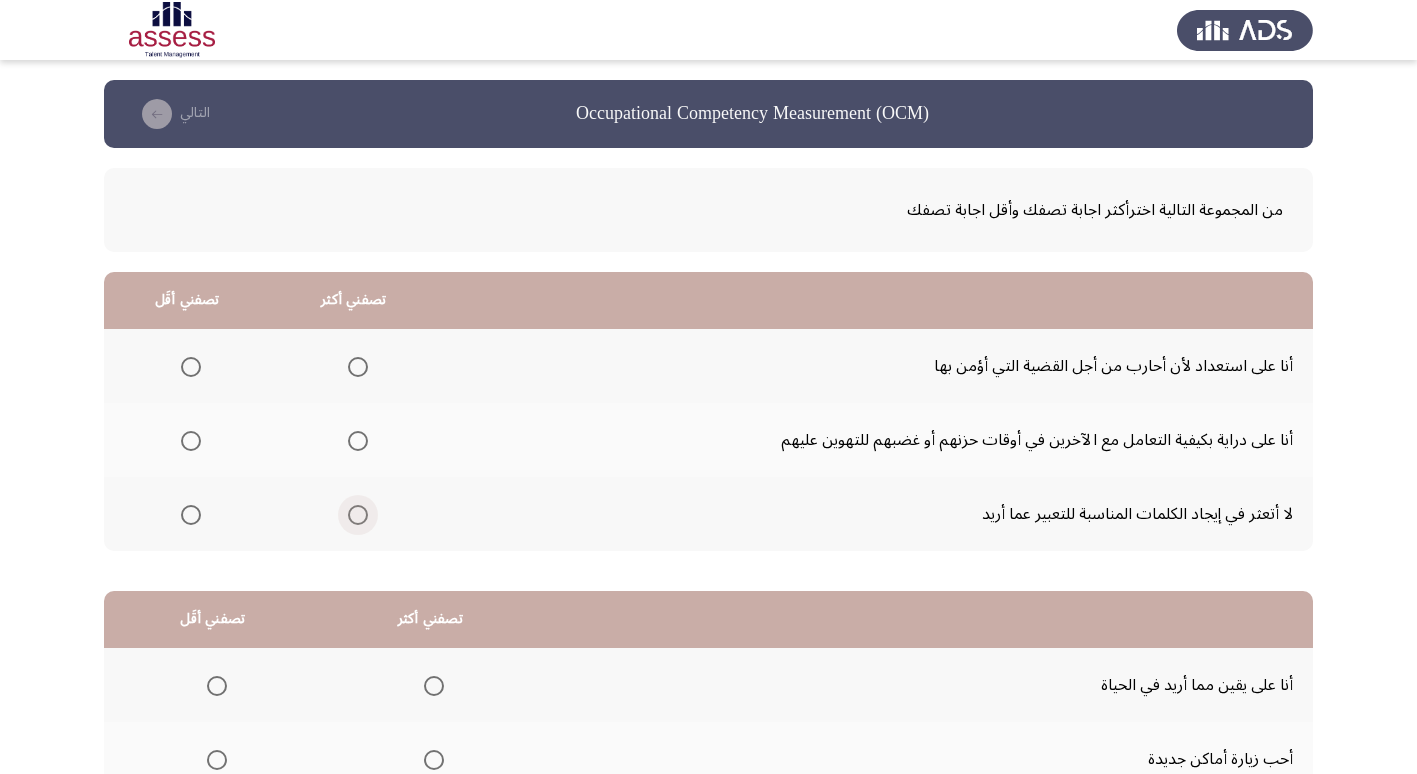 click at bounding box center [358, 515] 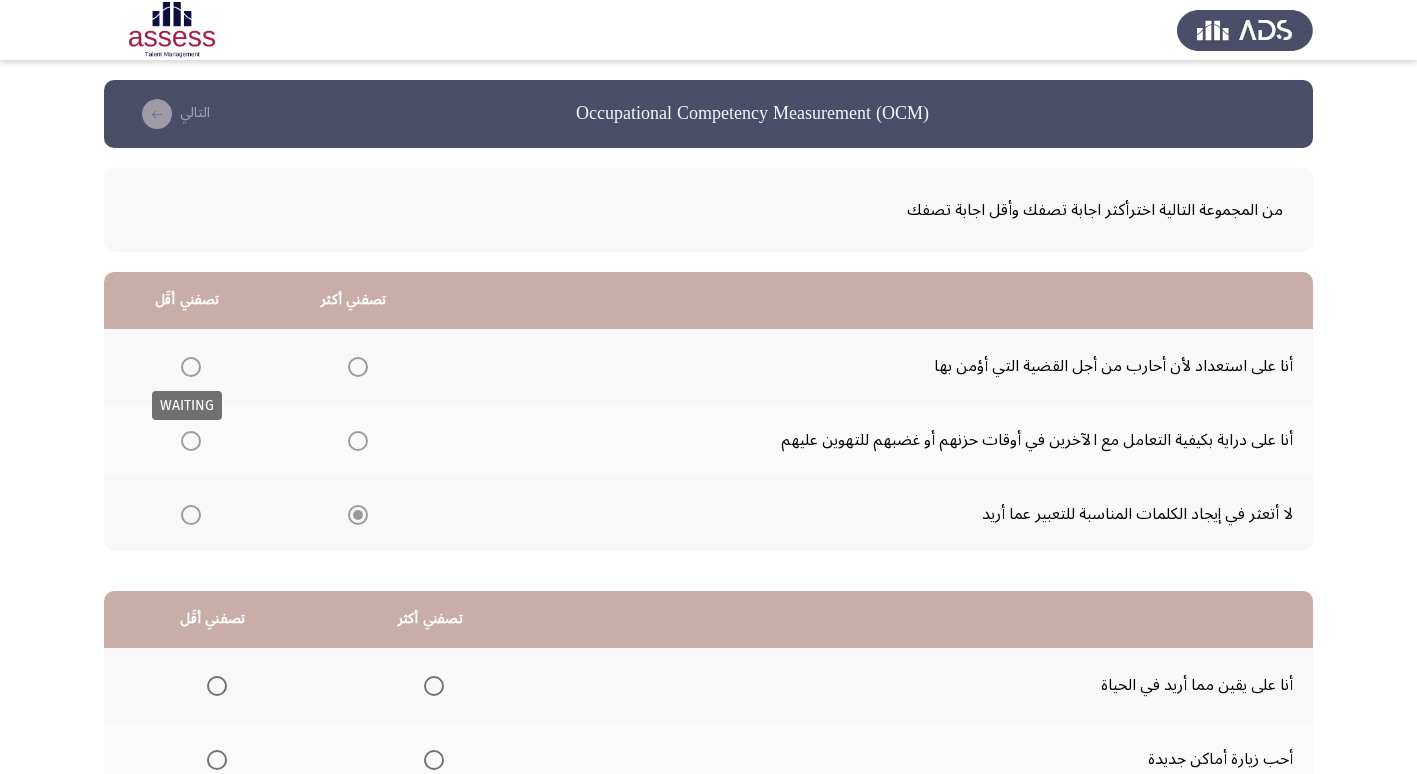 click at bounding box center (191, 367) 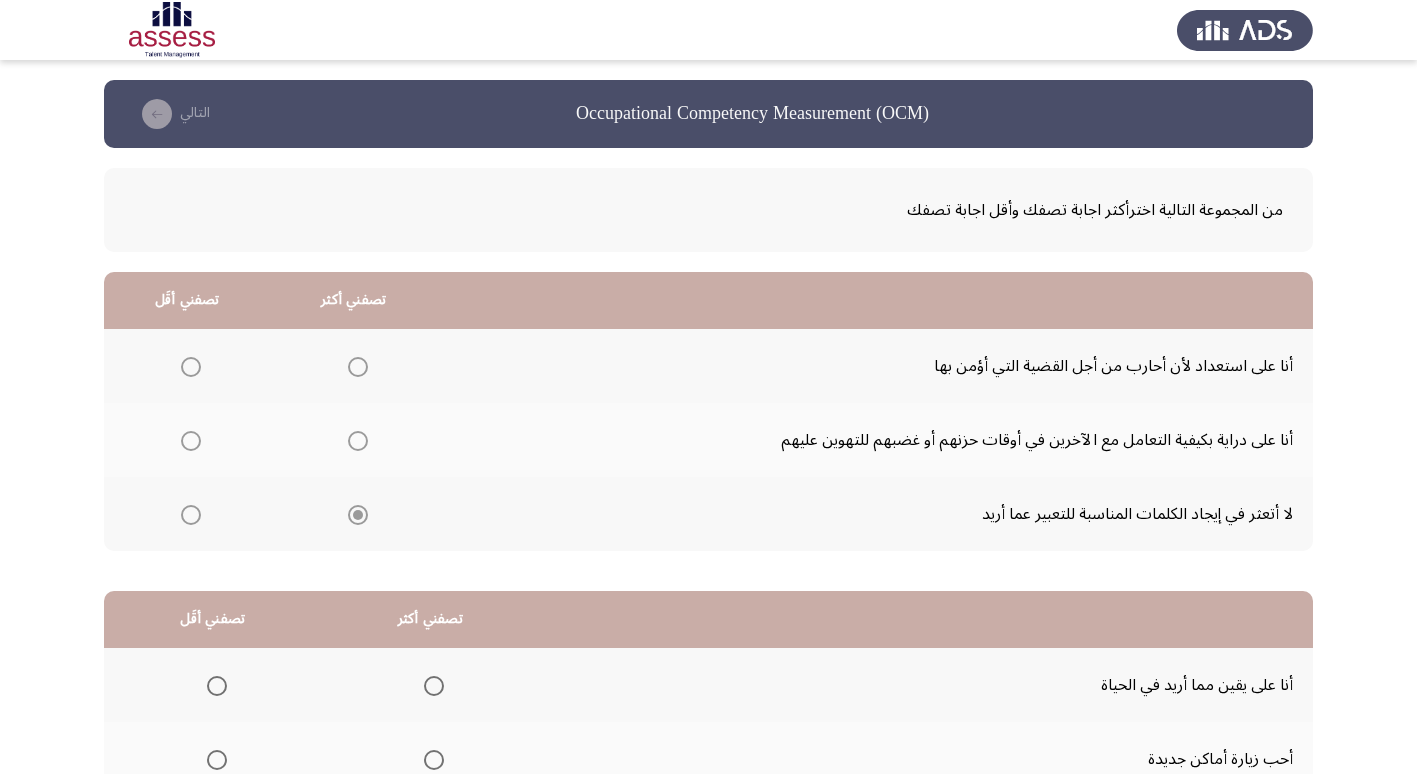 click at bounding box center (191, 367) 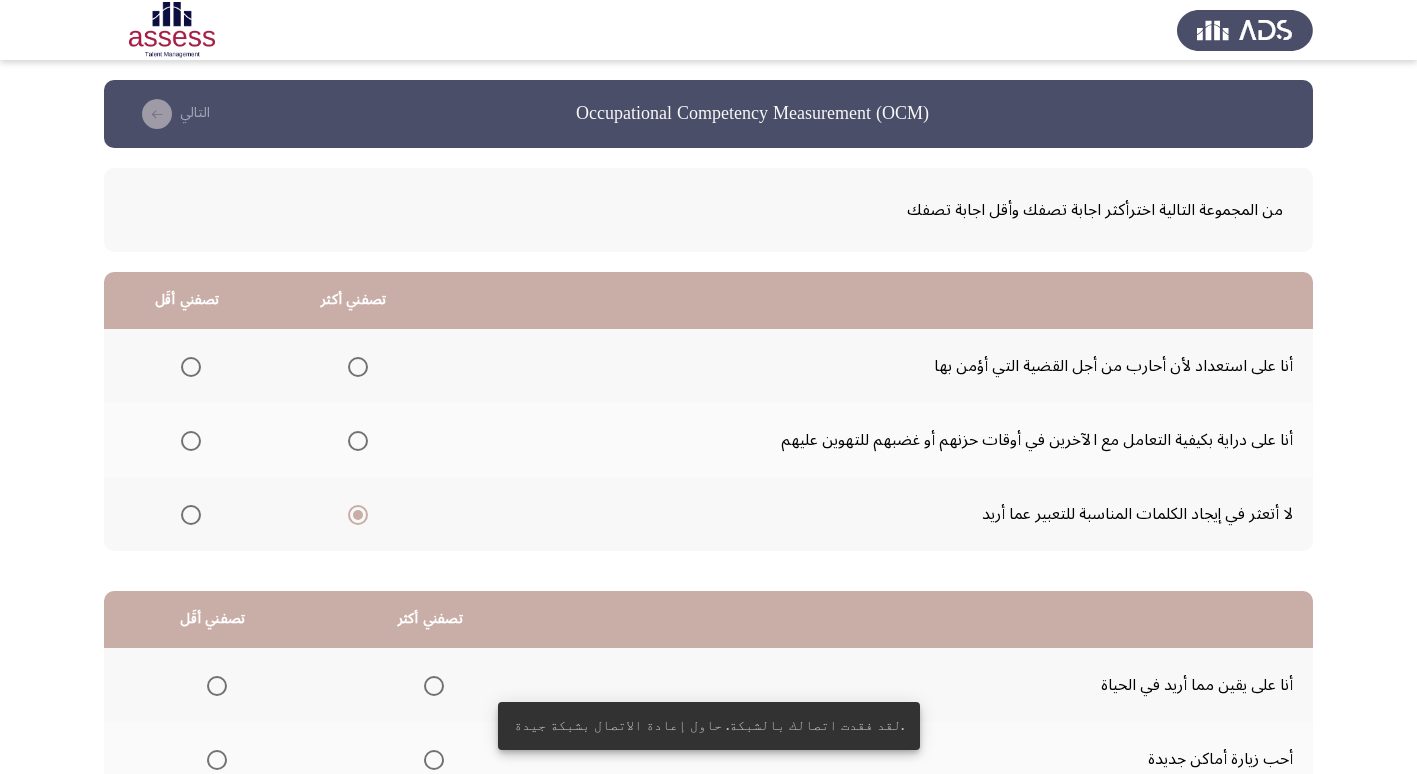 click at bounding box center (191, 367) 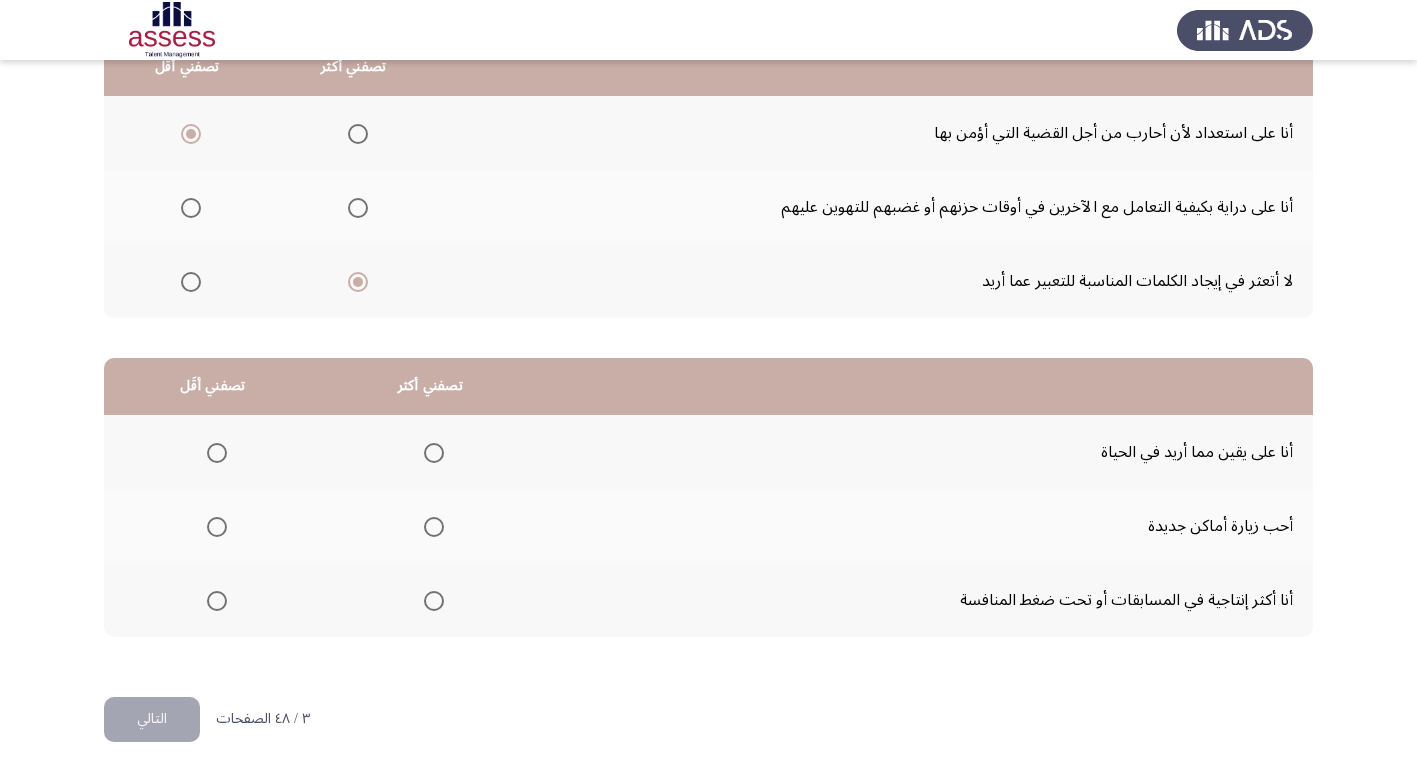scroll, scrollTop: 236, scrollLeft: 0, axis: vertical 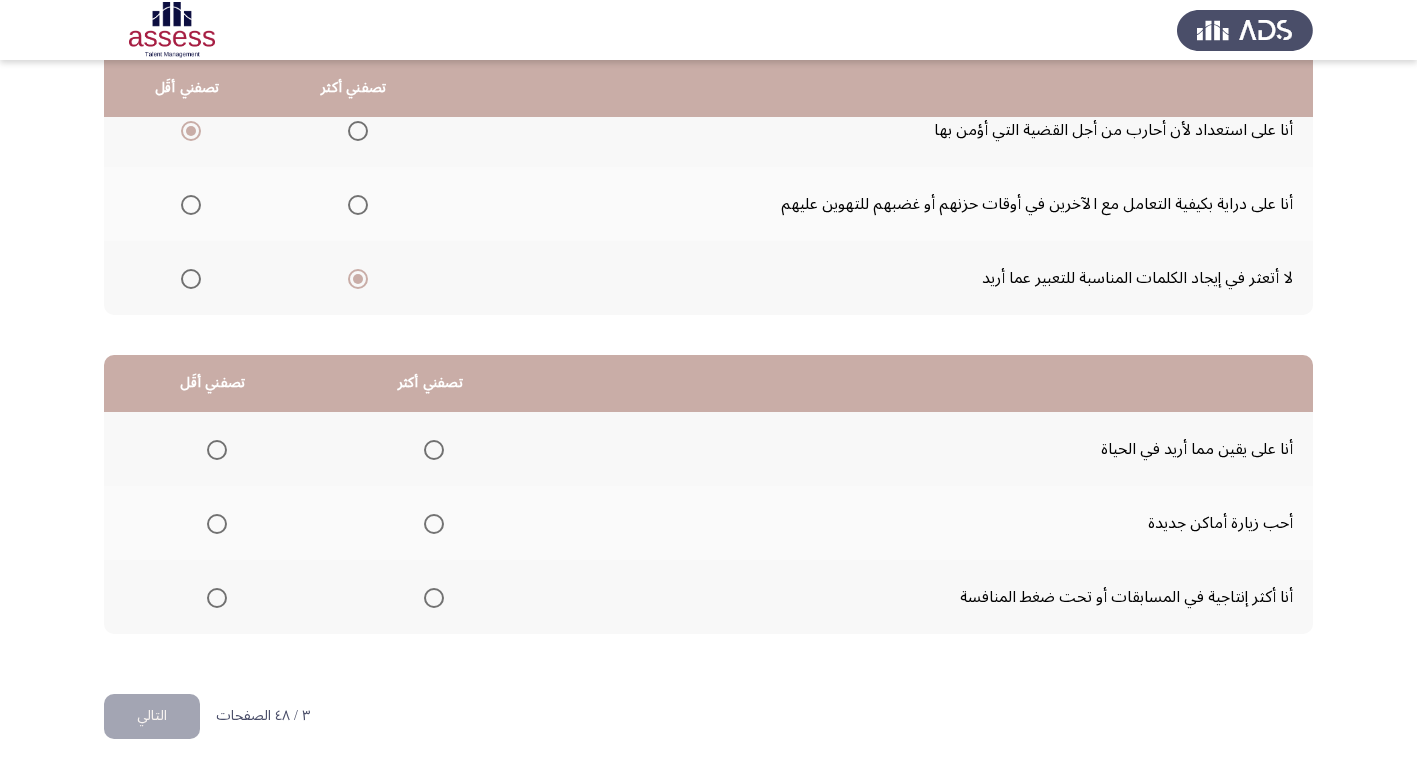 click at bounding box center [434, 598] 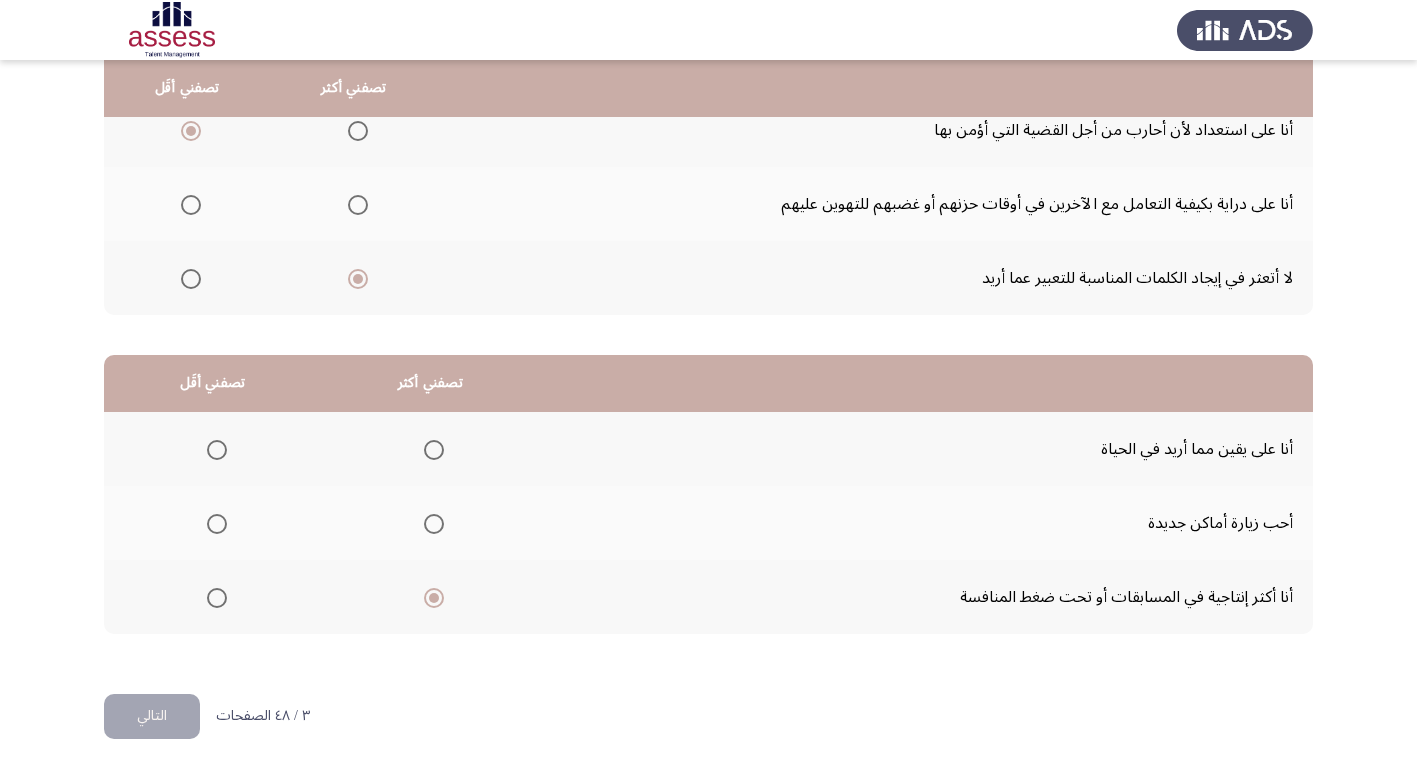 click at bounding box center (217, 524) 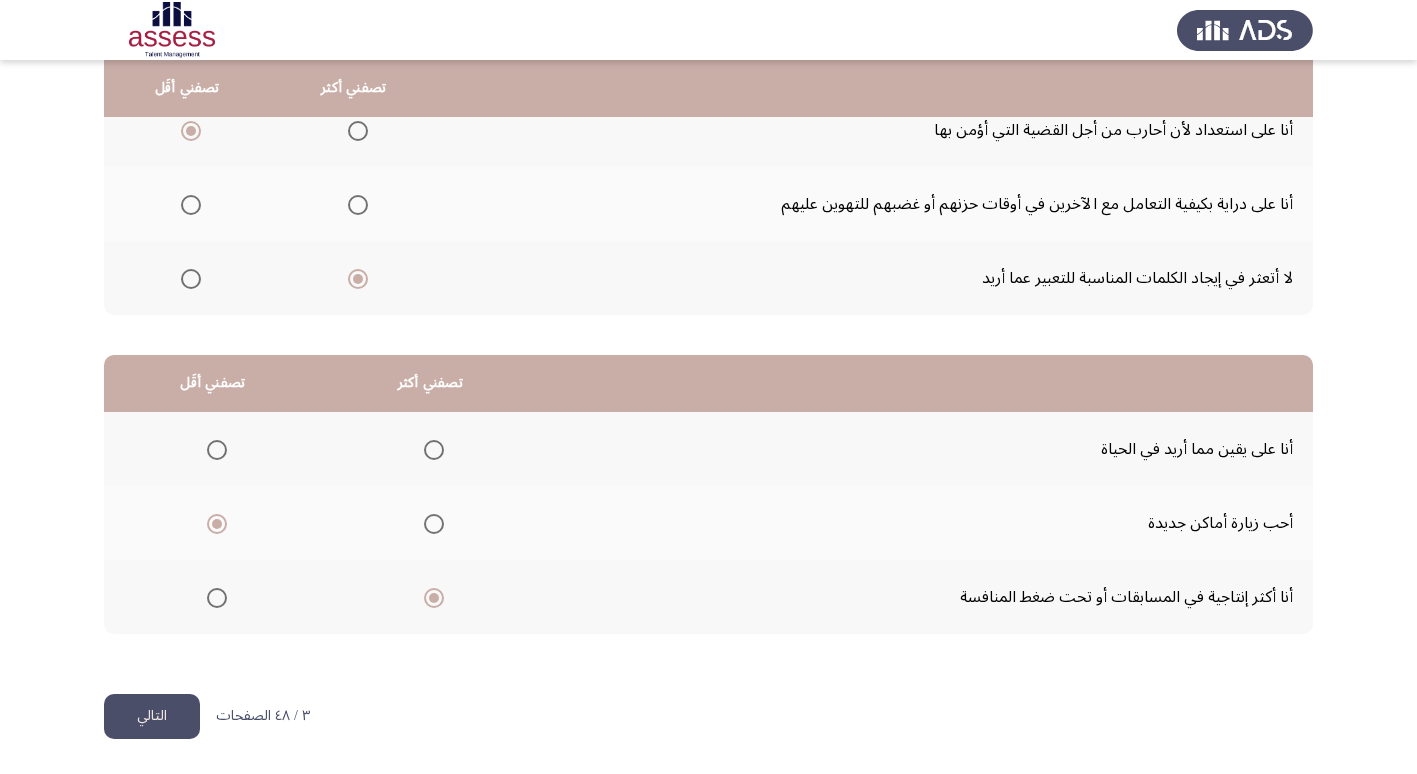 click on "التالي" 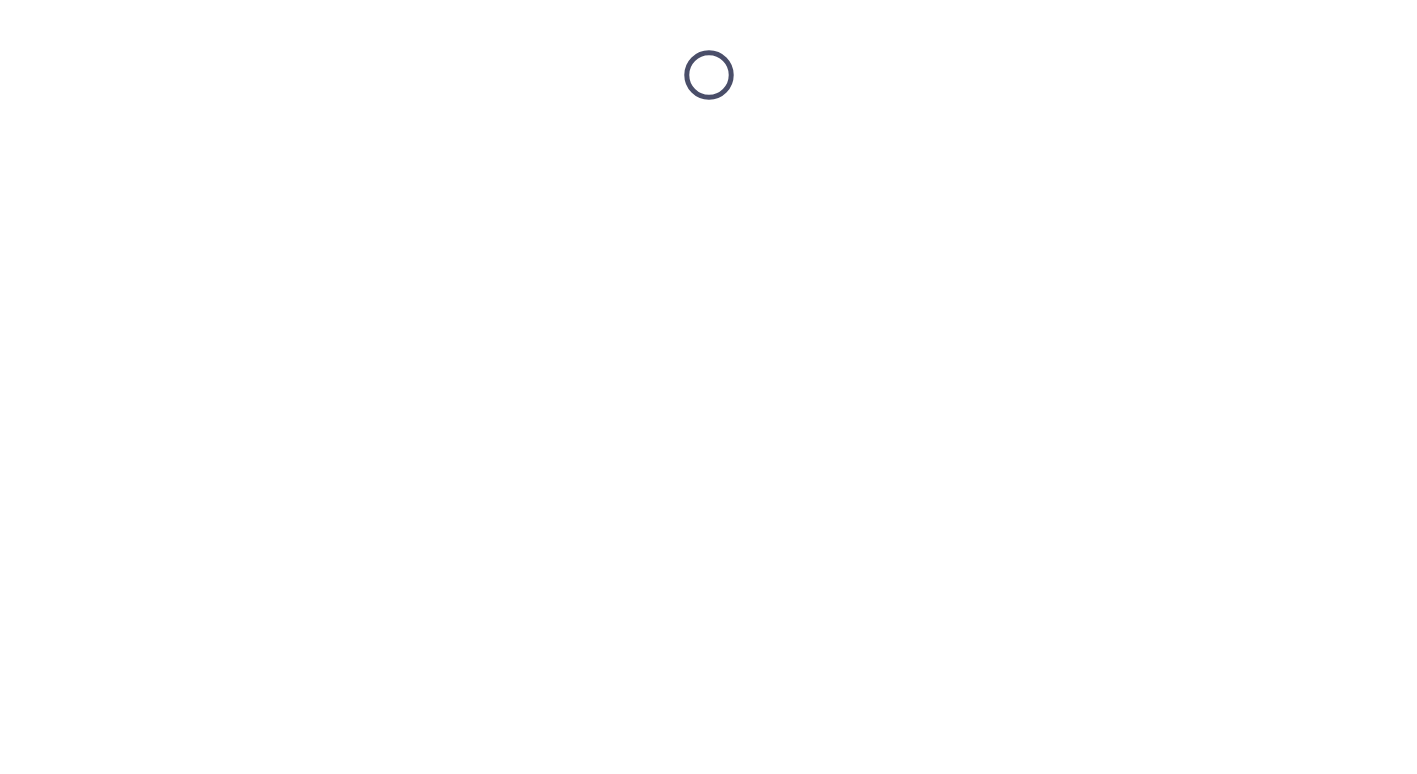 scroll, scrollTop: 0, scrollLeft: 0, axis: both 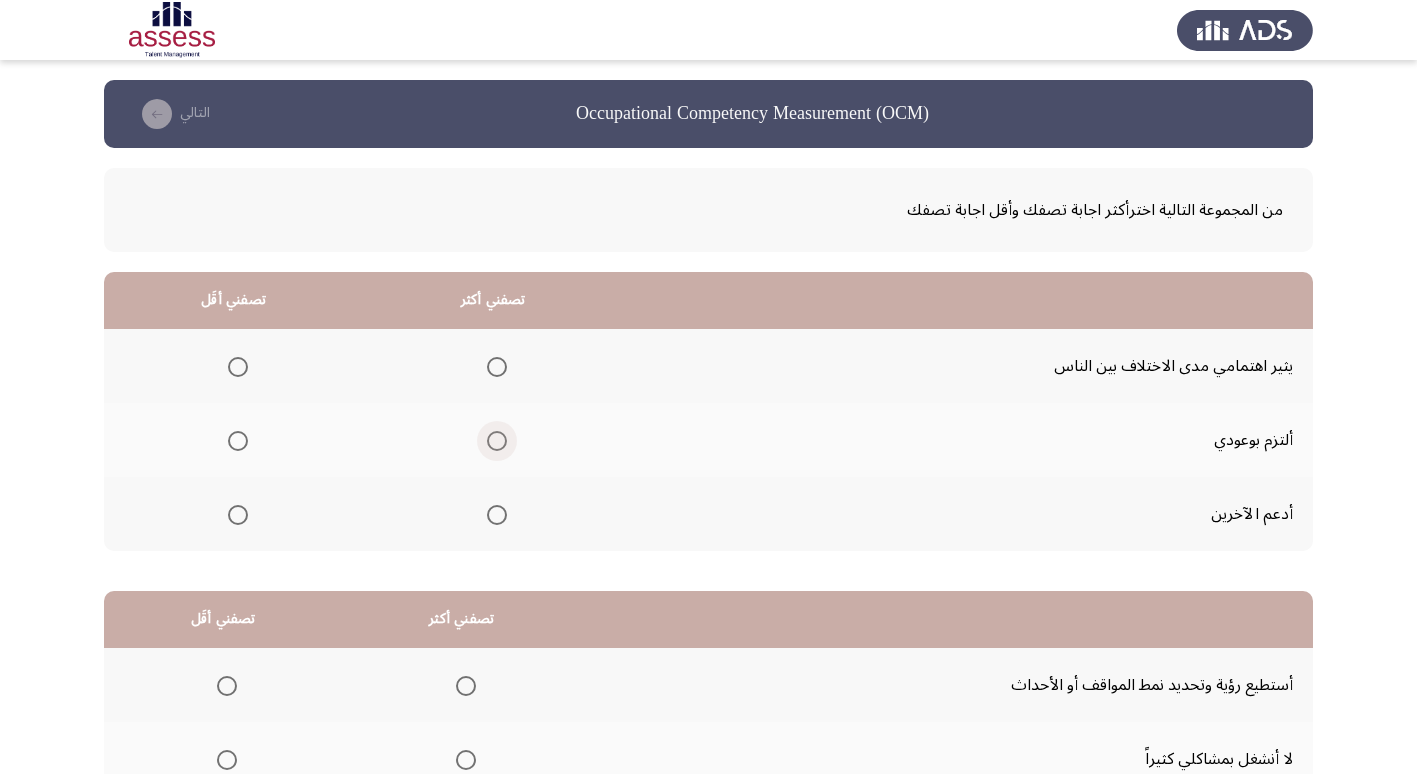 click at bounding box center (497, 441) 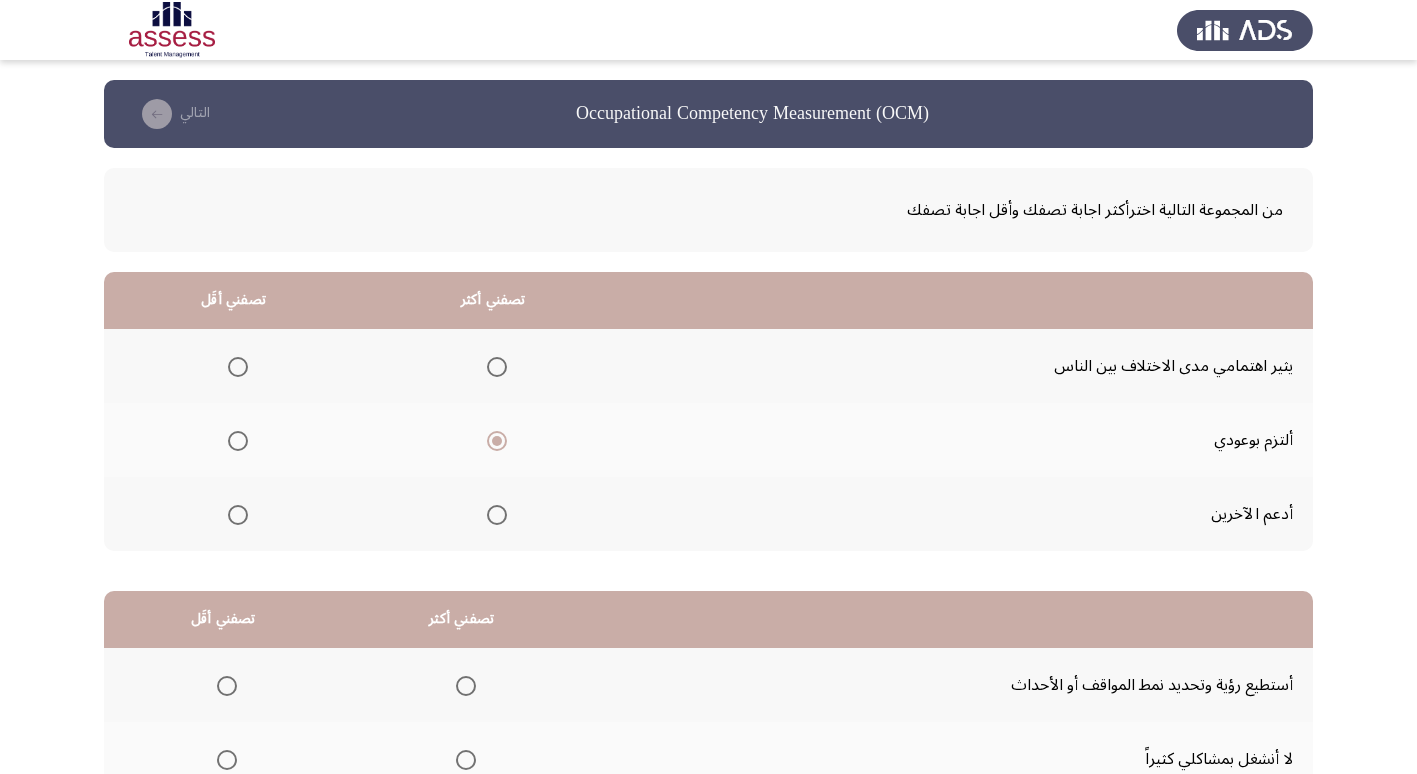 click at bounding box center (238, 367) 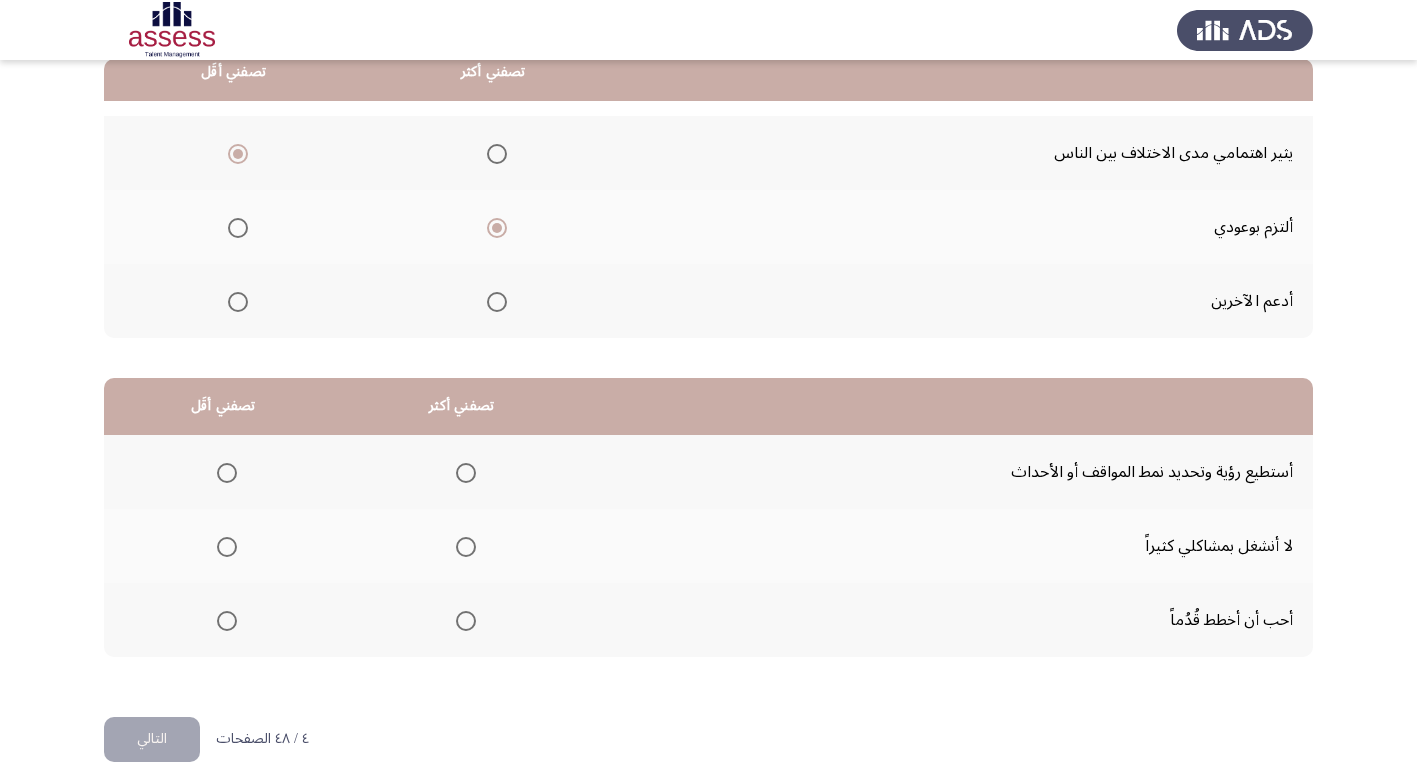 scroll, scrollTop: 236, scrollLeft: 0, axis: vertical 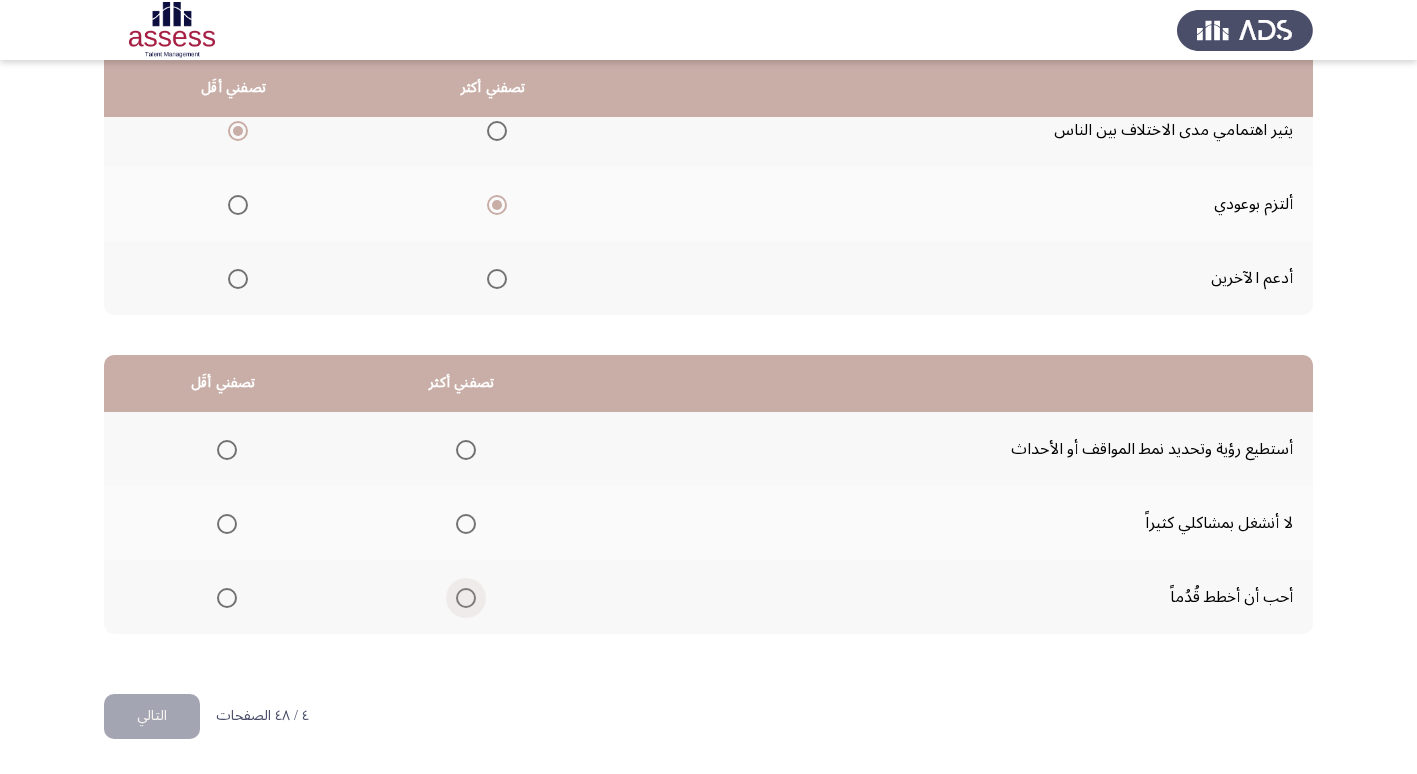 click at bounding box center [466, 598] 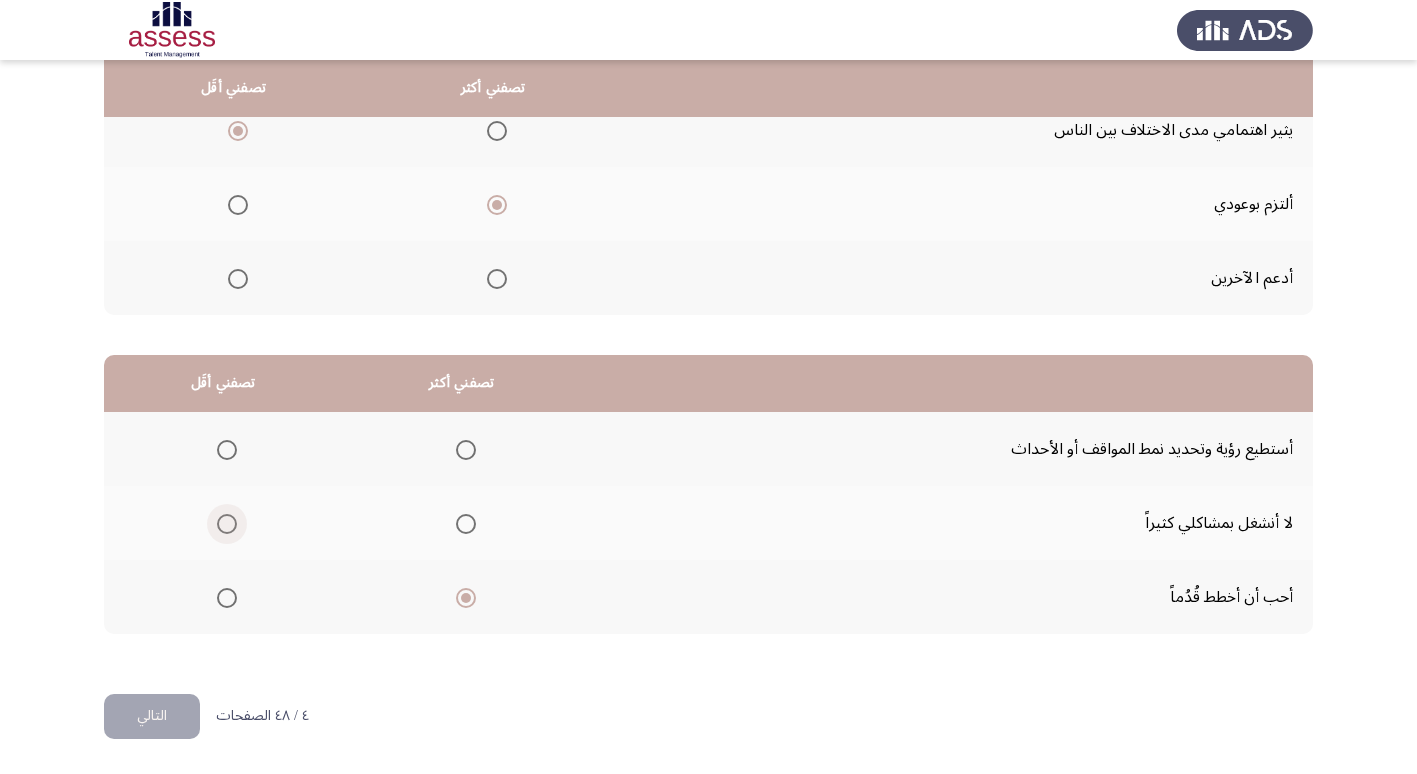 click at bounding box center [227, 524] 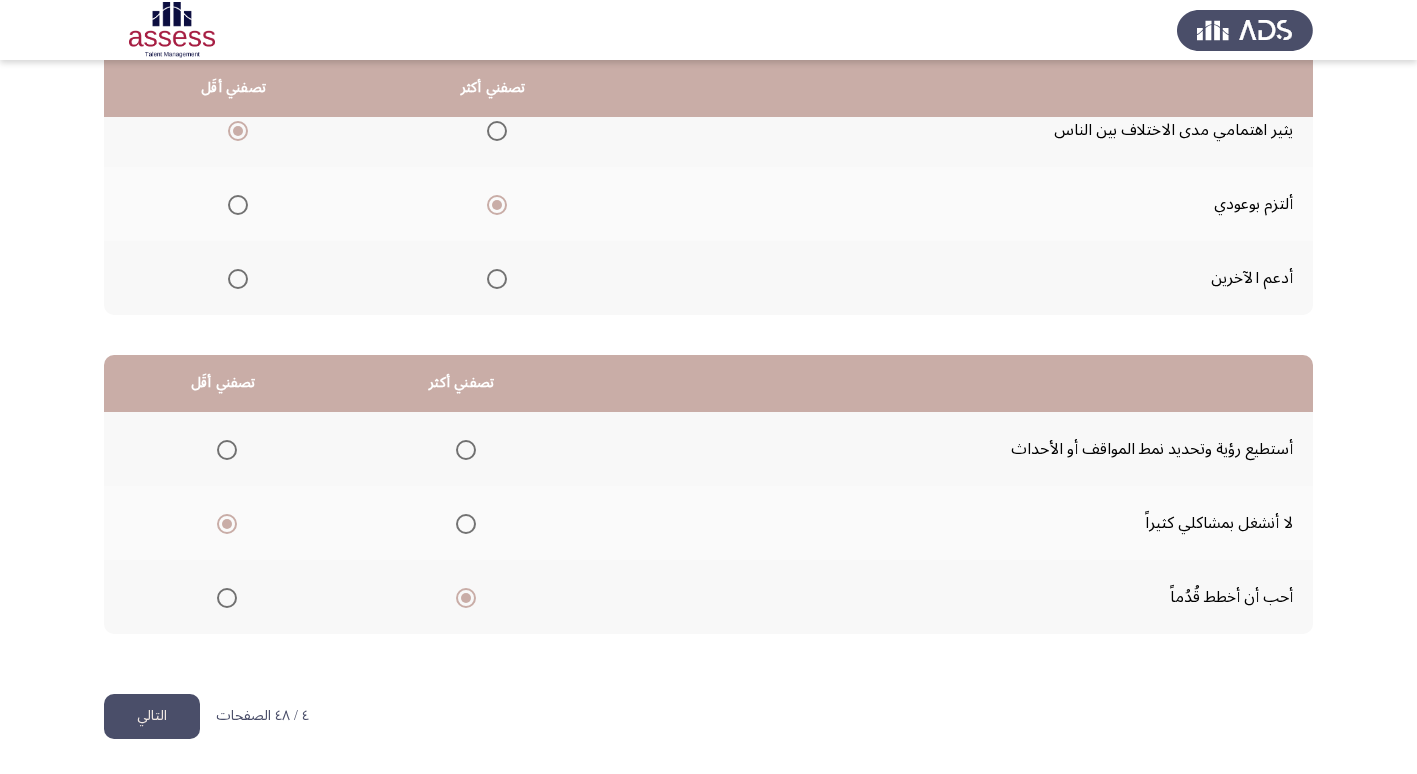 drag, startPoint x: 154, startPoint y: 717, endPoint x: 173, endPoint y: 707, distance: 21.470911 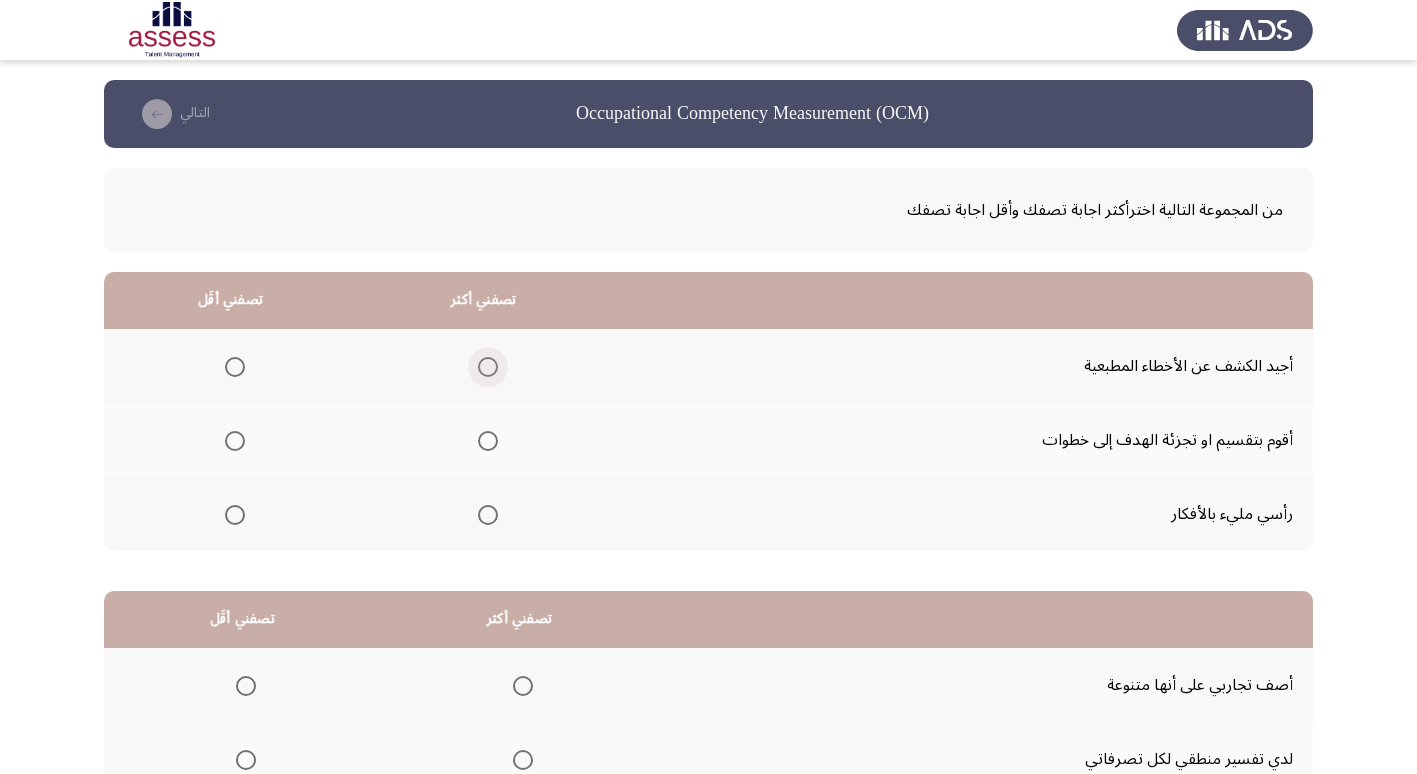 click at bounding box center (488, 367) 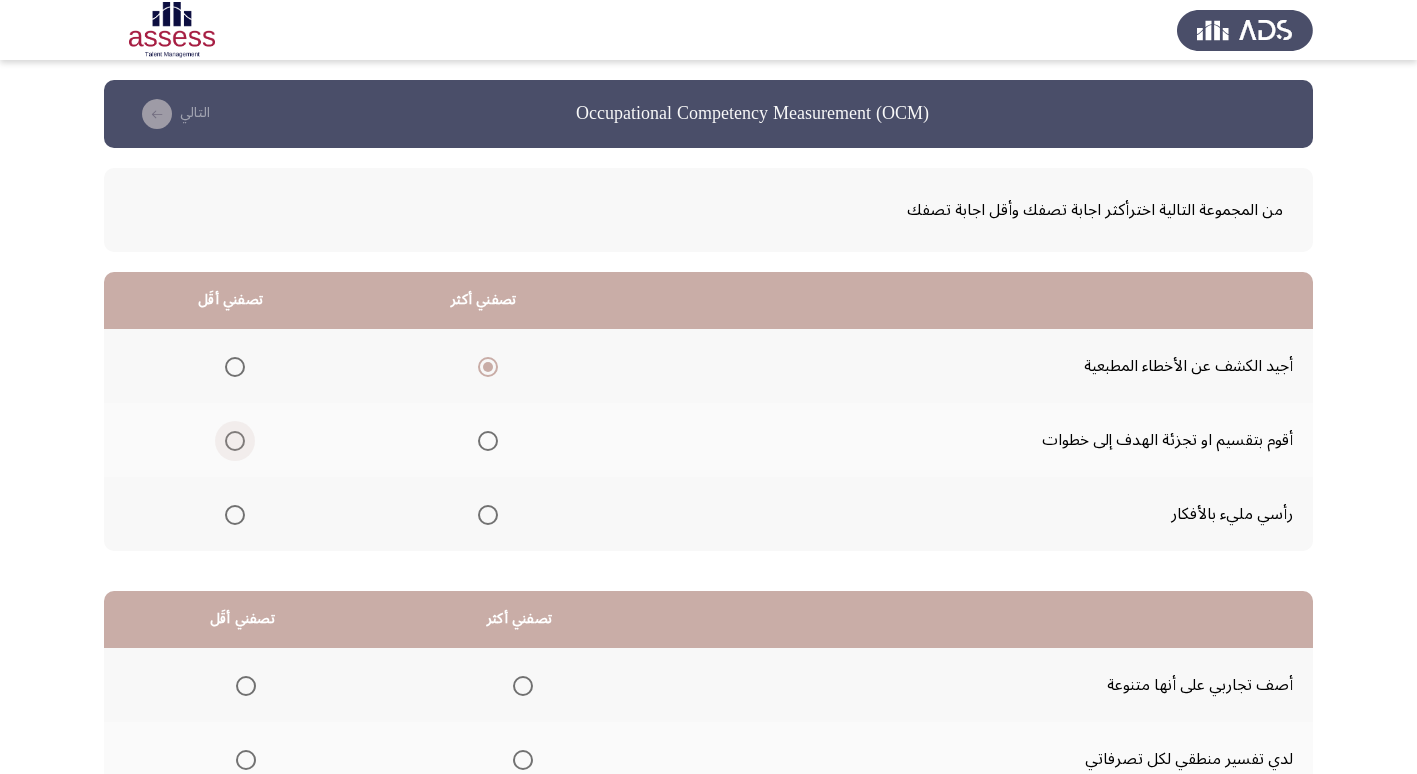 click at bounding box center [235, 441] 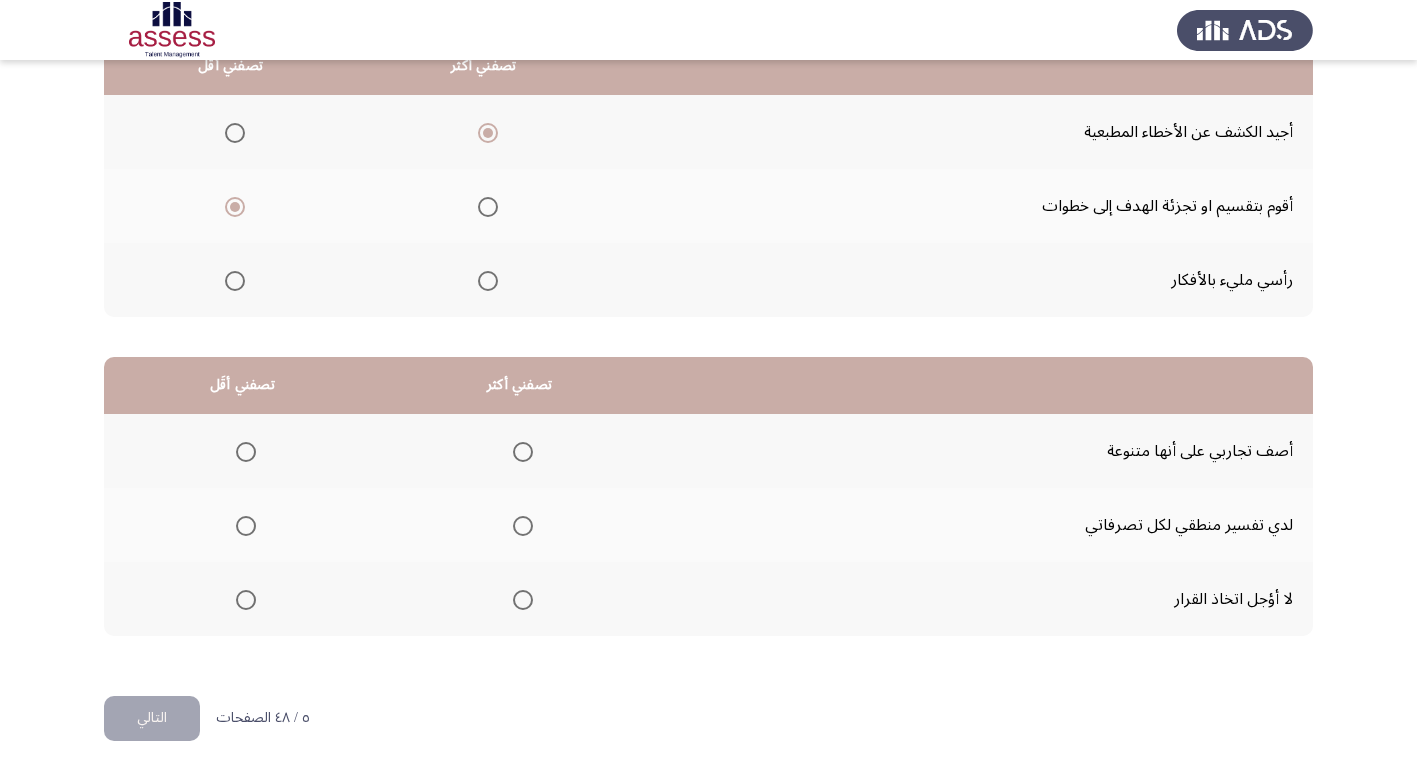 scroll, scrollTop: 236, scrollLeft: 0, axis: vertical 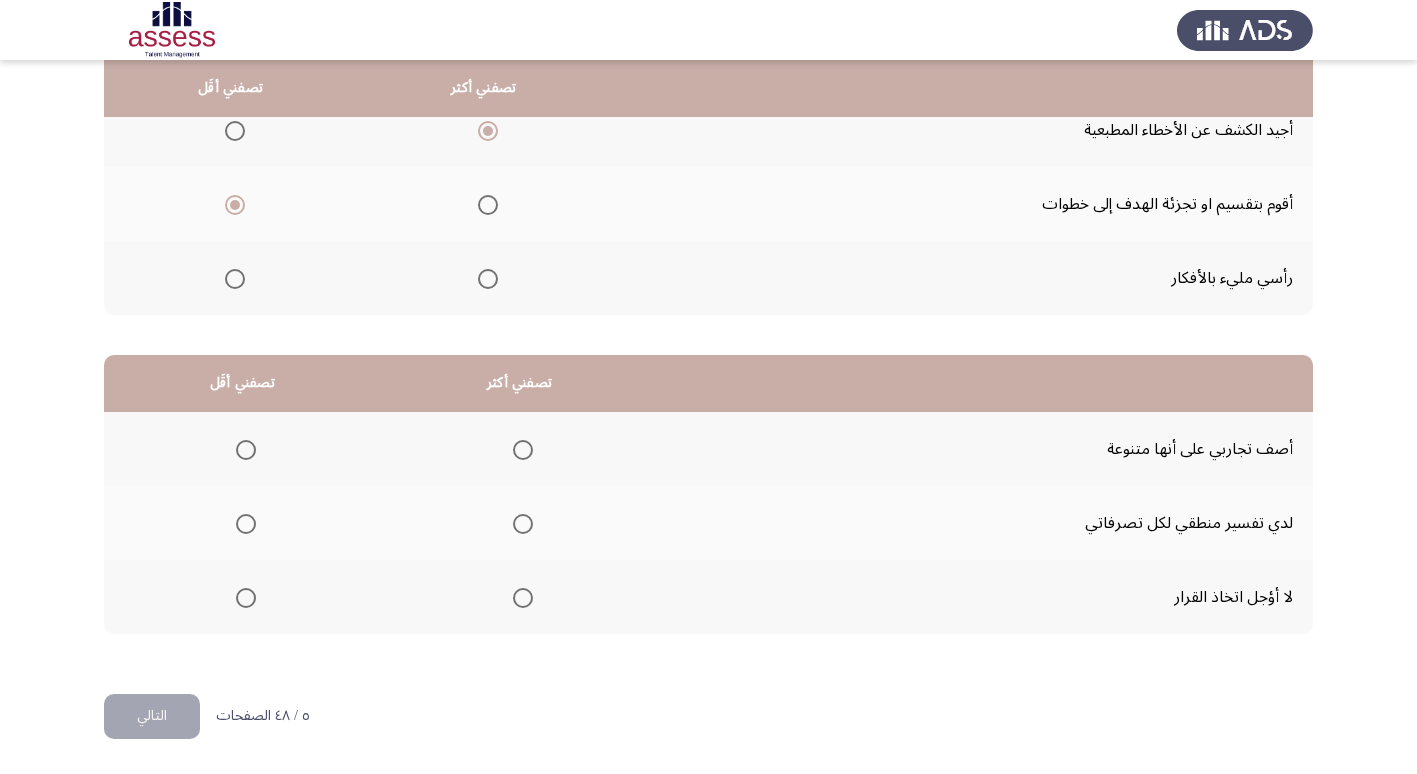 click at bounding box center [523, 450] 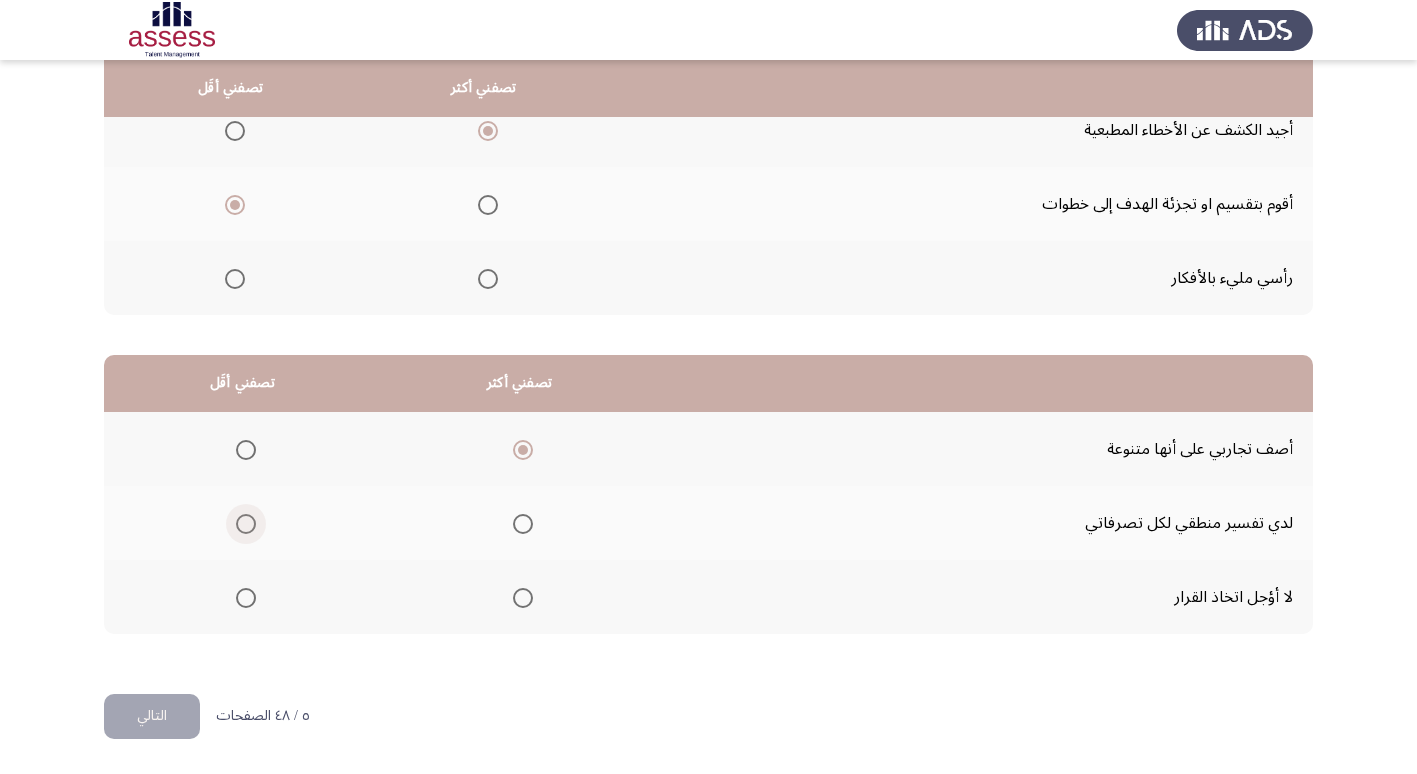 click at bounding box center (246, 524) 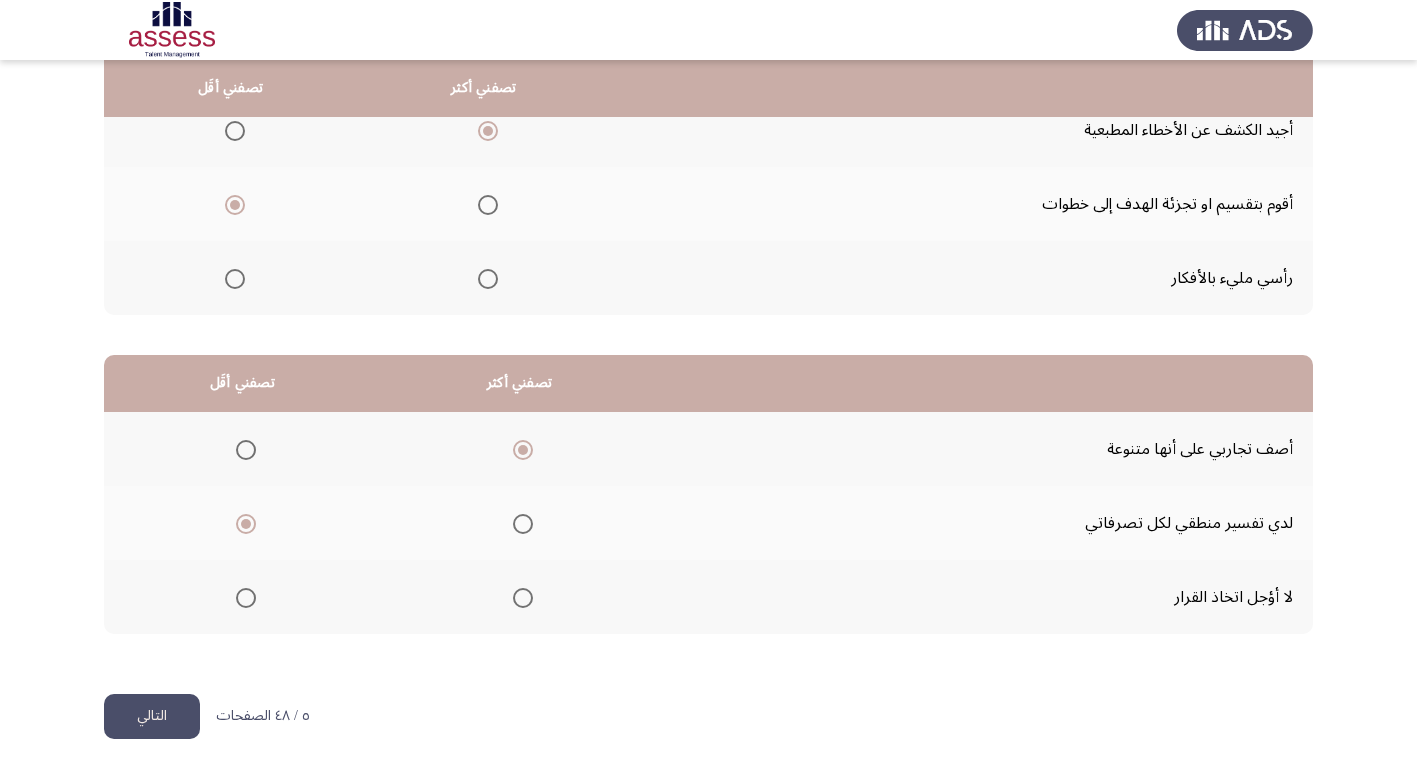 drag, startPoint x: 183, startPoint y: 716, endPoint x: 191, endPoint y: 706, distance: 12.806249 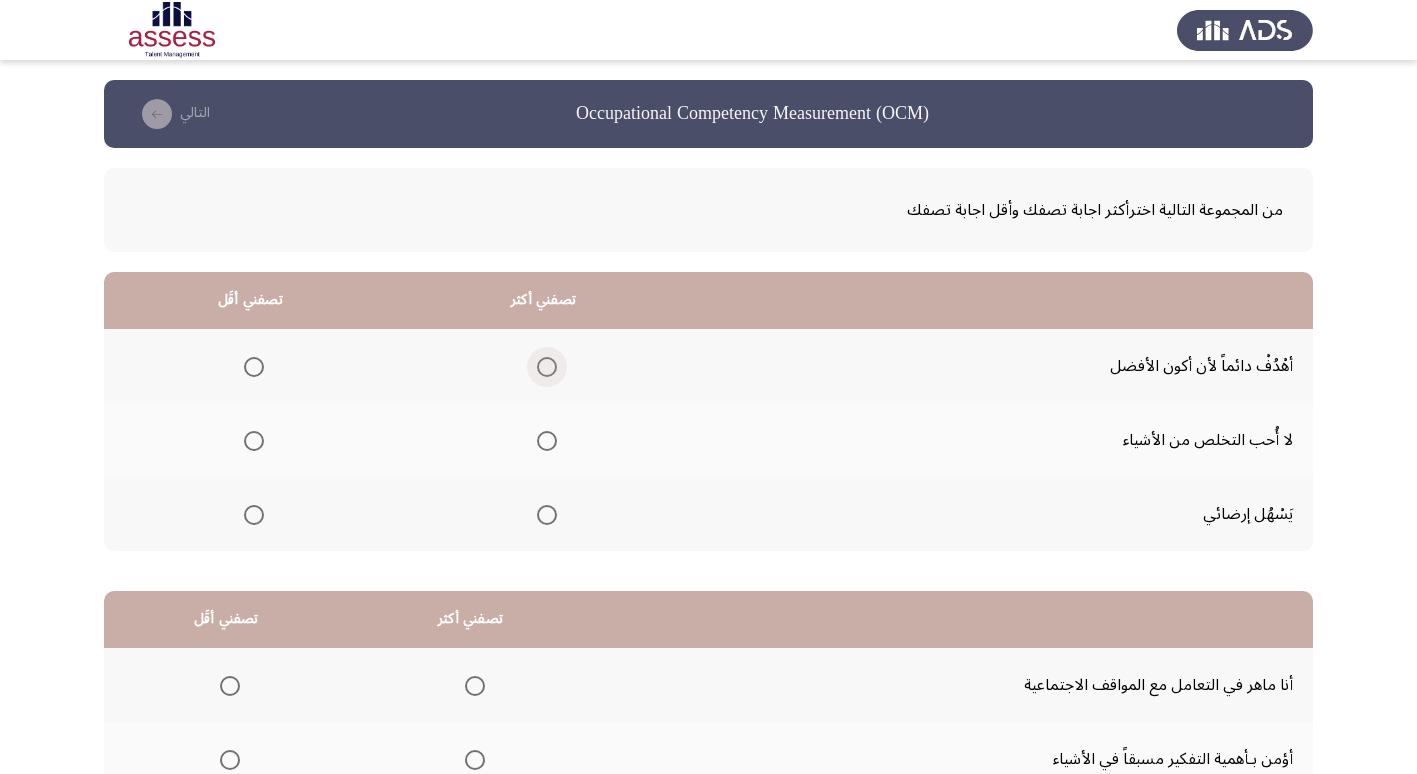 click at bounding box center (547, 367) 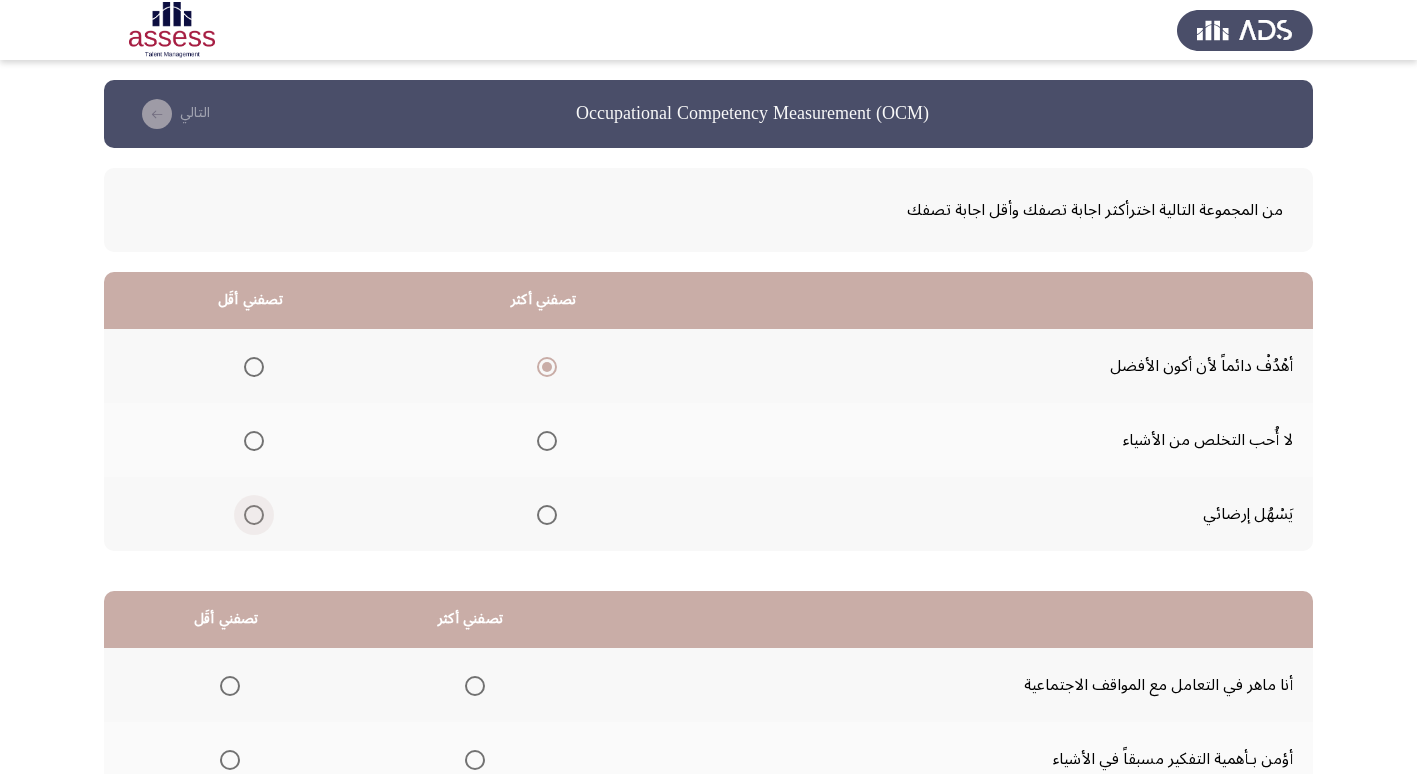 click at bounding box center (254, 515) 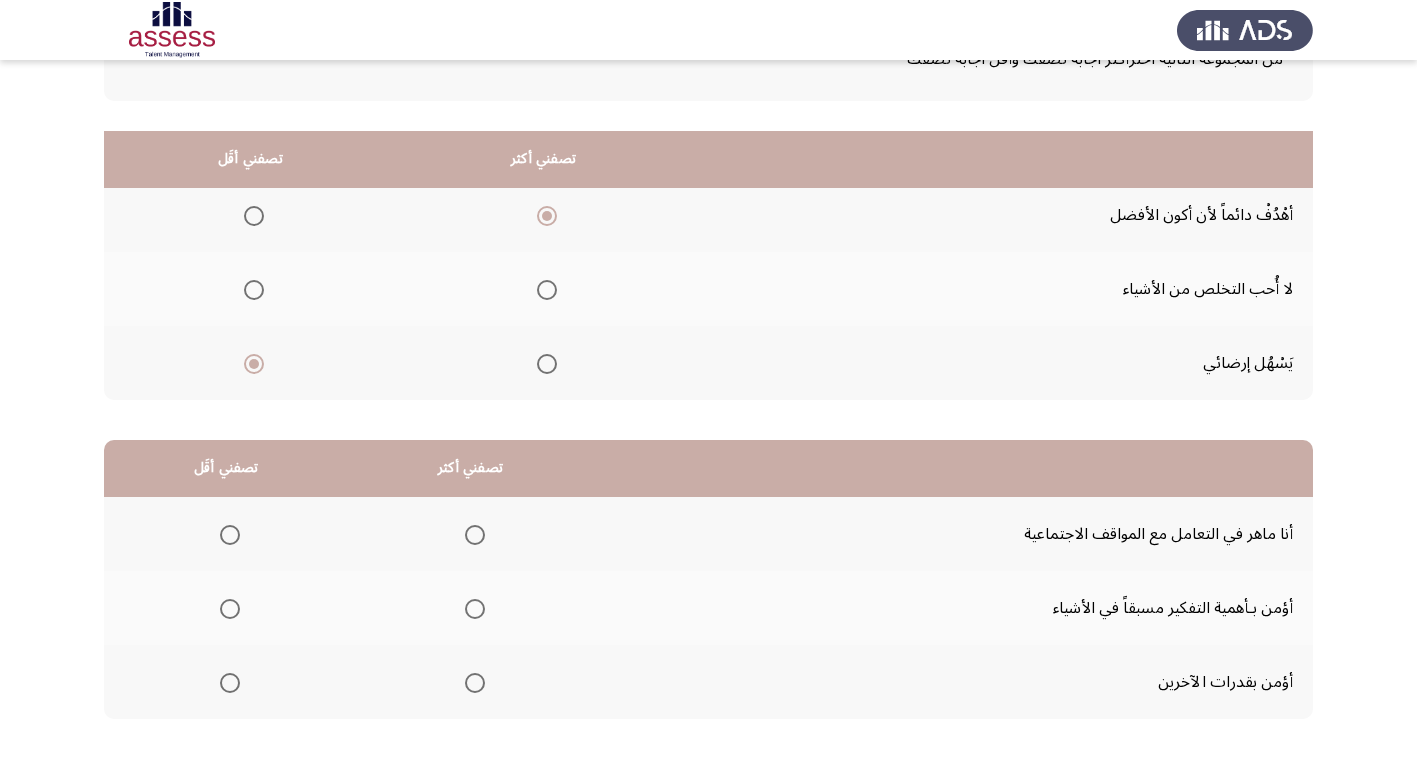 scroll, scrollTop: 236, scrollLeft: 0, axis: vertical 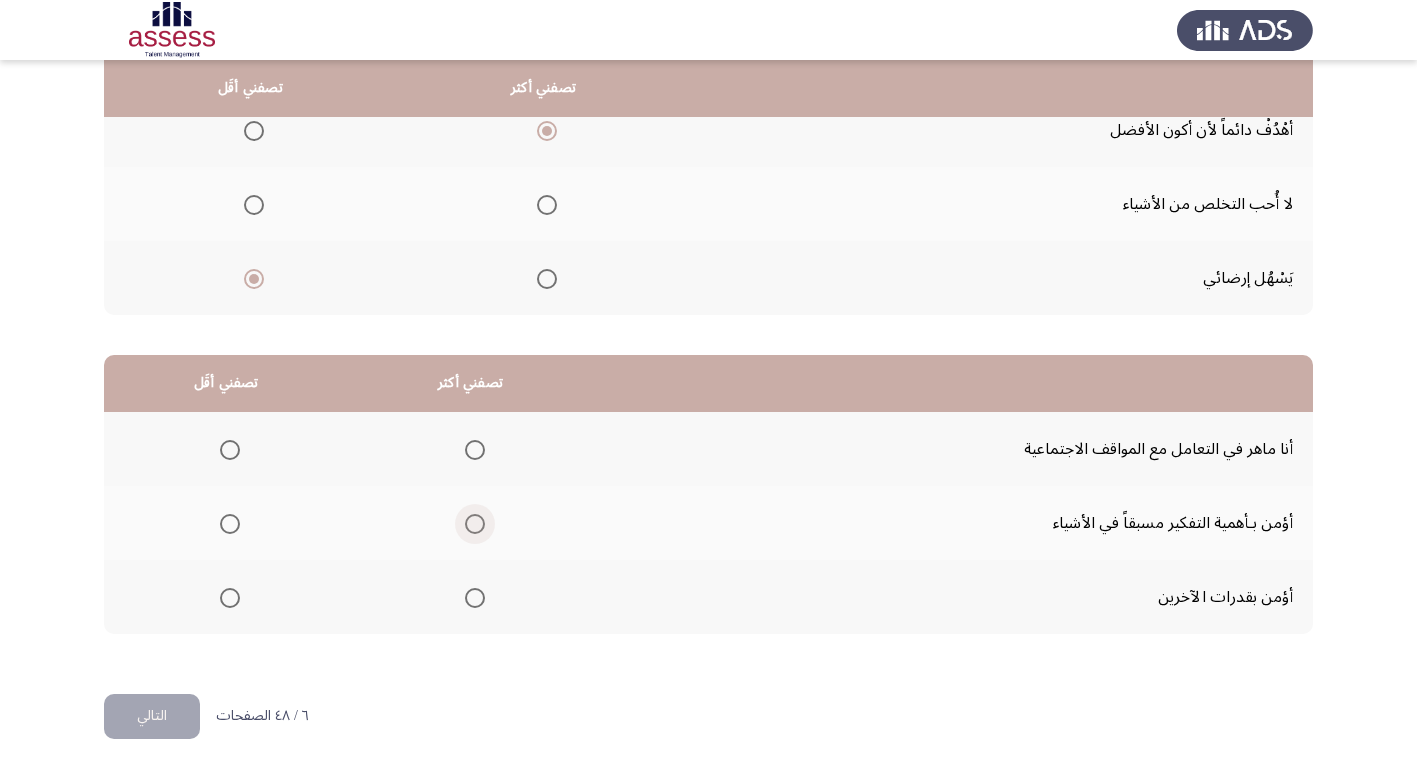 click at bounding box center [475, 524] 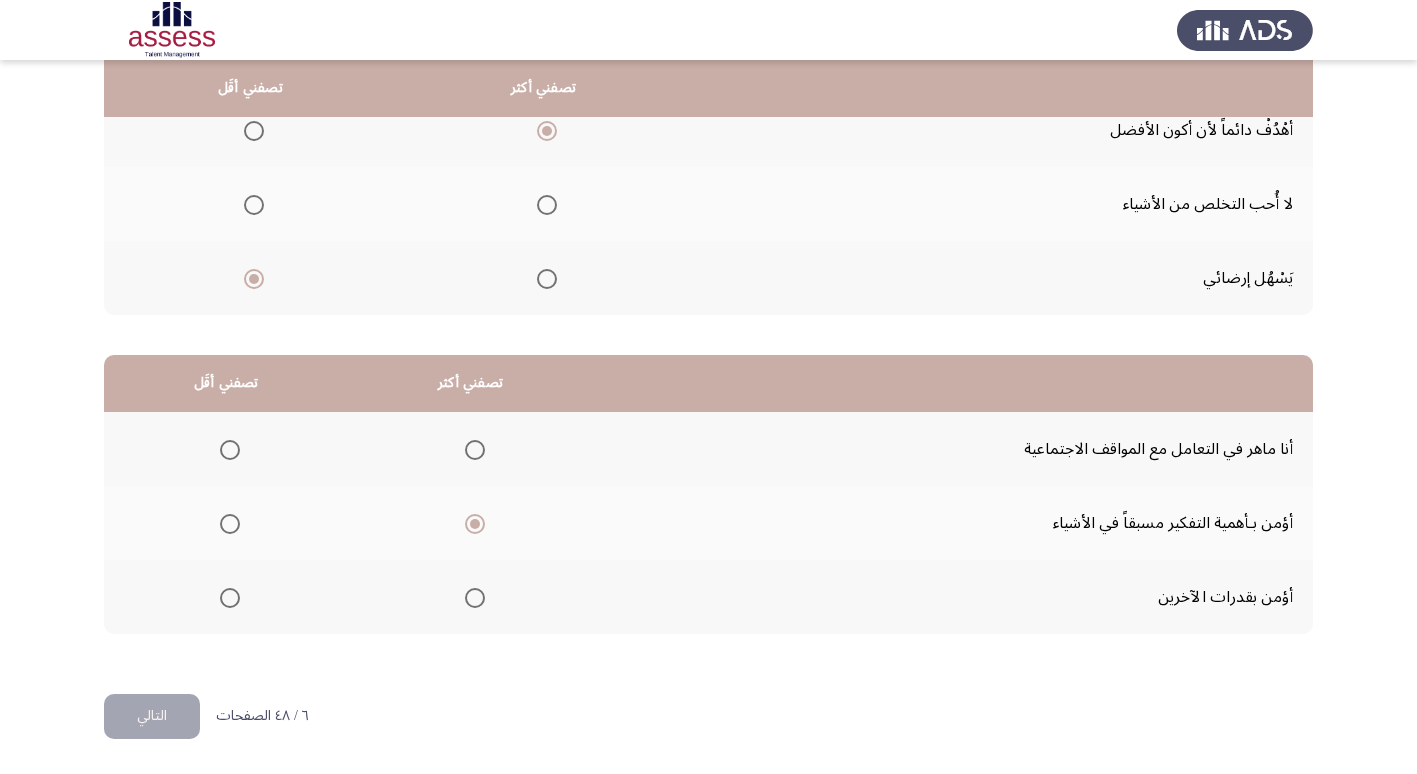 click at bounding box center (230, 450) 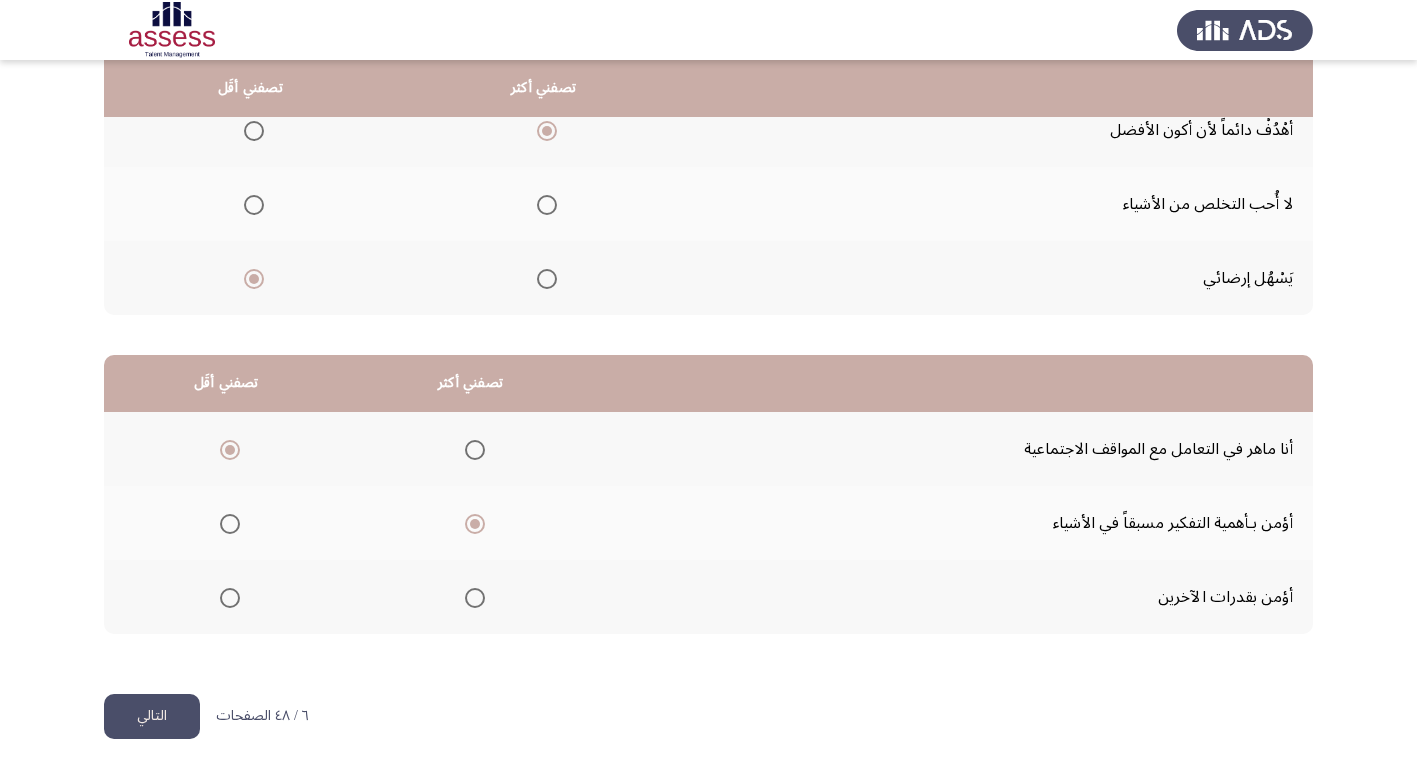 click on "التالي" 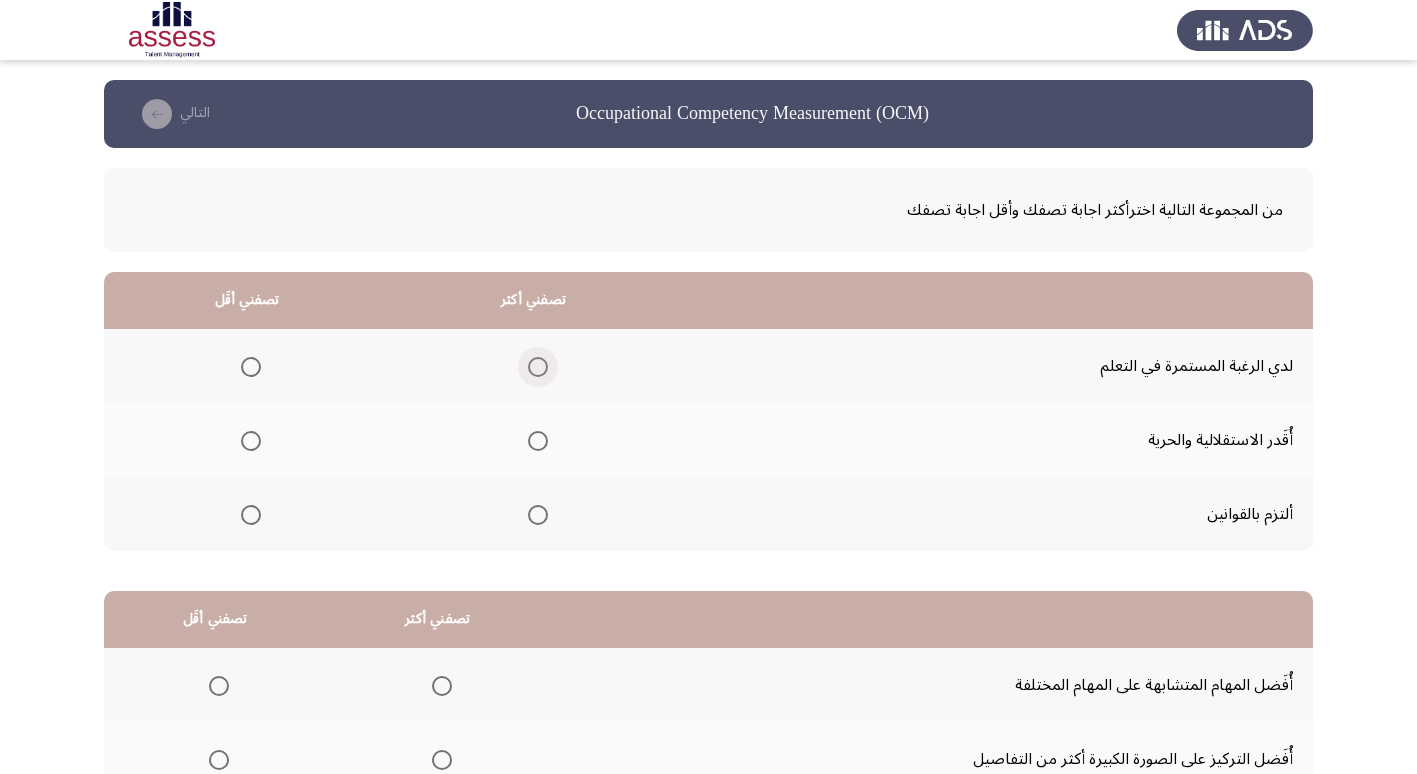 click at bounding box center [538, 367] 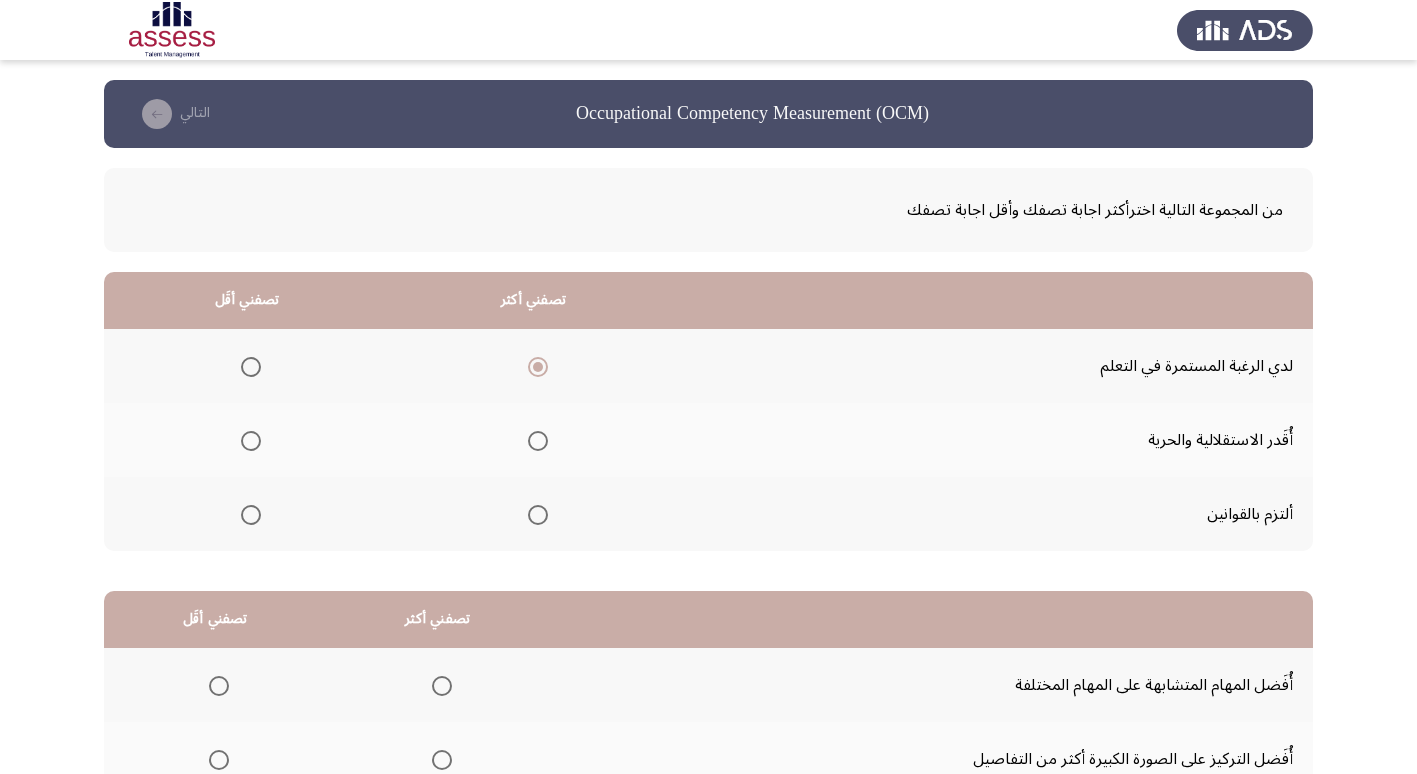 click at bounding box center (251, 515) 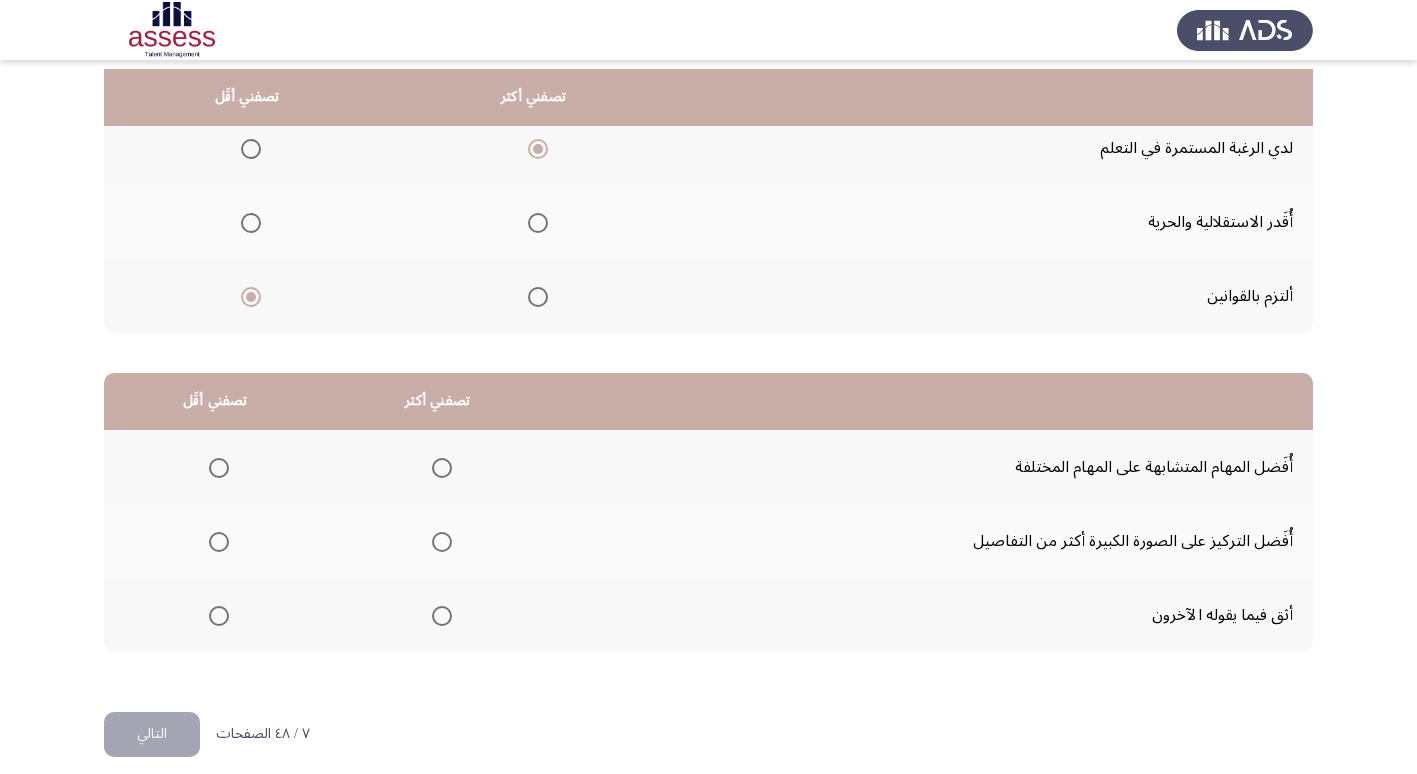 scroll, scrollTop: 236, scrollLeft: 0, axis: vertical 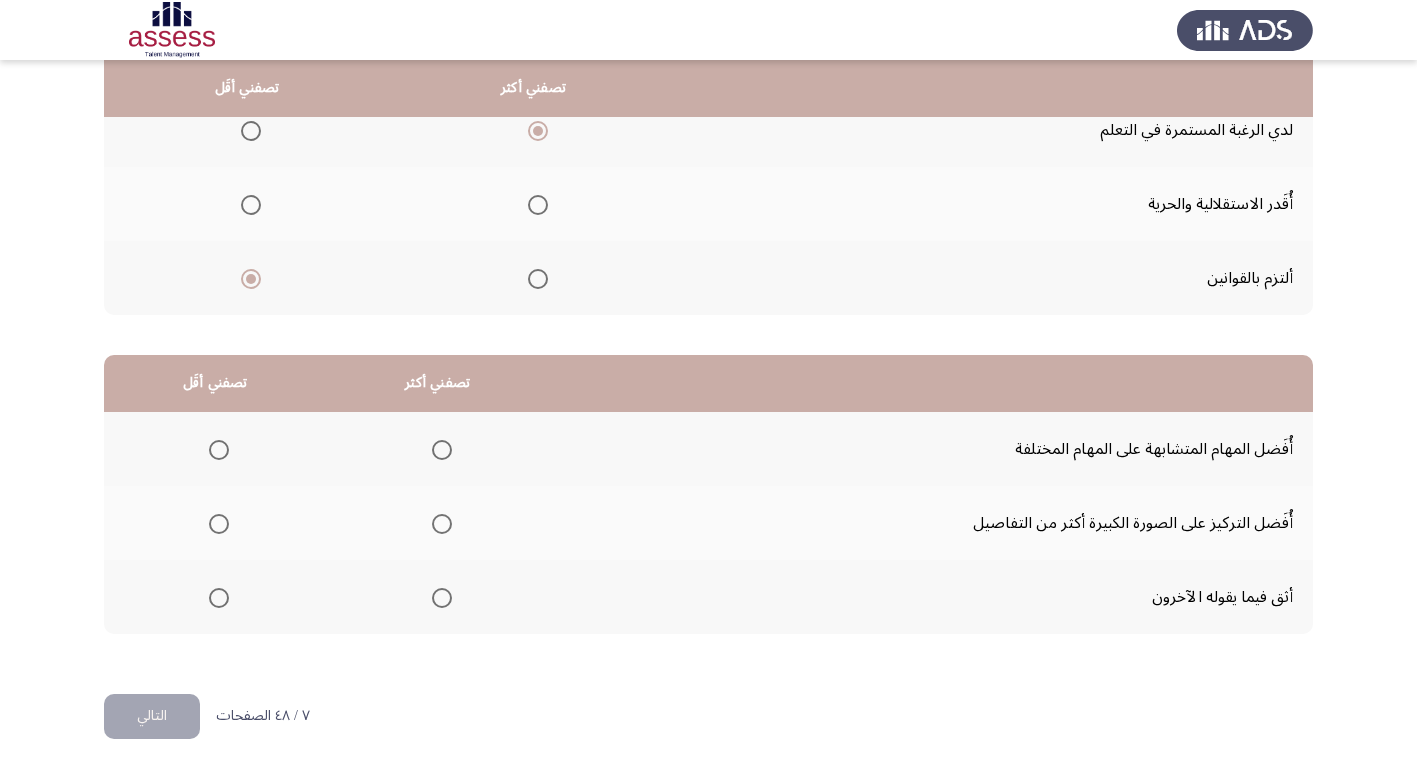 click at bounding box center [442, 450] 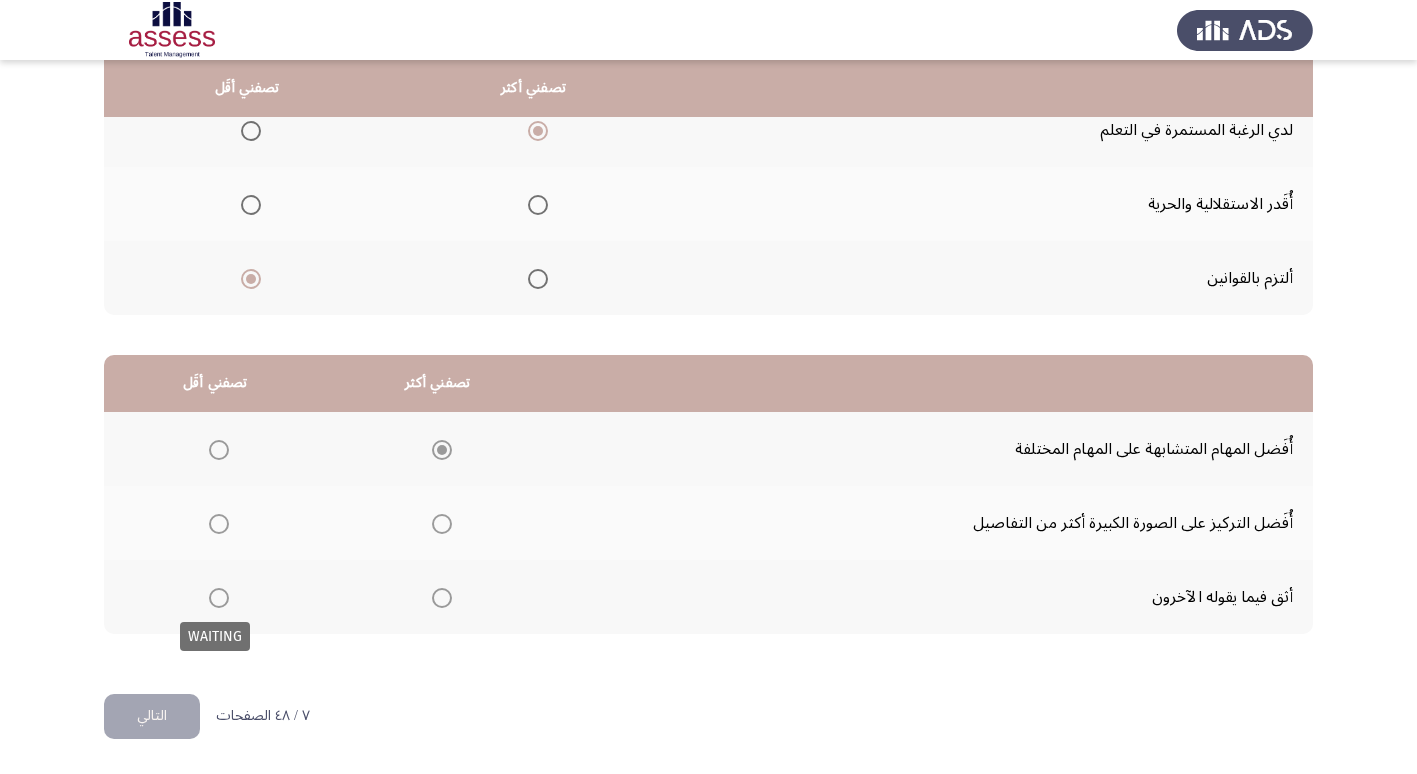 click at bounding box center [219, 598] 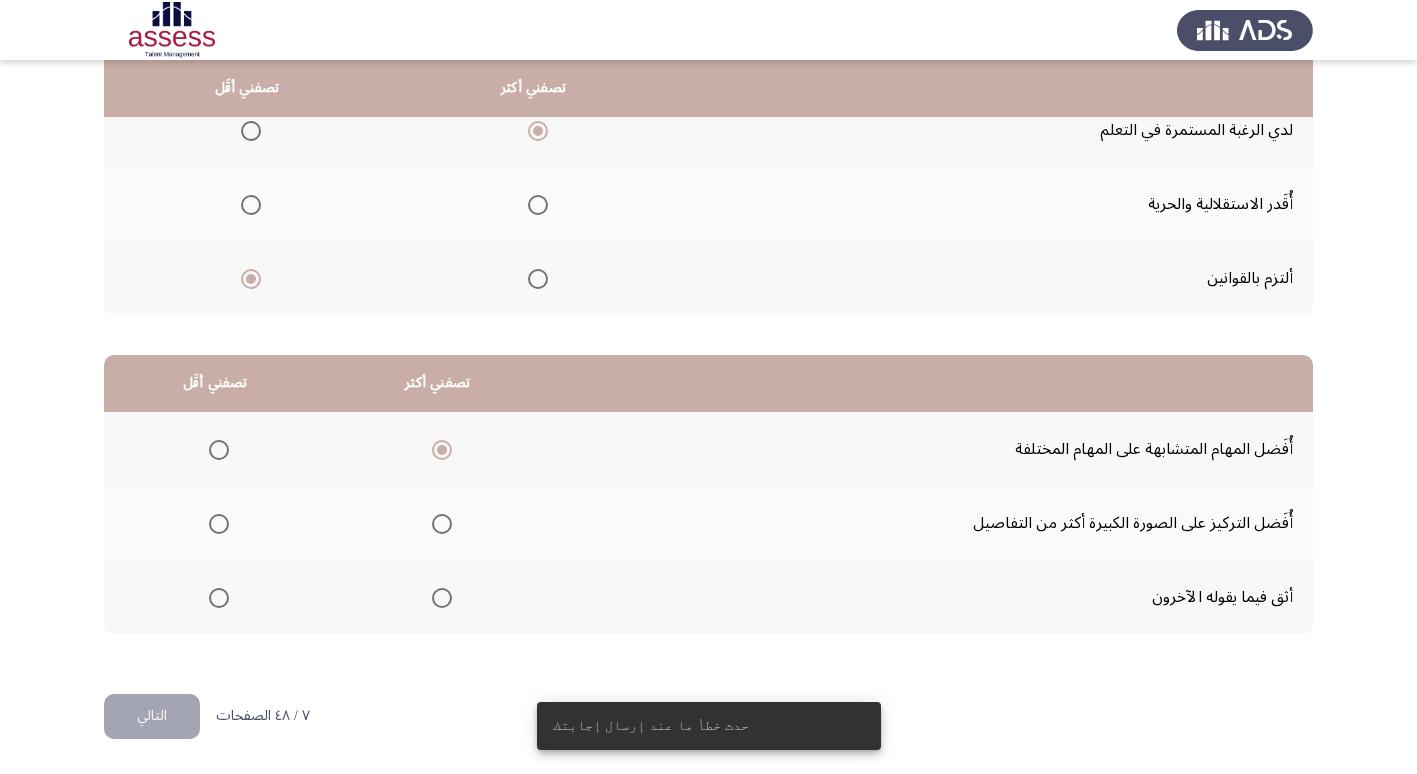 click at bounding box center (219, 598) 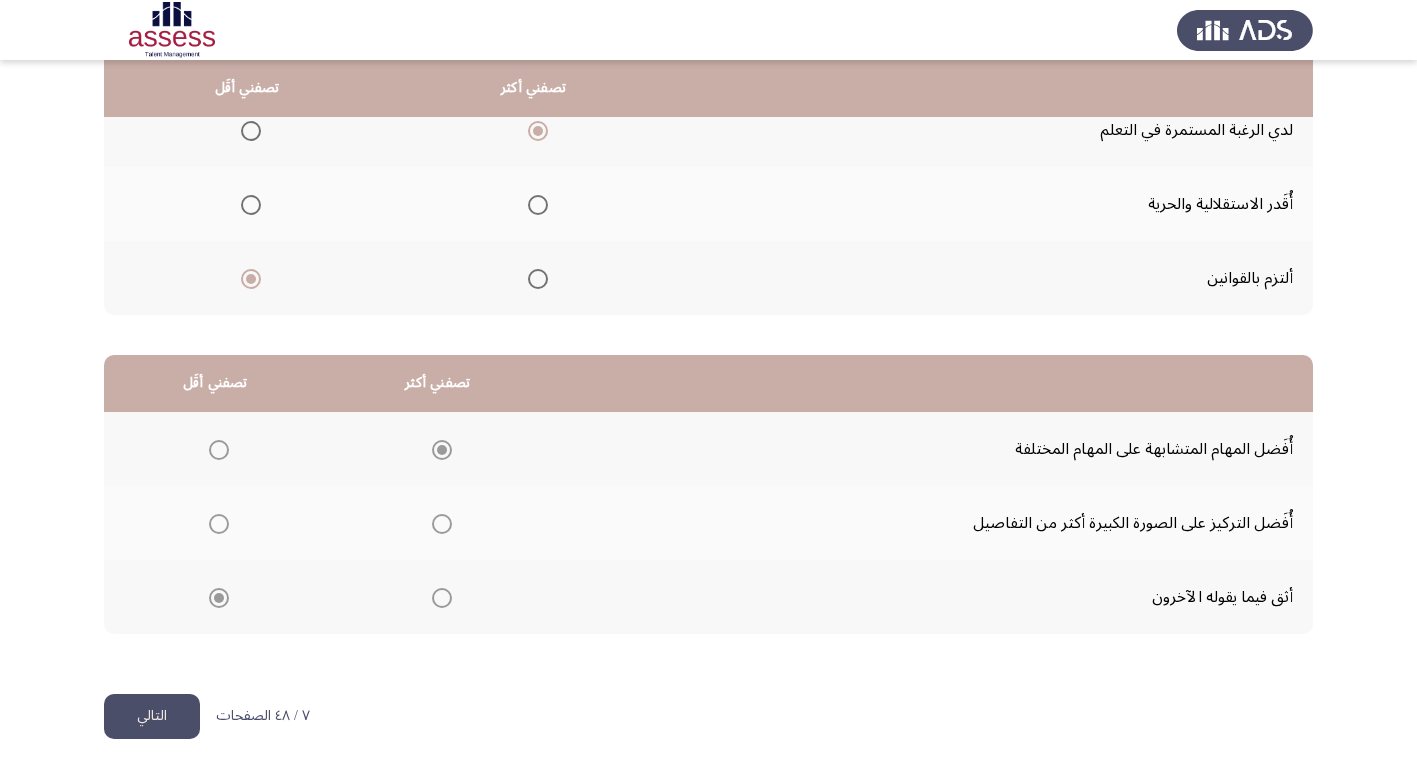 click on "التالي" 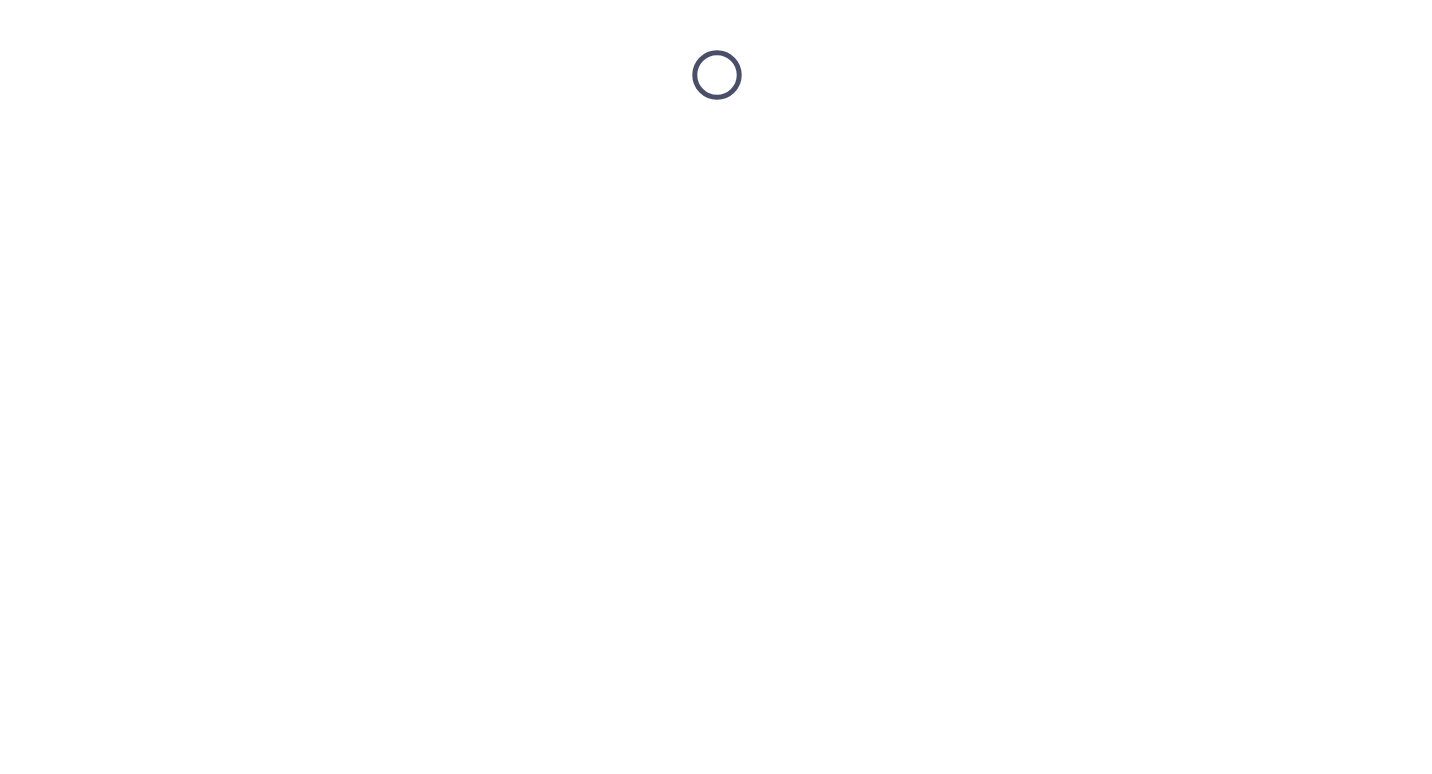 scroll, scrollTop: 0, scrollLeft: 0, axis: both 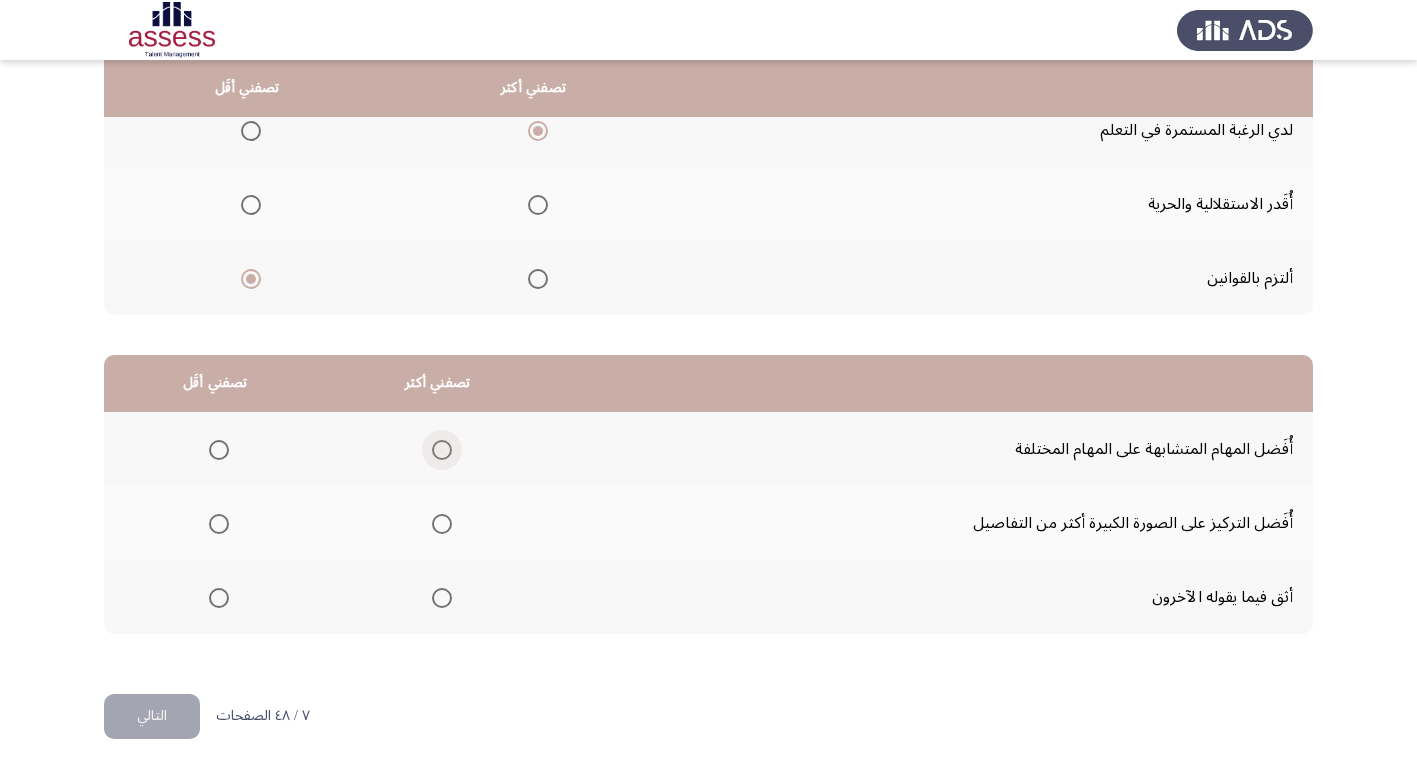 click at bounding box center [442, 450] 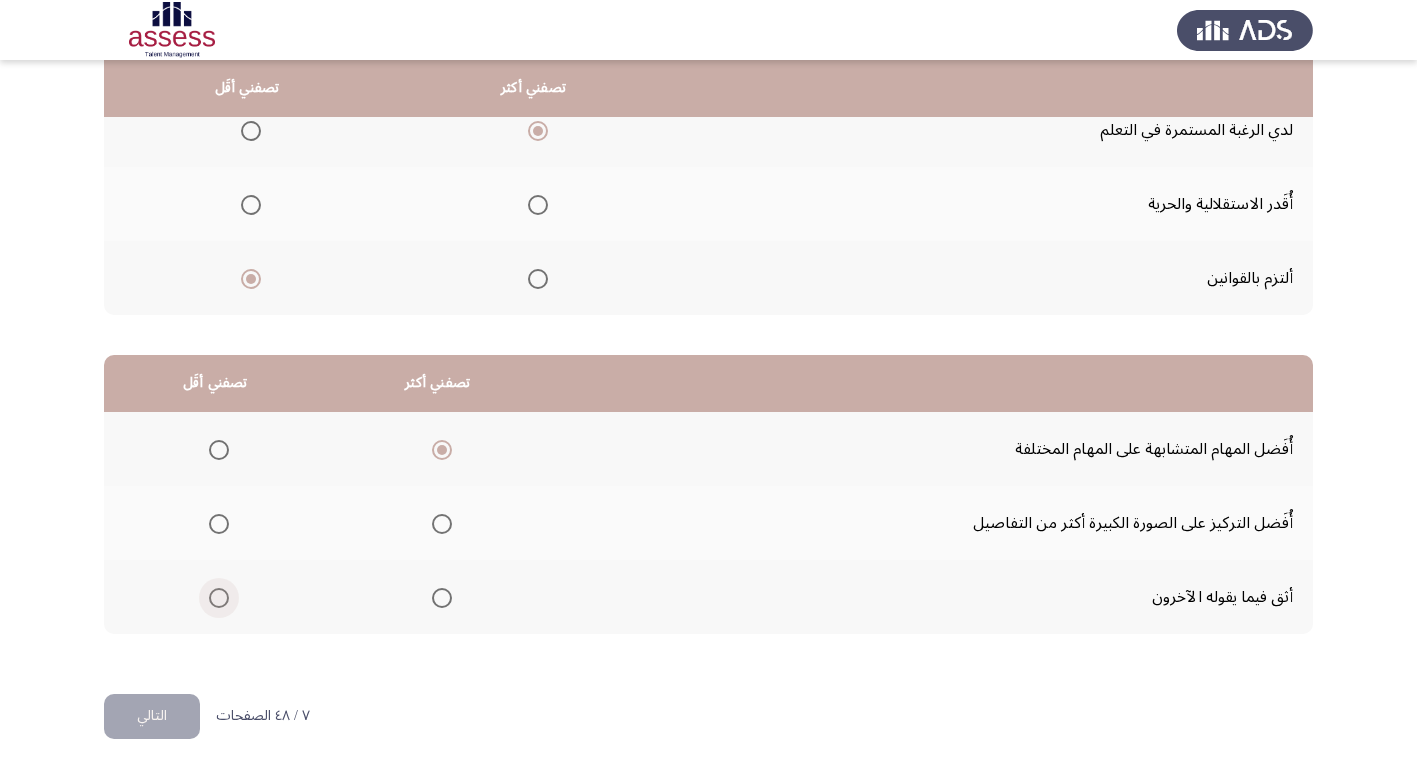 click at bounding box center (219, 598) 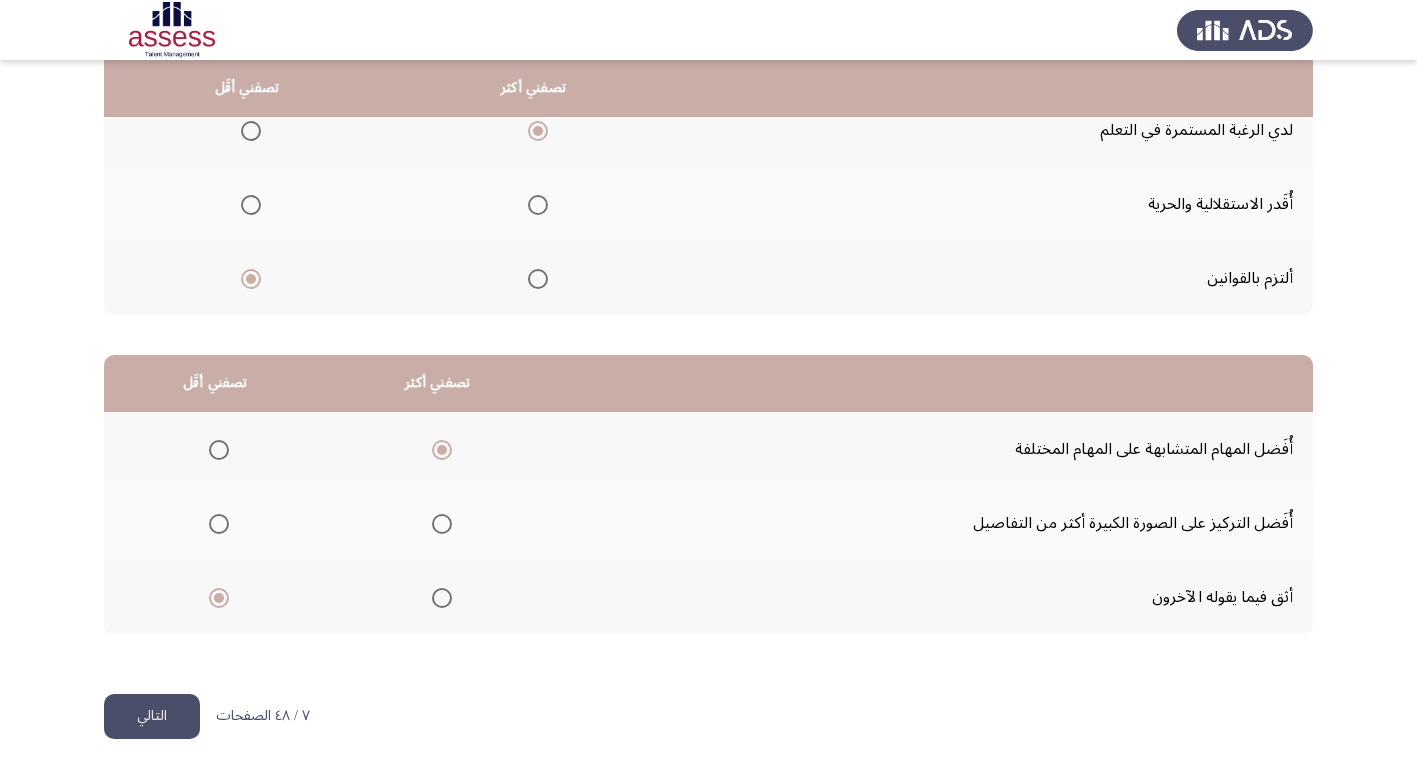 click on "التالي" 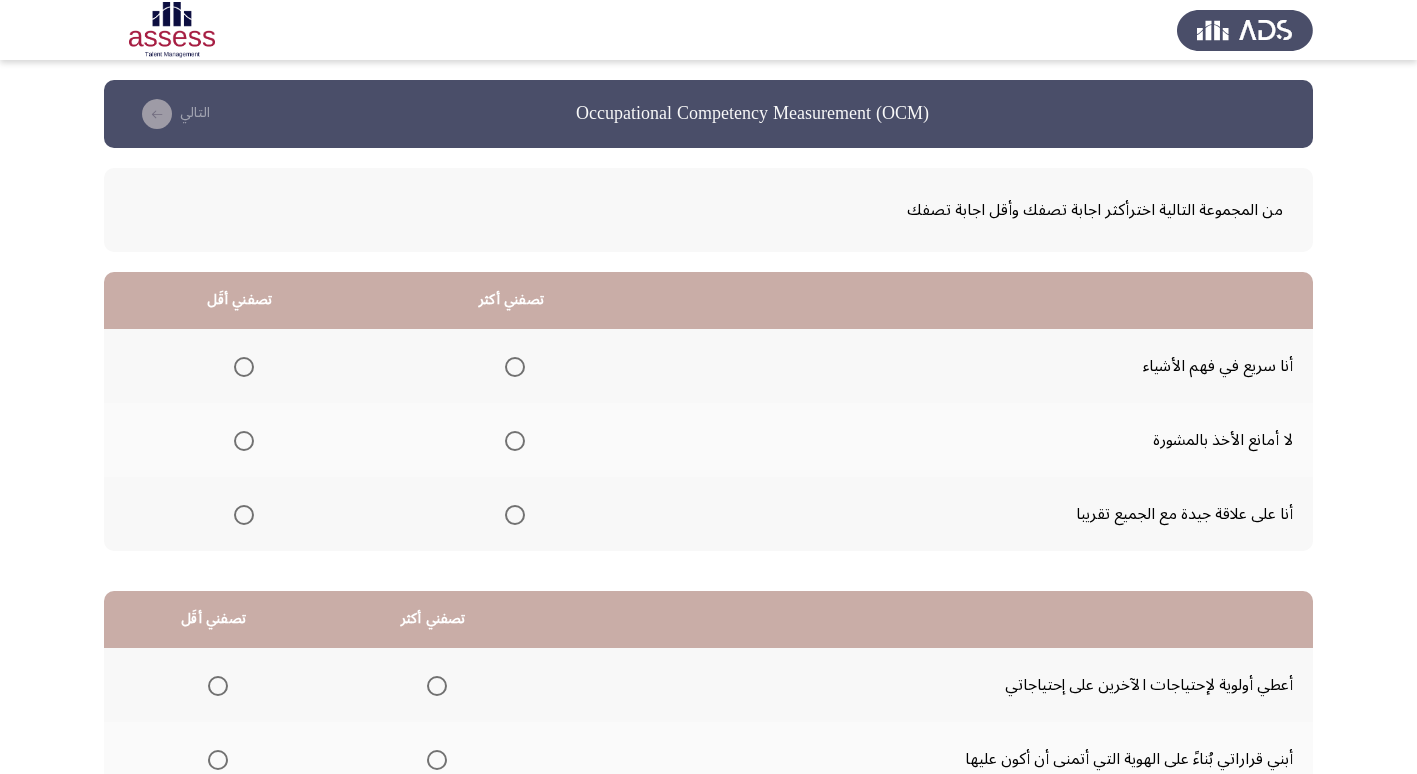 click at bounding box center (515, 515) 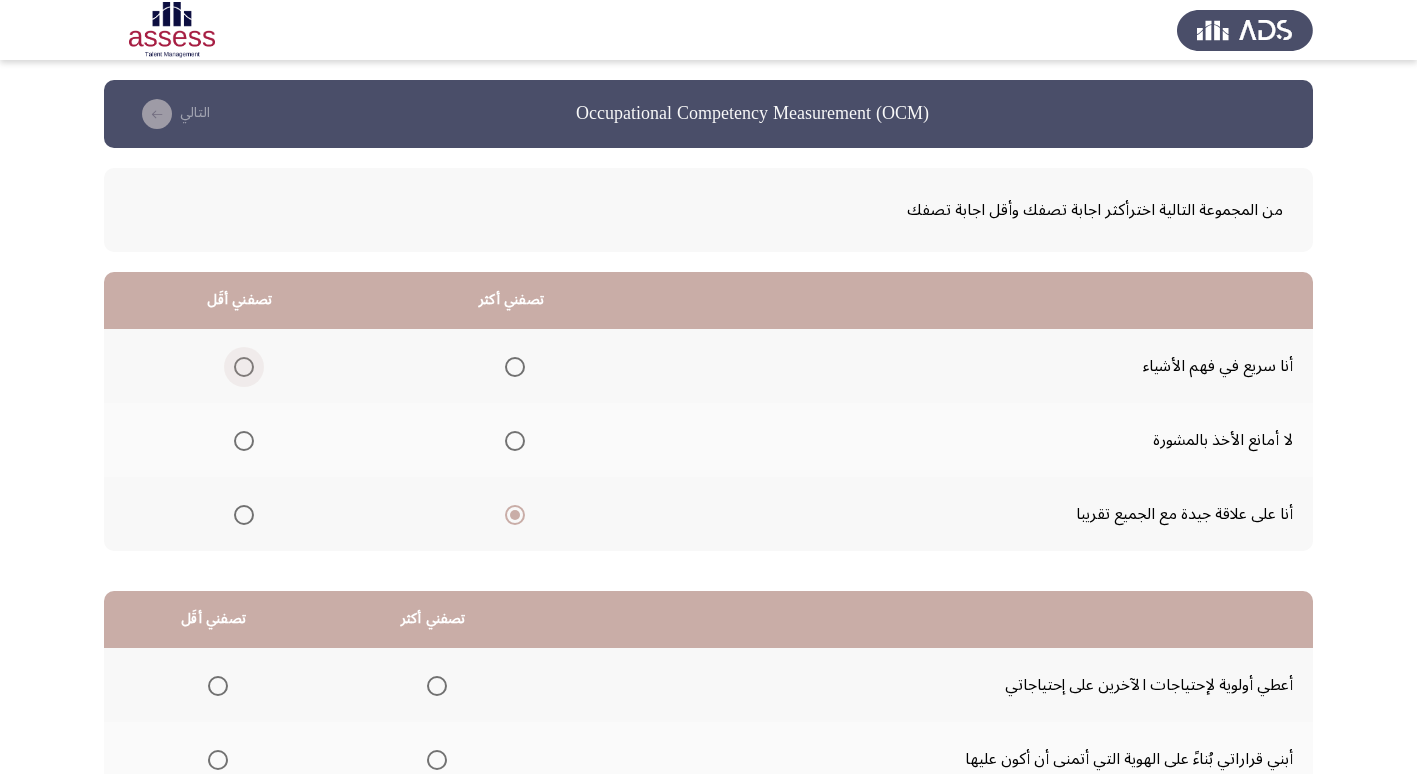 click at bounding box center (244, 367) 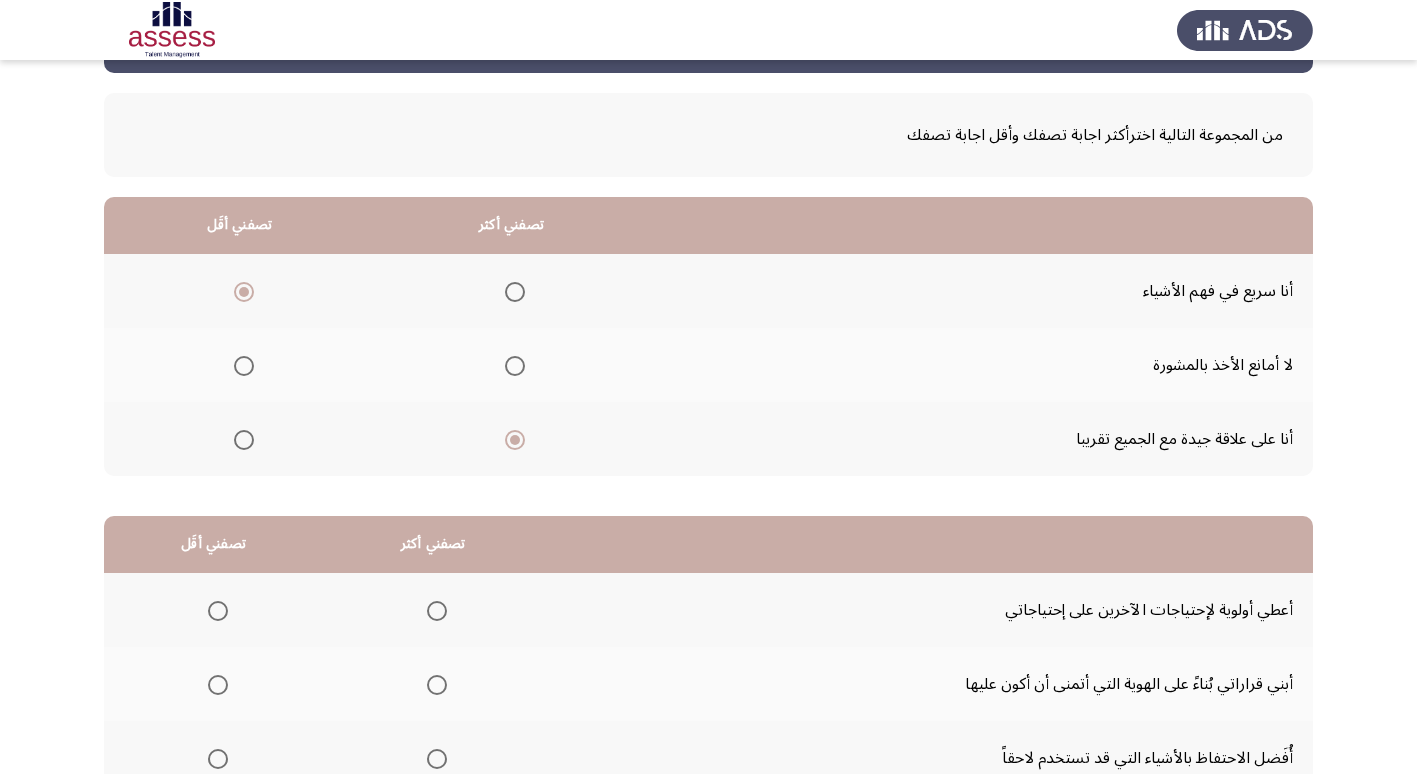 scroll, scrollTop: 236, scrollLeft: 0, axis: vertical 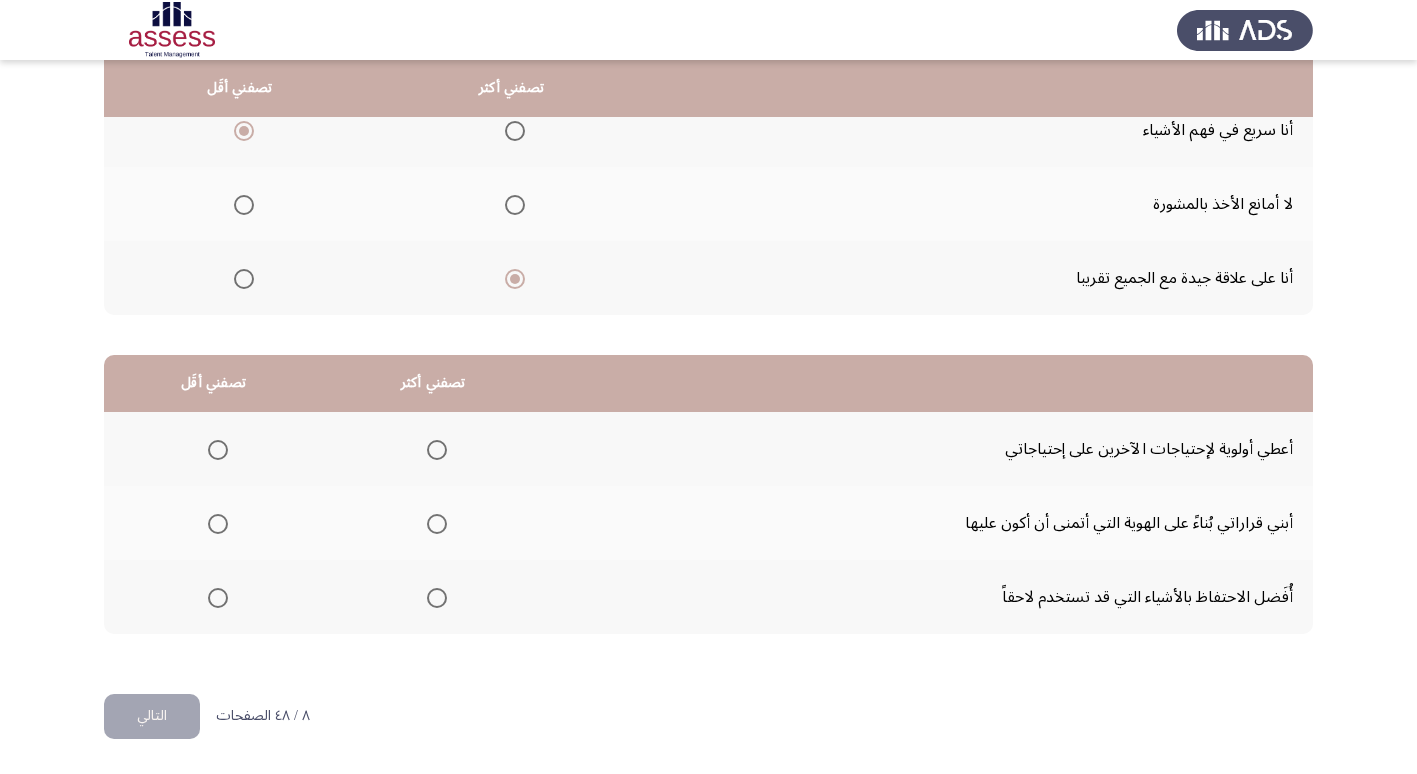 click at bounding box center [244, 205] 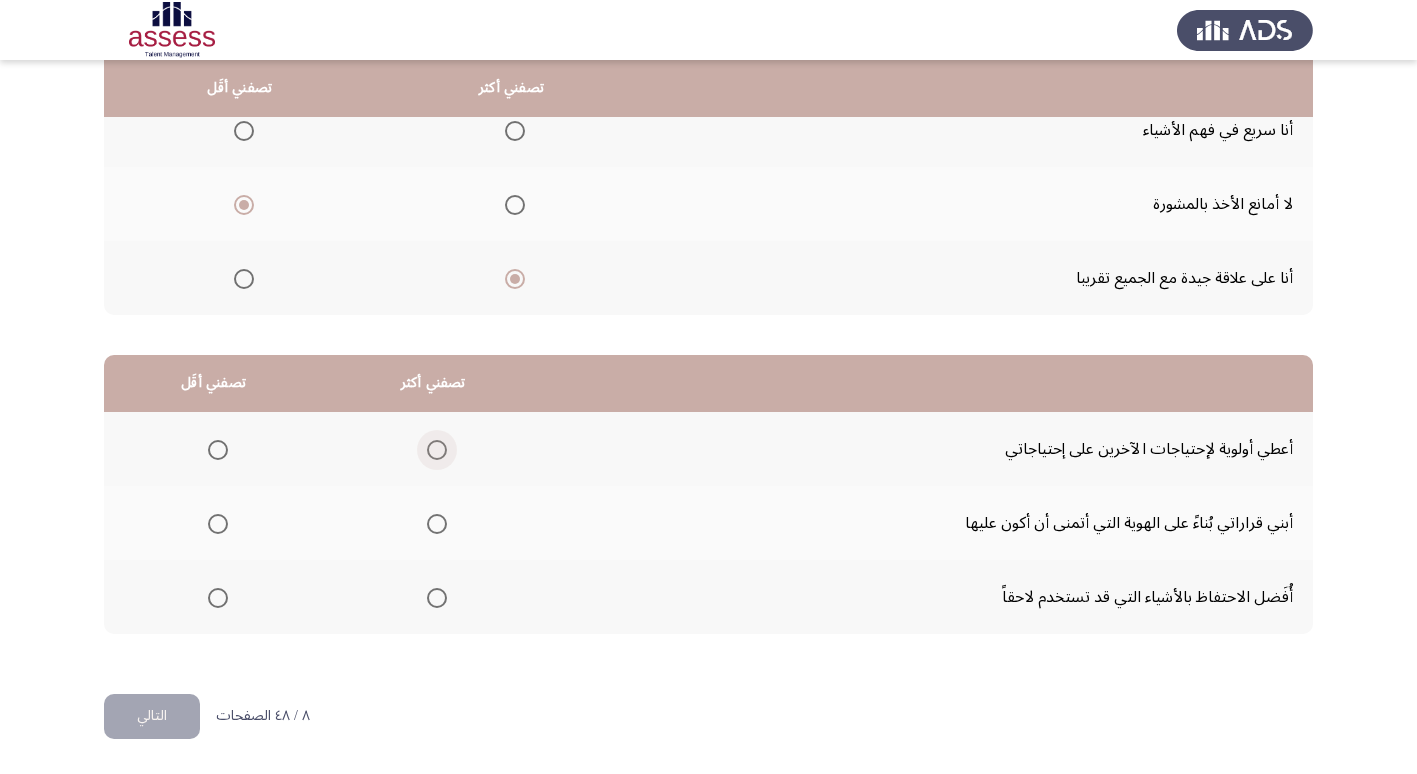 click at bounding box center (437, 450) 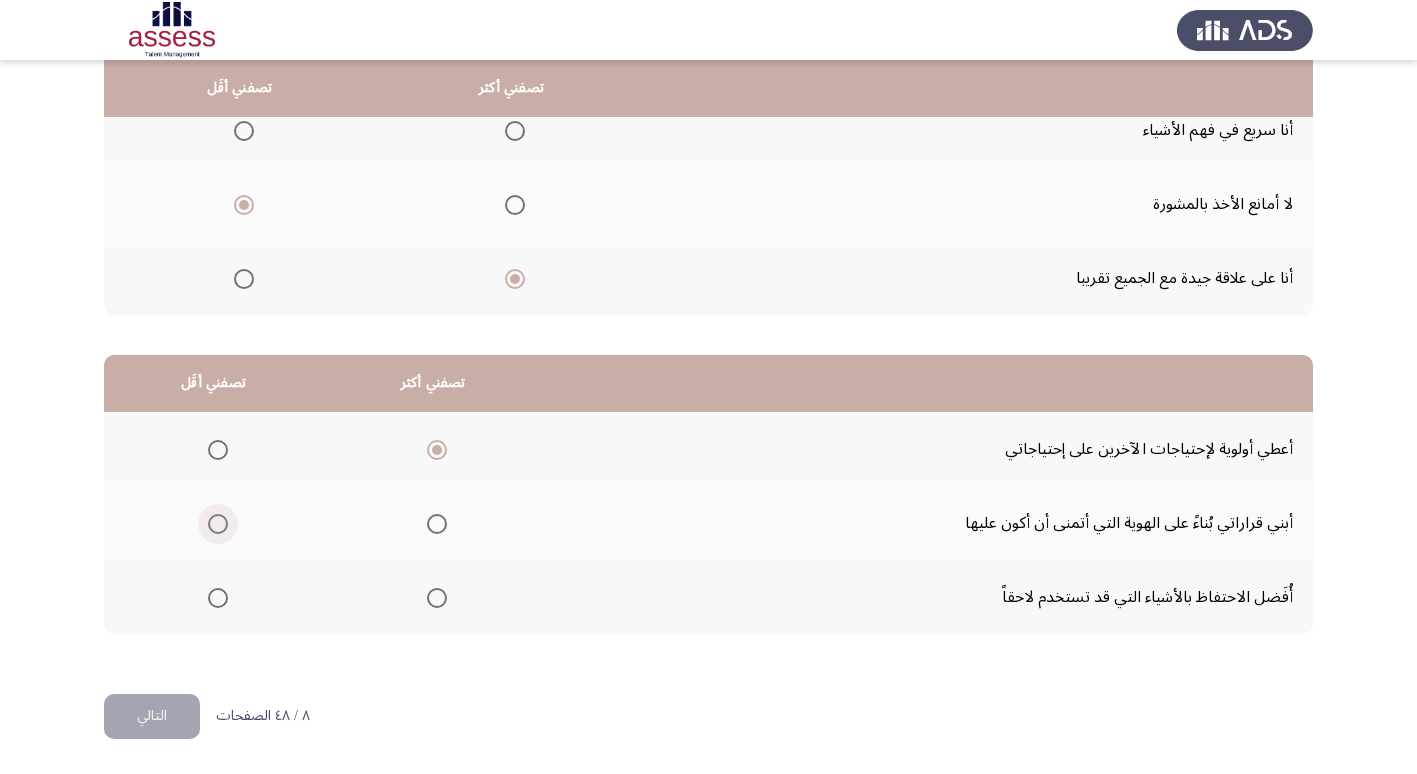 click at bounding box center (218, 524) 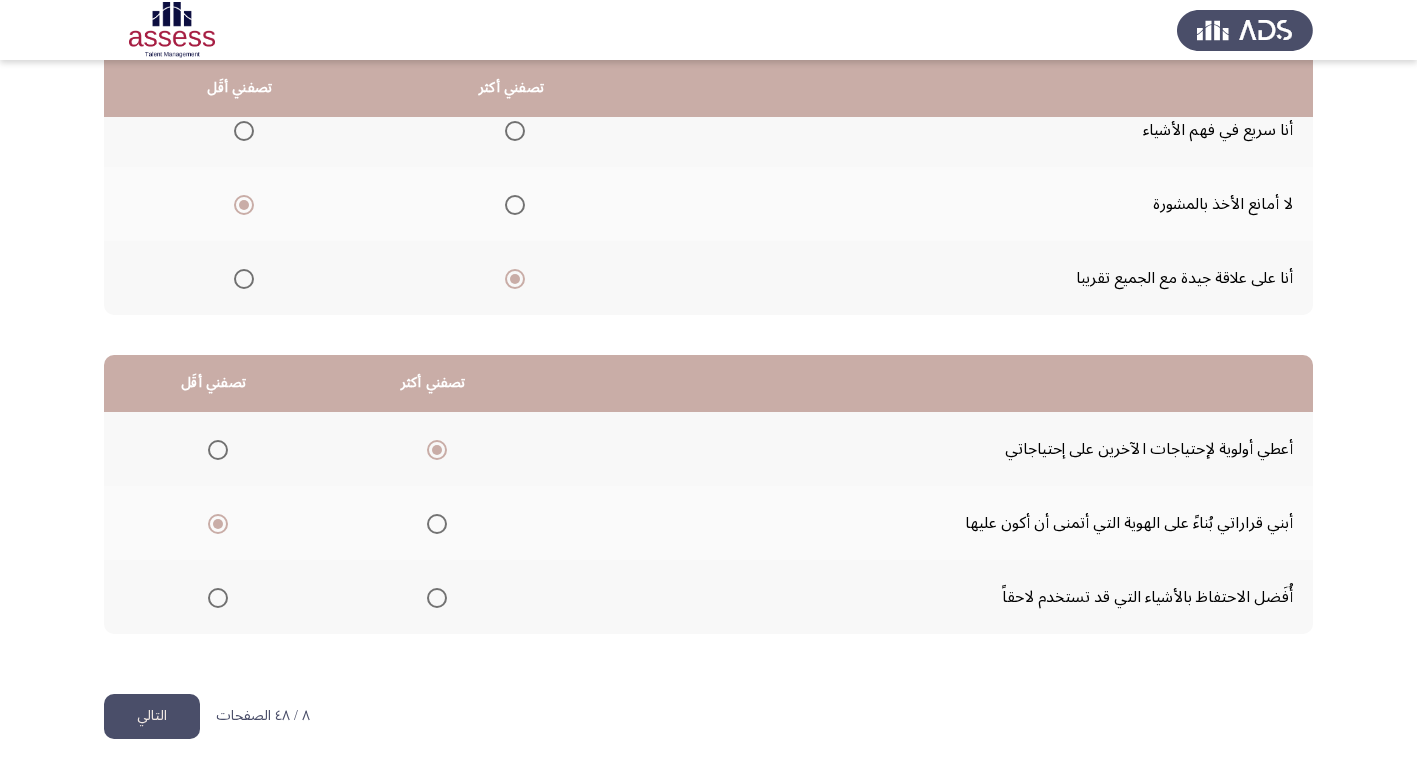 click on "التالي" 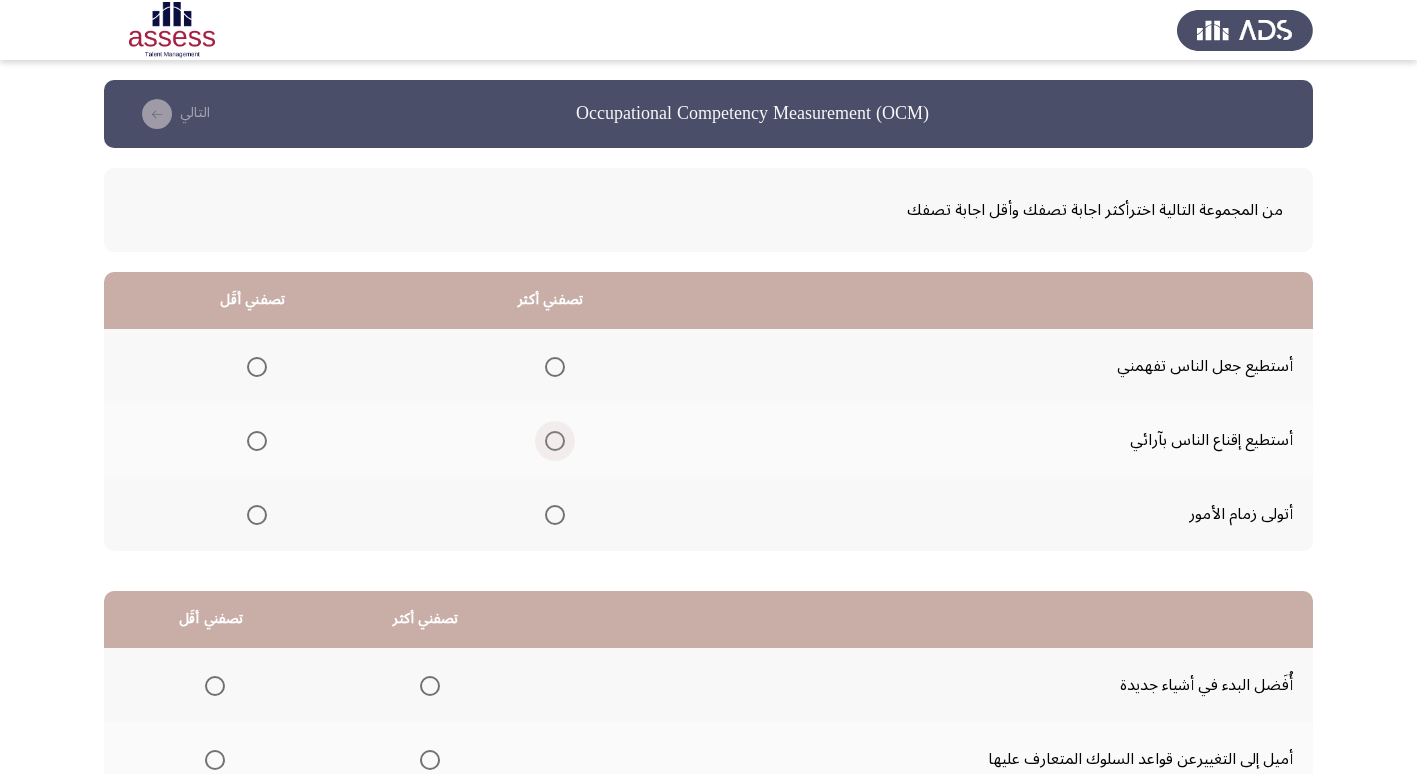 click at bounding box center (555, 441) 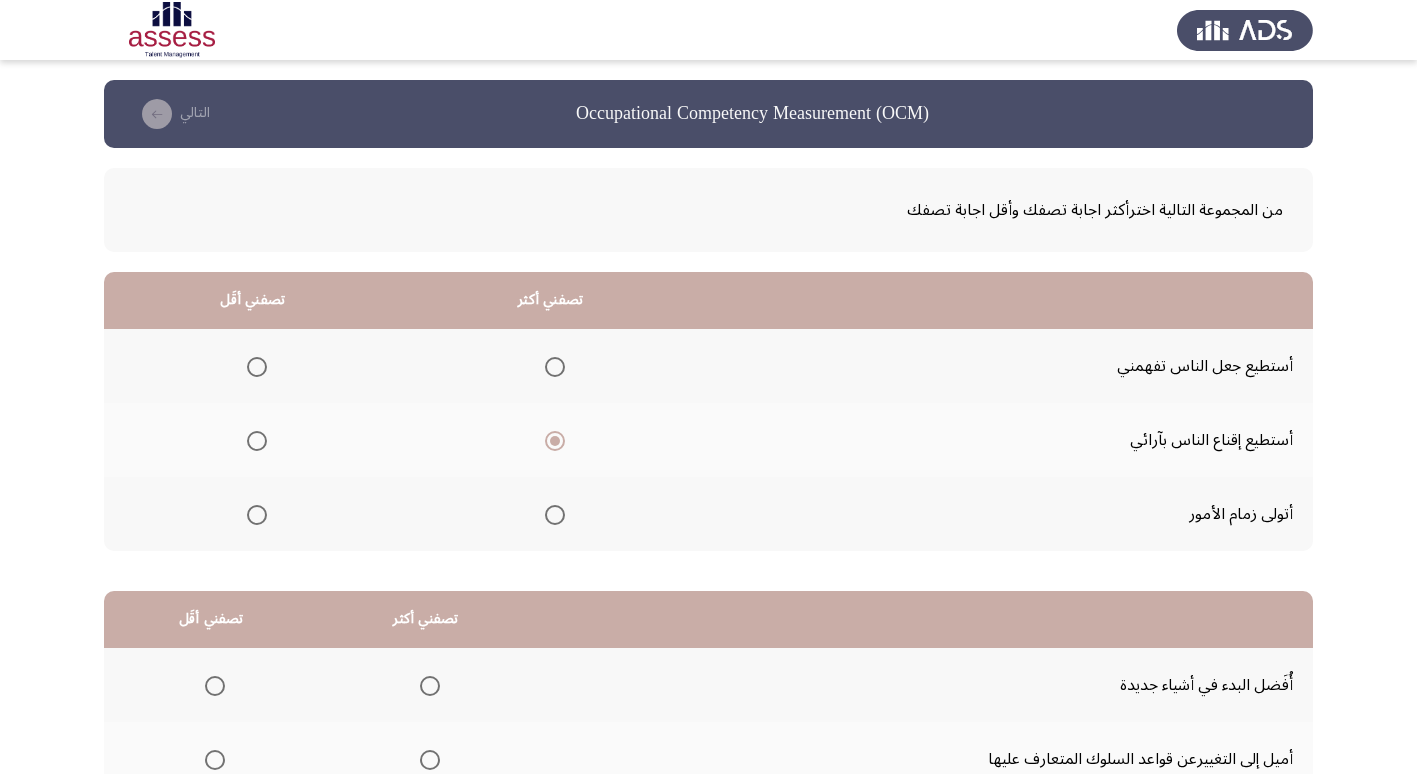 click at bounding box center (257, 515) 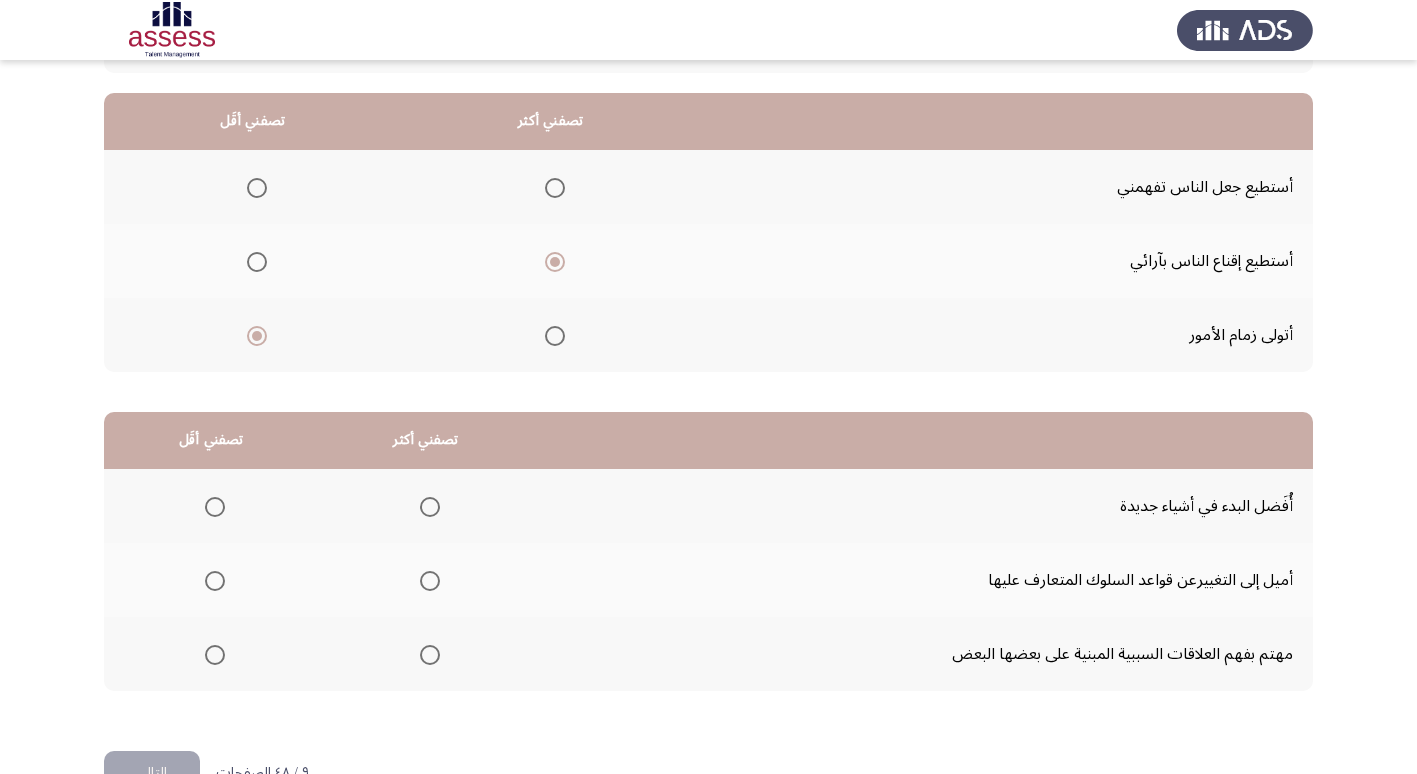 scroll, scrollTop: 236, scrollLeft: 0, axis: vertical 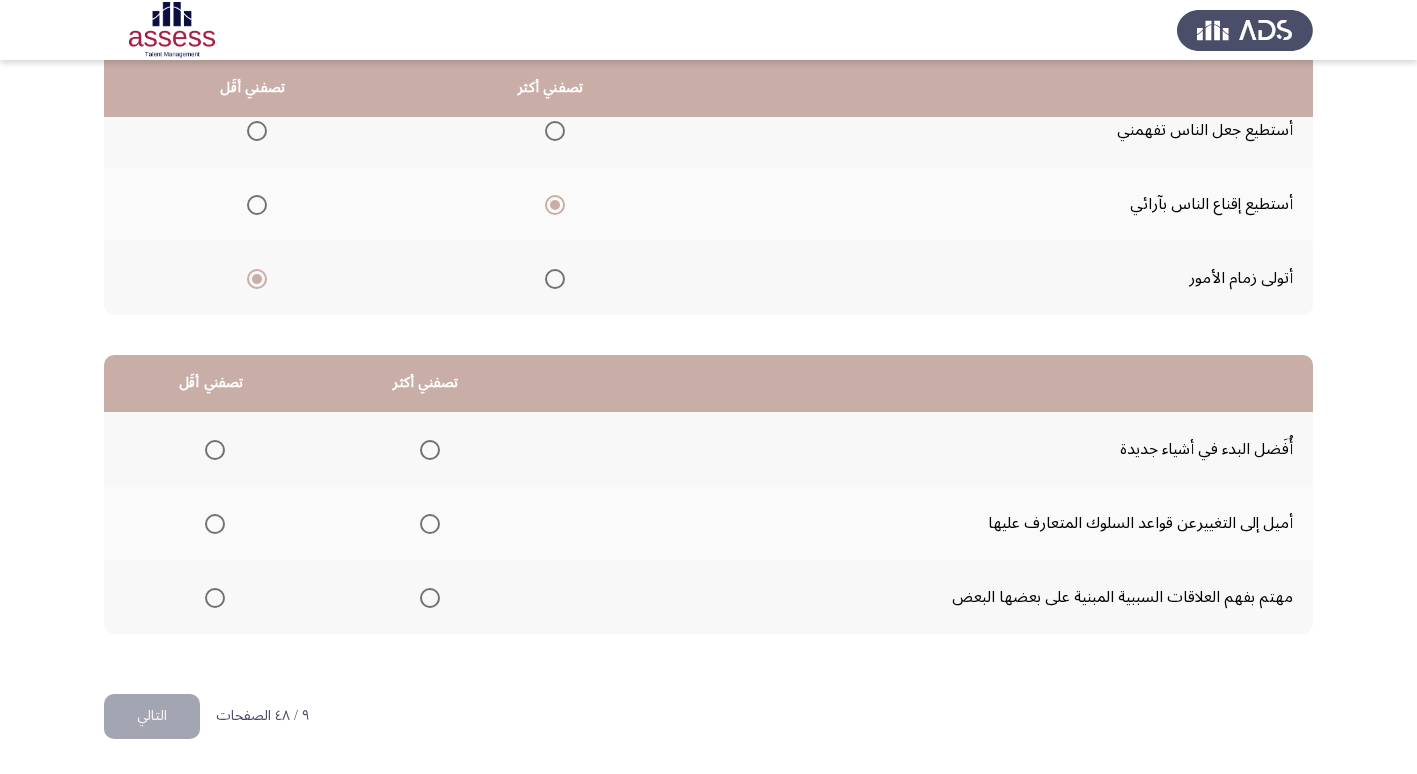 click at bounding box center (430, 598) 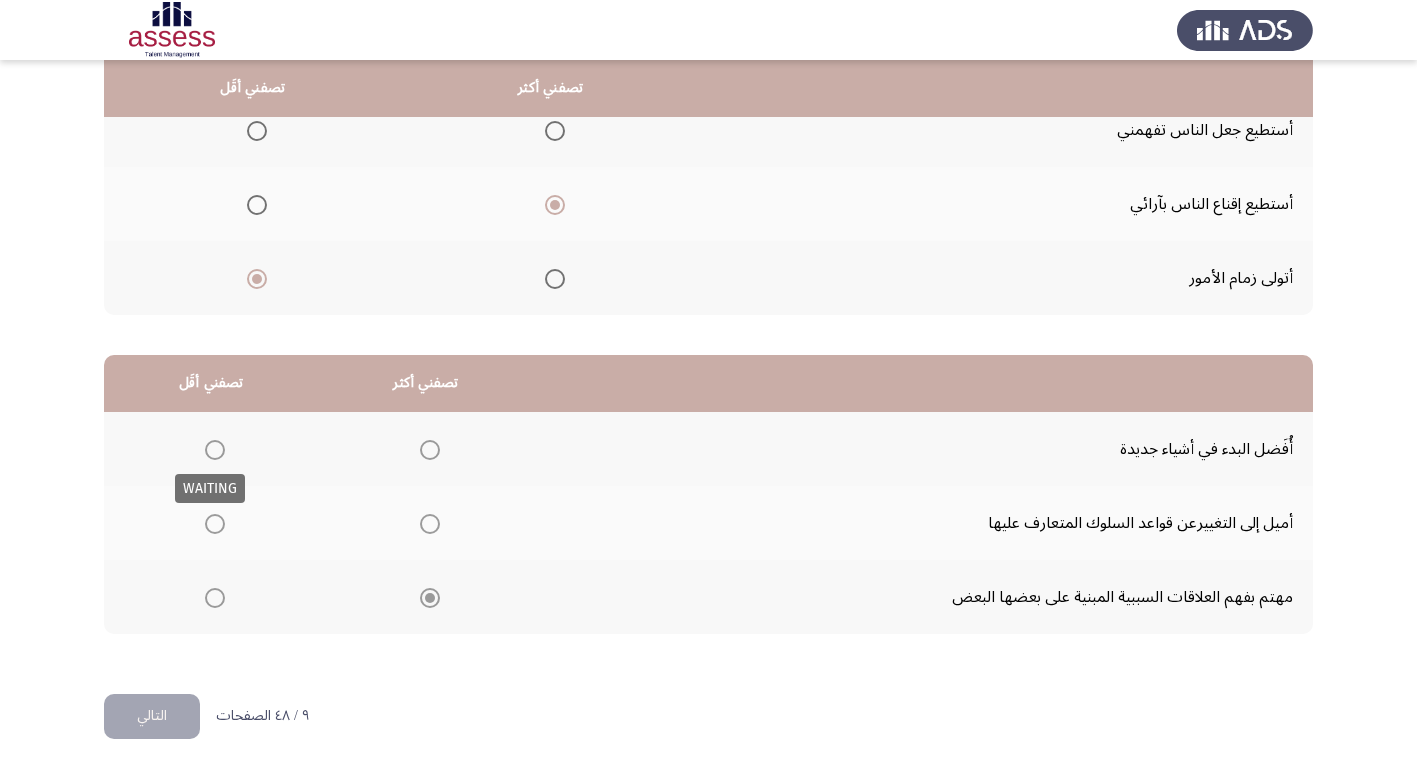 click at bounding box center (215, 450) 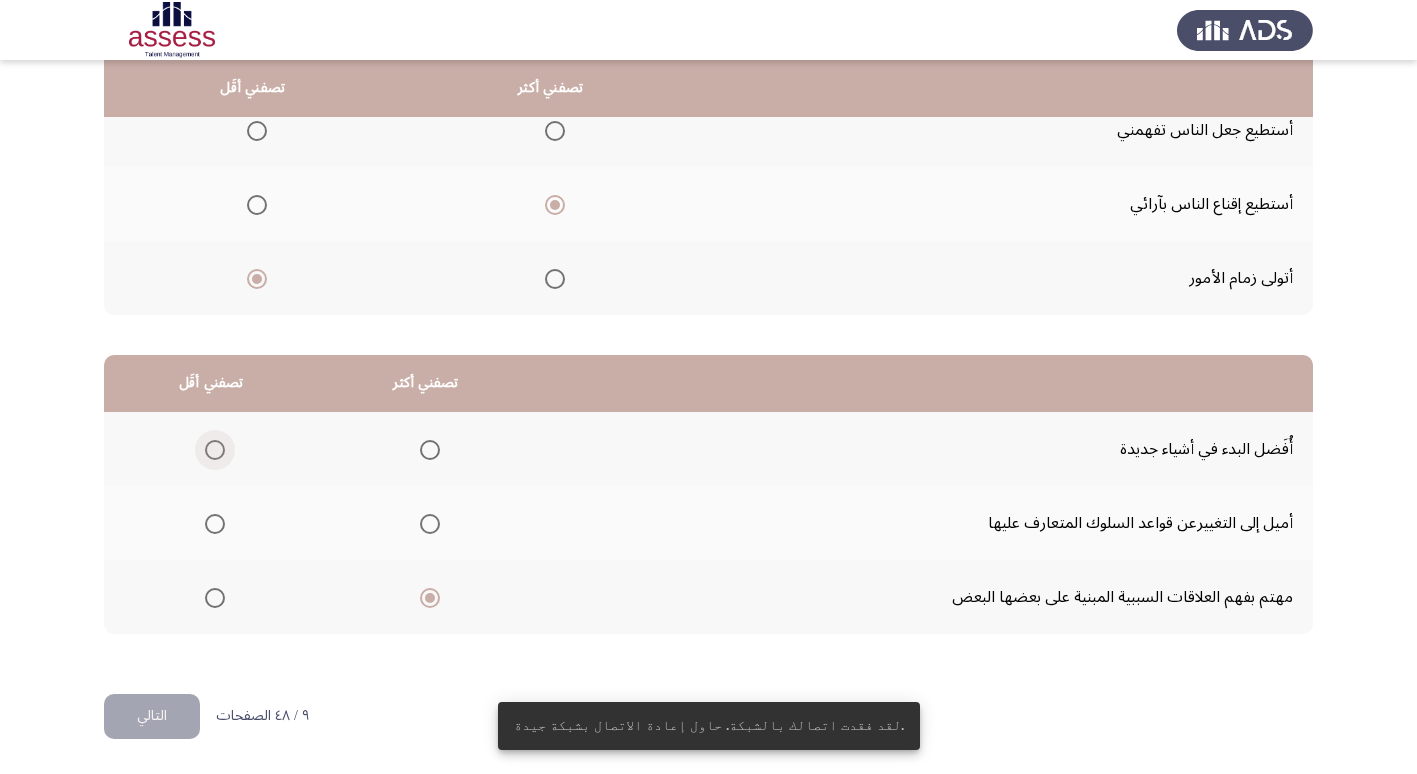 click at bounding box center [215, 450] 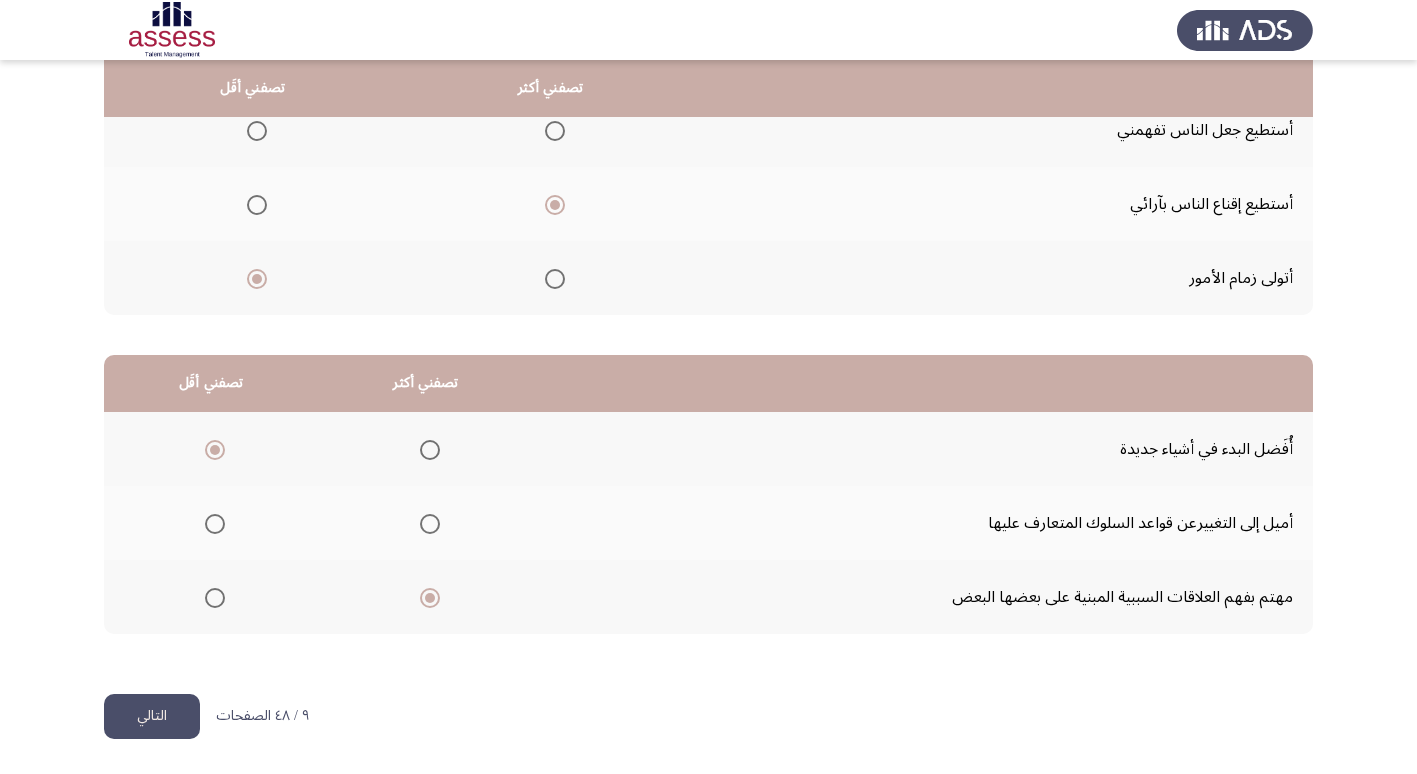 click on "التالي" 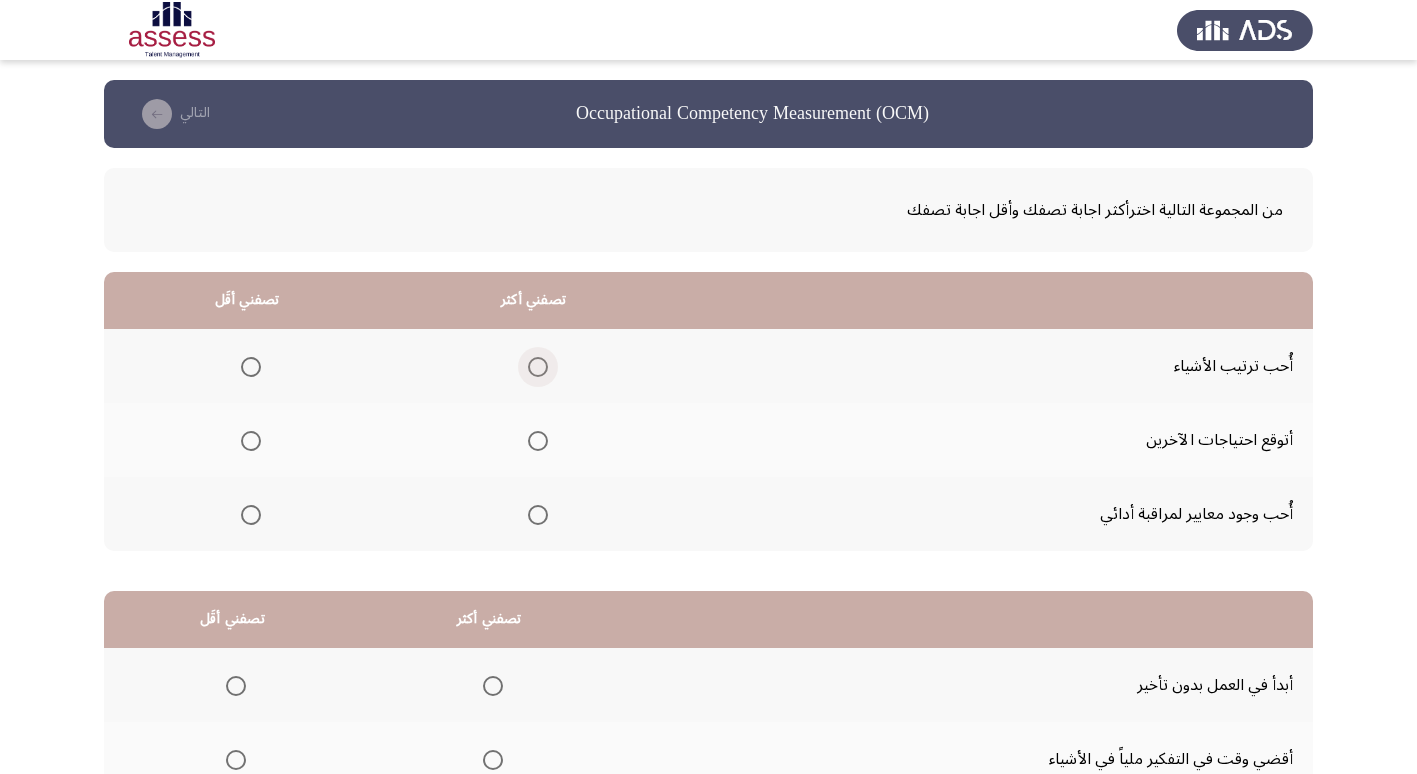 click at bounding box center (538, 367) 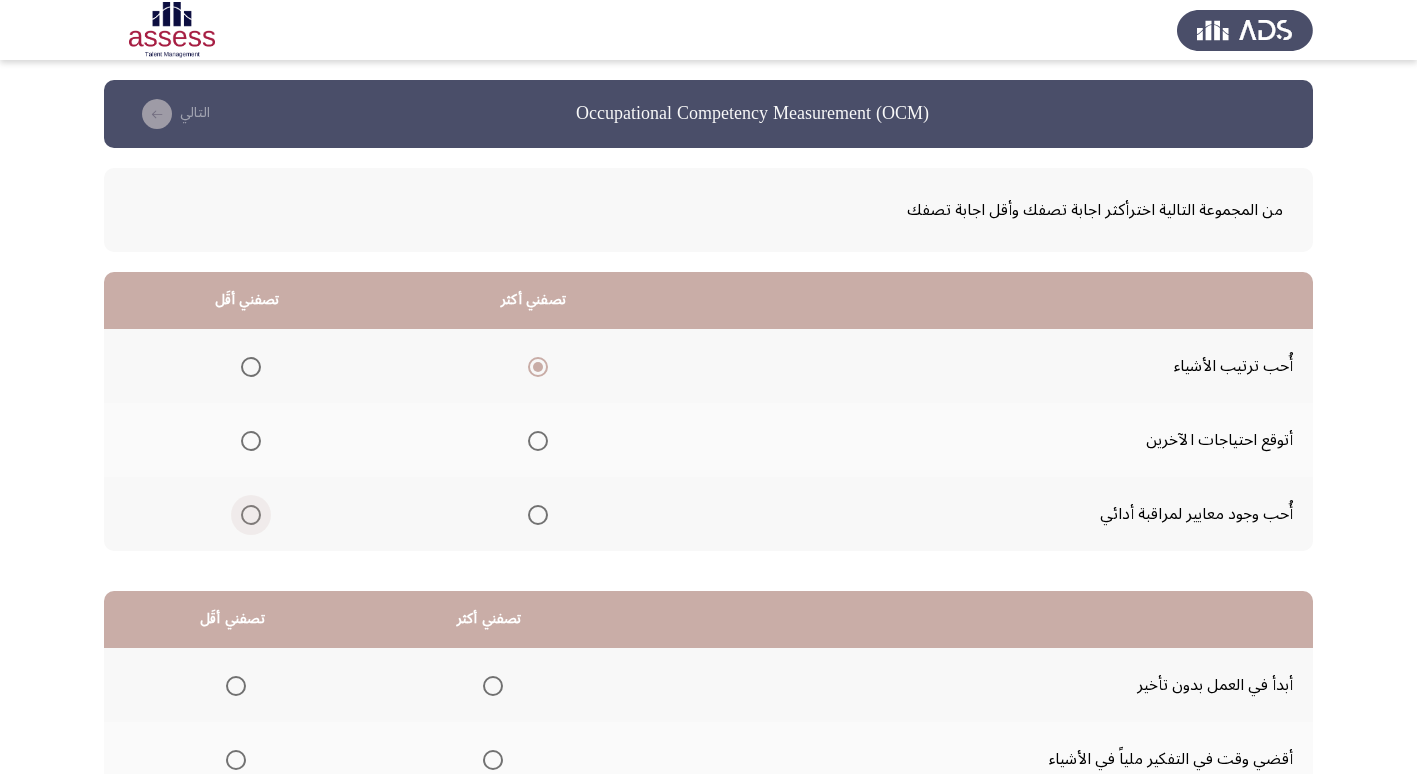 click at bounding box center (251, 515) 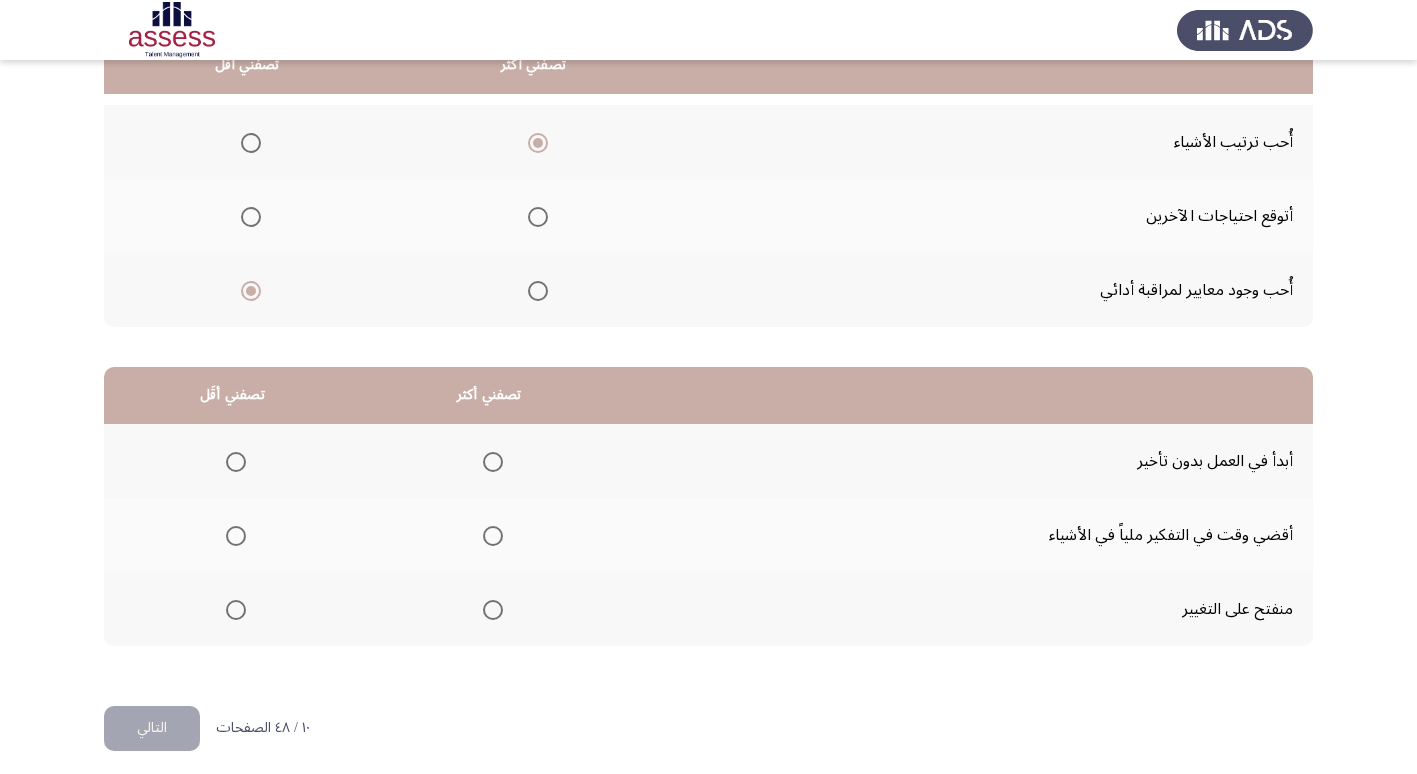 scroll, scrollTop: 236, scrollLeft: 0, axis: vertical 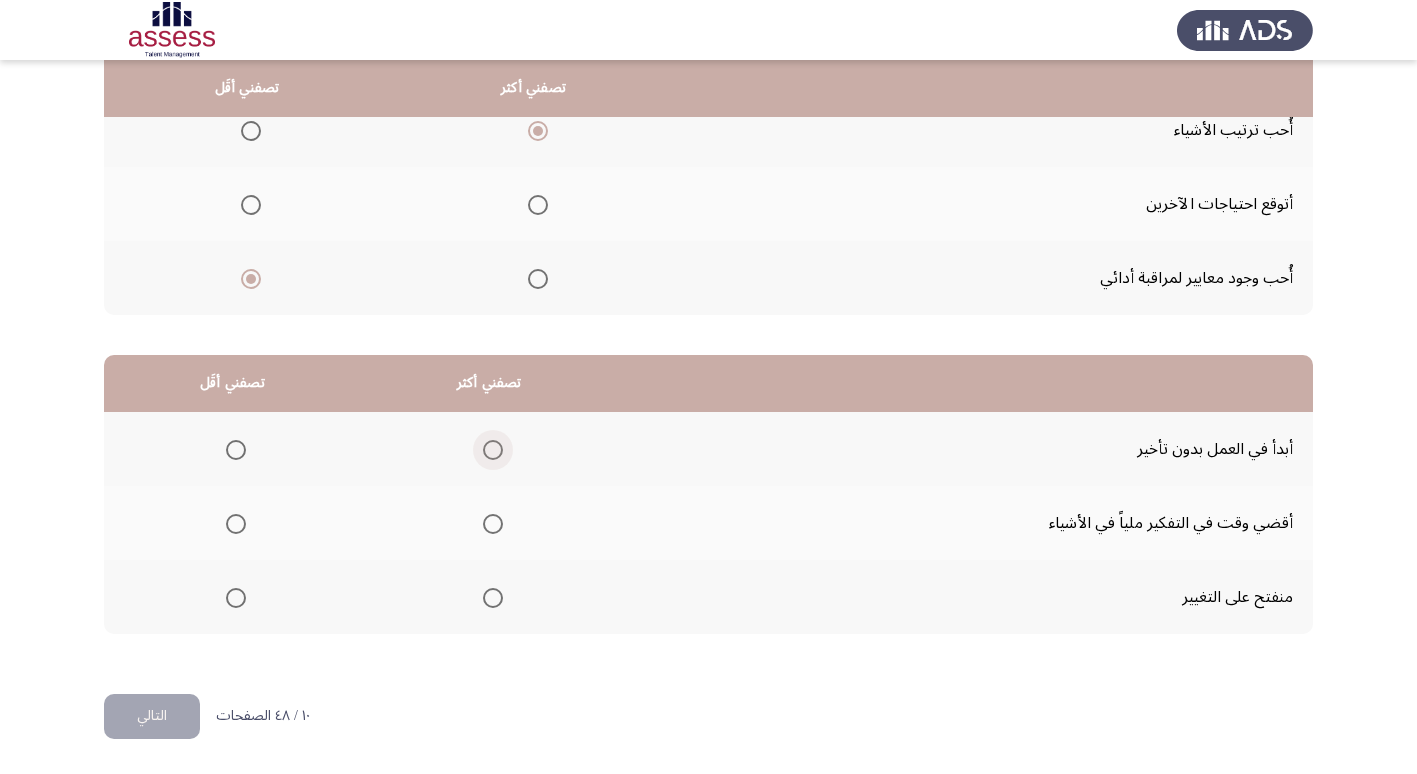 click at bounding box center (493, 450) 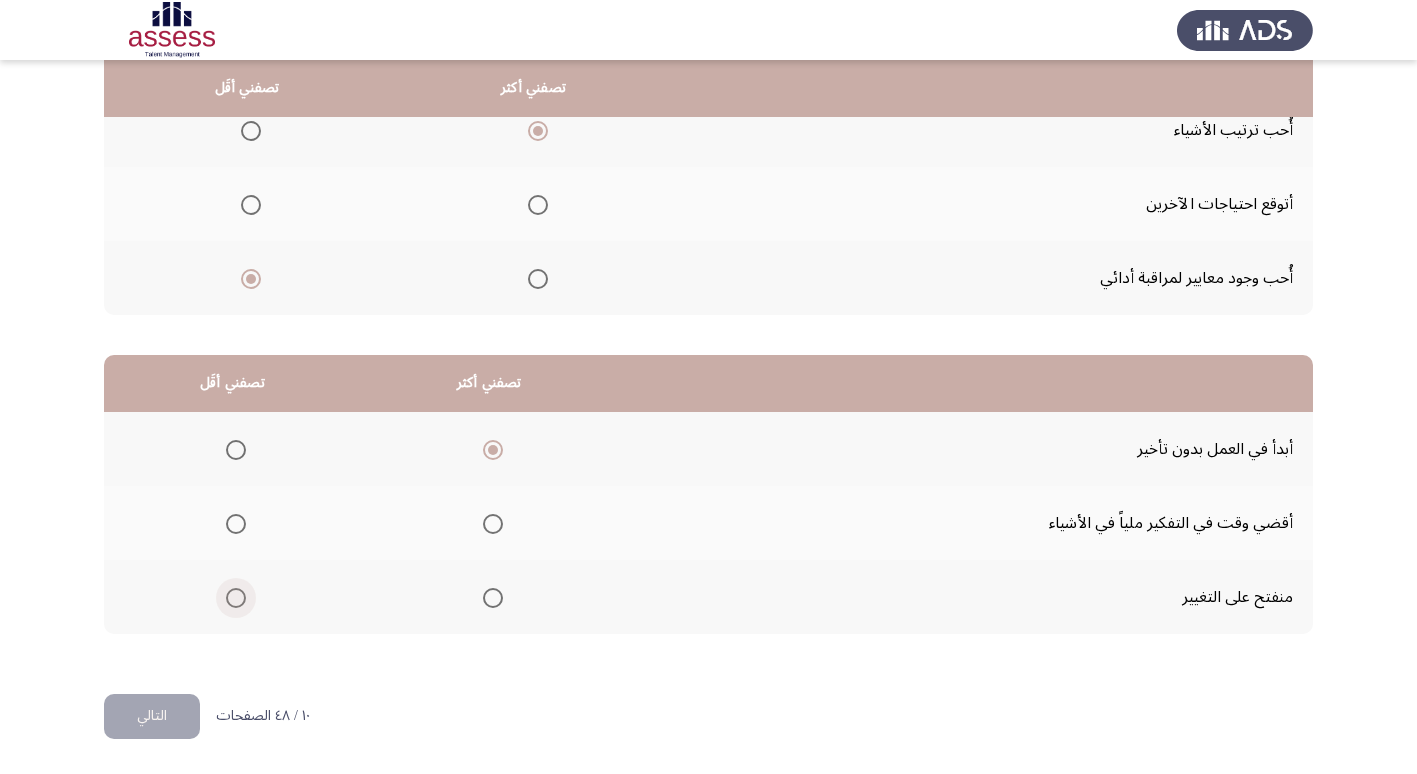 click at bounding box center [236, 598] 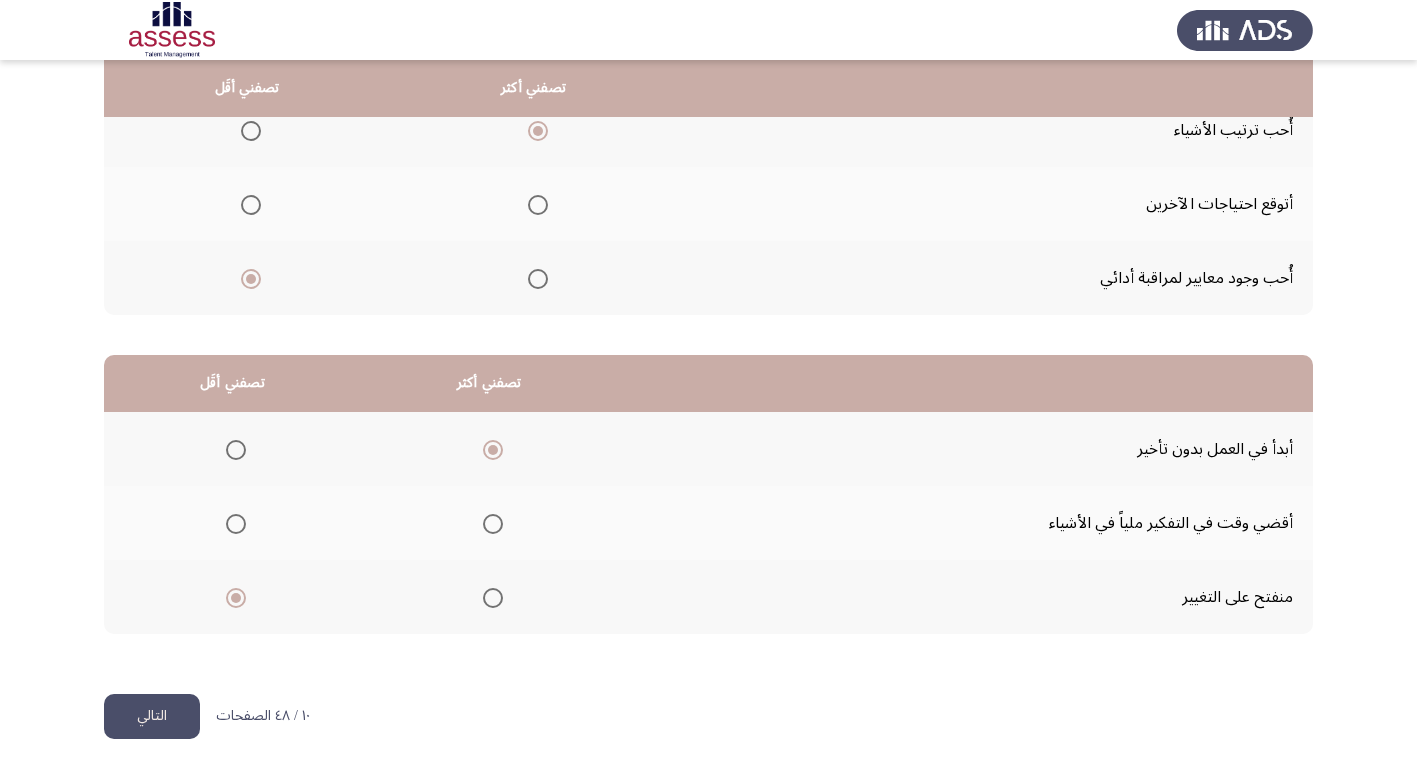click on "التالي" 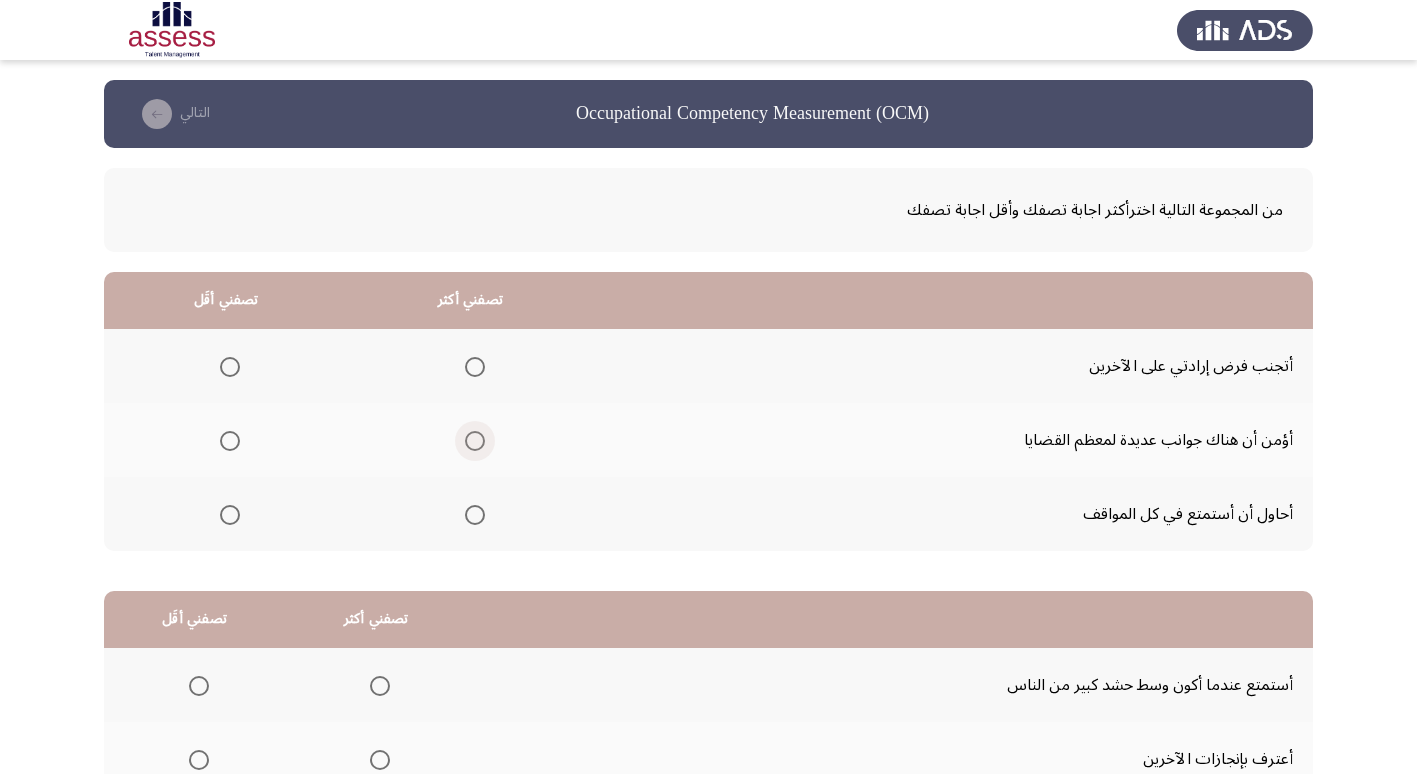 click at bounding box center [475, 441] 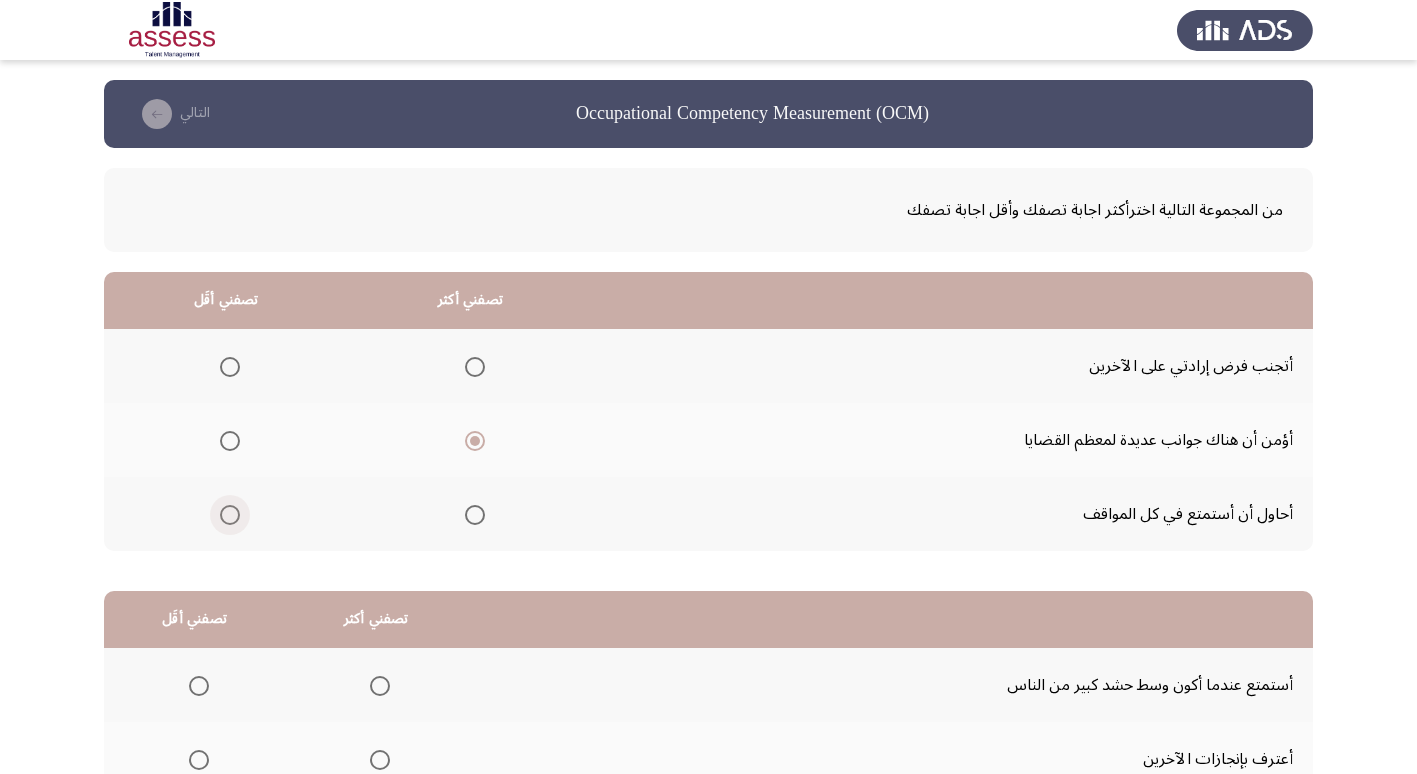 click at bounding box center (230, 515) 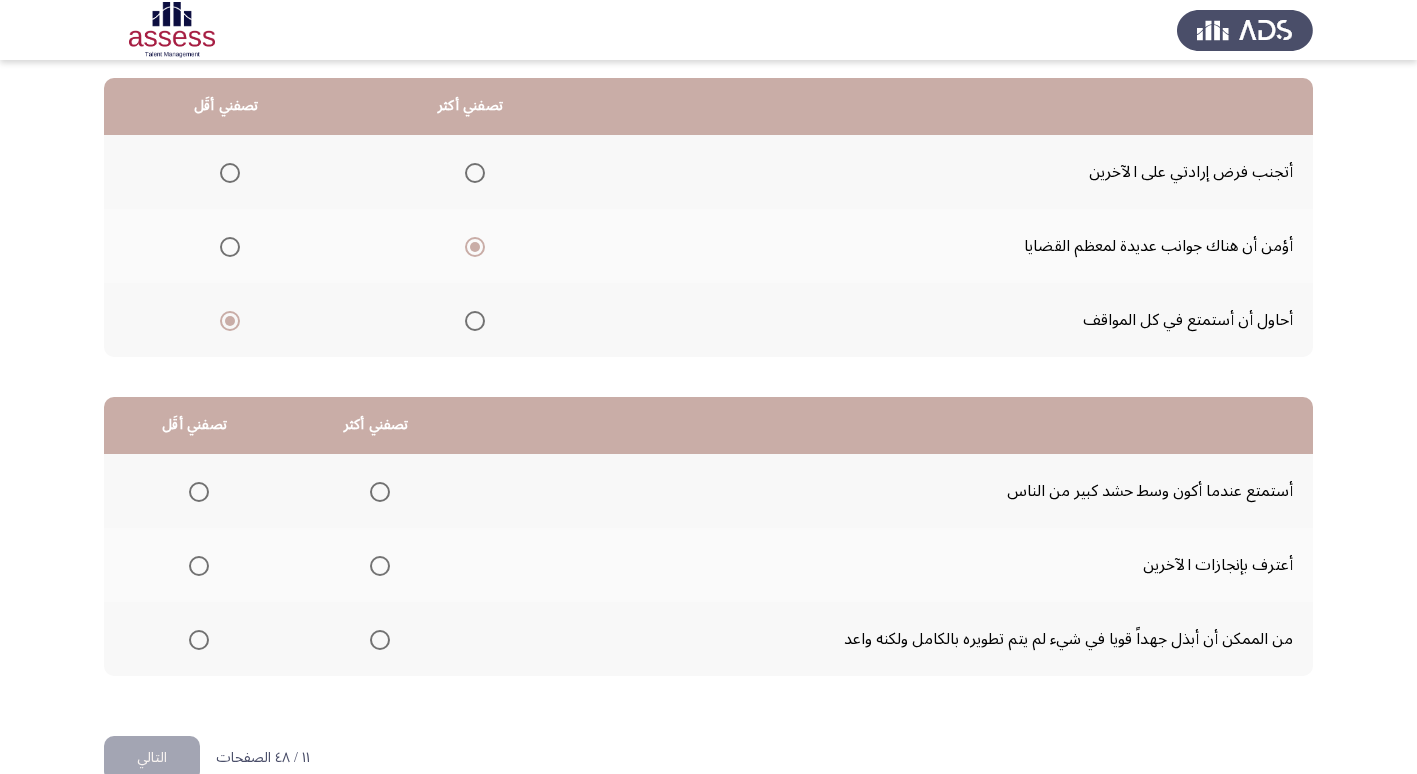 scroll, scrollTop: 236, scrollLeft: 0, axis: vertical 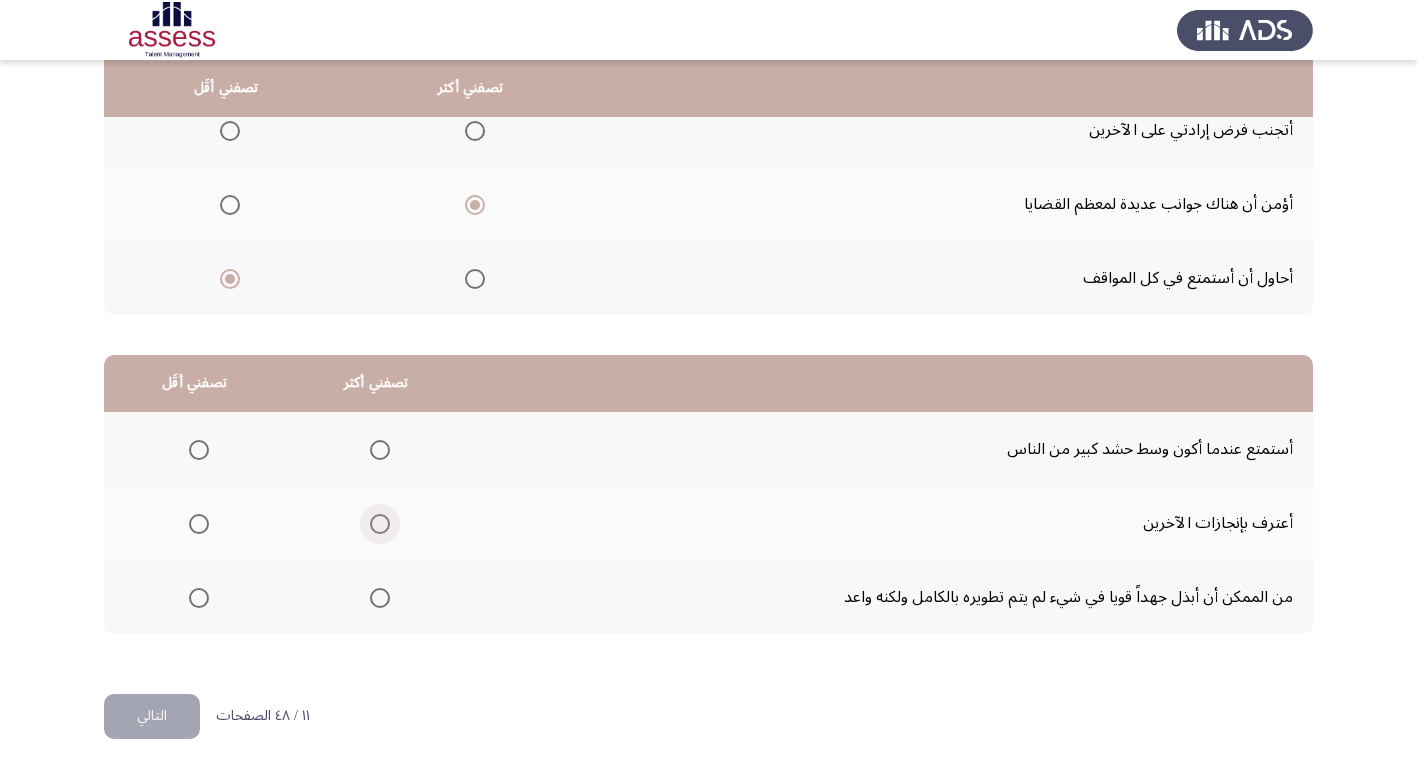 click at bounding box center [380, 524] 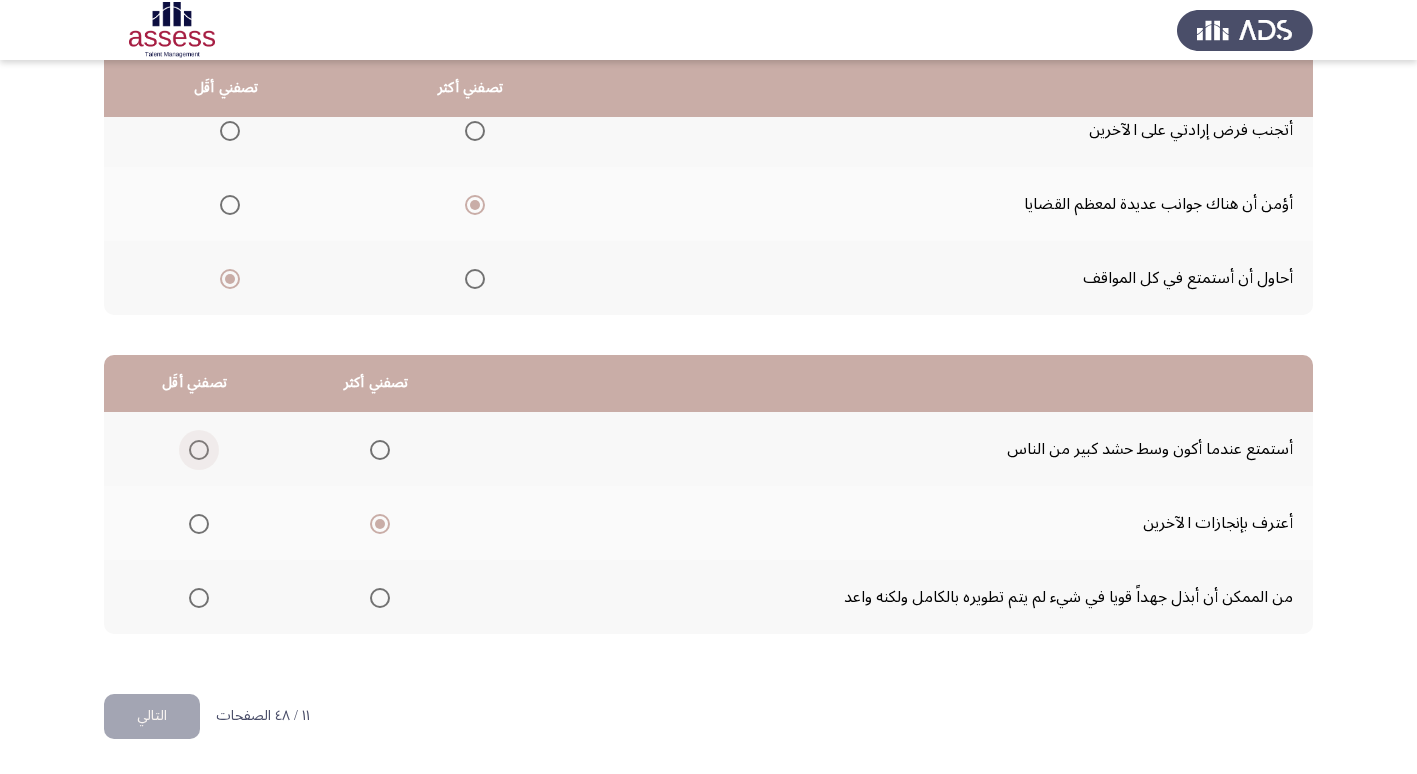 click at bounding box center [199, 450] 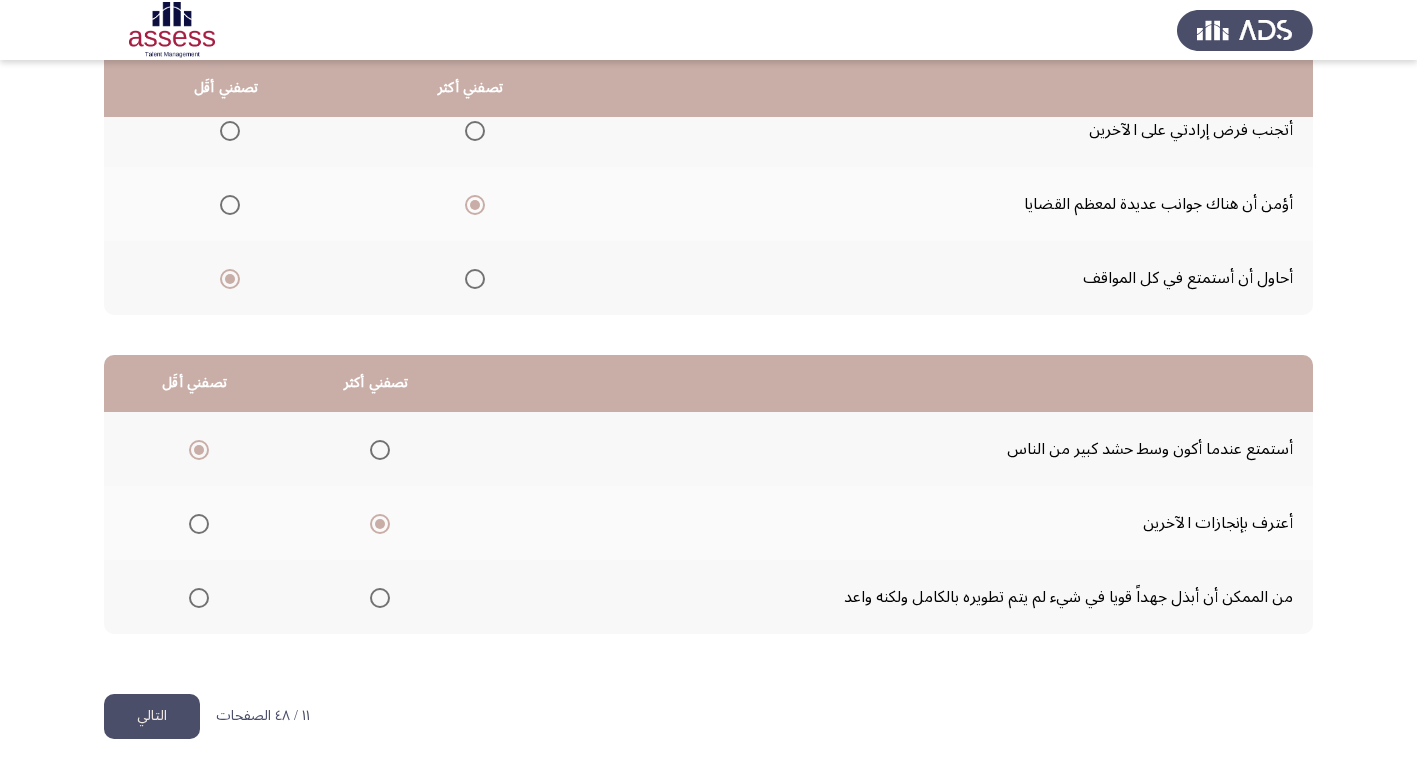 click on "التالي" 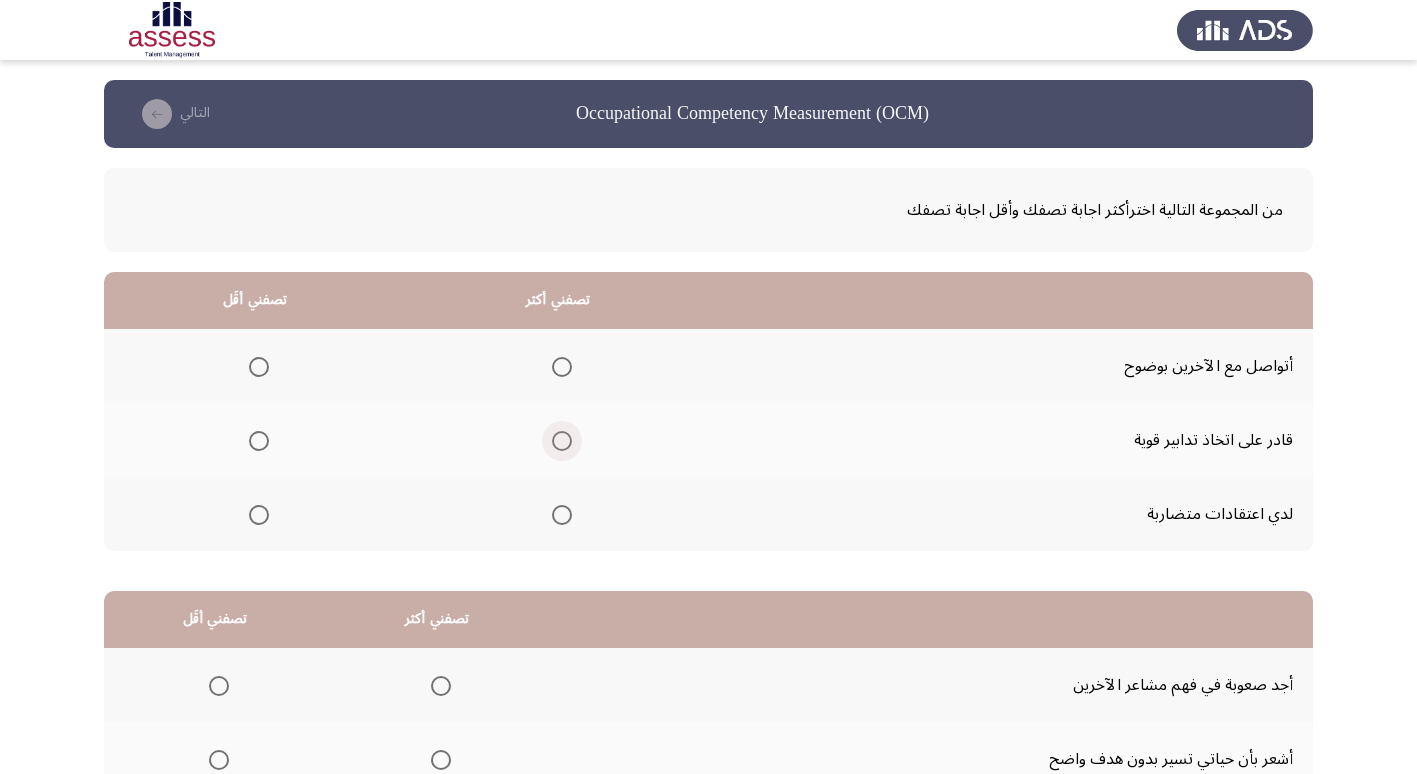 click at bounding box center (562, 441) 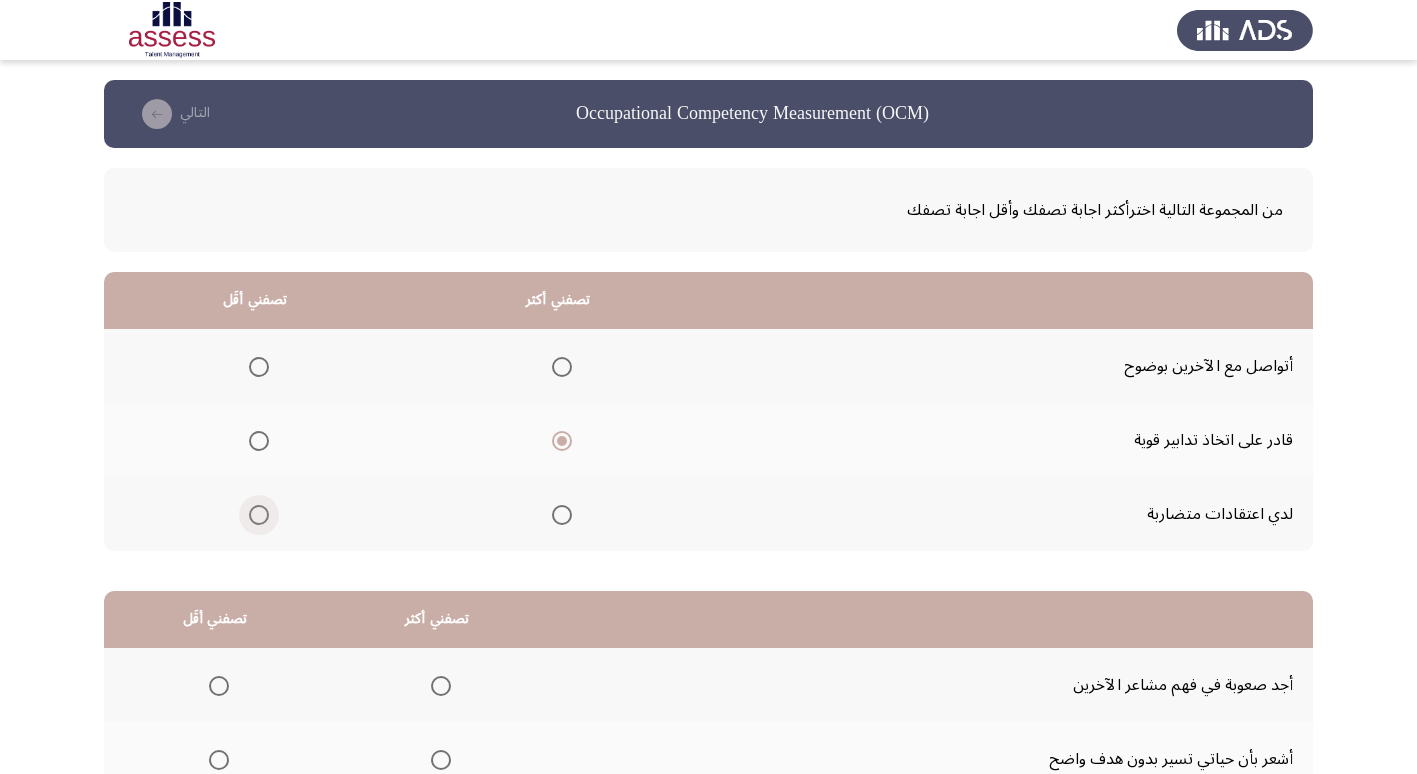 click at bounding box center [259, 515] 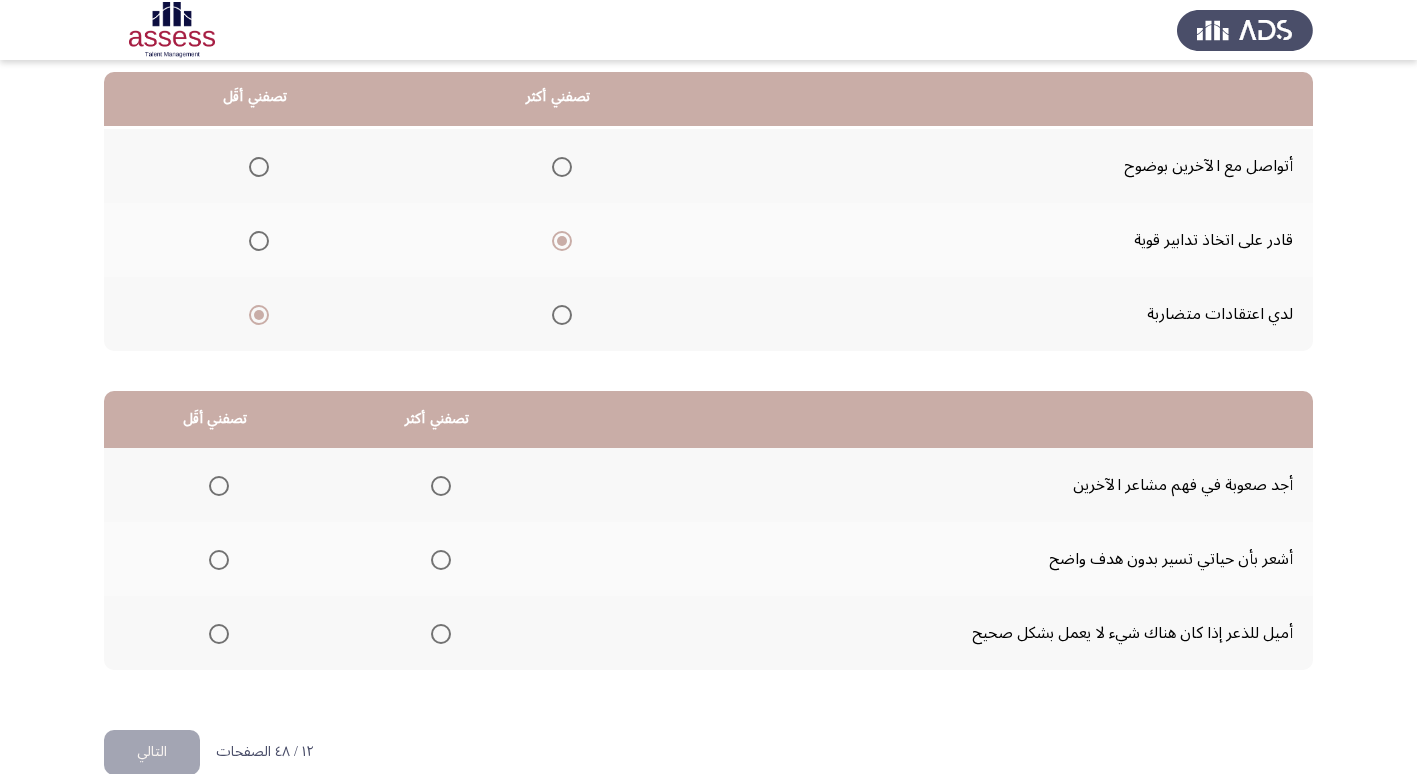 scroll, scrollTop: 236, scrollLeft: 0, axis: vertical 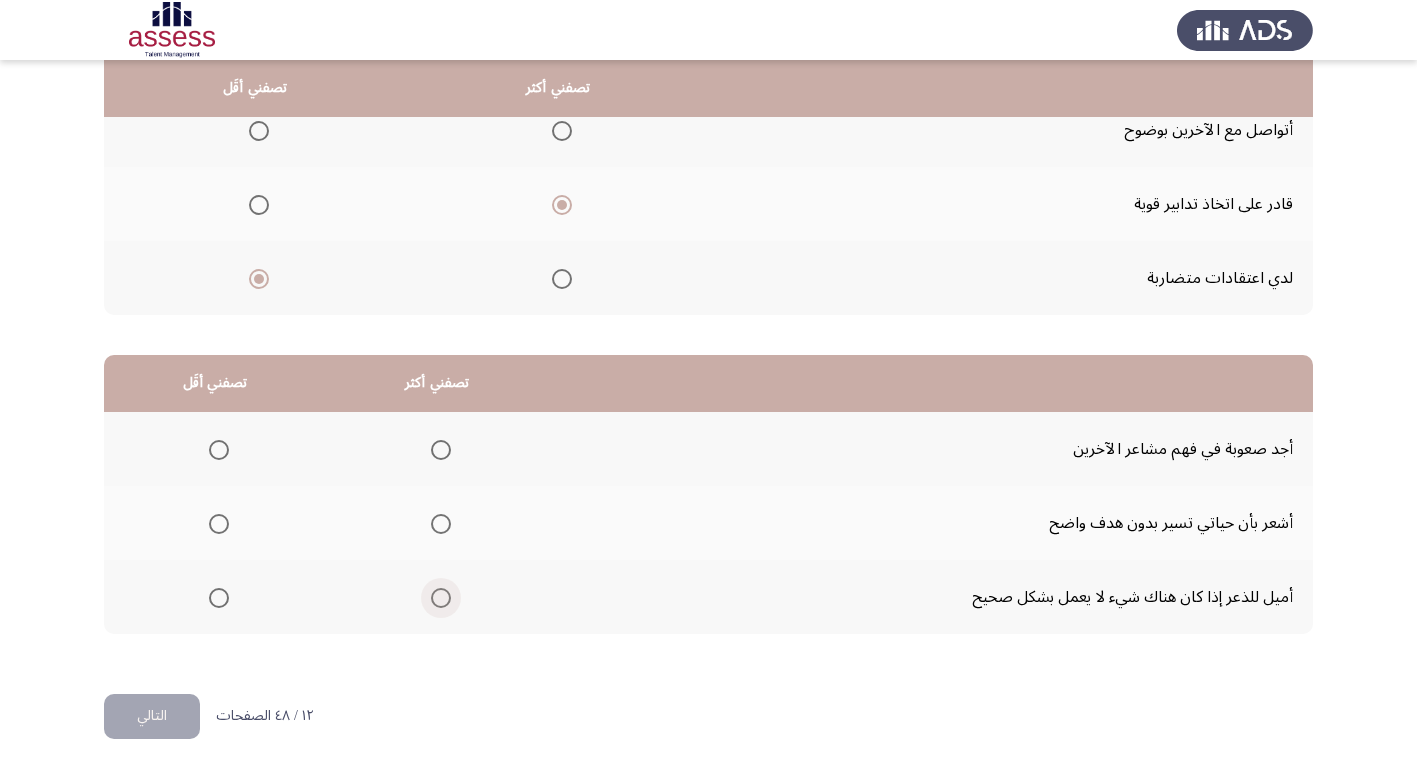click at bounding box center [441, 598] 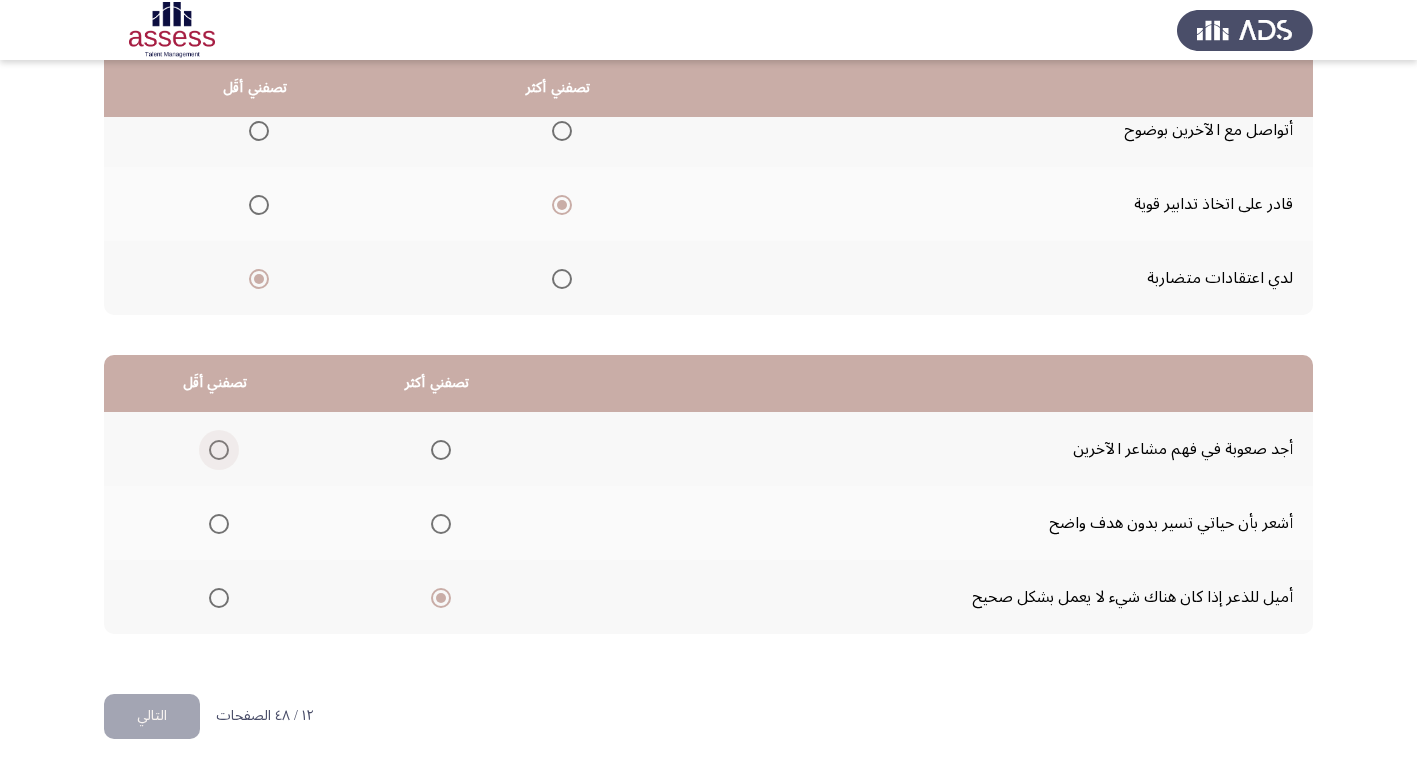 click at bounding box center [219, 450] 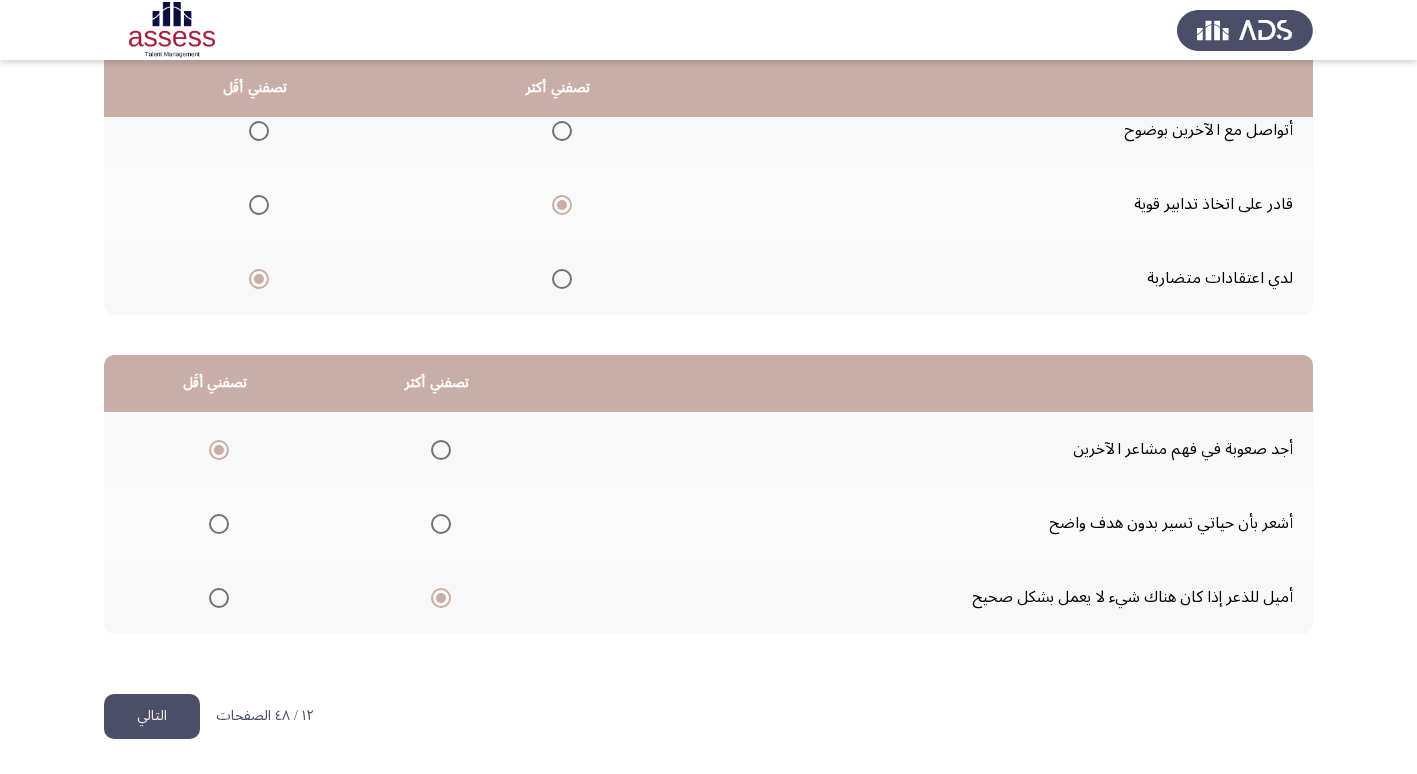 click on "التالي" 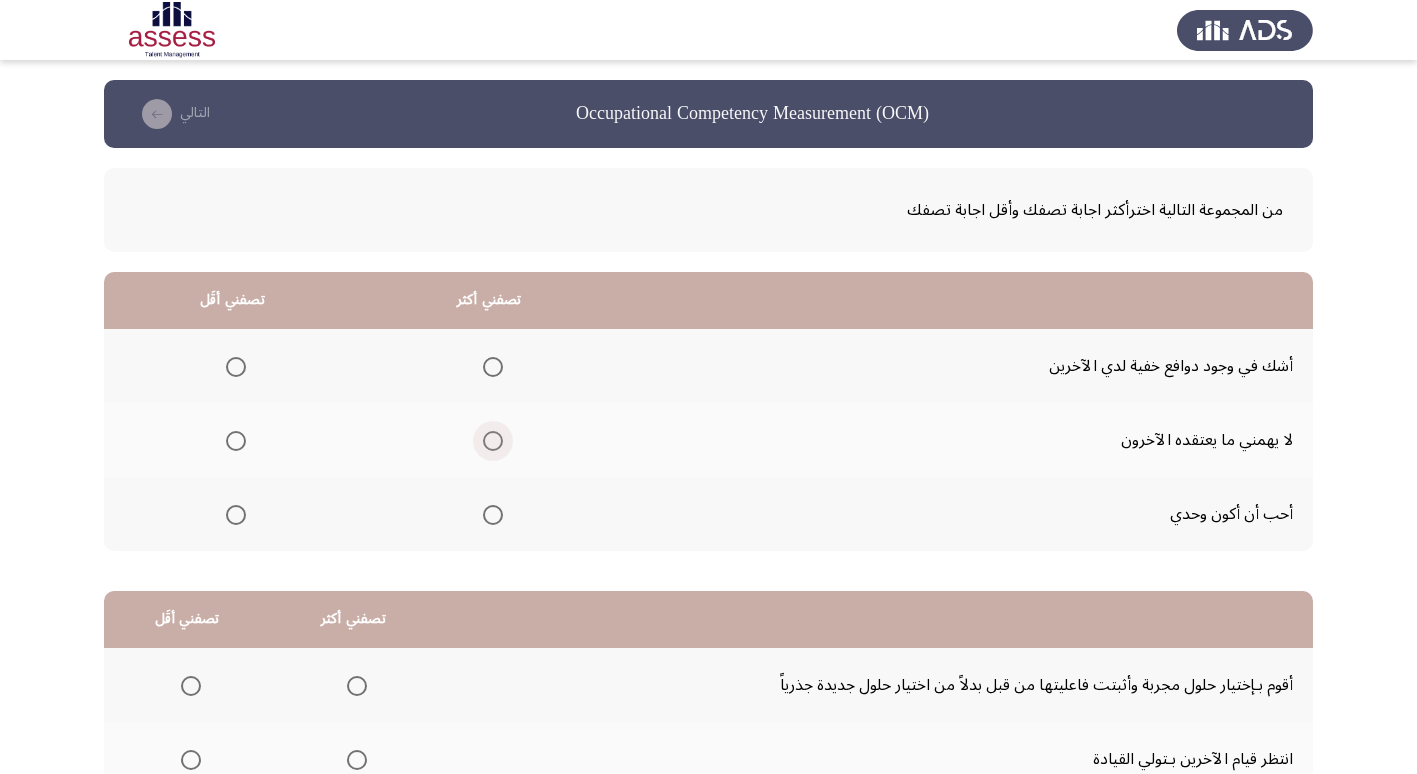click at bounding box center (493, 441) 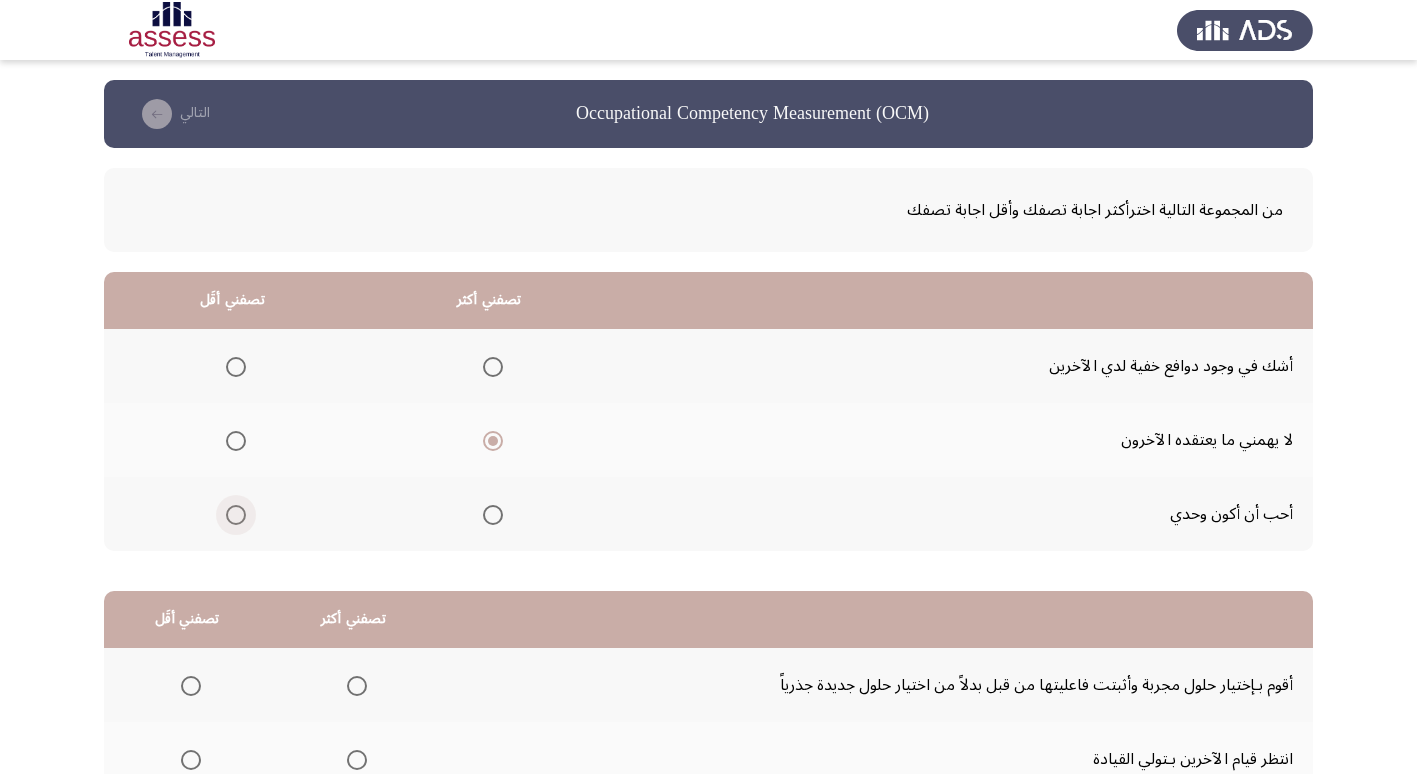 click at bounding box center (236, 515) 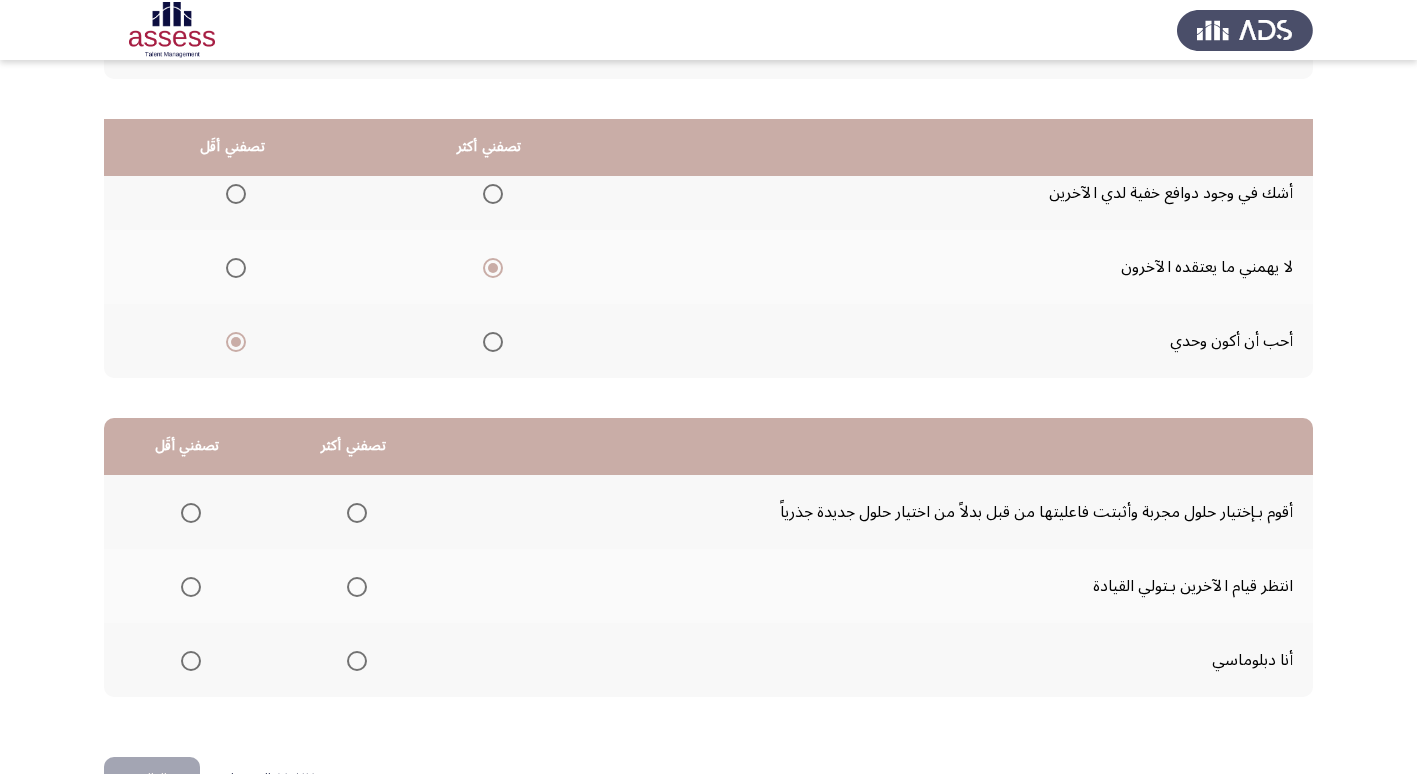 scroll, scrollTop: 236, scrollLeft: 0, axis: vertical 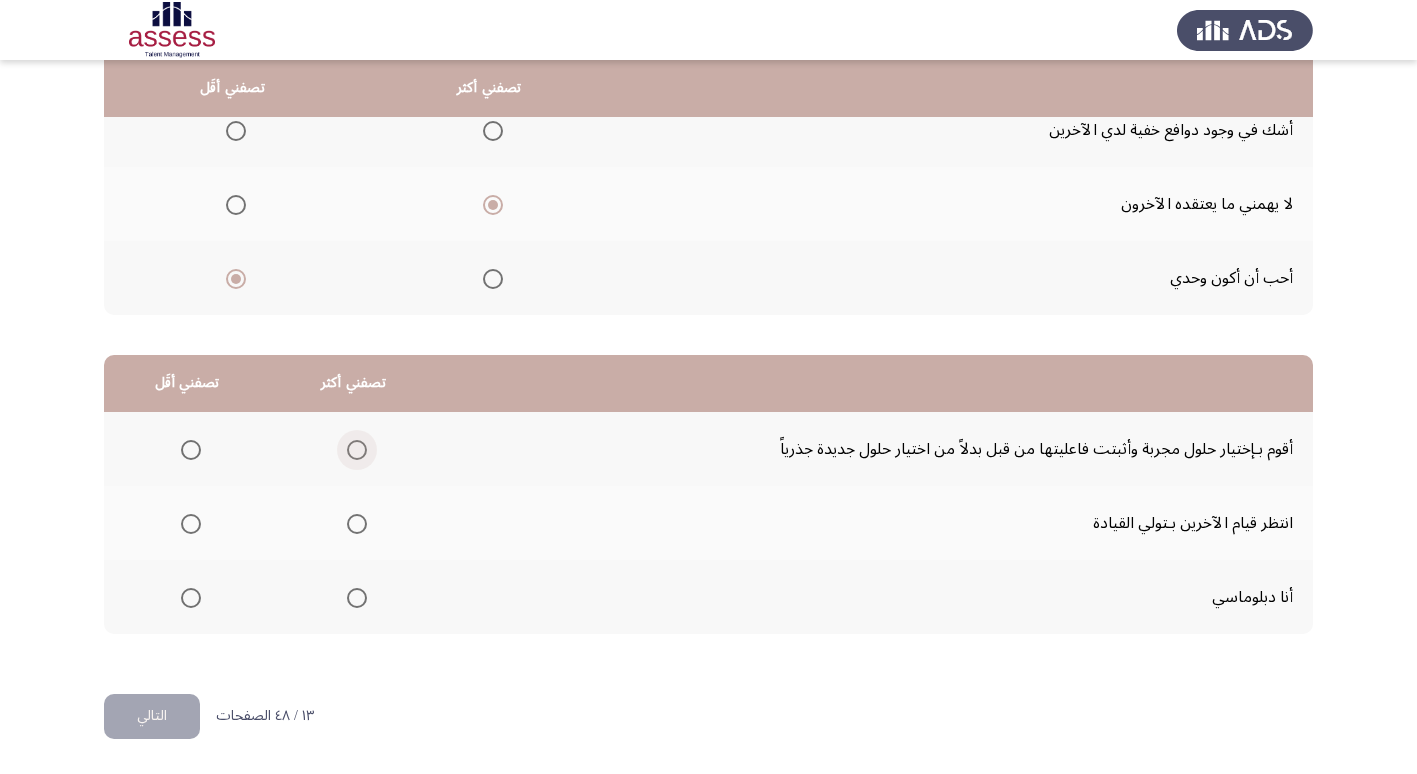 click at bounding box center (357, 450) 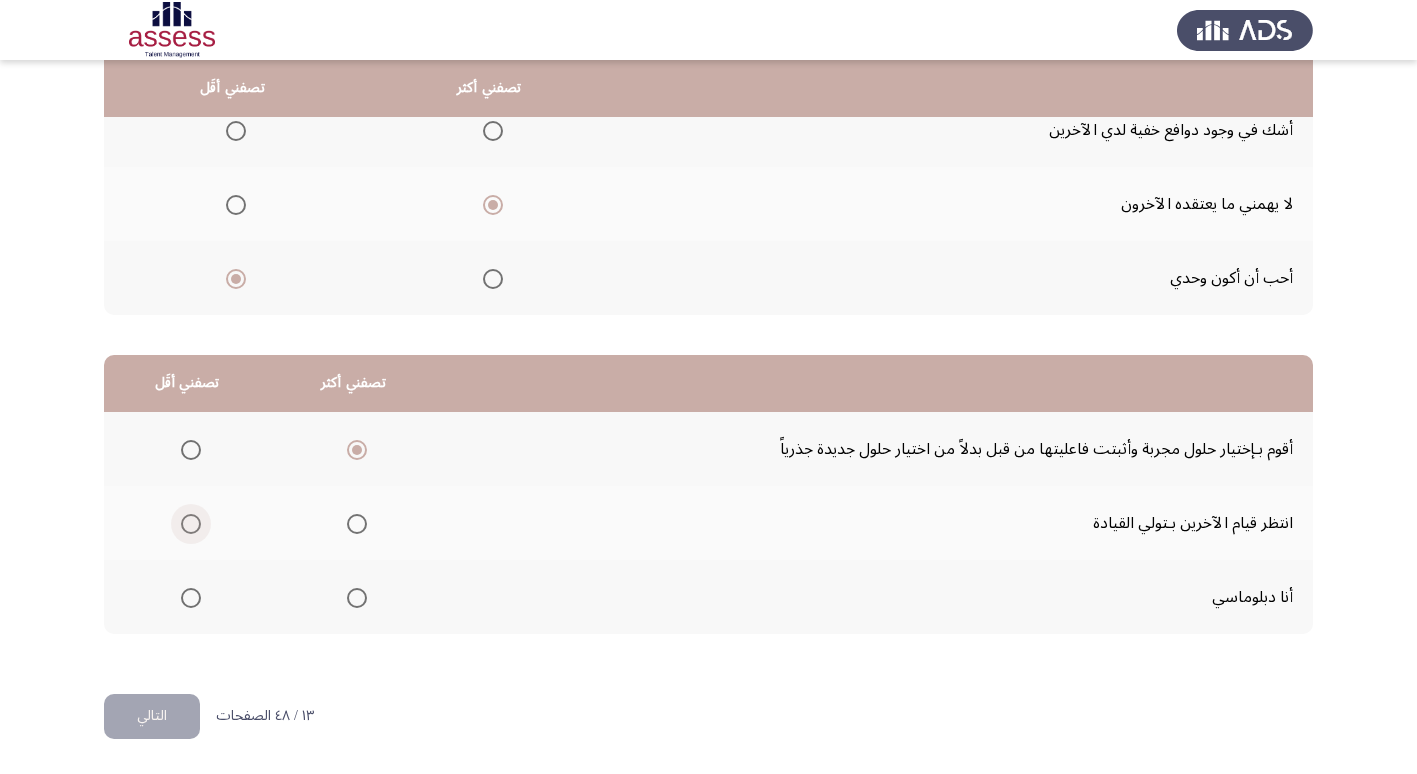 click at bounding box center (191, 524) 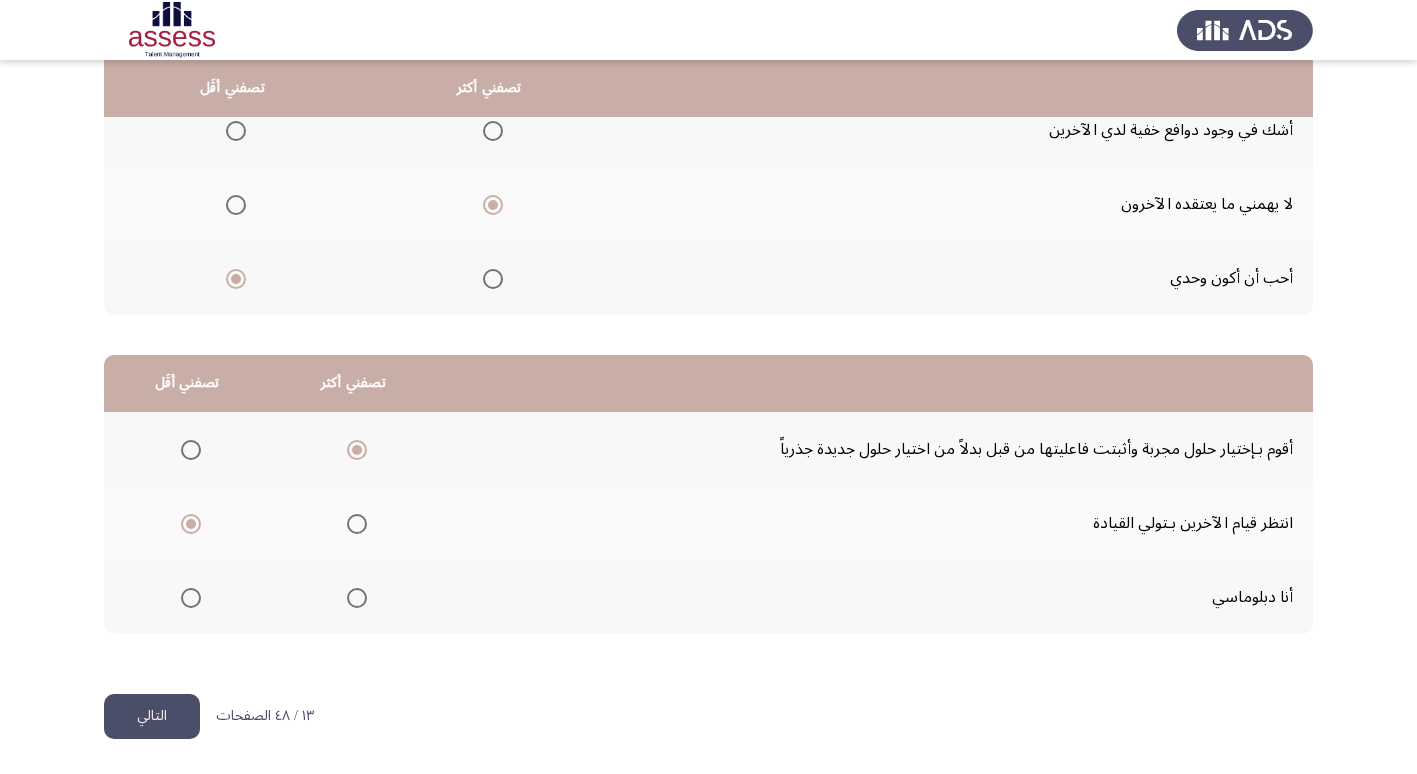 click on "التالي" 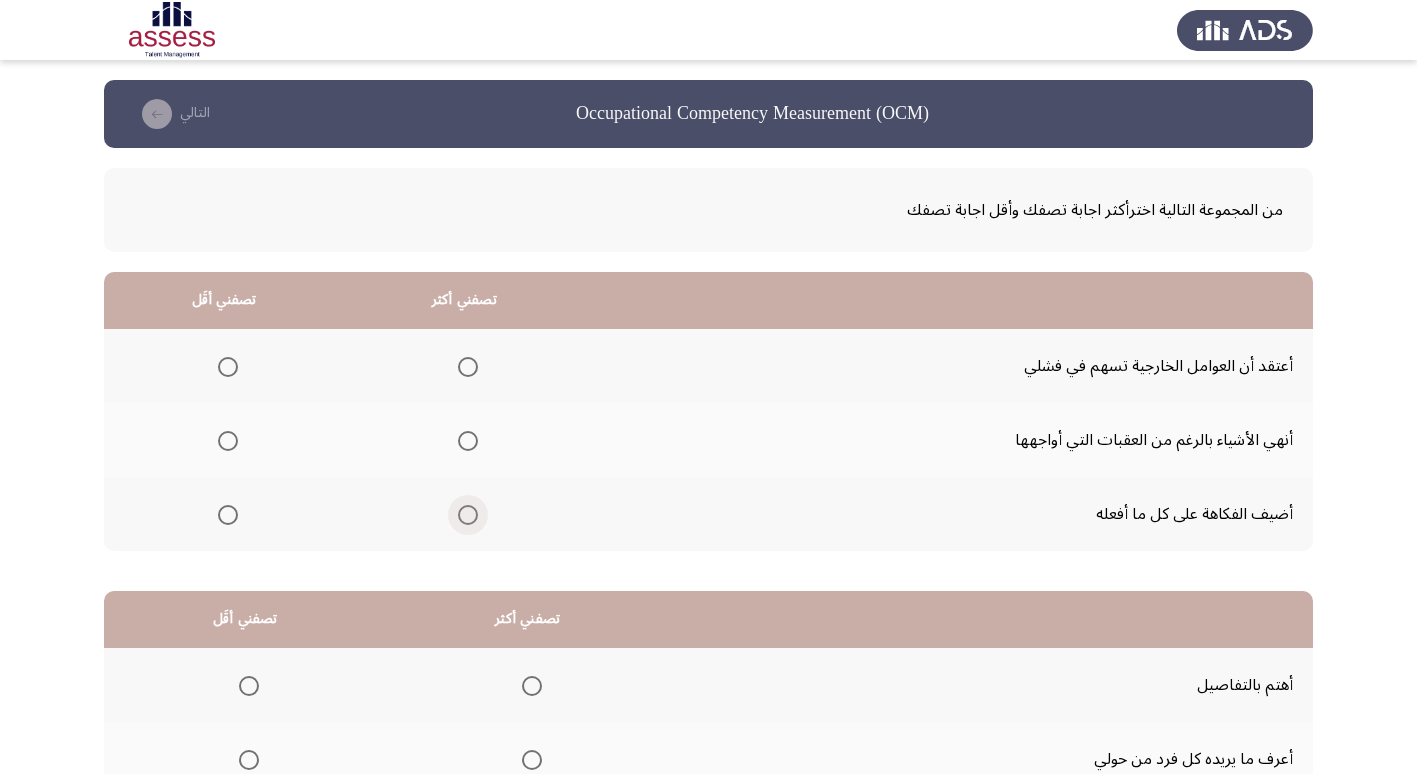 click at bounding box center [468, 515] 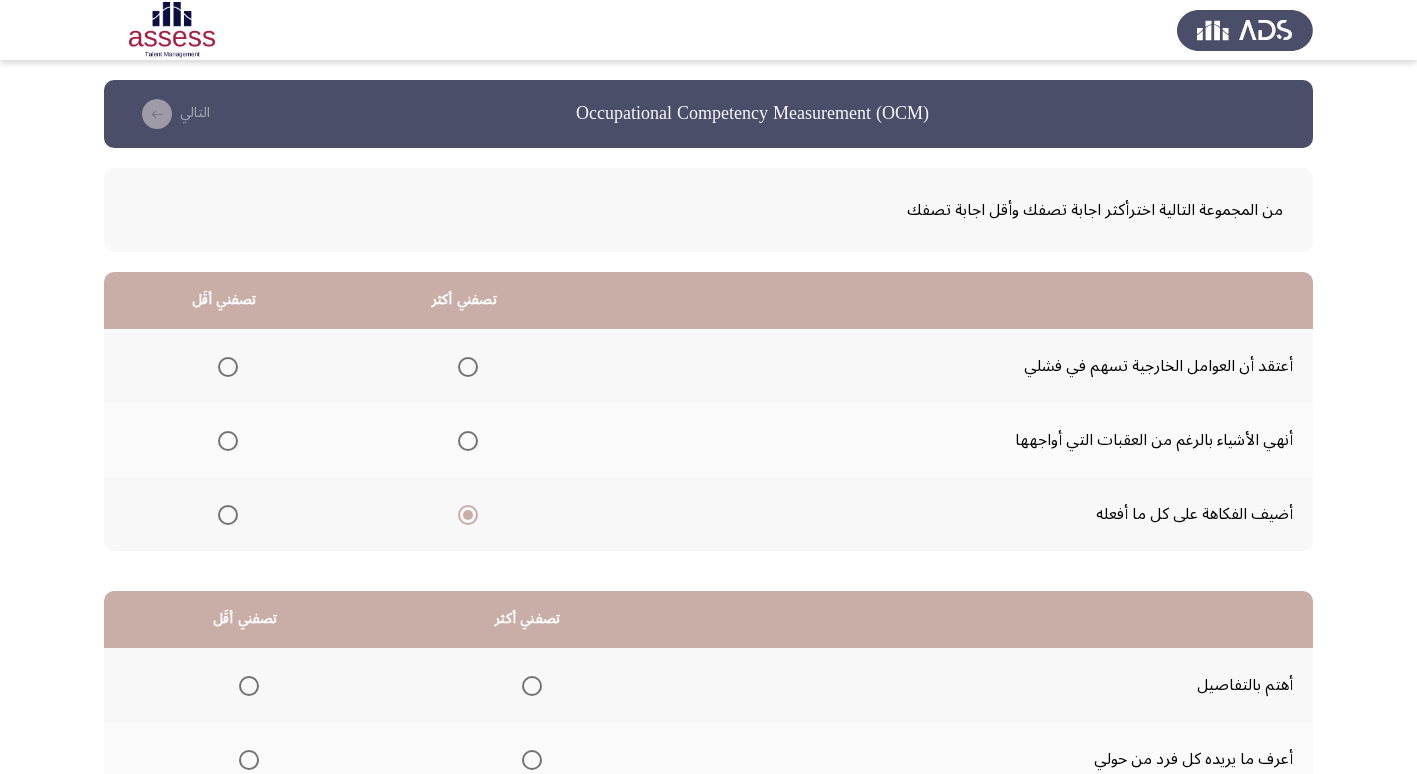 click at bounding box center (228, 367) 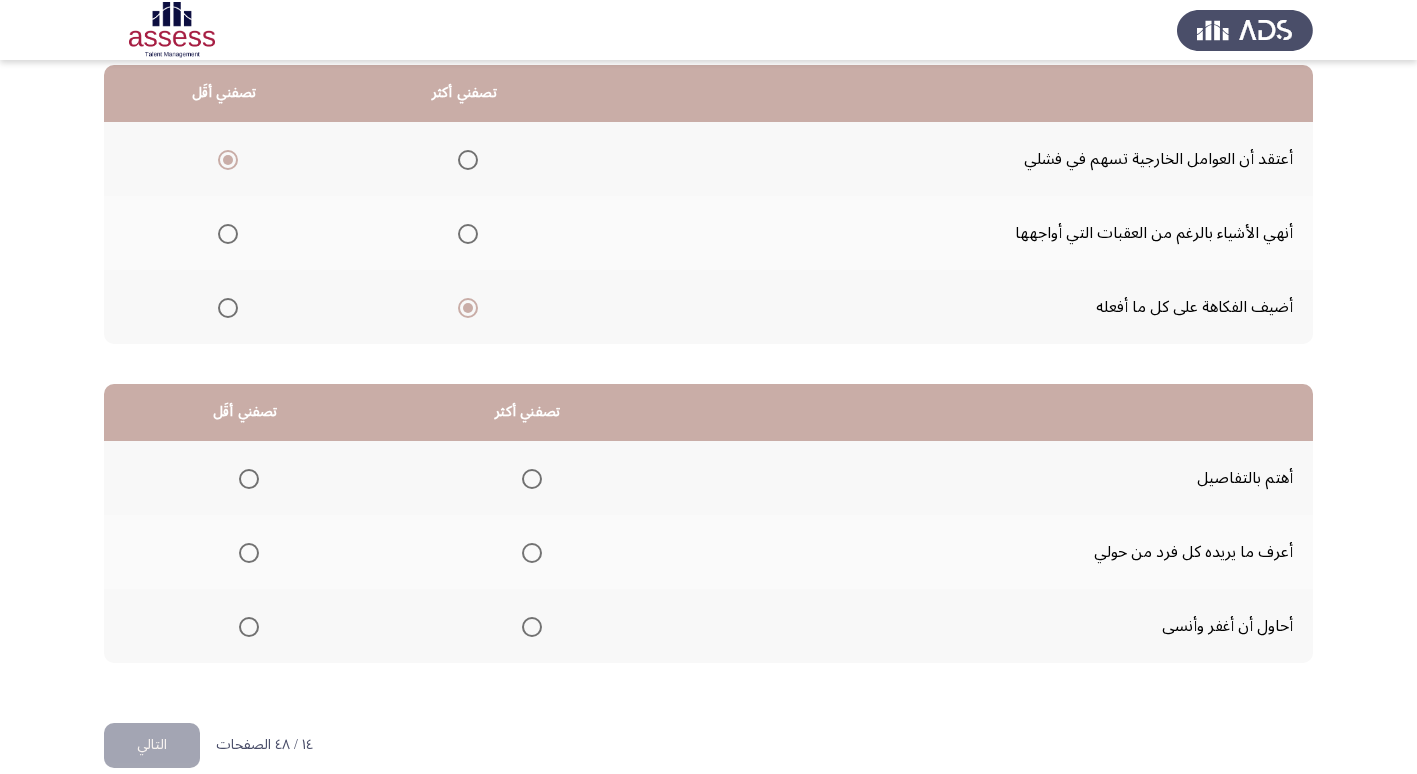 scroll, scrollTop: 236, scrollLeft: 0, axis: vertical 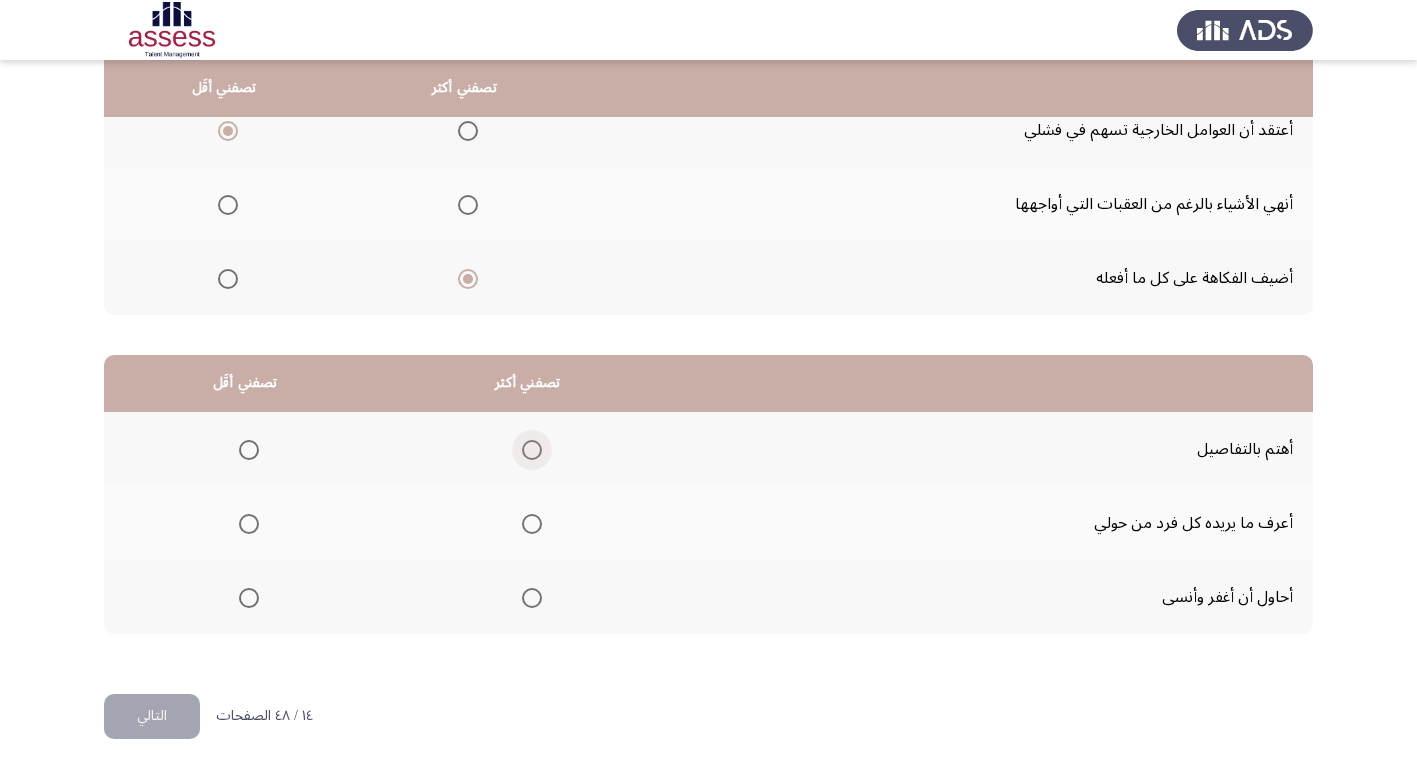 click at bounding box center (532, 450) 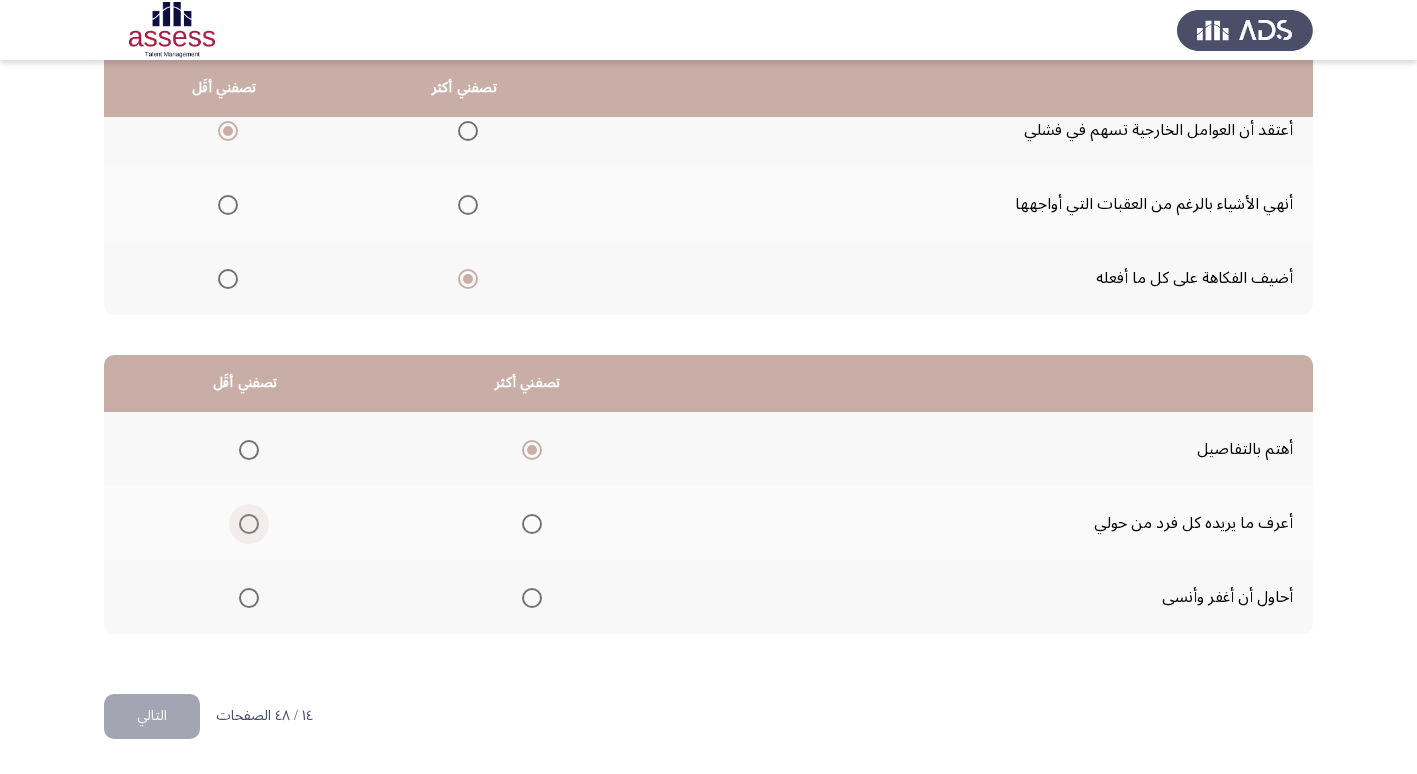 click at bounding box center [249, 524] 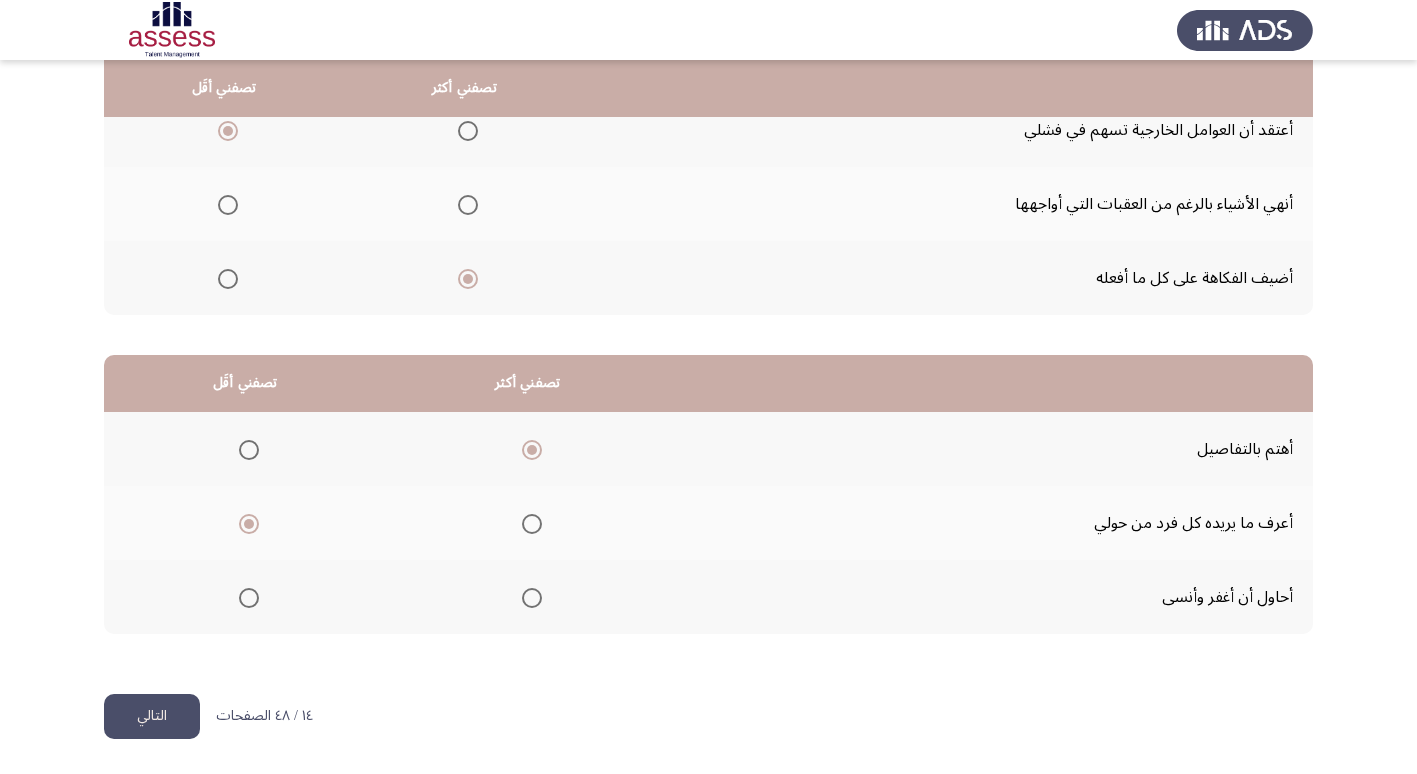 click on "التالي" 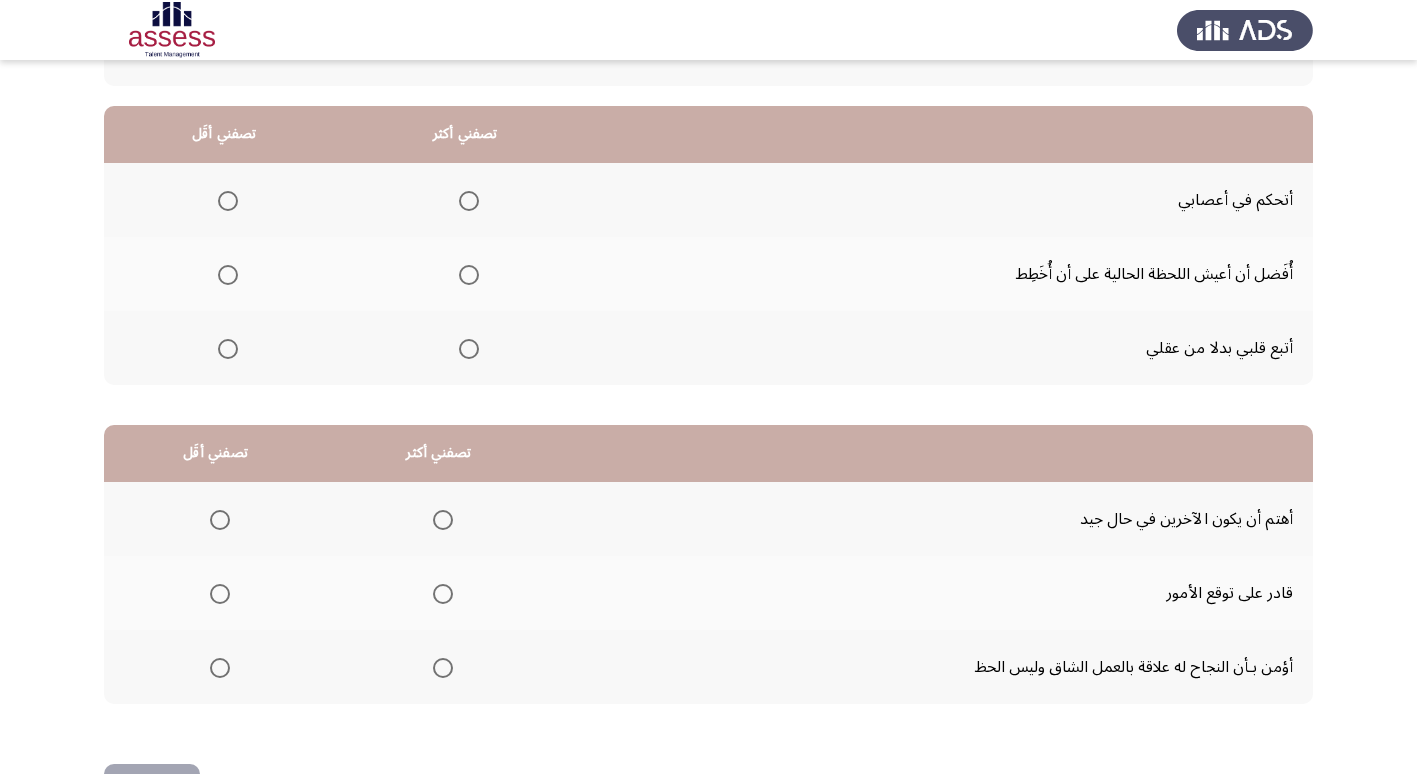 scroll, scrollTop: 36, scrollLeft: 0, axis: vertical 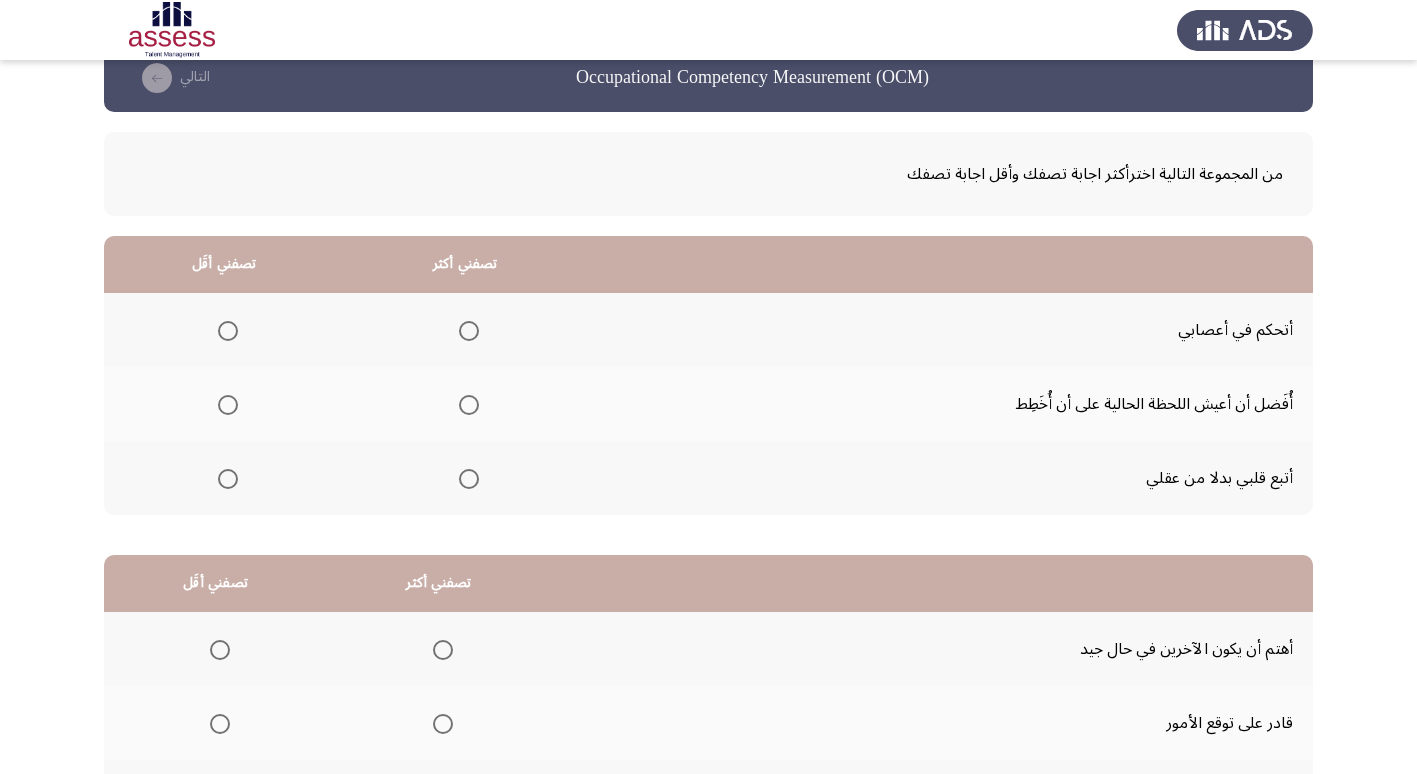 click at bounding box center [469, 331] 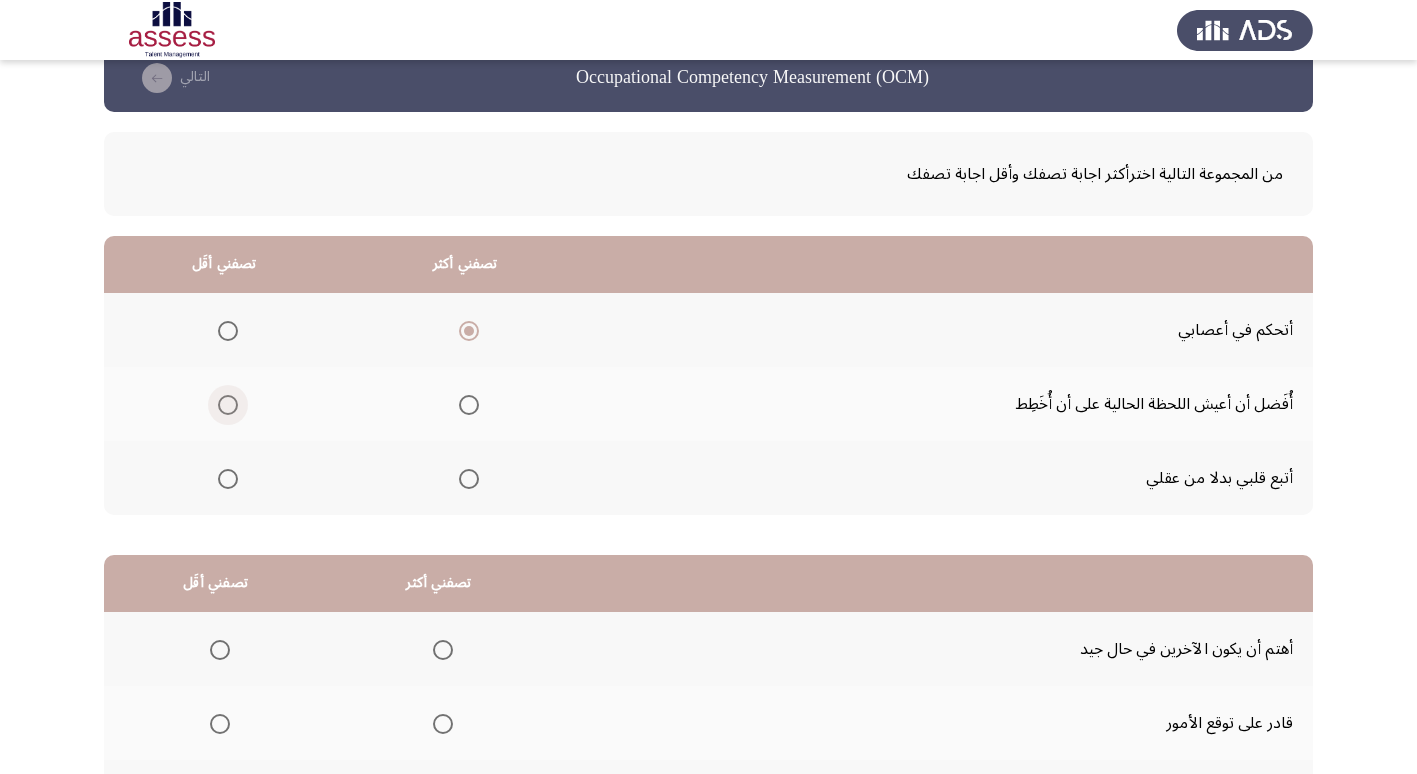 click at bounding box center [228, 405] 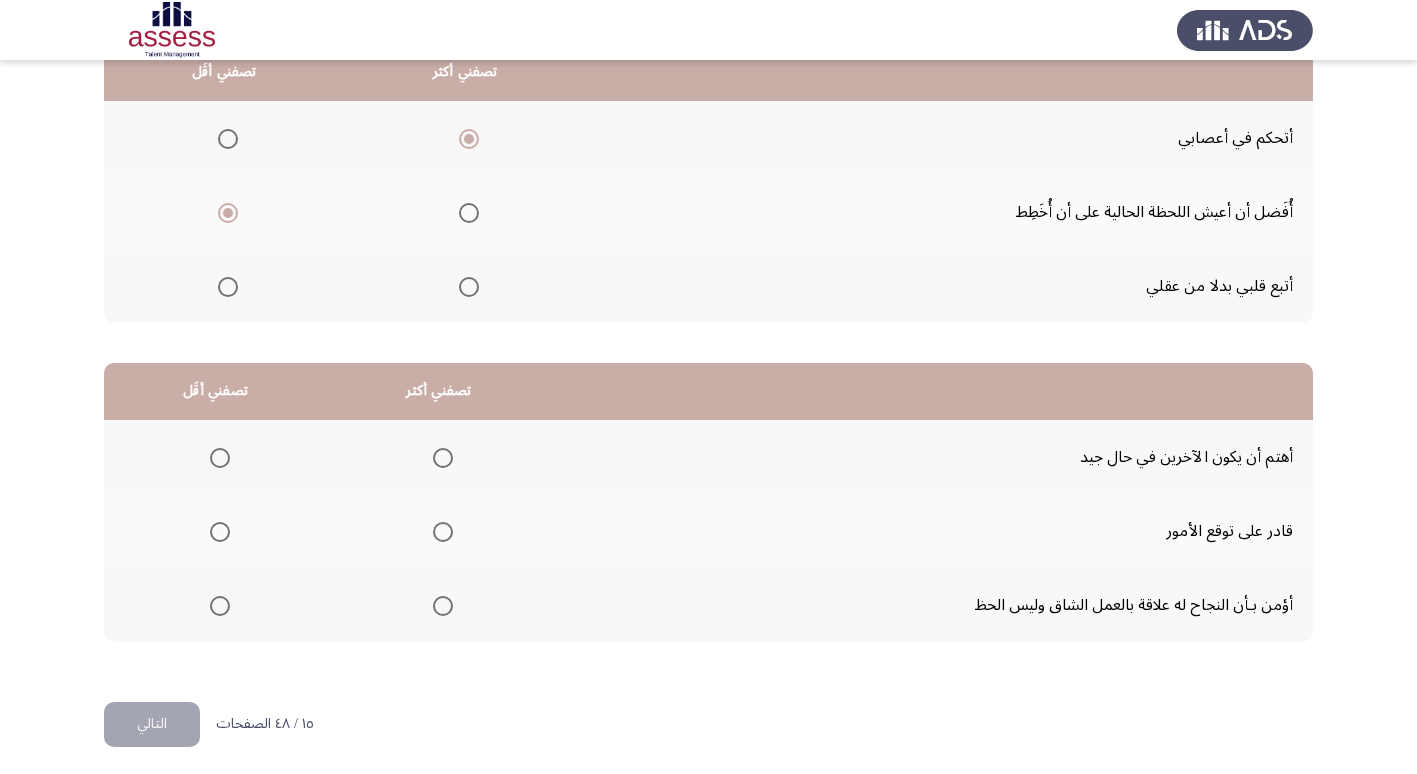 scroll, scrollTop: 236, scrollLeft: 0, axis: vertical 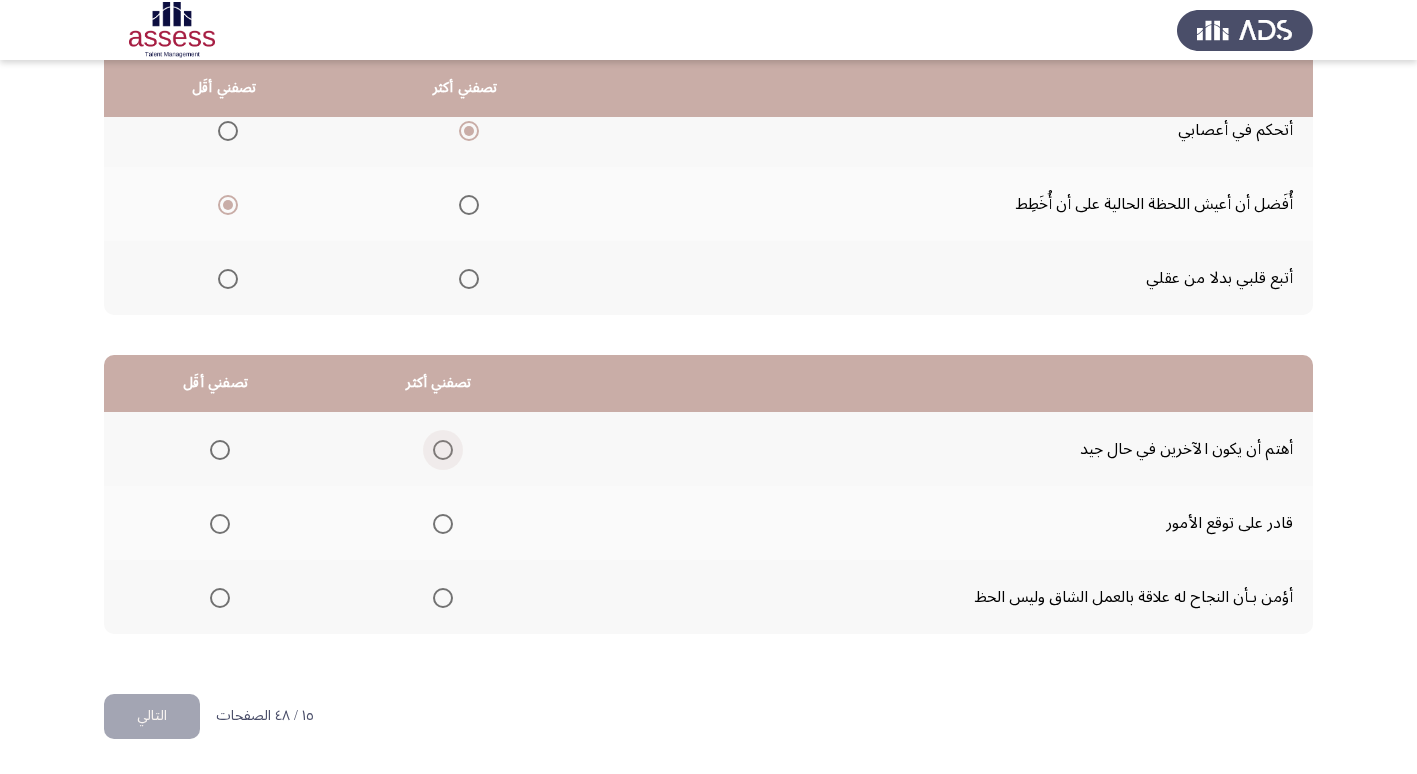 click at bounding box center (443, 450) 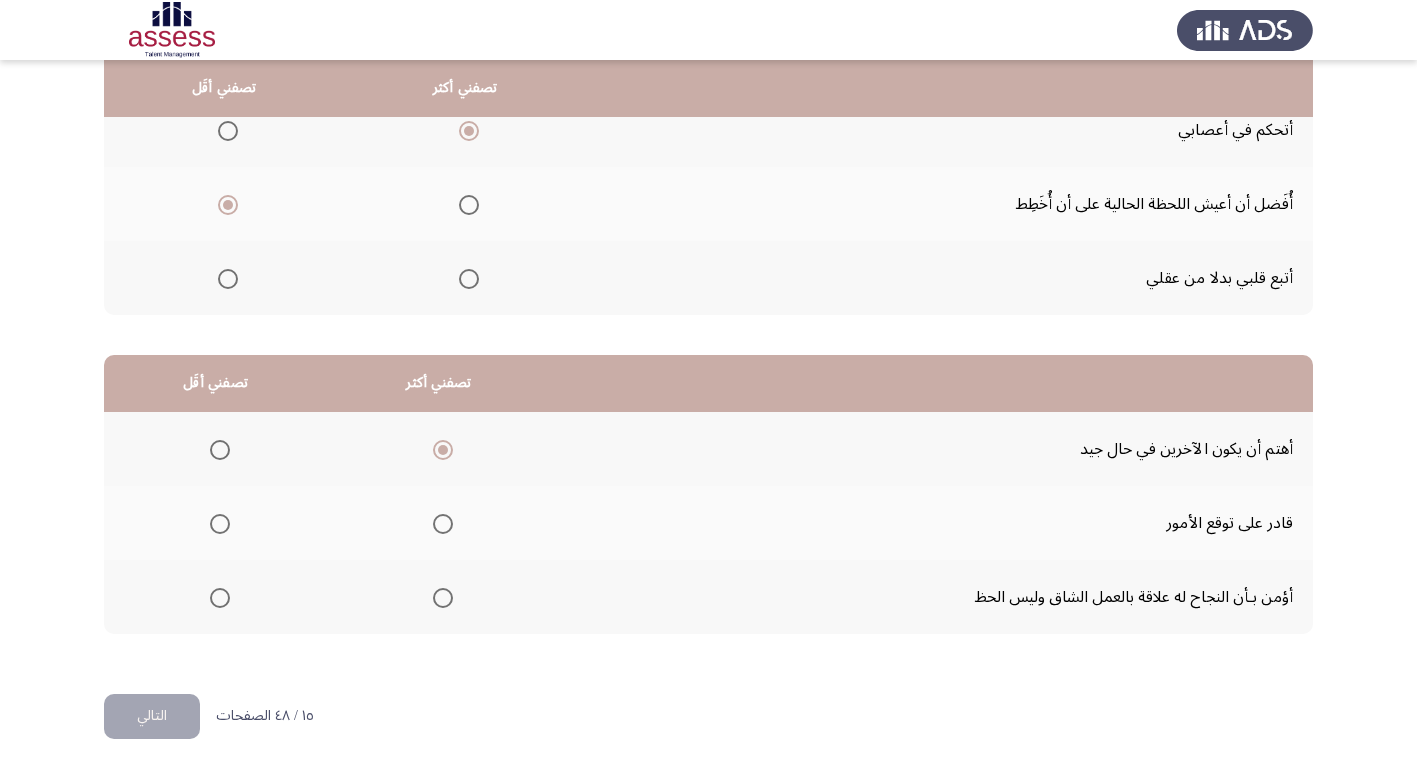 drag, startPoint x: 338, startPoint y: 583, endPoint x: 327, endPoint y: 591, distance: 13.601471 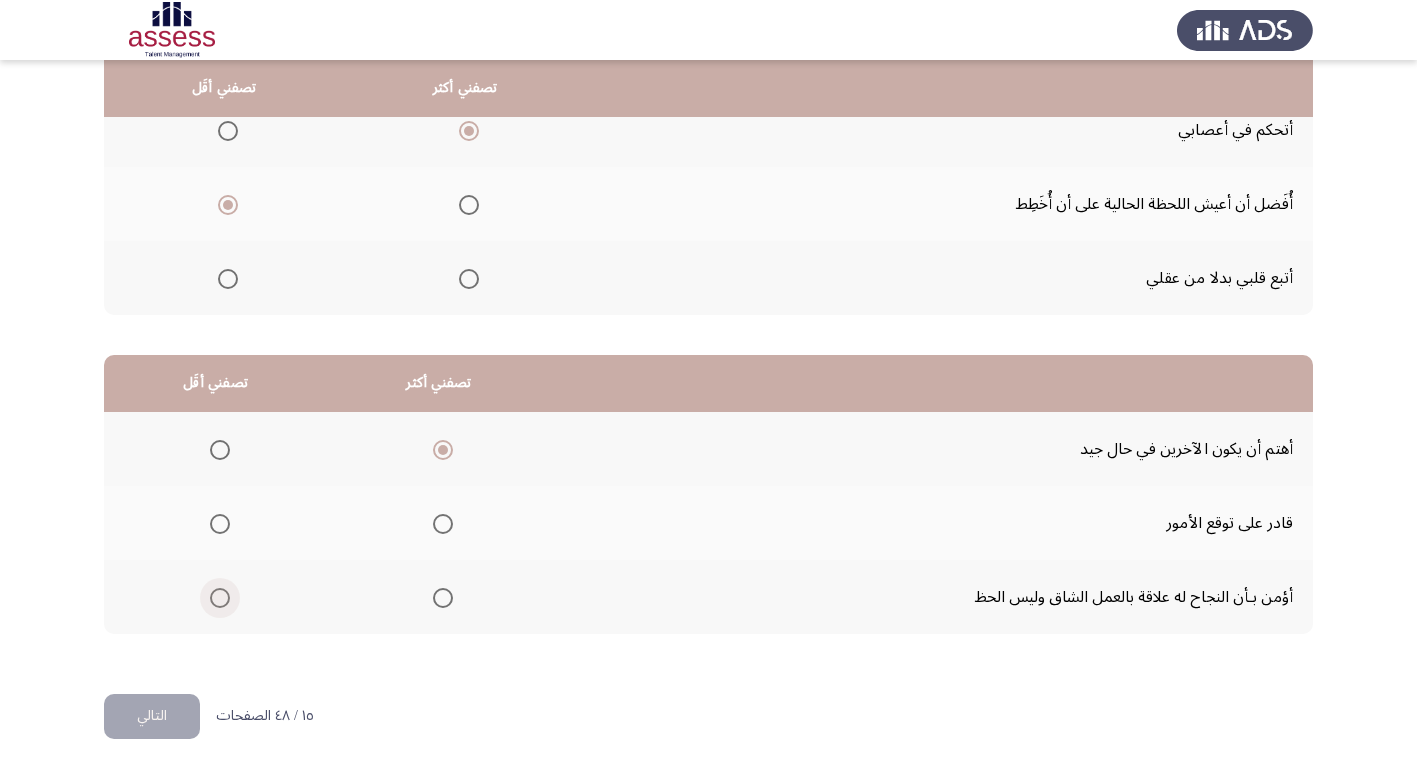 click at bounding box center (220, 598) 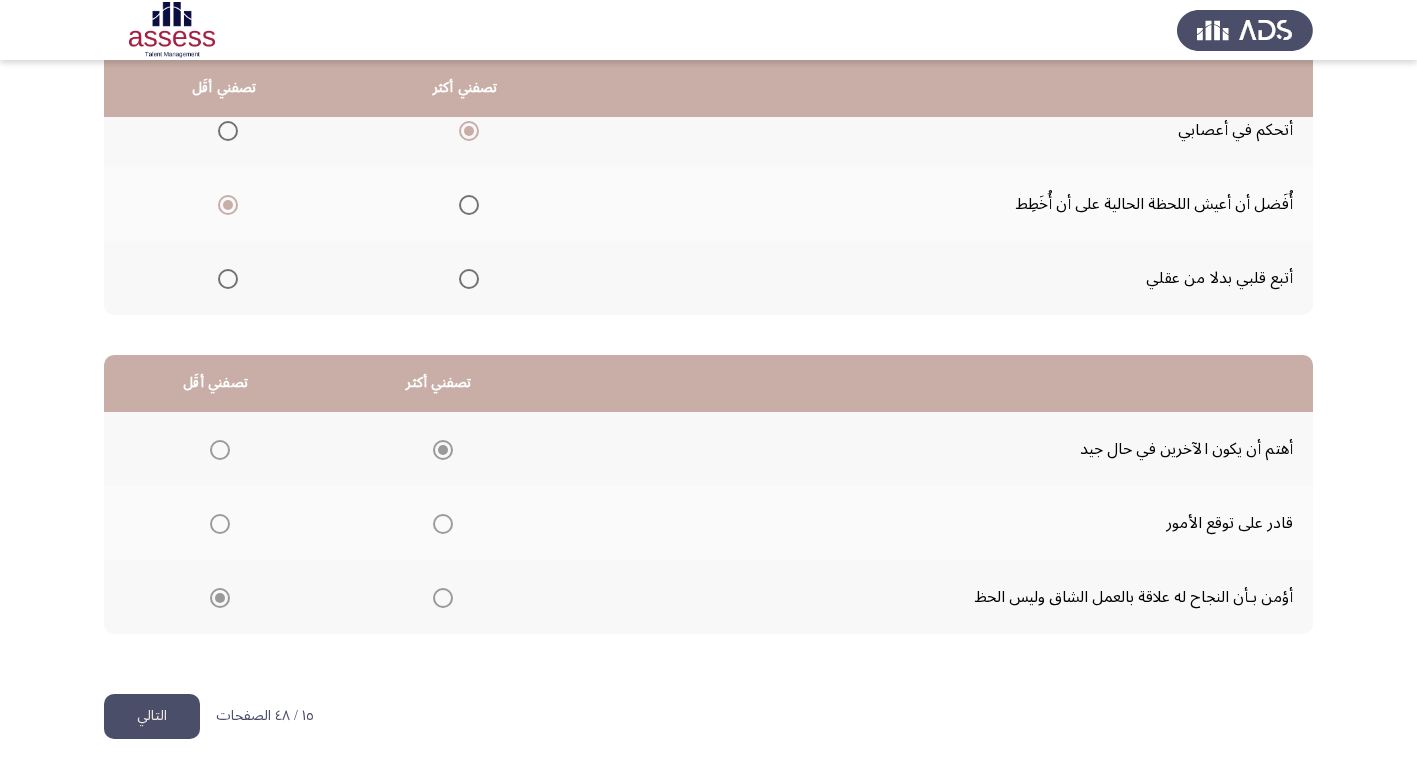 click on "التالي" 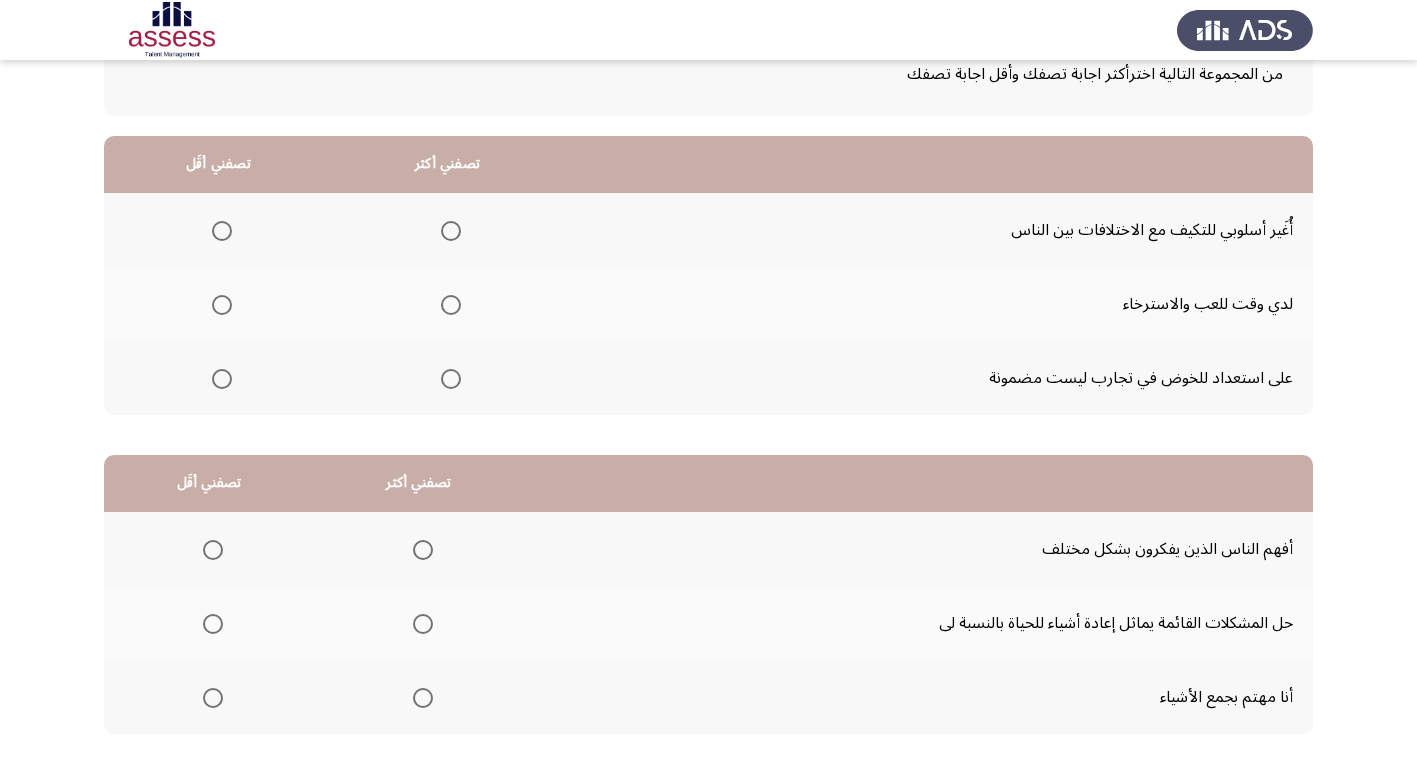 scroll, scrollTop: 36, scrollLeft: 0, axis: vertical 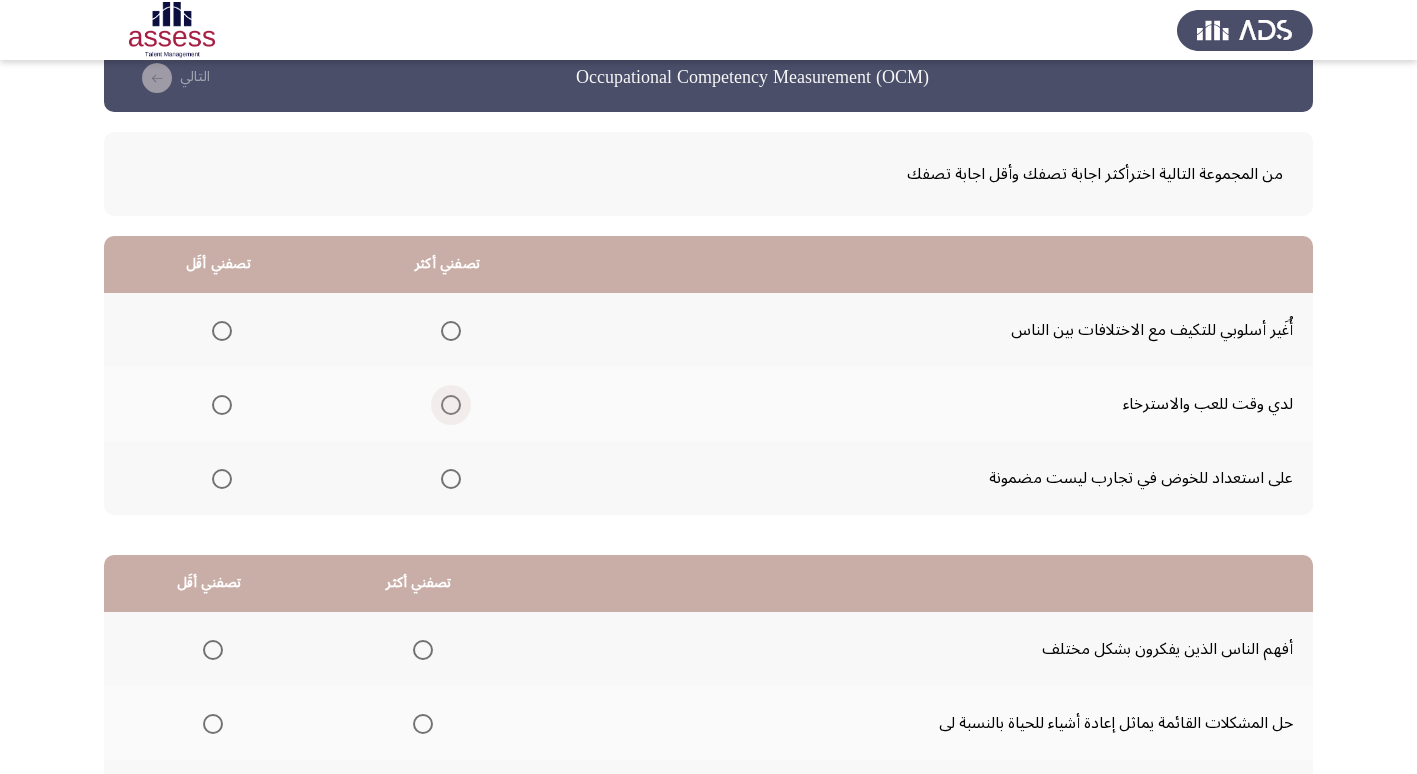 click at bounding box center (451, 405) 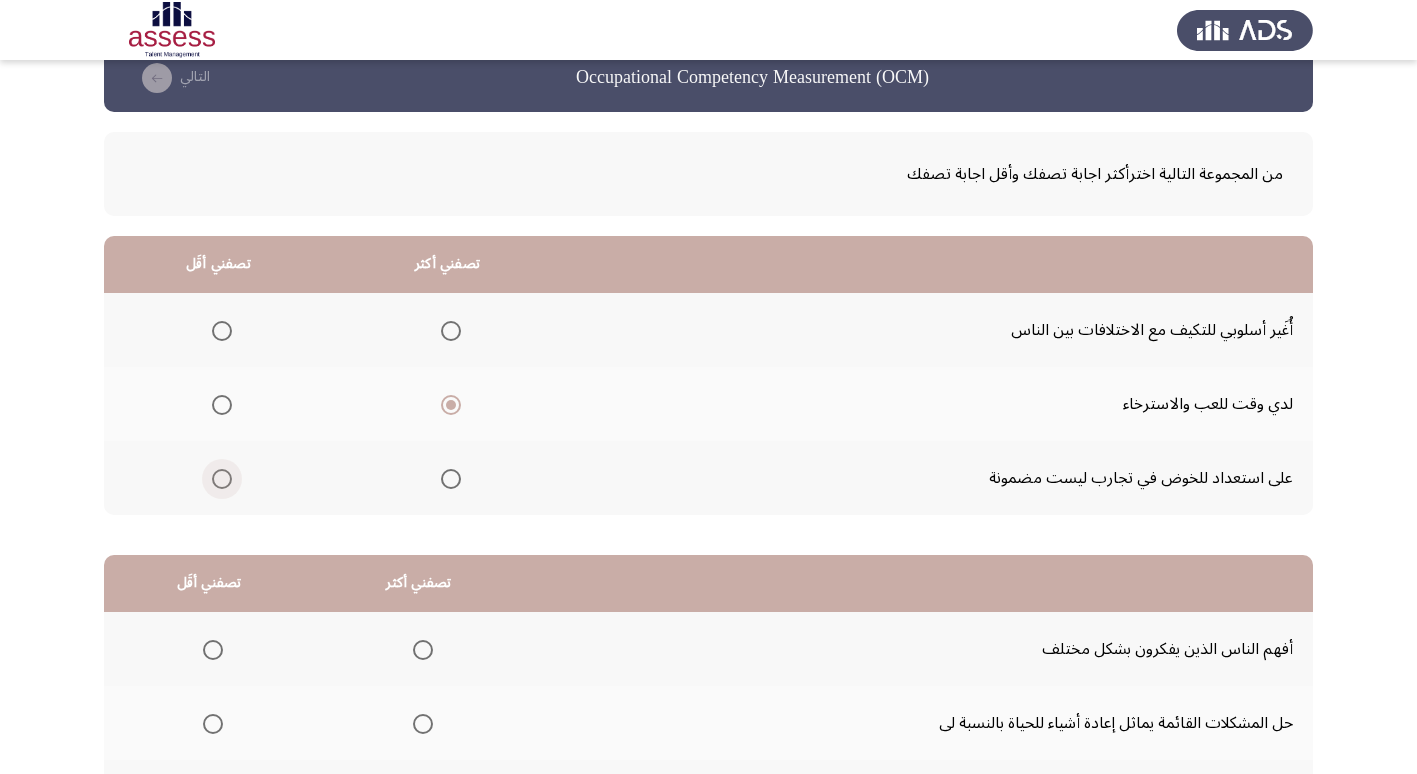 click at bounding box center [222, 479] 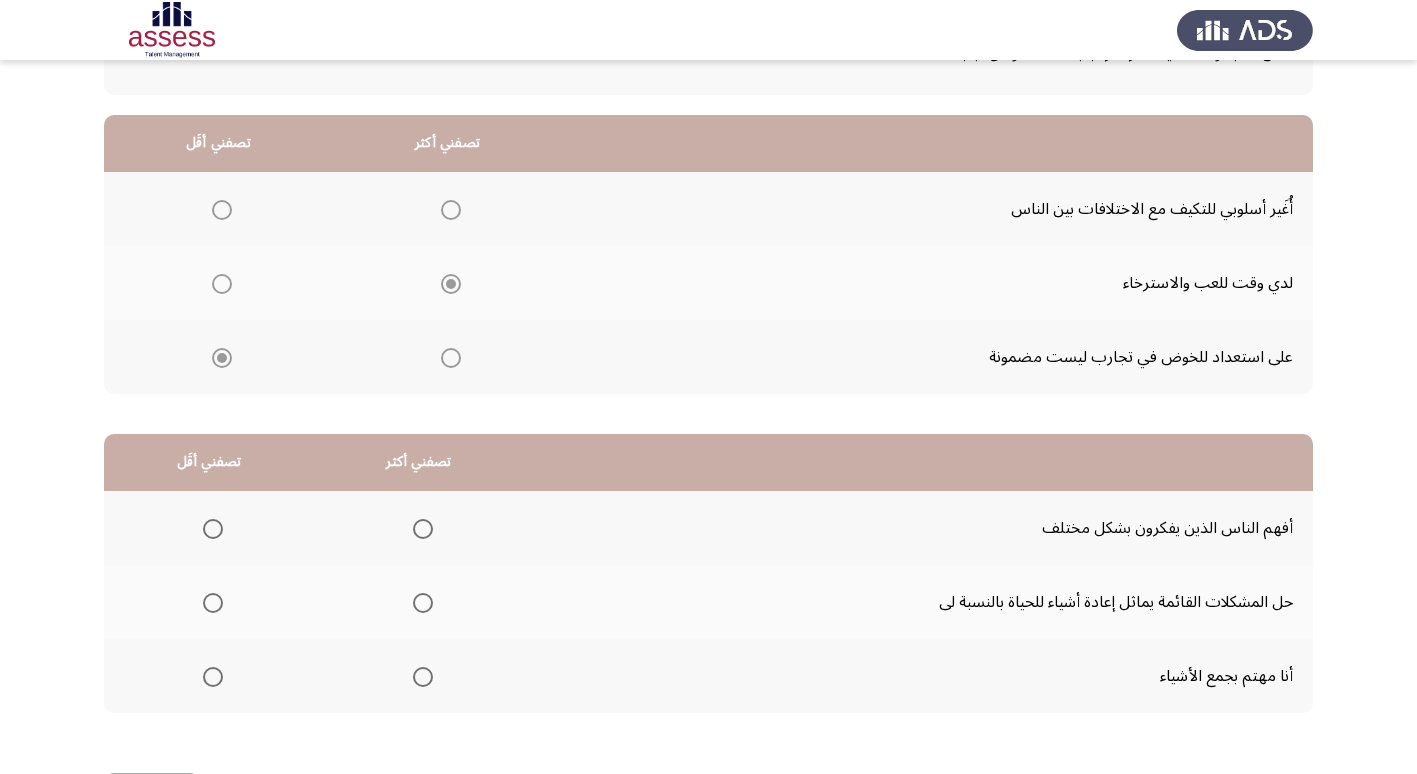 scroll, scrollTop: 236, scrollLeft: 0, axis: vertical 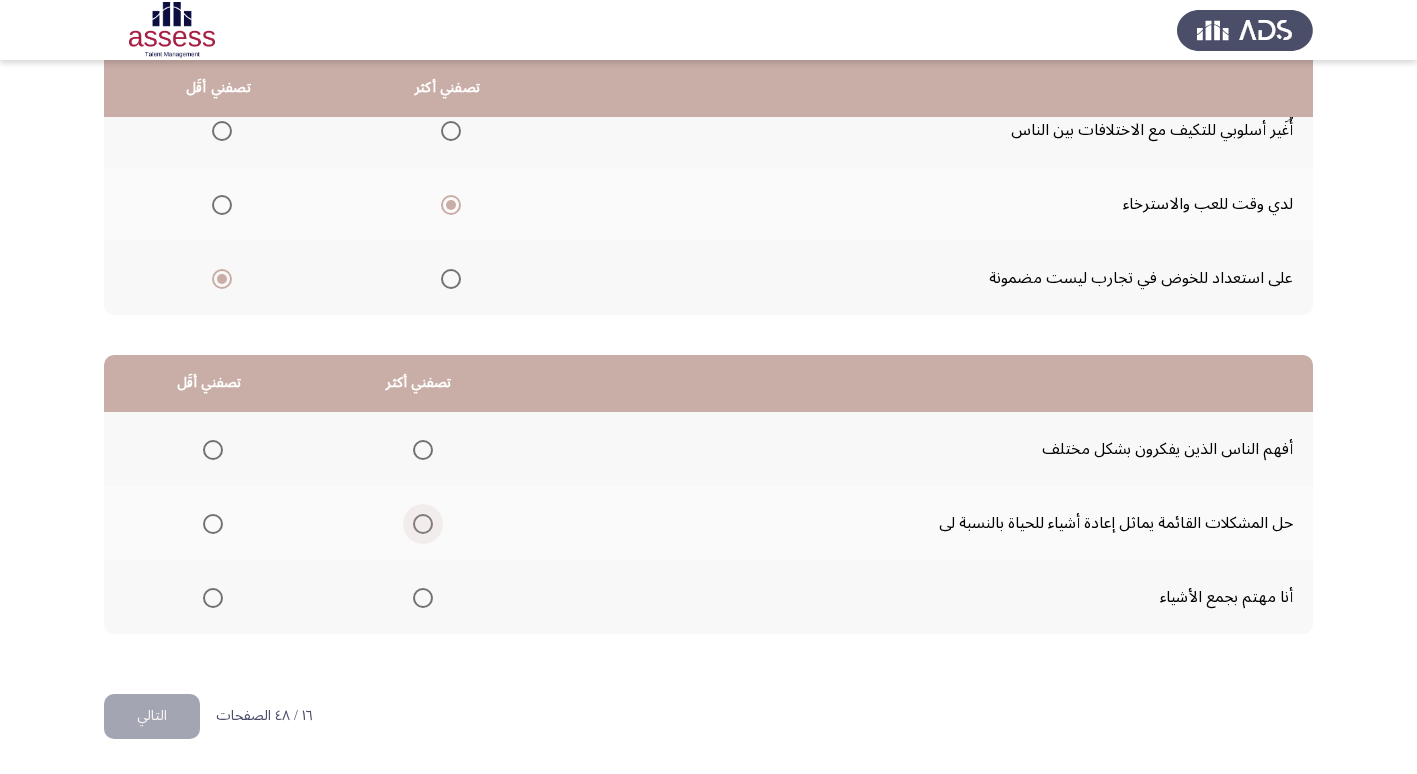 click at bounding box center (423, 524) 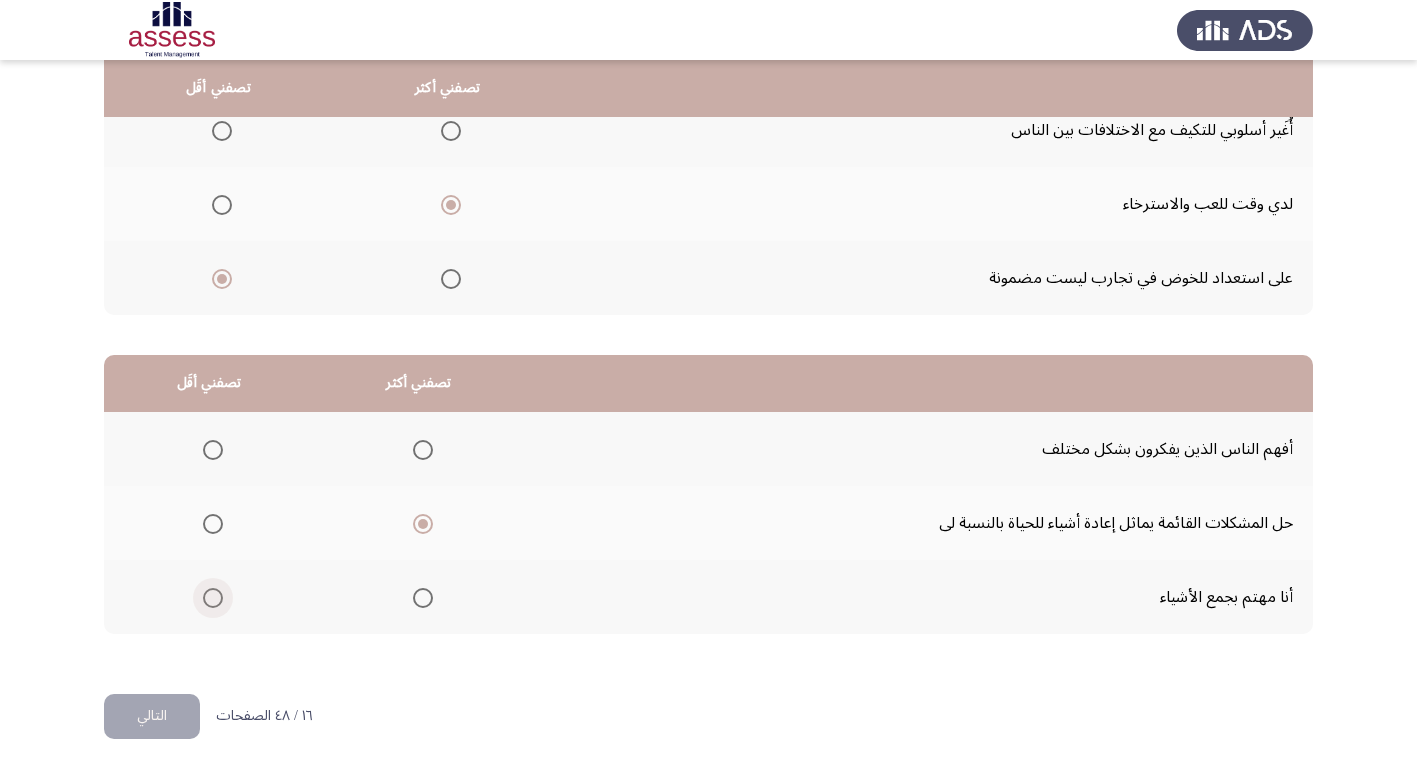 click at bounding box center [213, 598] 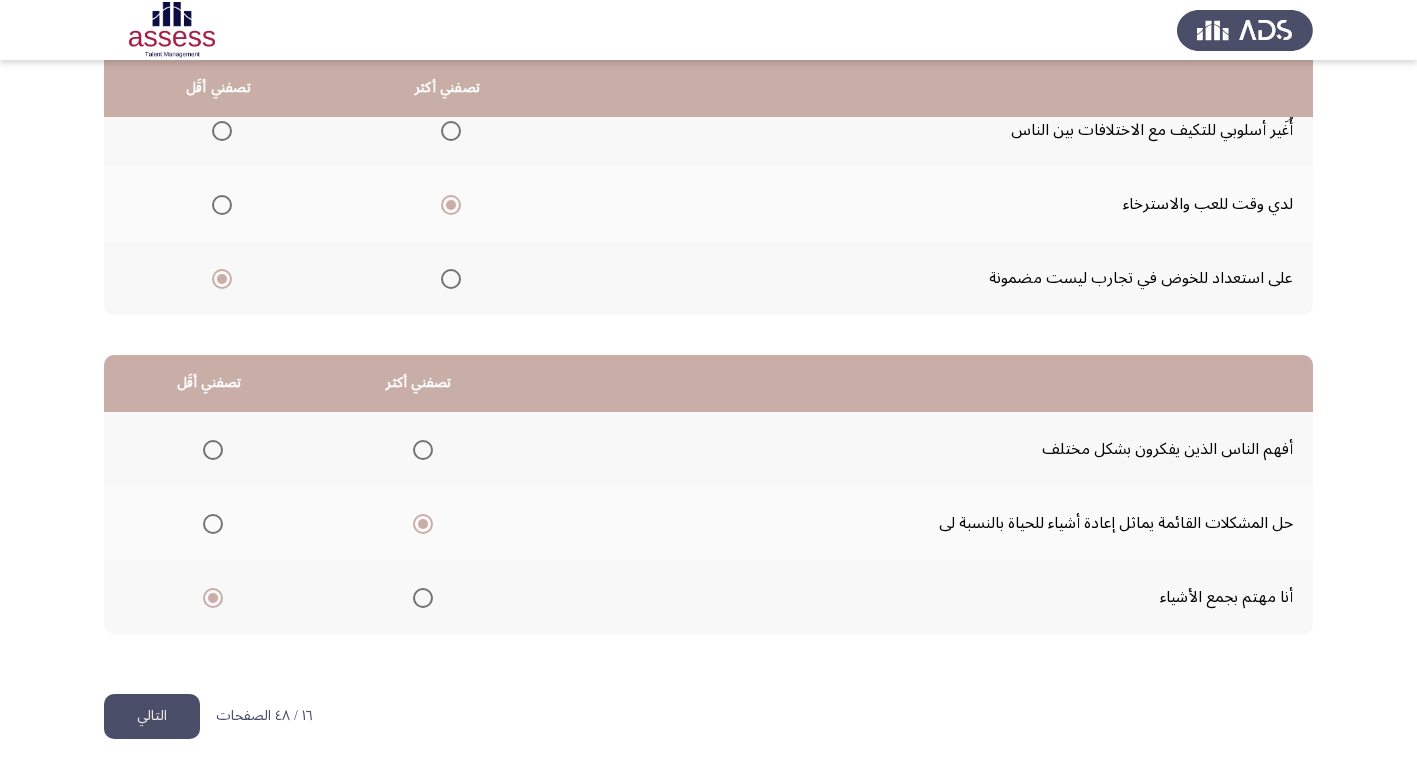 click on "التالي" 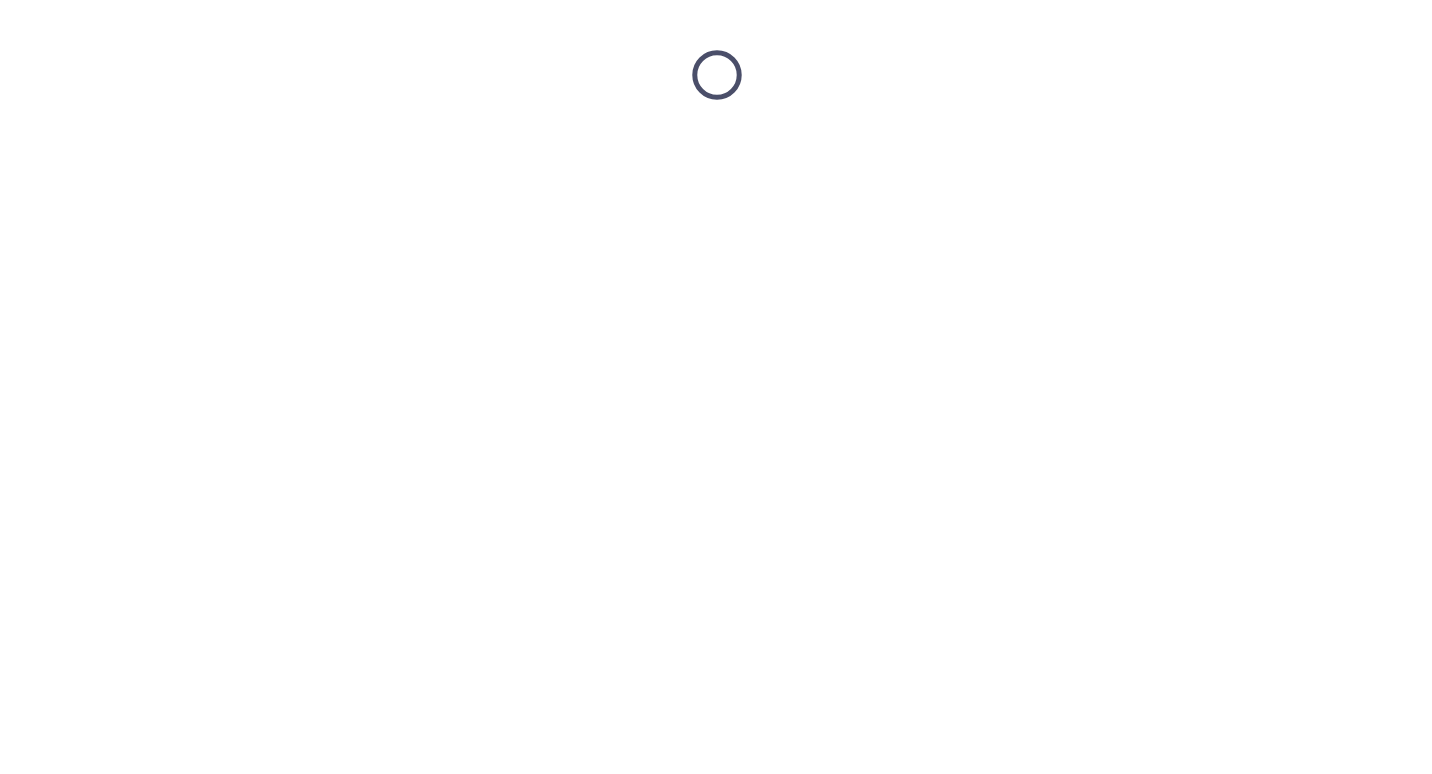 scroll, scrollTop: 0, scrollLeft: 0, axis: both 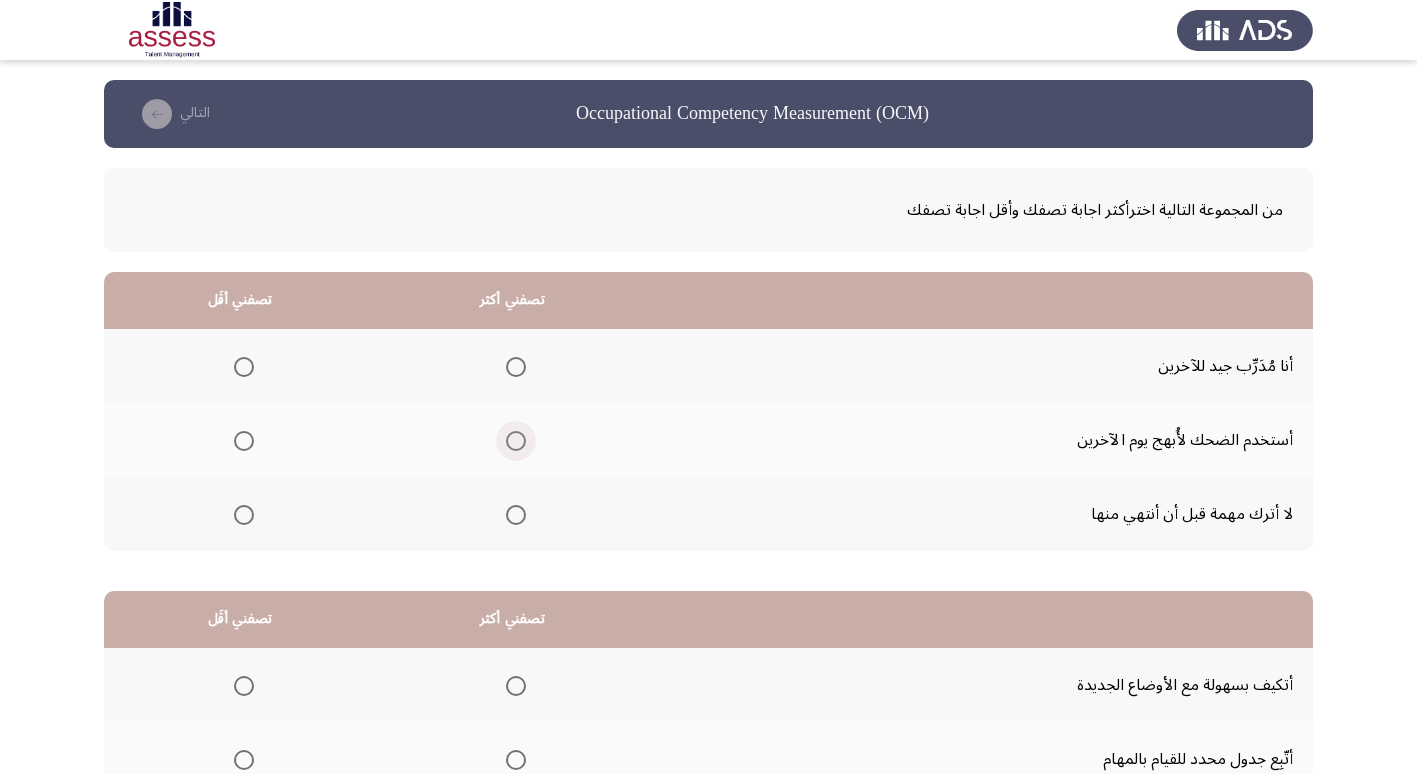 click at bounding box center (516, 441) 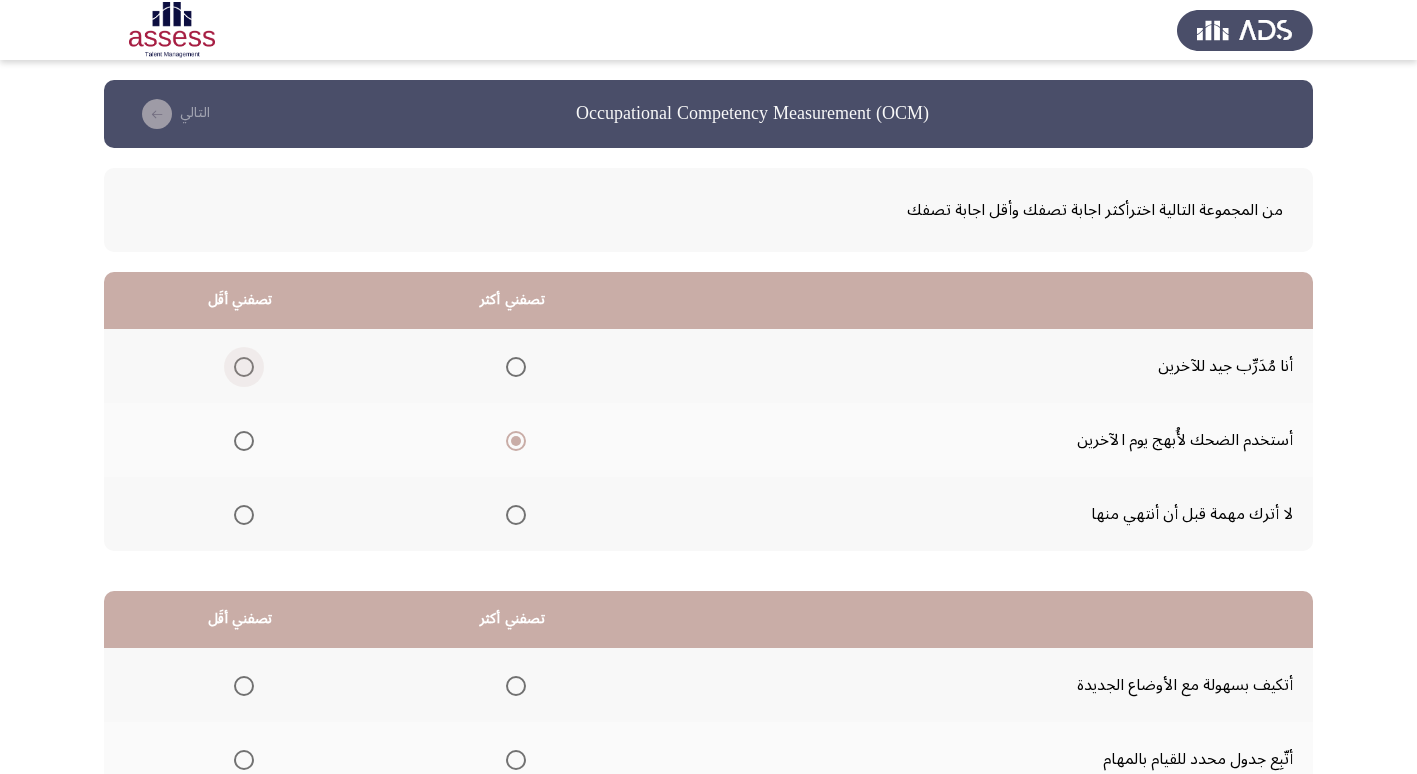 click at bounding box center (244, 367) 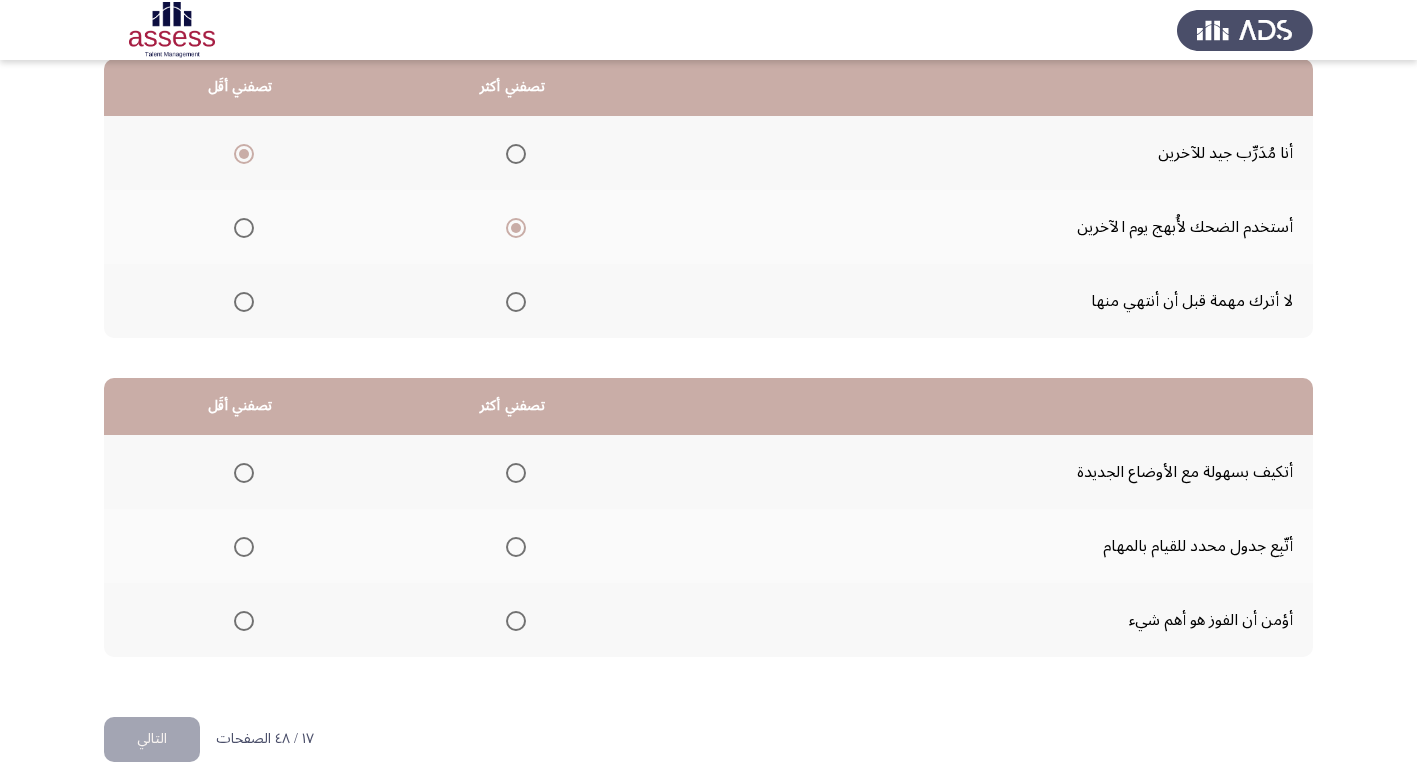 scroll, scrollTop: 236, scrollLeft: 0, axis: vertical 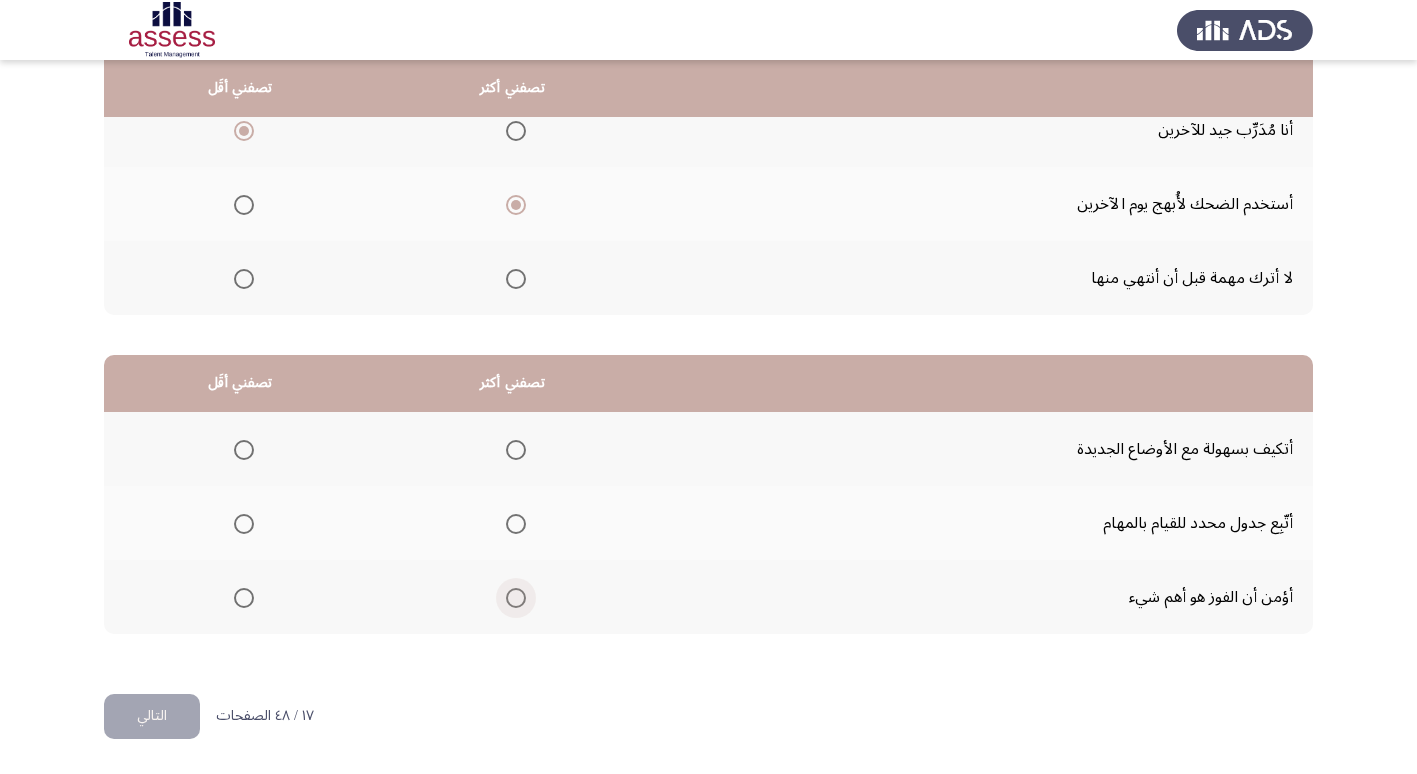 click at bounding box center (516, 598) 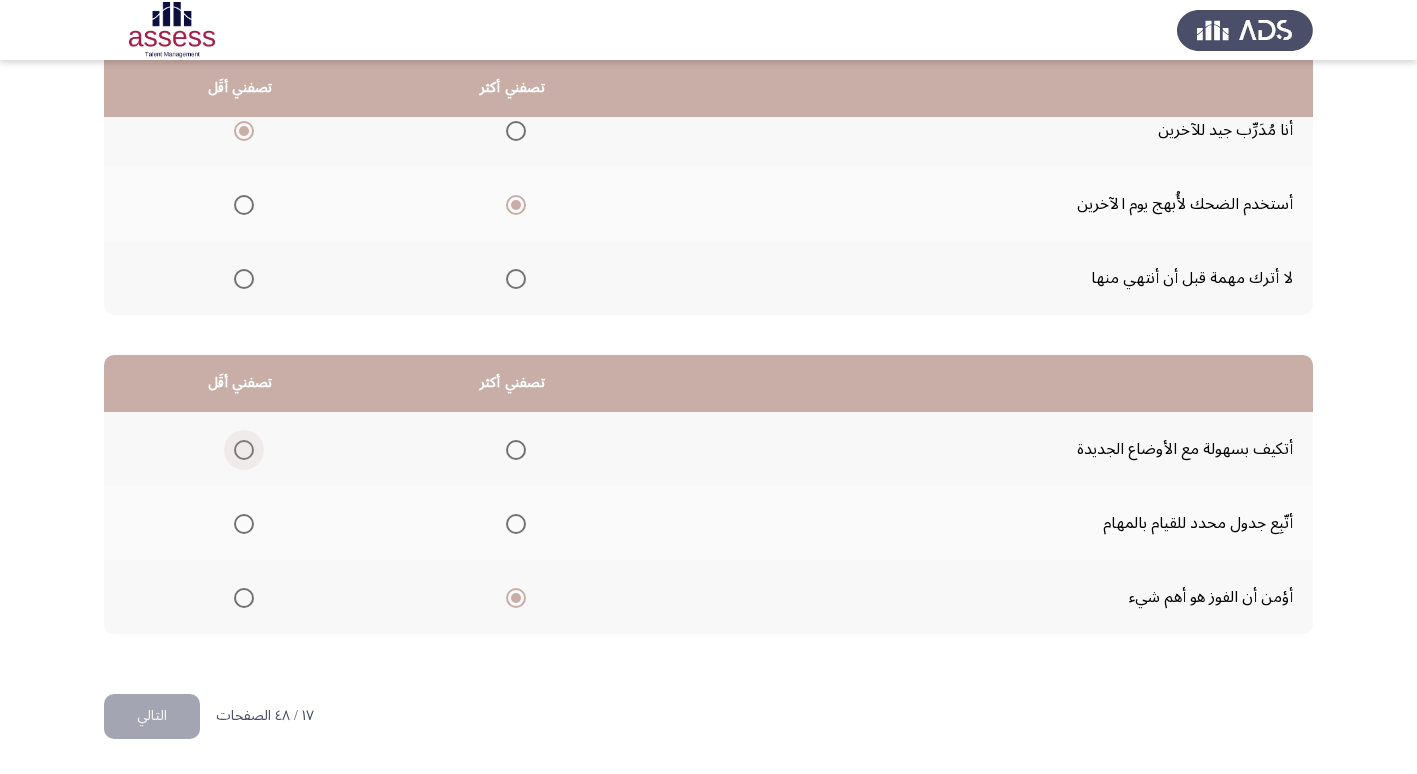 click at bounding box center (244, 450) 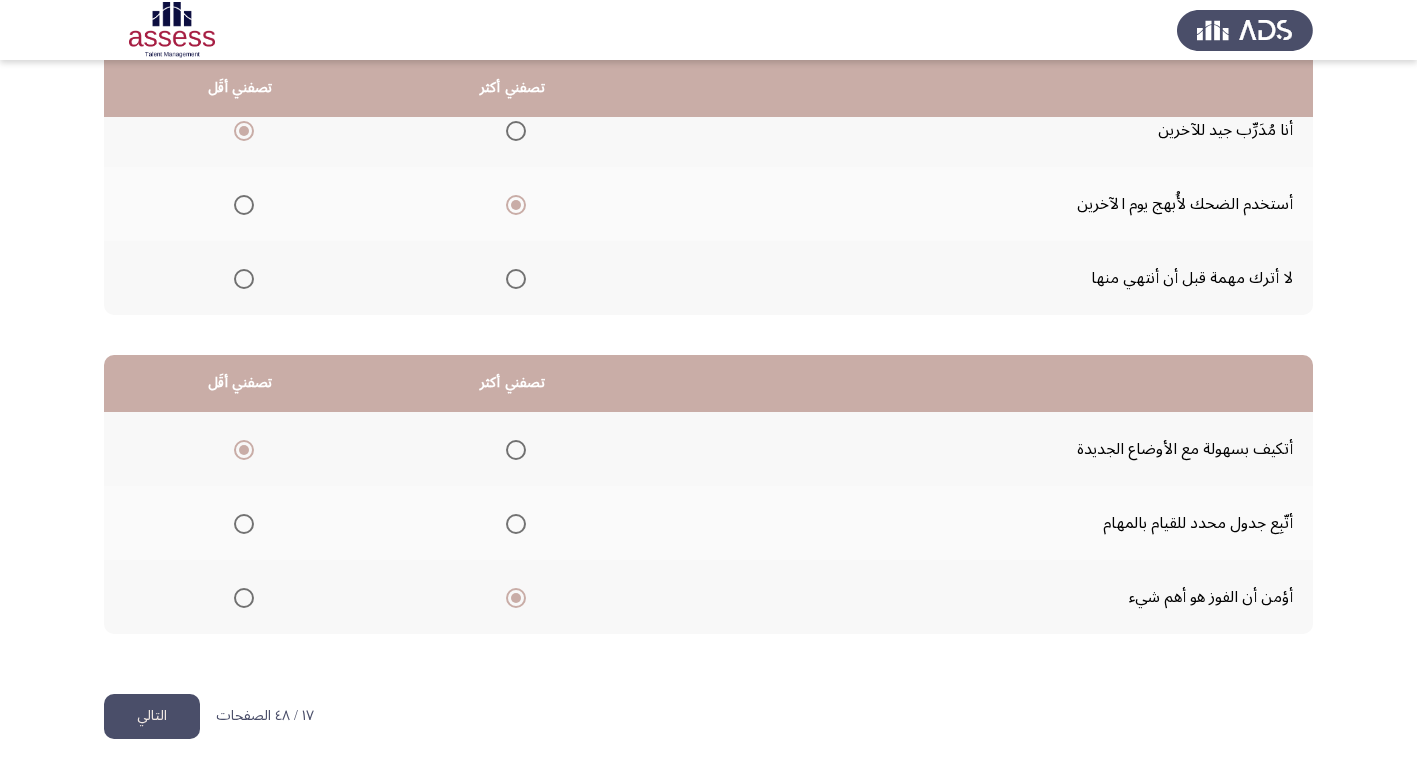 click on "التالي" 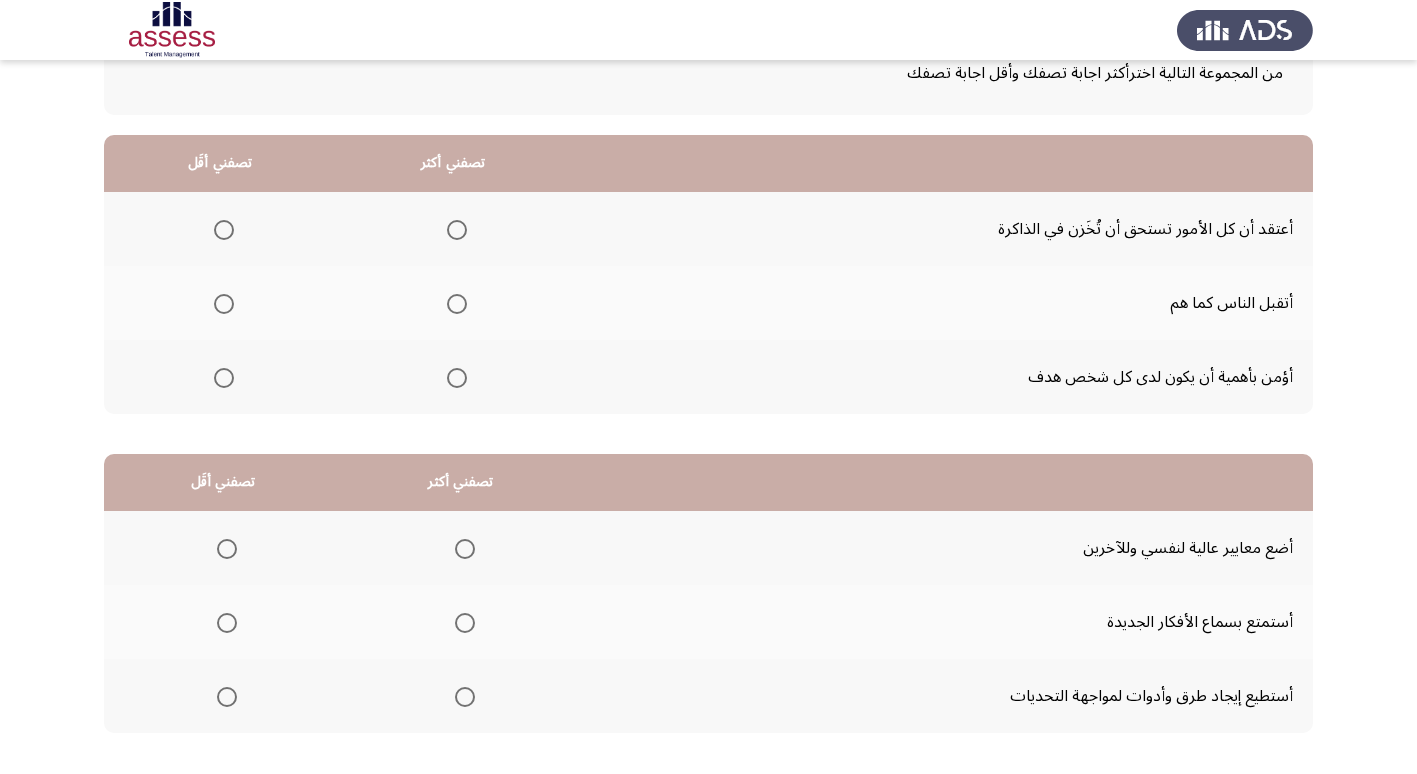 scroll, scrollTop: 200, scrollLeft: 0, axis: vertical 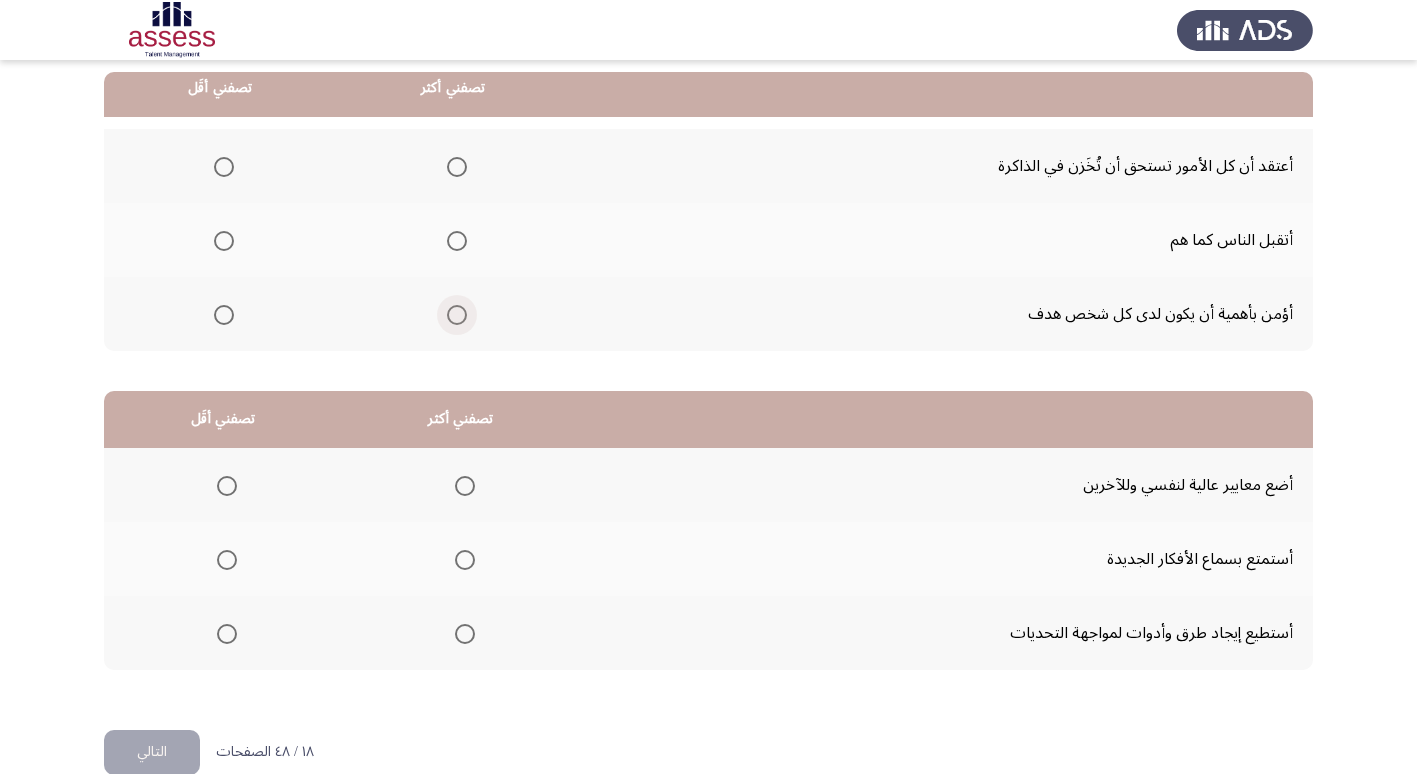 click at bounding box center [457, 315] 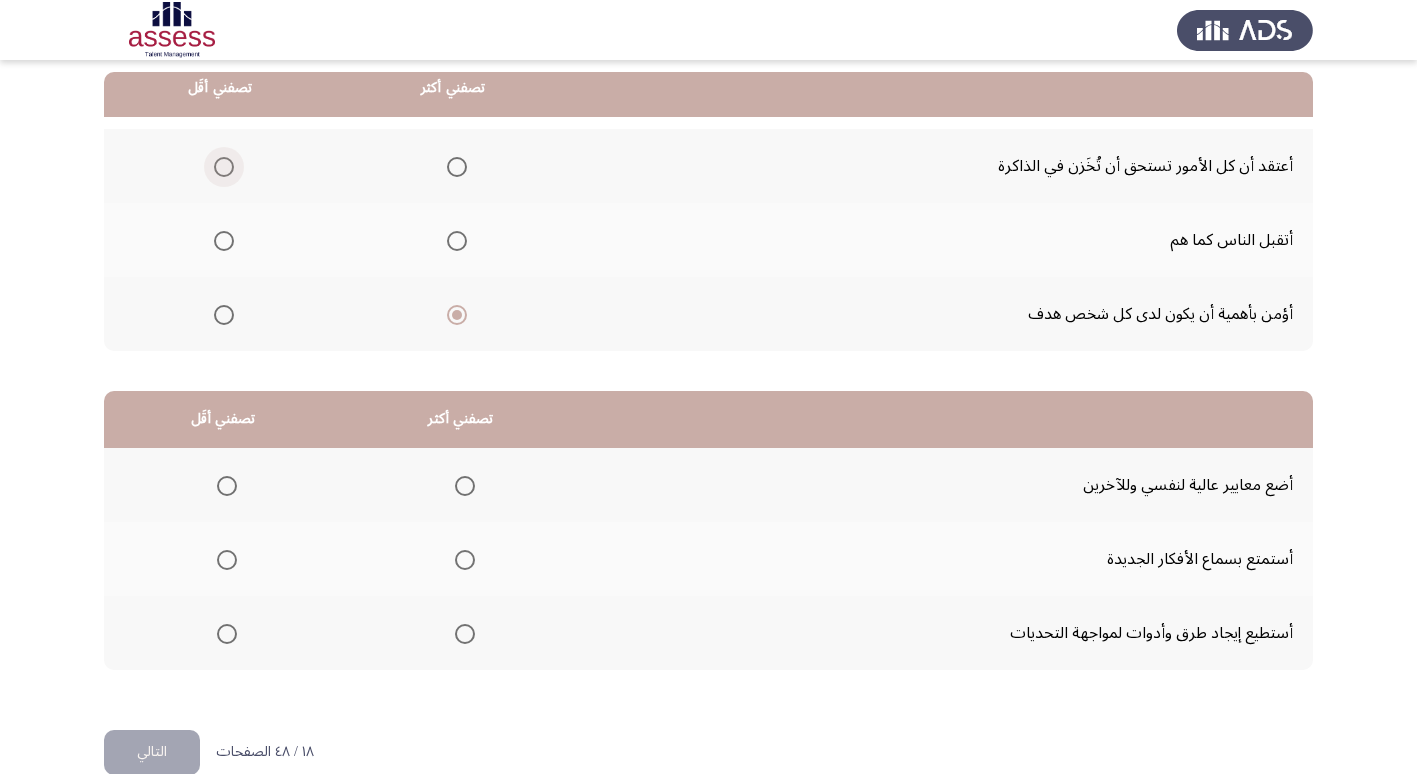 click at bounding box center (224, 167) 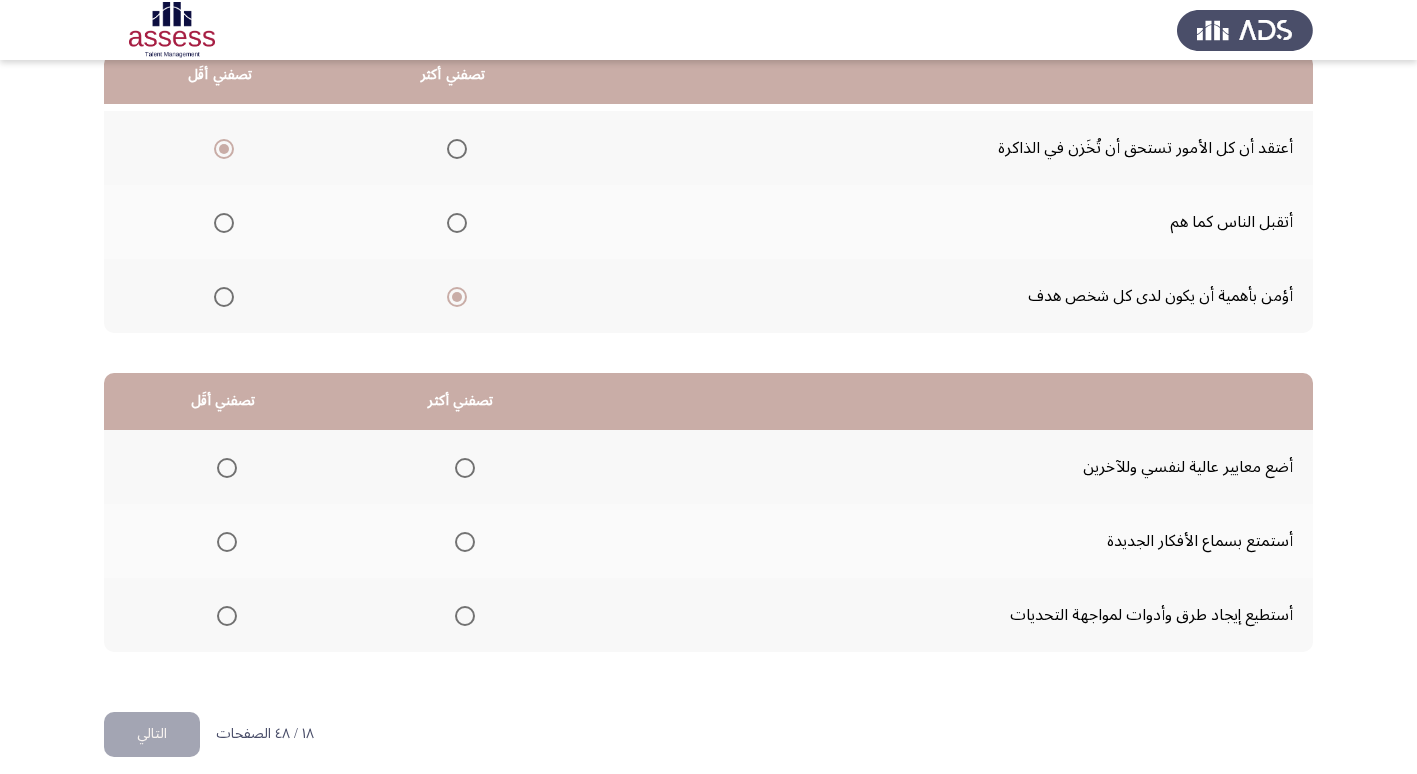 scroll, scrollTop: 236, scrollLeft: 0, axis: vertical 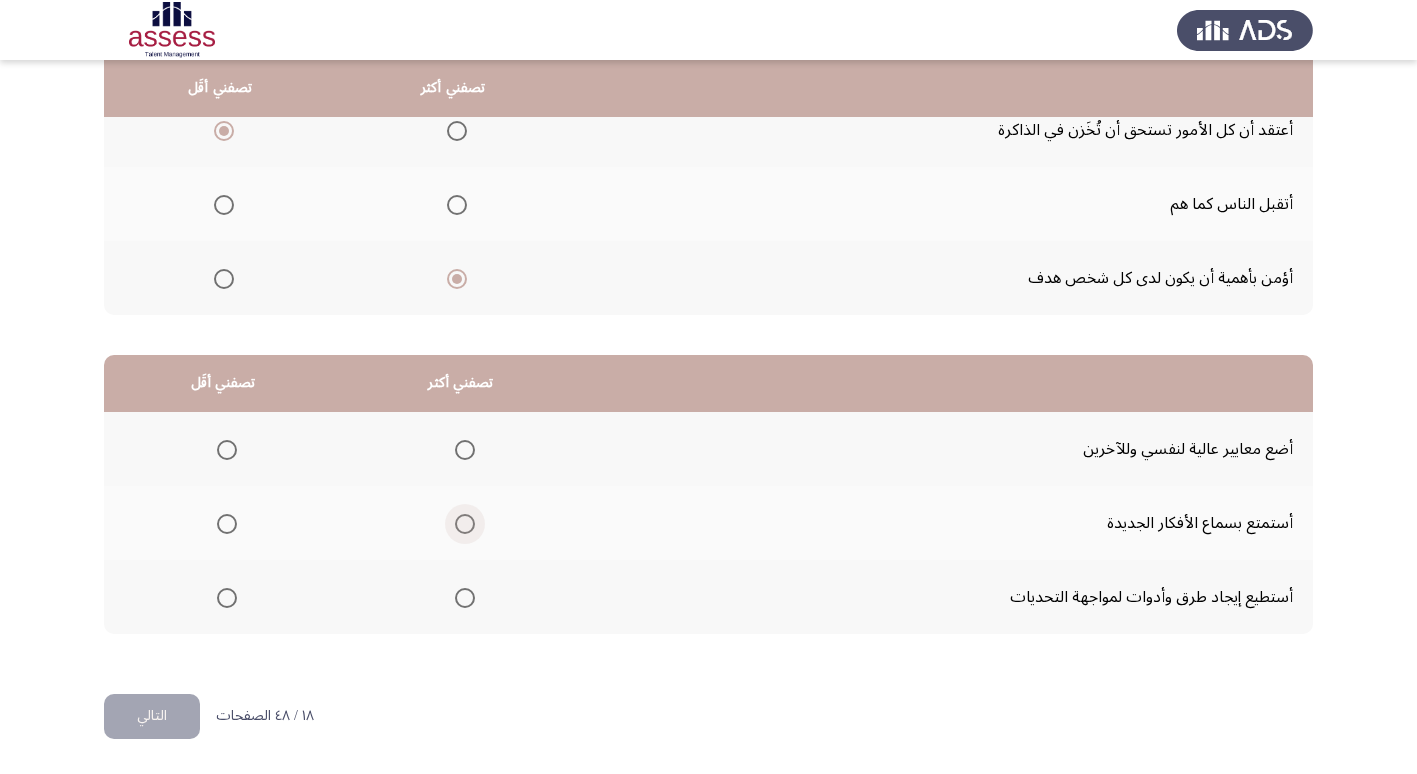 click at bounding box center [465, 524] 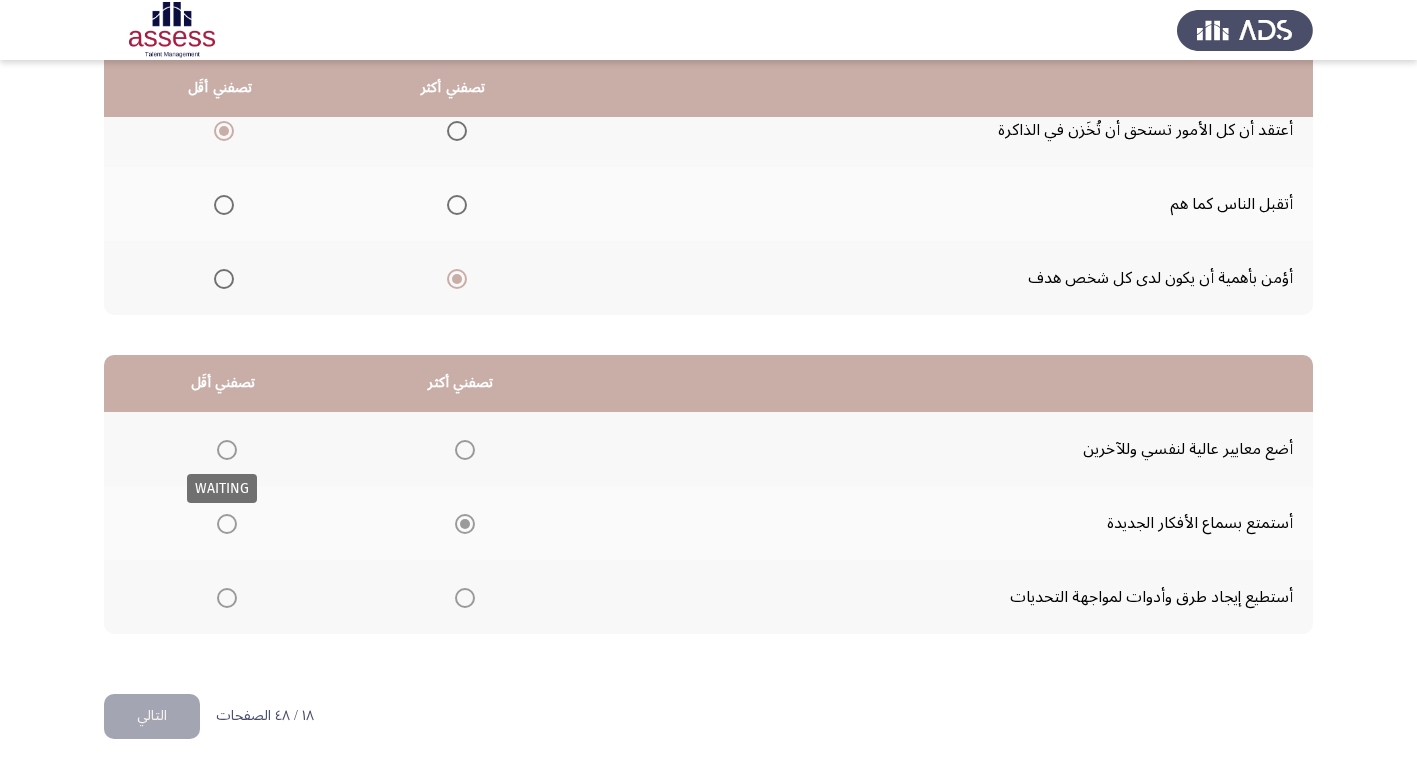 click at bounding box center [227, 450] 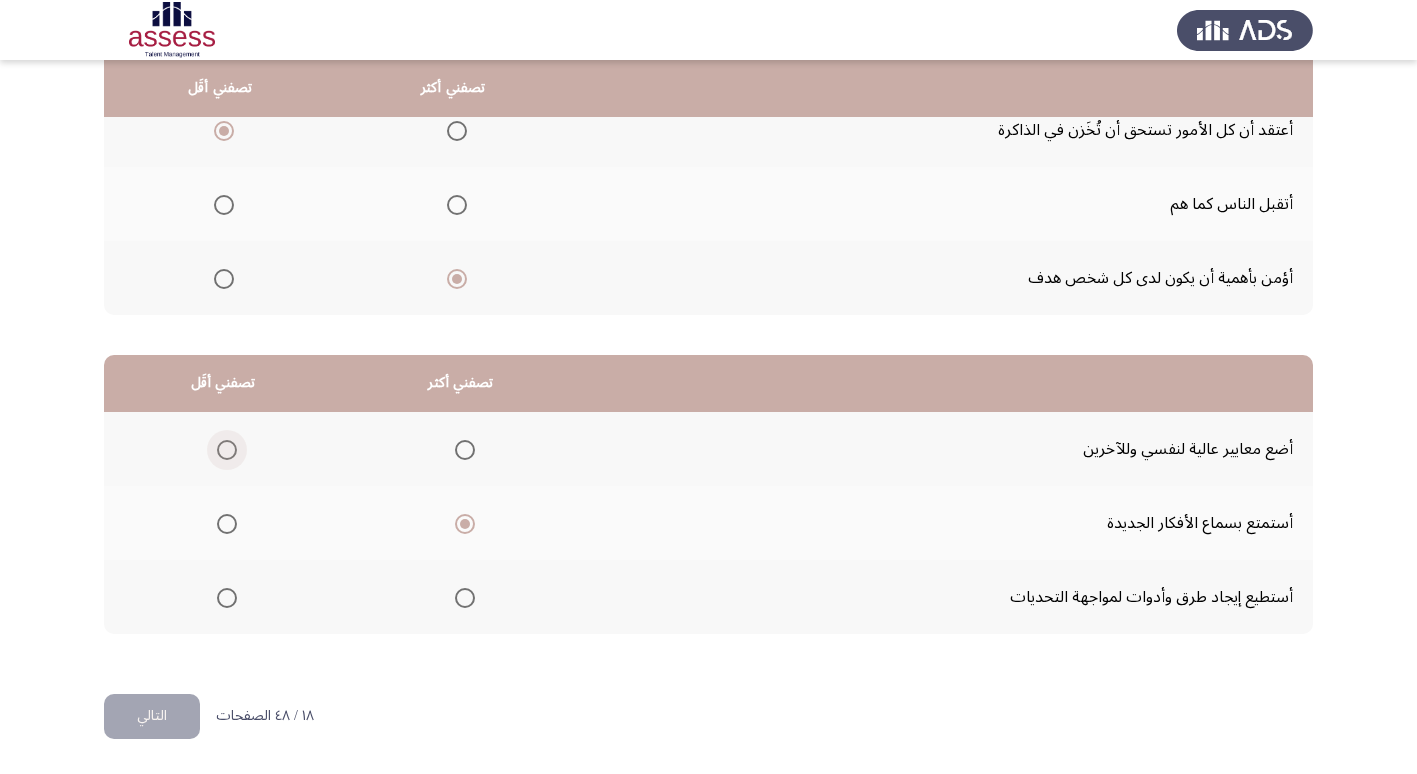 click at bounding box center [227, 450] 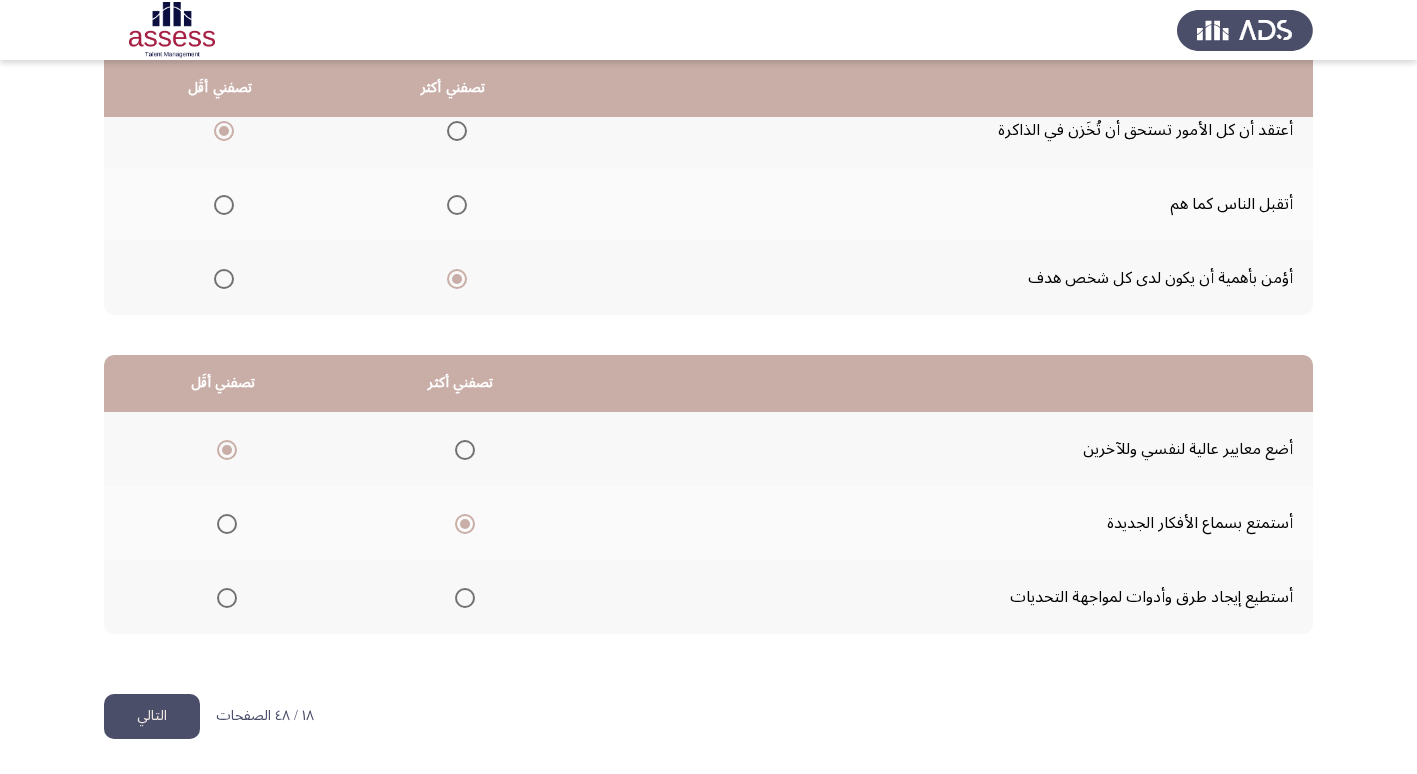 click on "التالي" 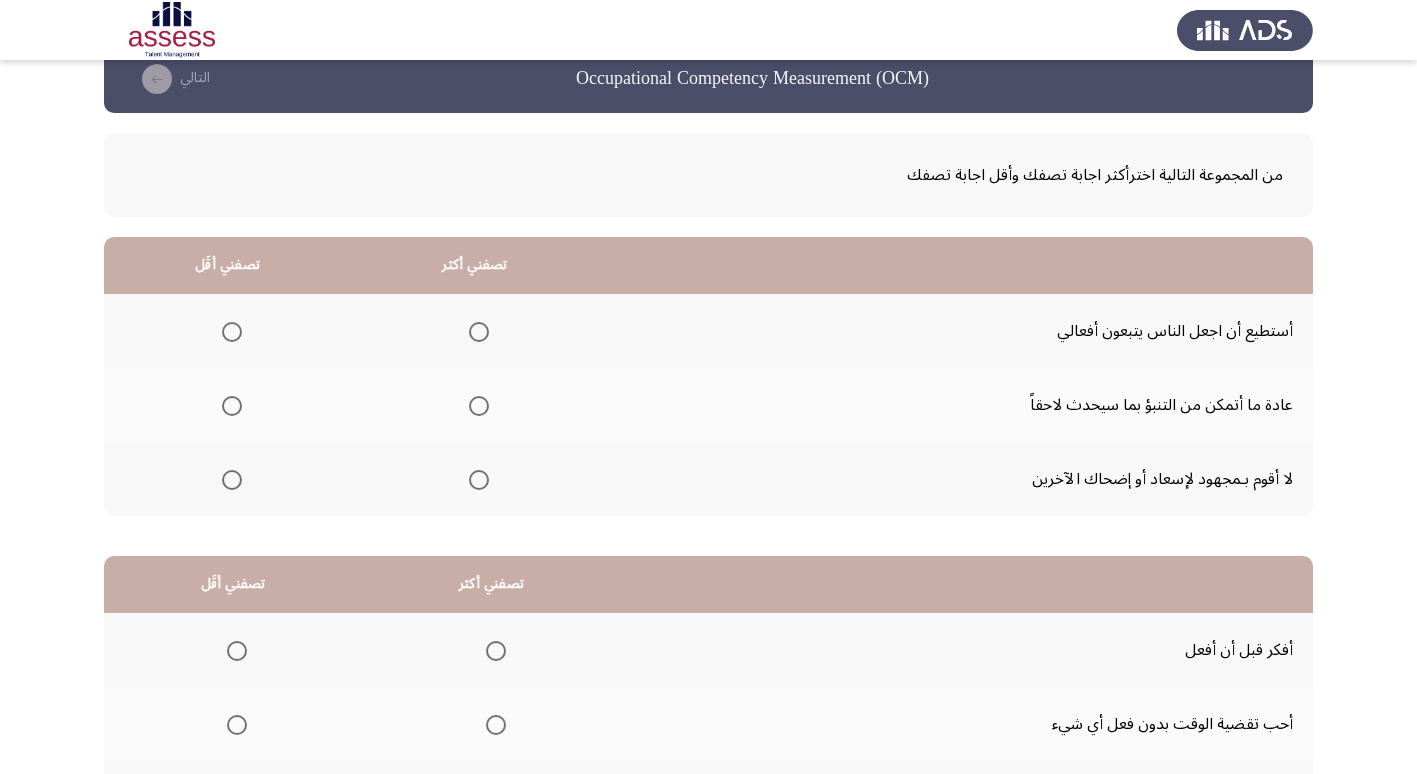scroll, scrollTop: 0, scrollLeft: 0, axis: both 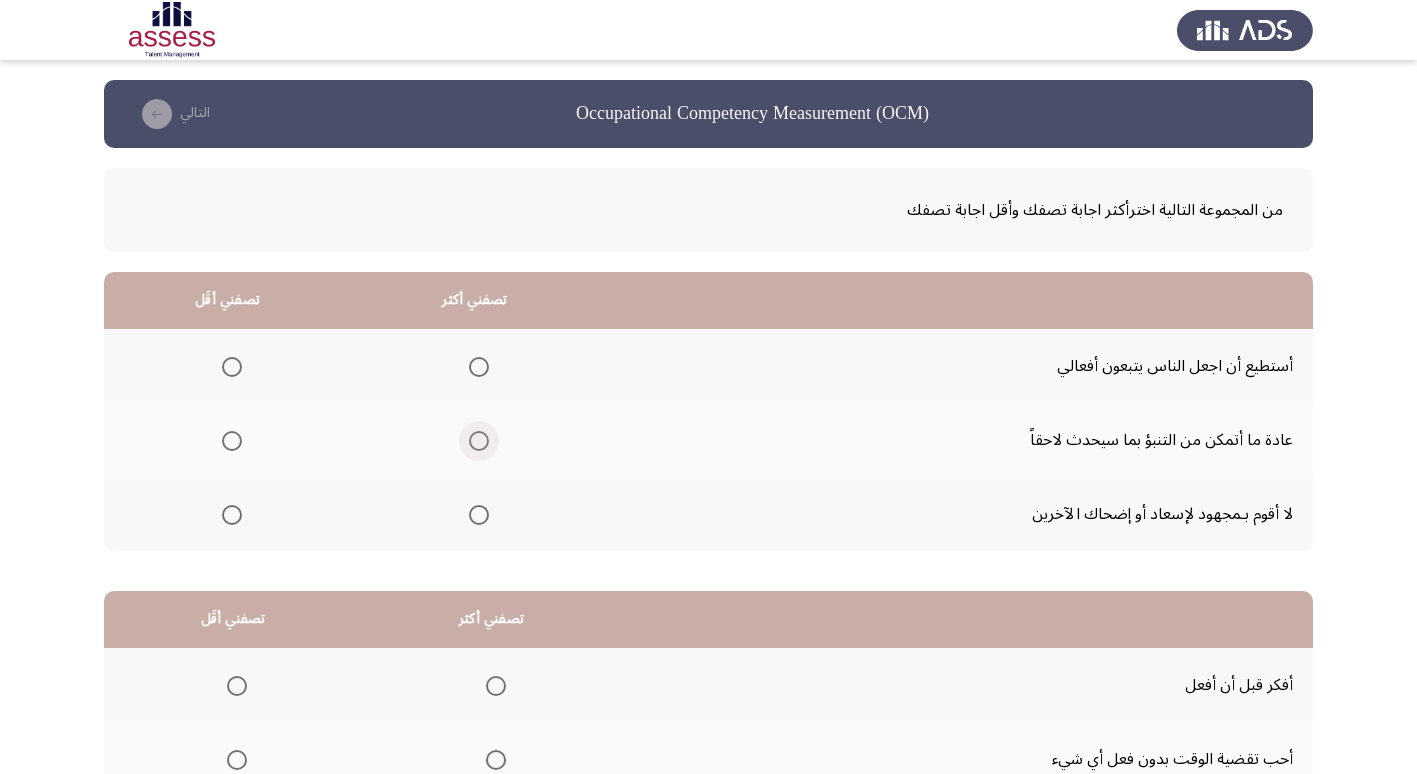 click at bounding box center [479, 441] 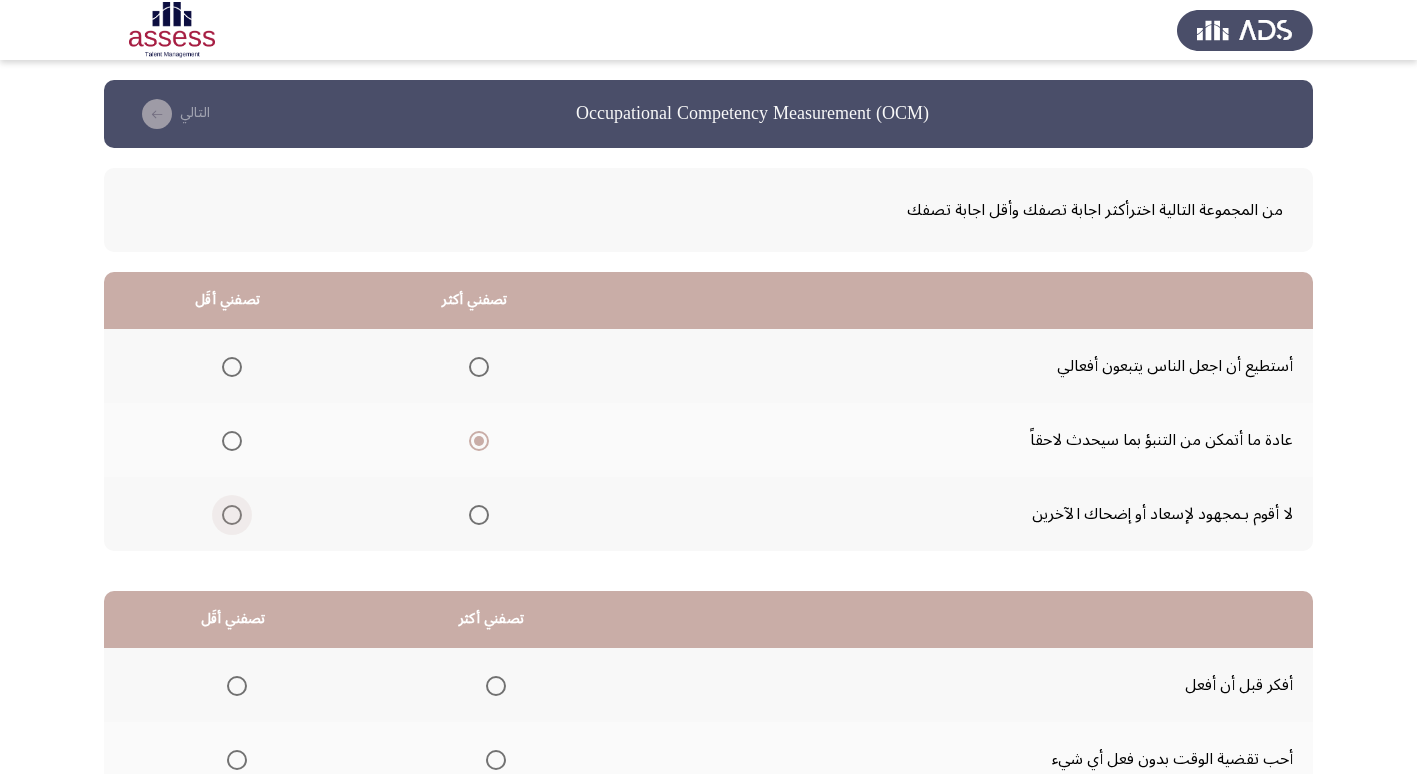click at bounding box center [232, 515] 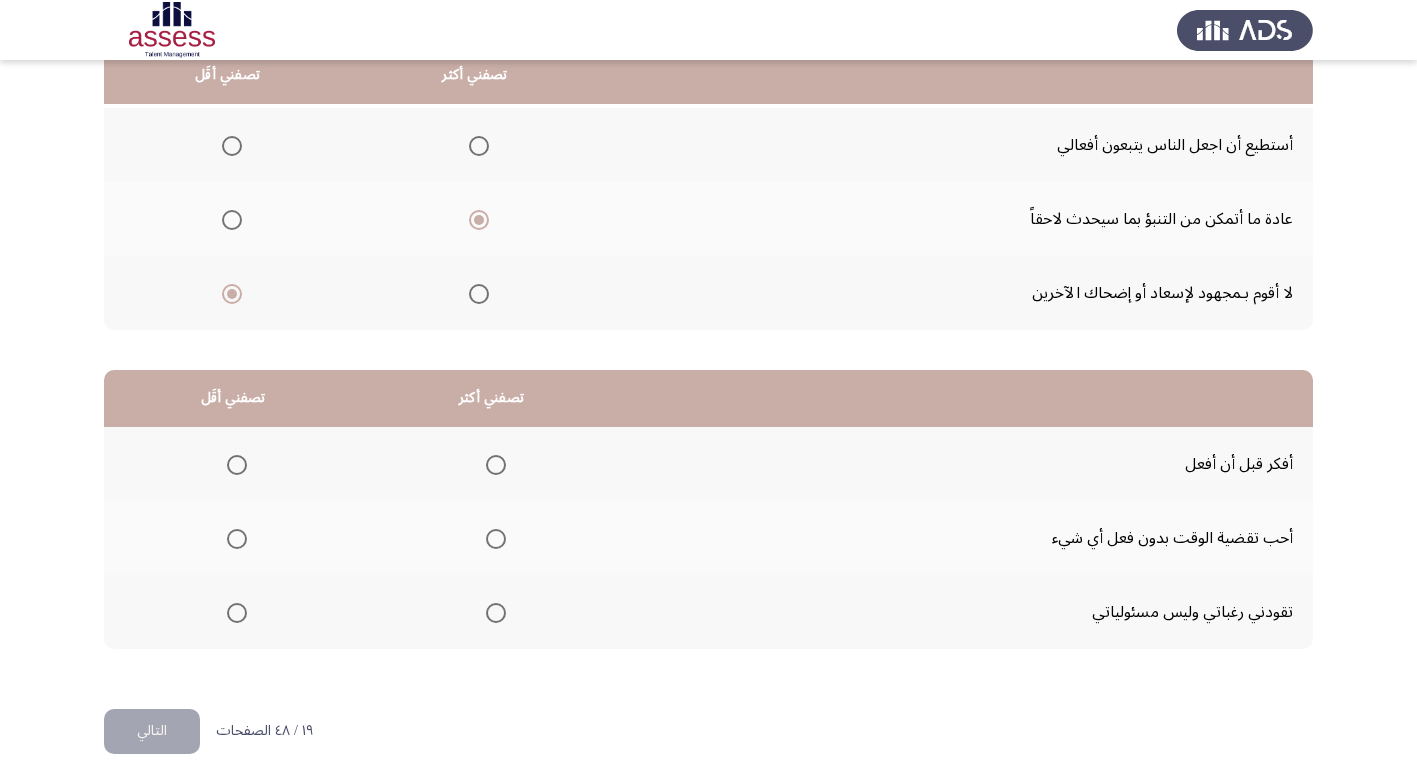scroll, scrollTop: 236, scrollLeft: 0, axis: vertical 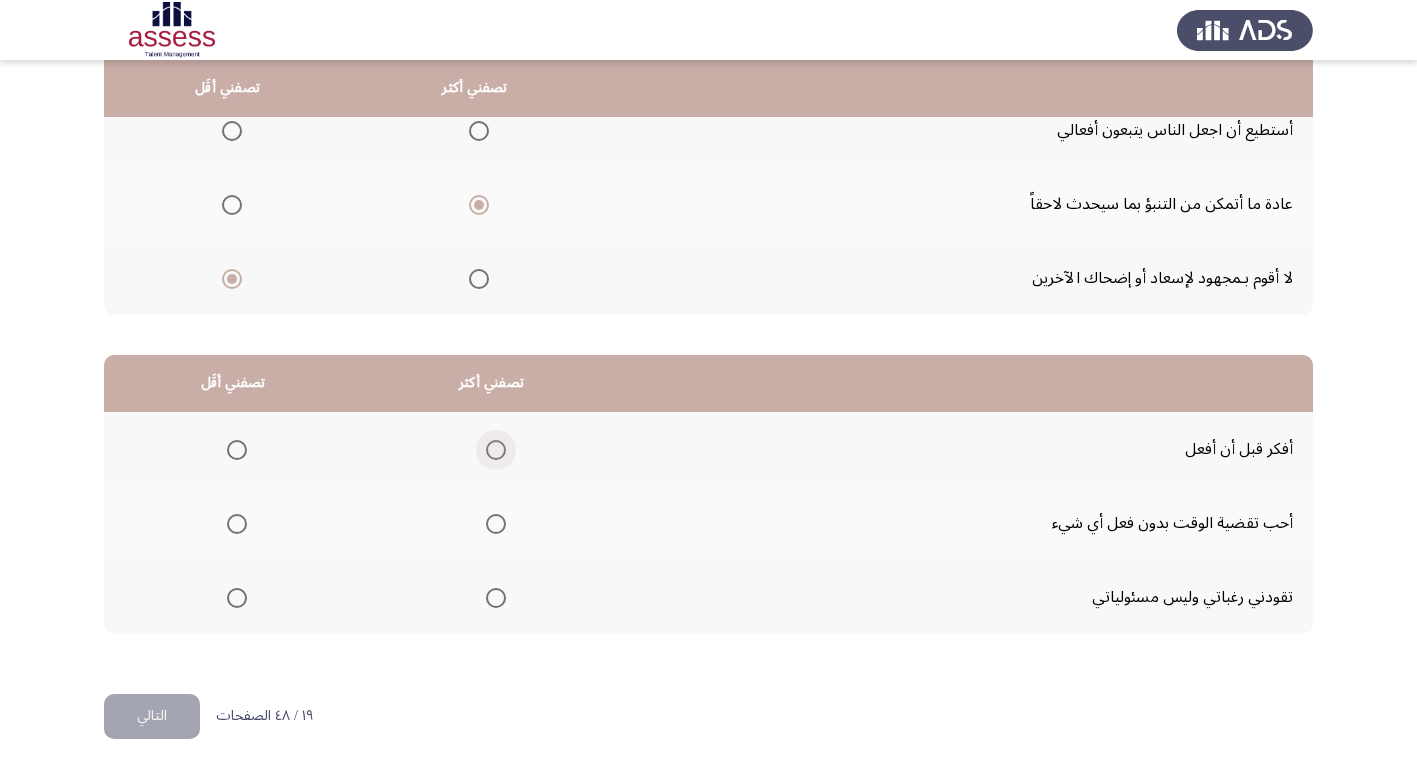 click at bounding box center (496, 450) 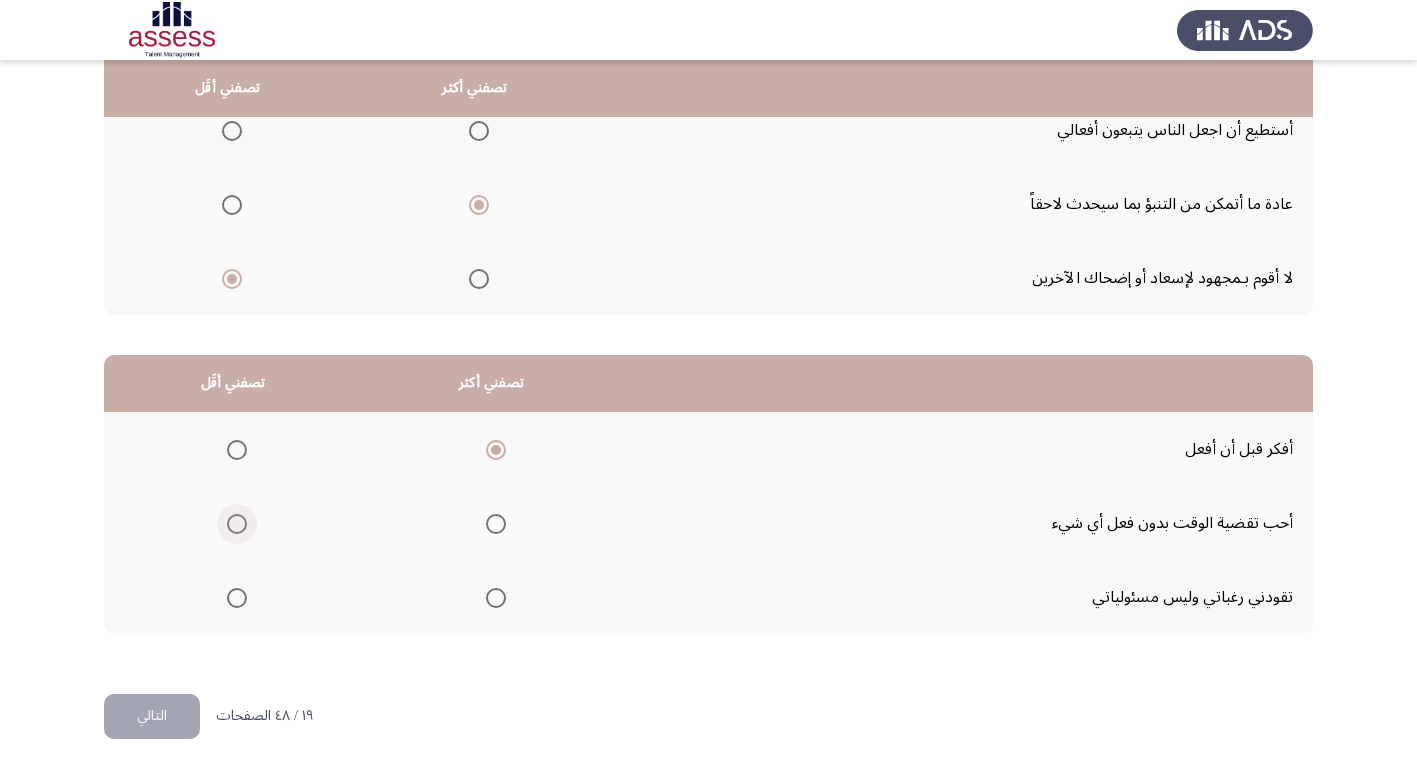 click at bounding box center (237, 524) 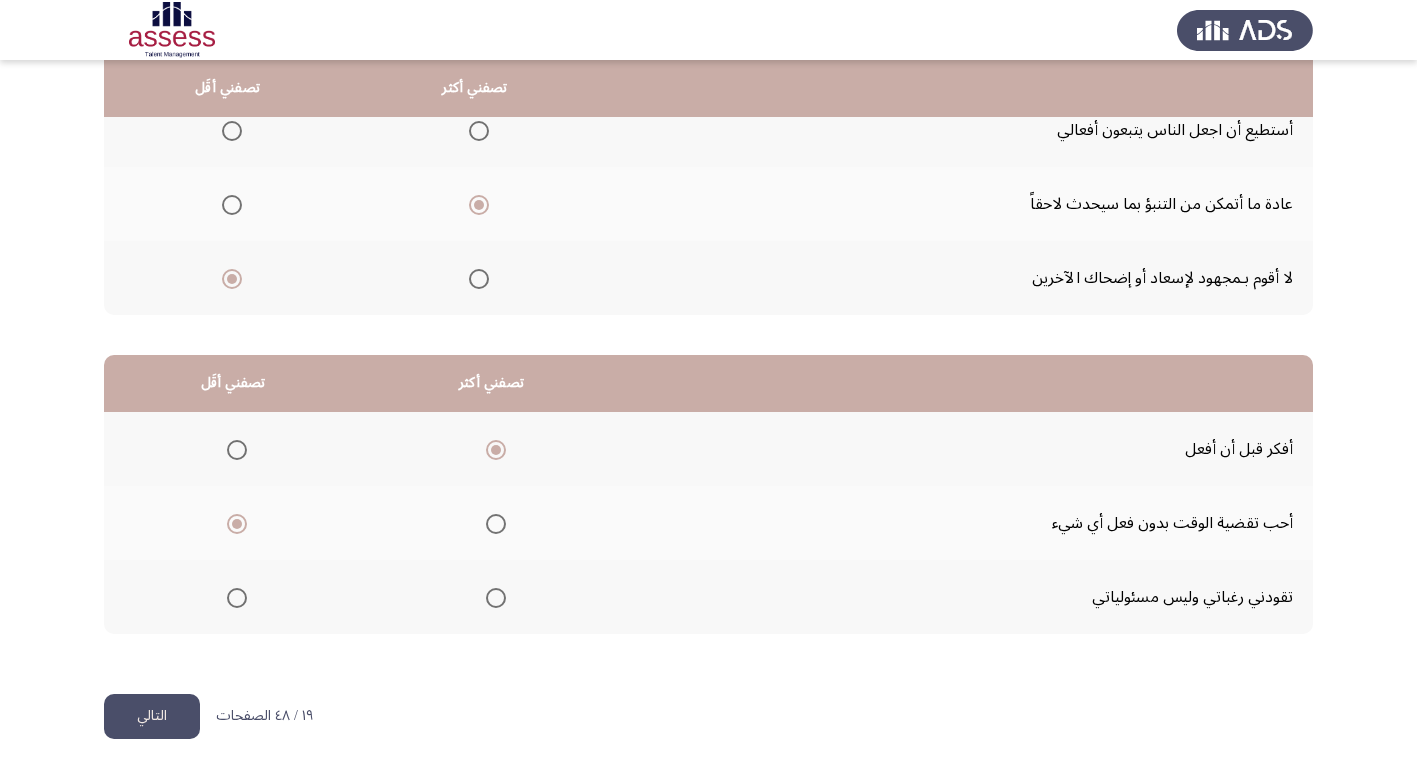 click on "التالي" 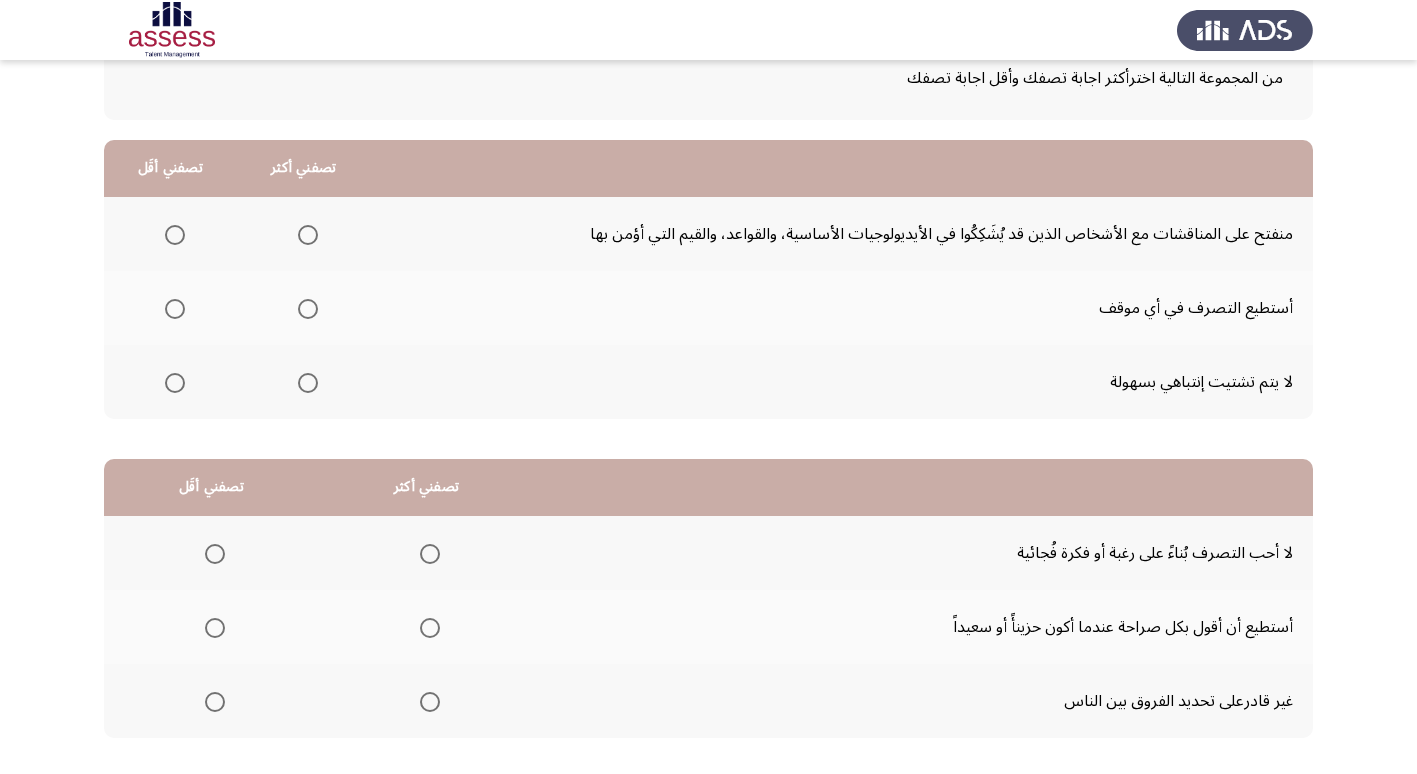 scroll, scrollTop: 100, scrollLeft: 0, axis: vertical 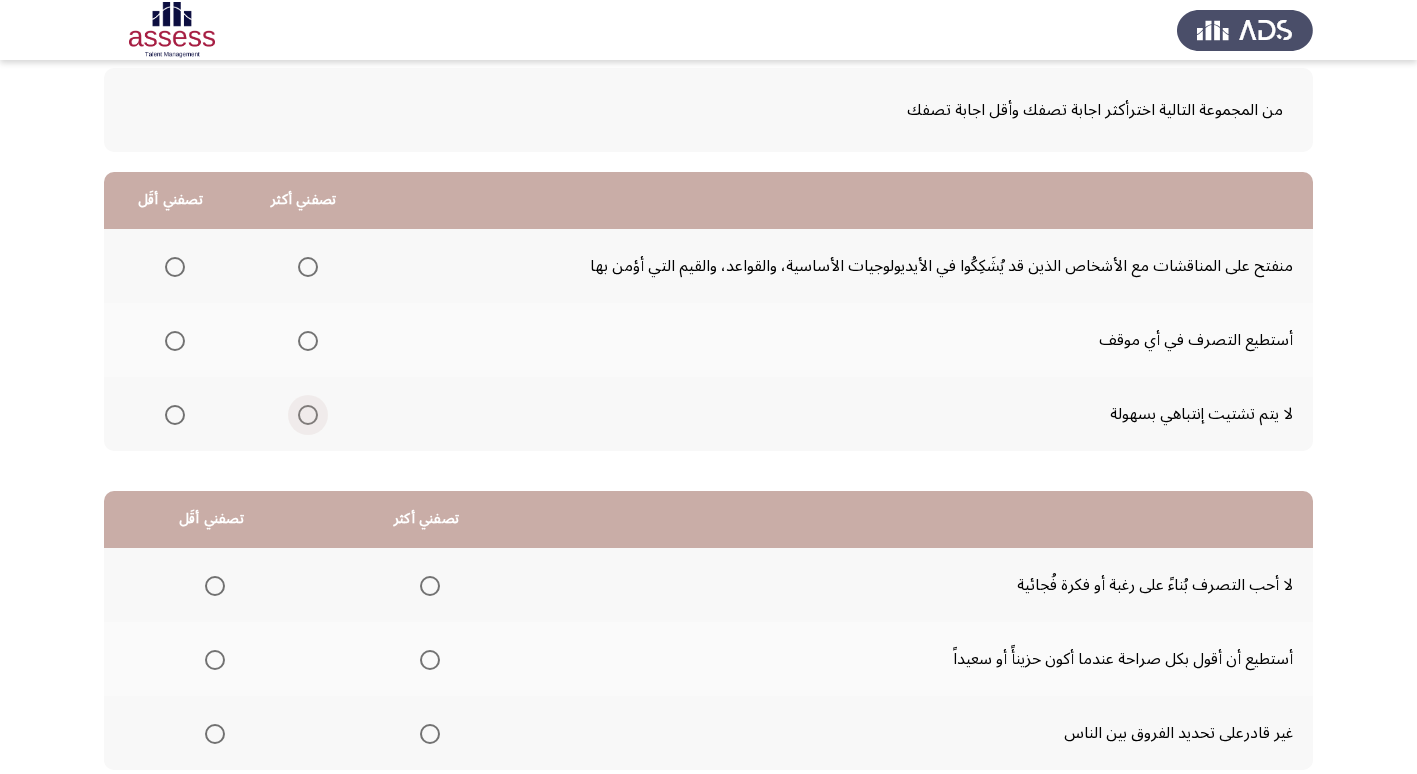click at bounding box center (308, 415) 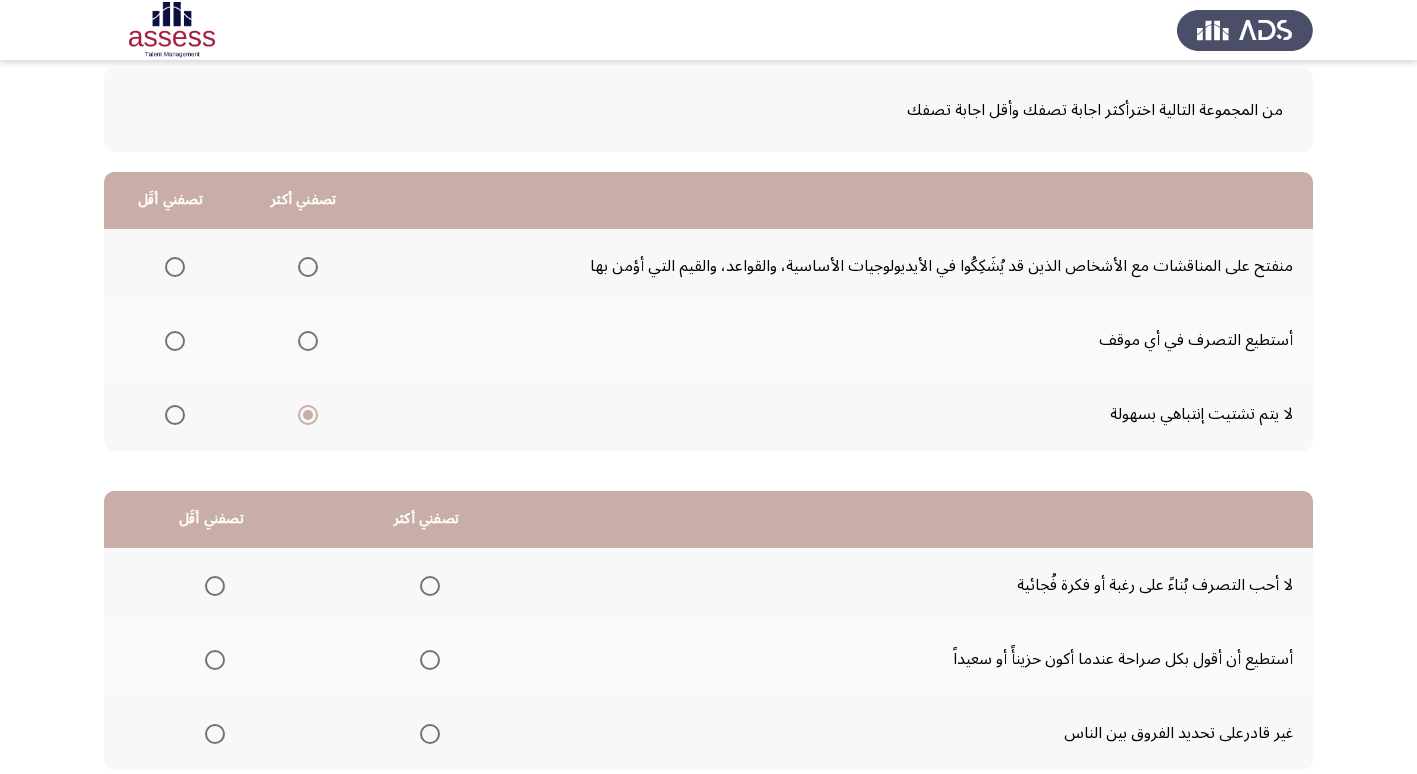 click at bounding box center [175, 267] 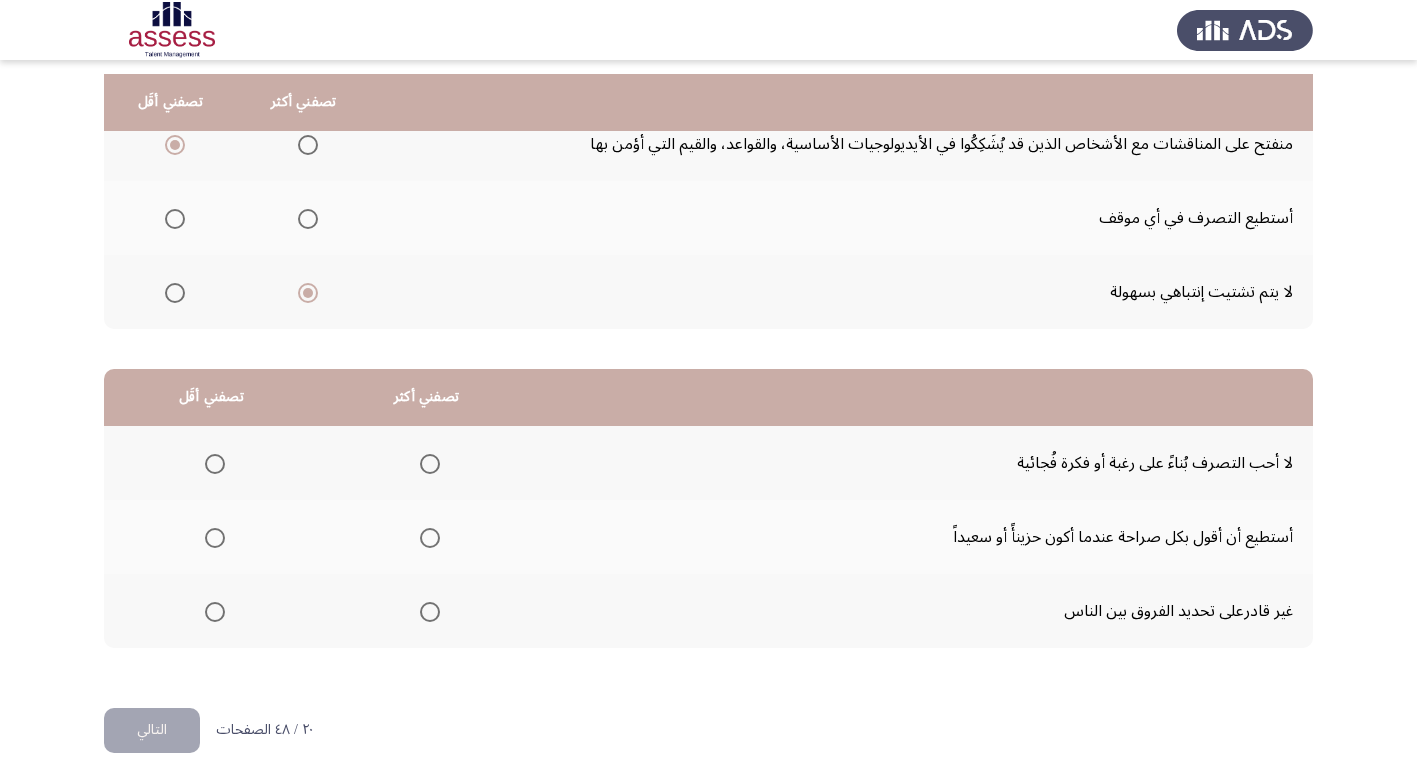 scroll, scrollTop: 236, scrollLeft: 0, axis: vertical 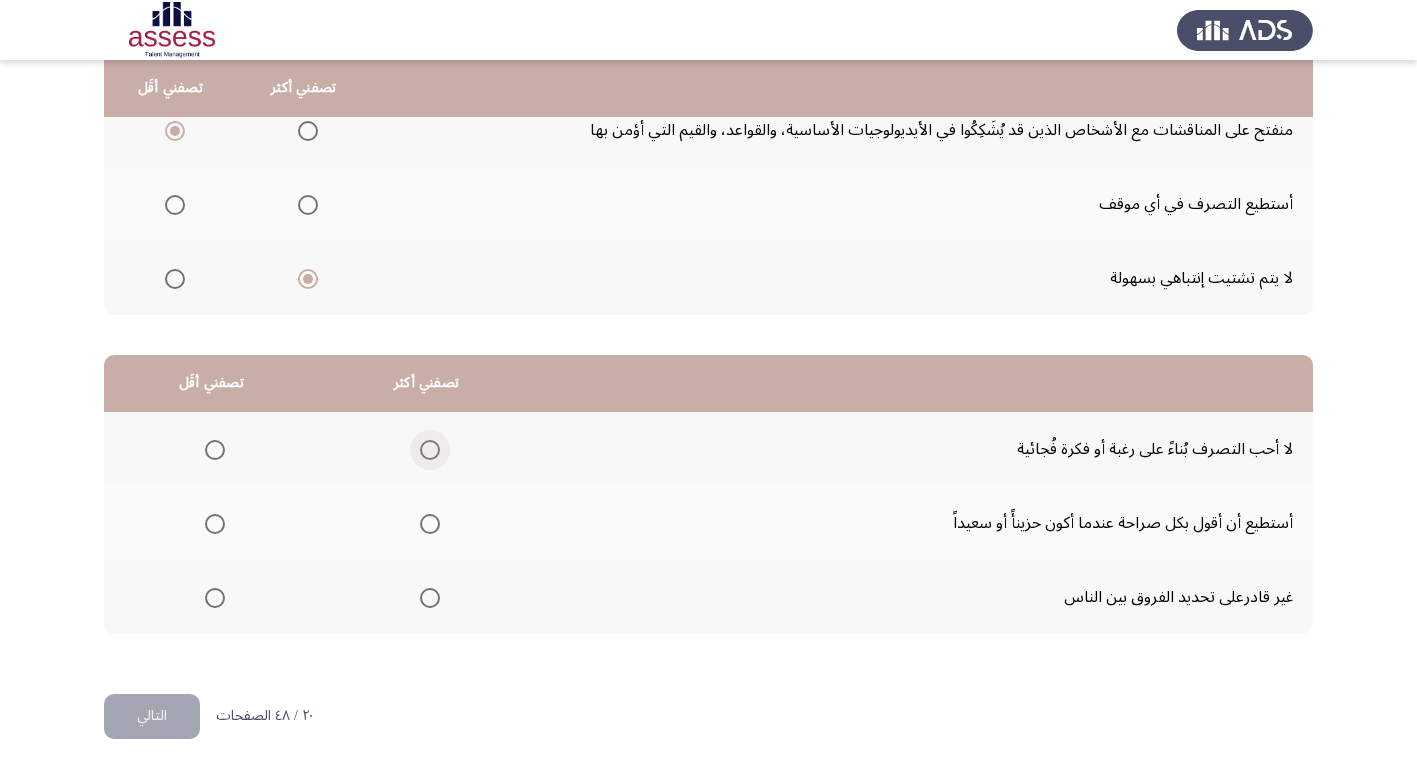 click at bounding box center (430, 450) 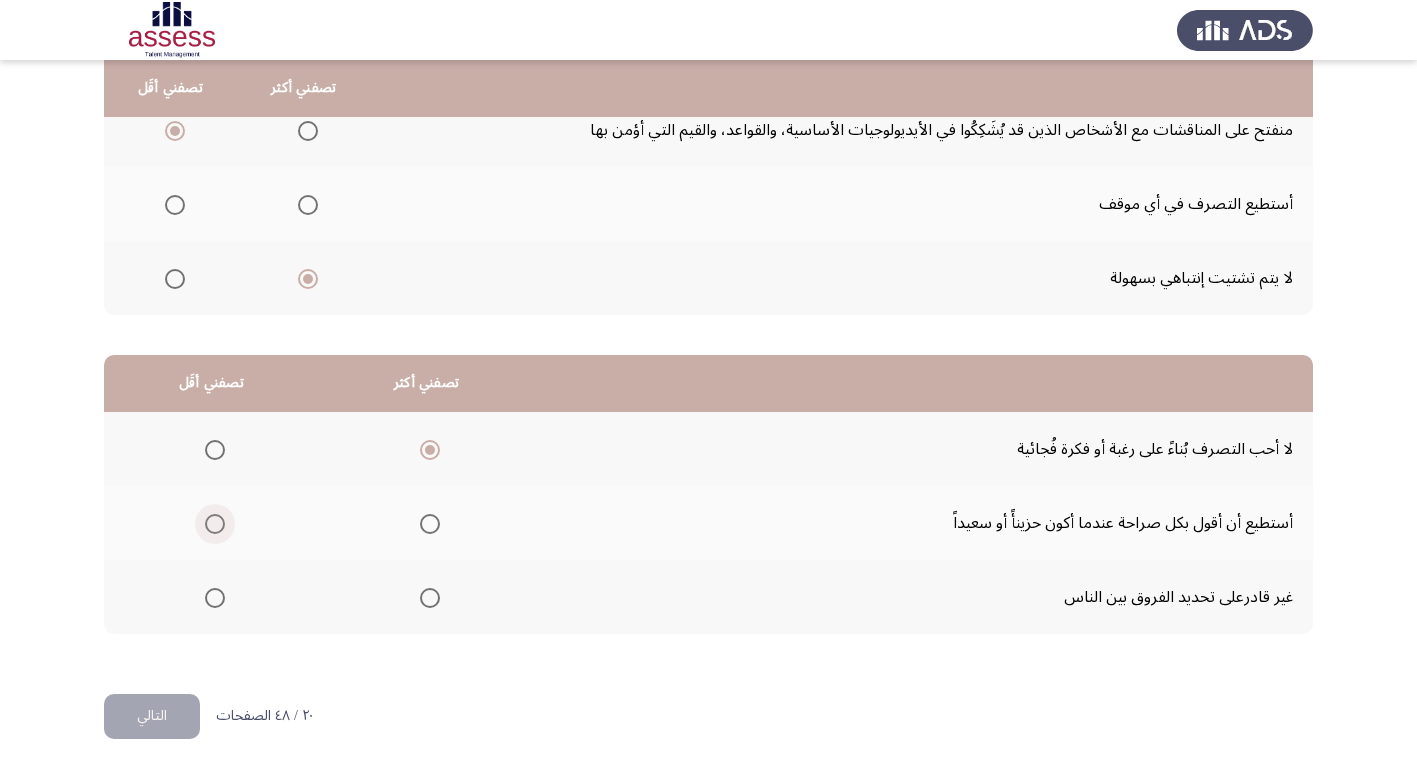 click at bounding box center (215, 524) 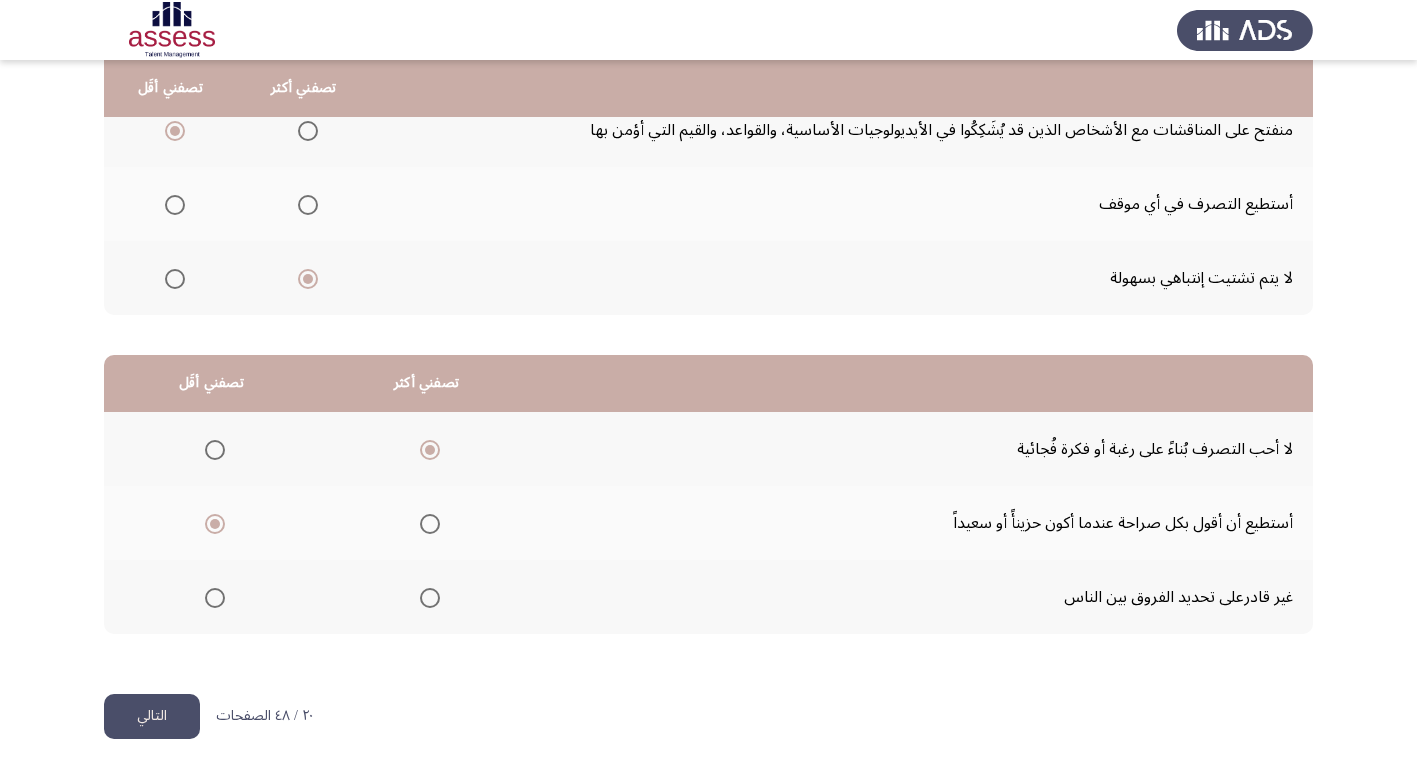 click on "التالي" 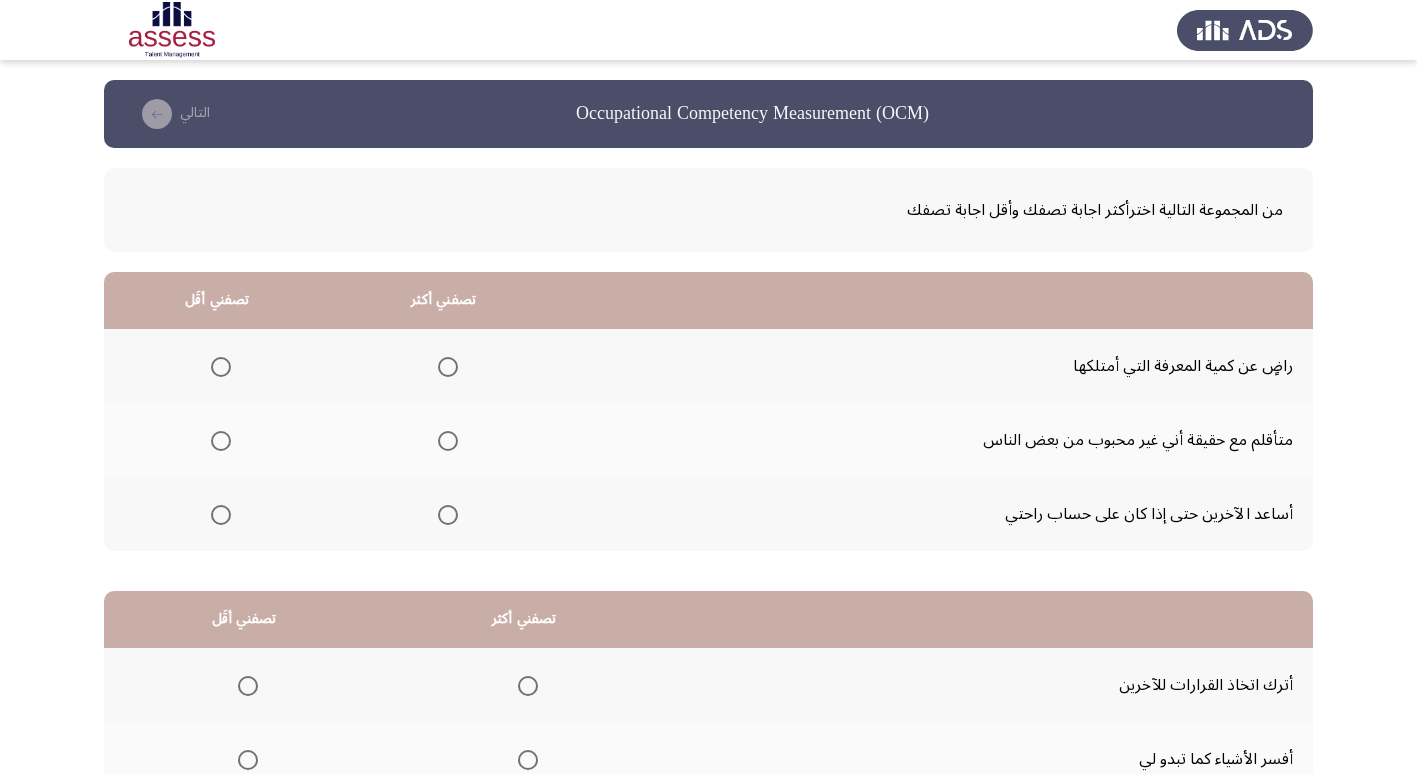 click at bounding box center (448, 515) 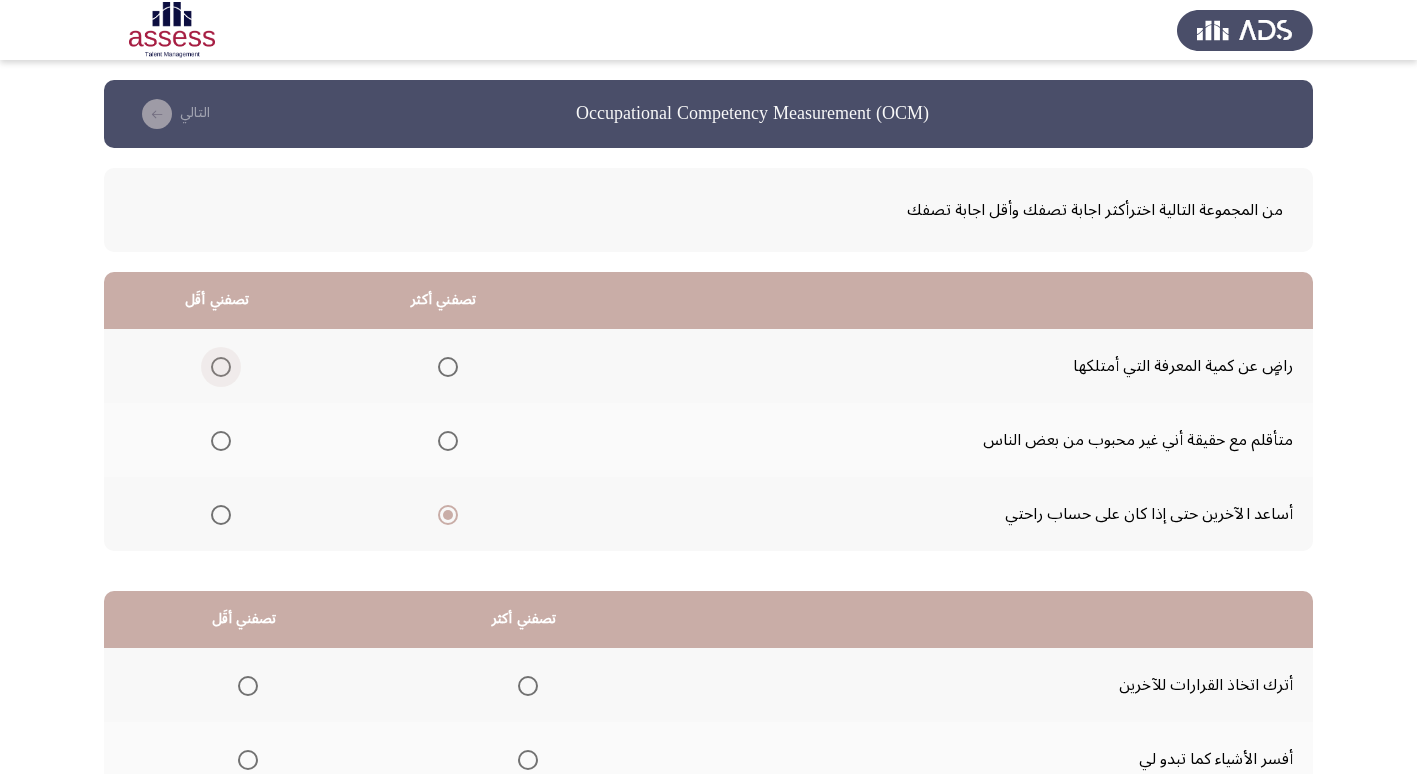 click at bounding box center [221, 367] 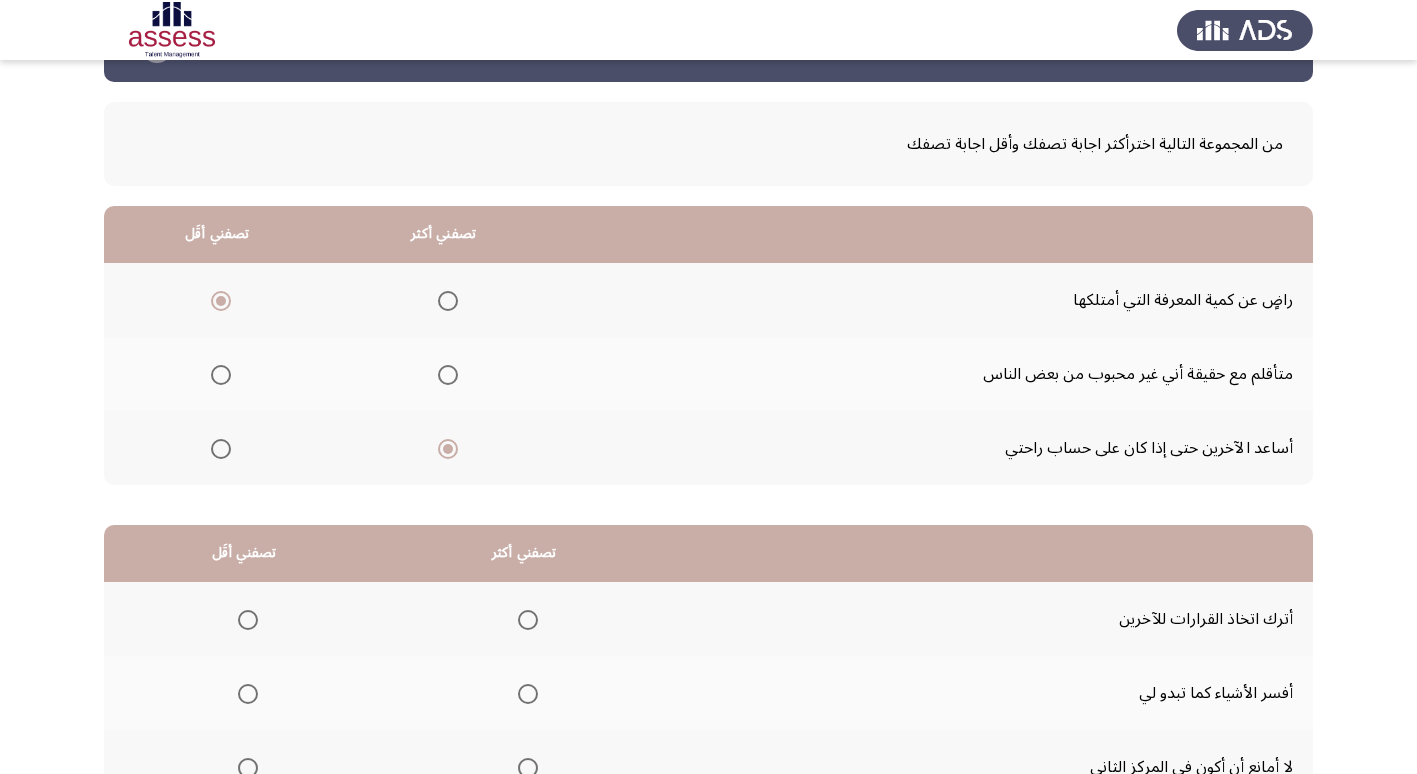 scroll, scrollTop: 236, scrollLeft: 0, axis: vertical 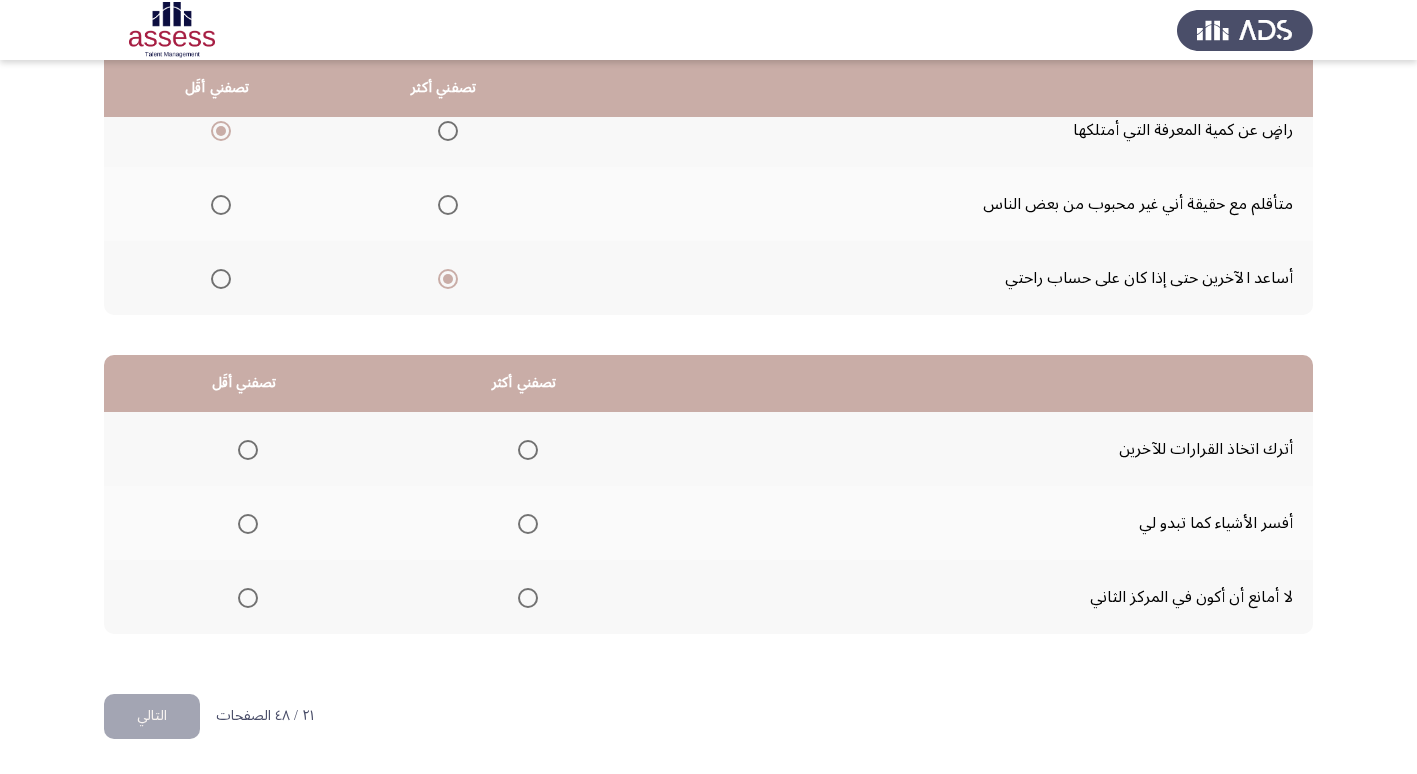click at bounding box center [528, 598] 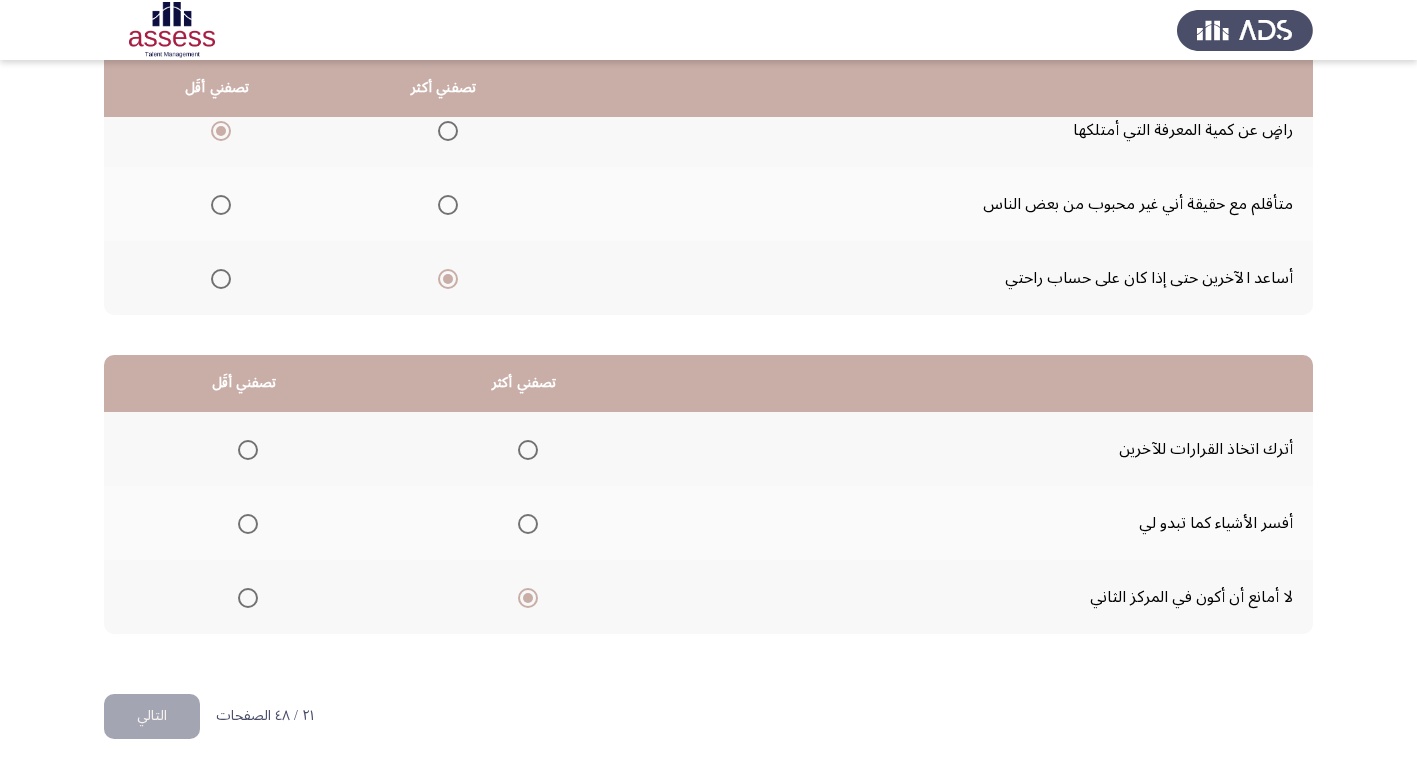 click at bounding box center (248, 450) 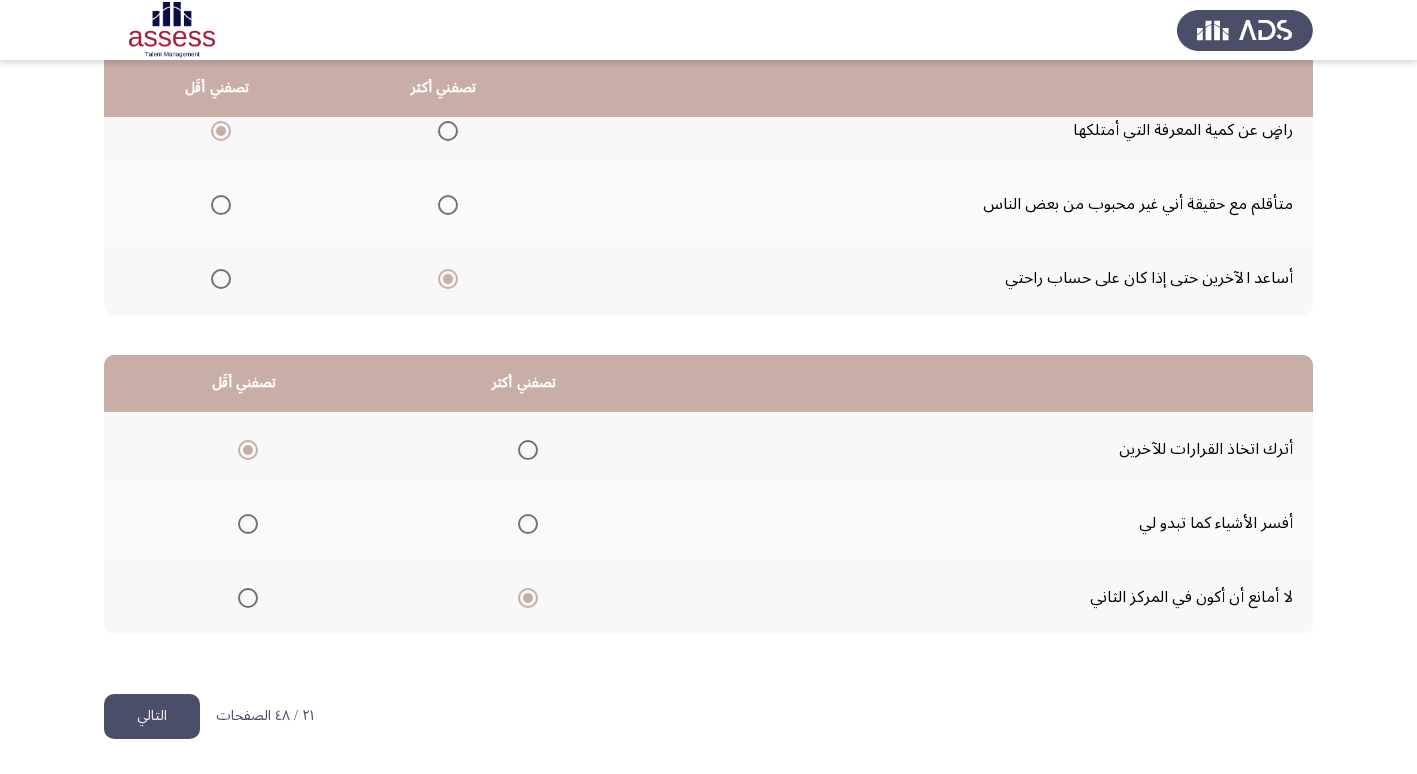 click on "التالي" 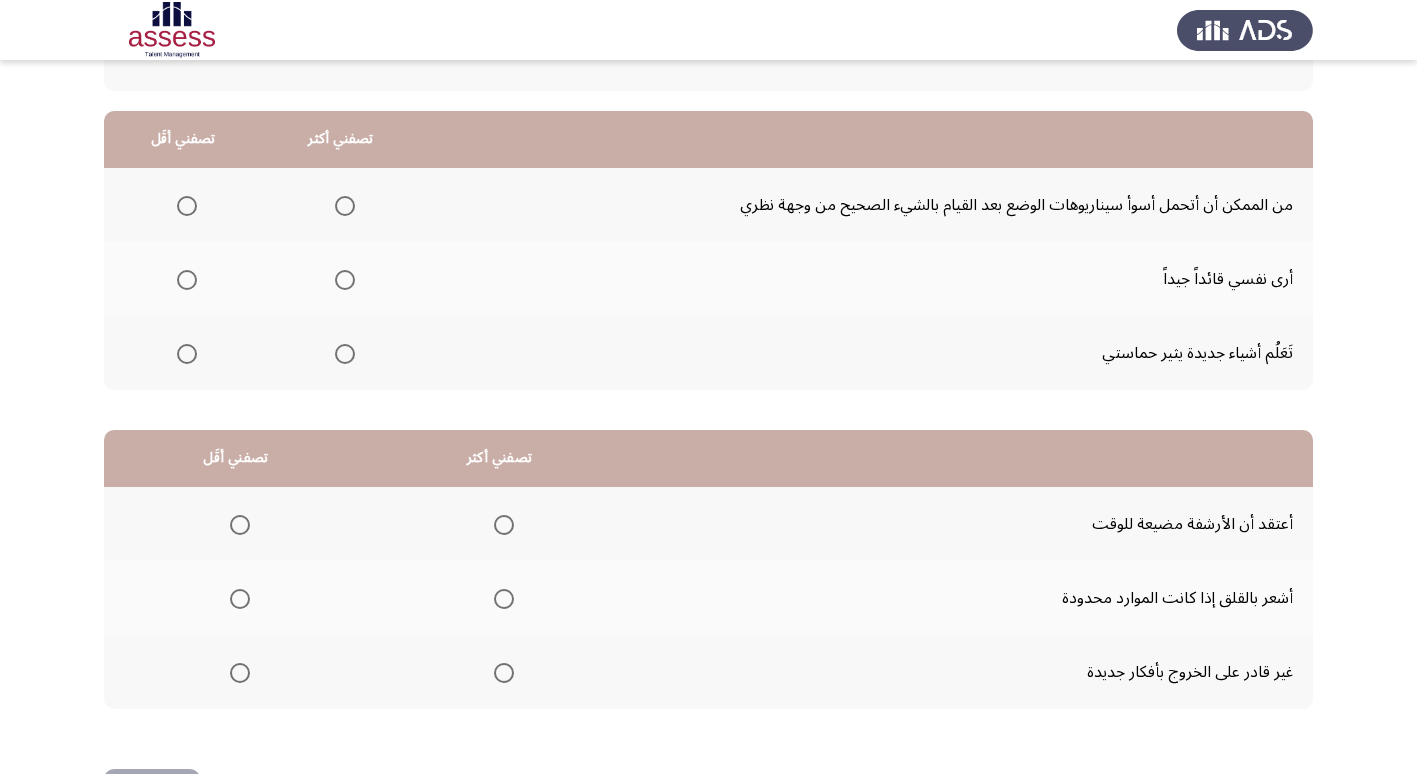 scroll, scrollTop: 200, scrollLeft: 0, axis: vertical 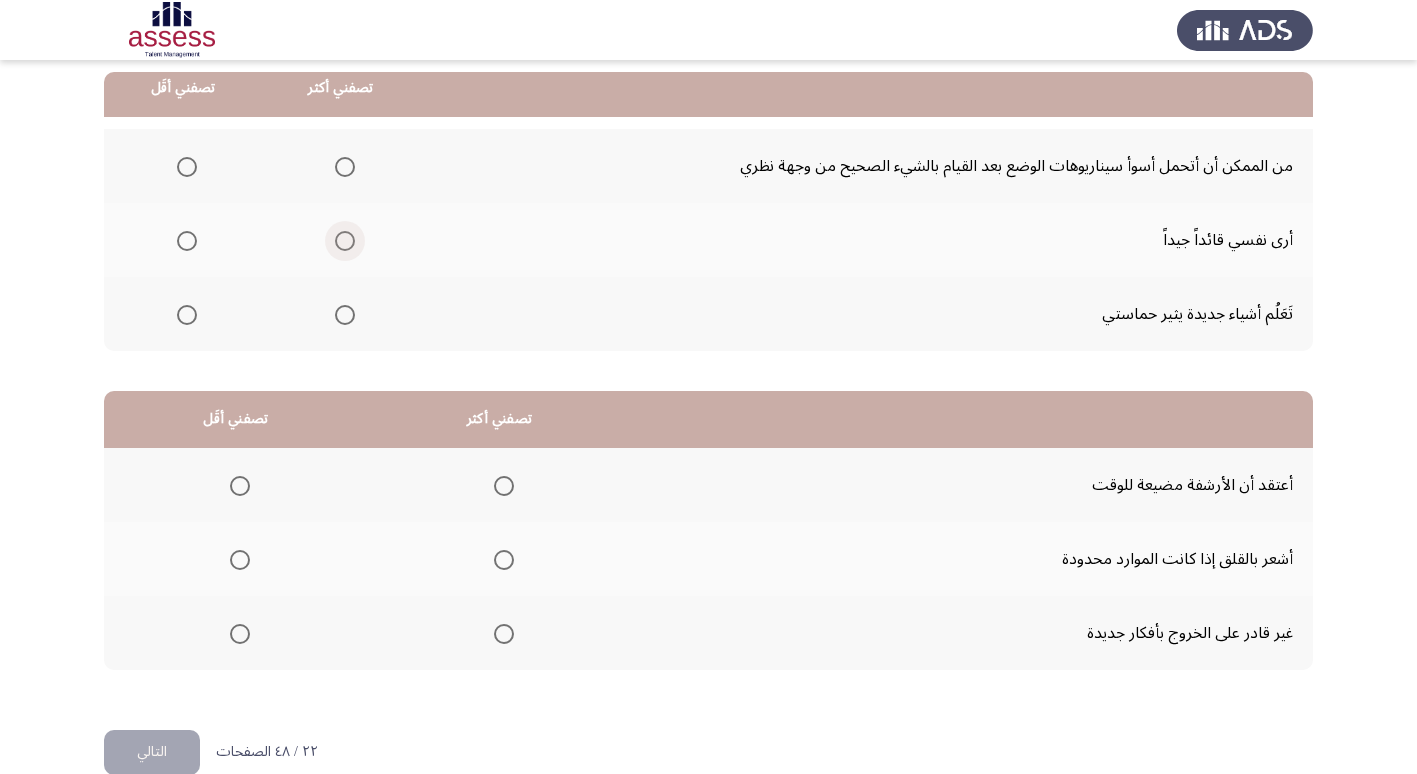 click at bounding box center [345, 241] 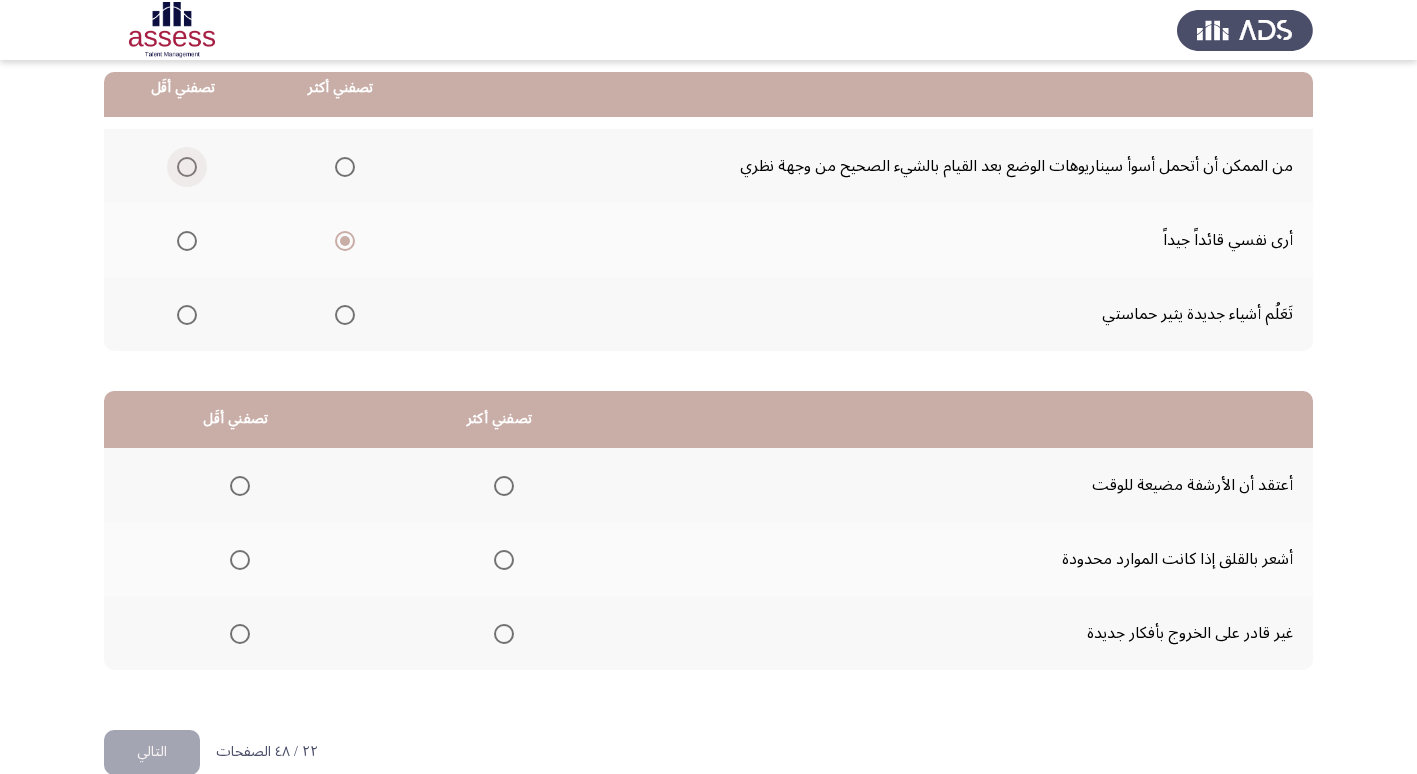 click at bounding box center (187, 167) 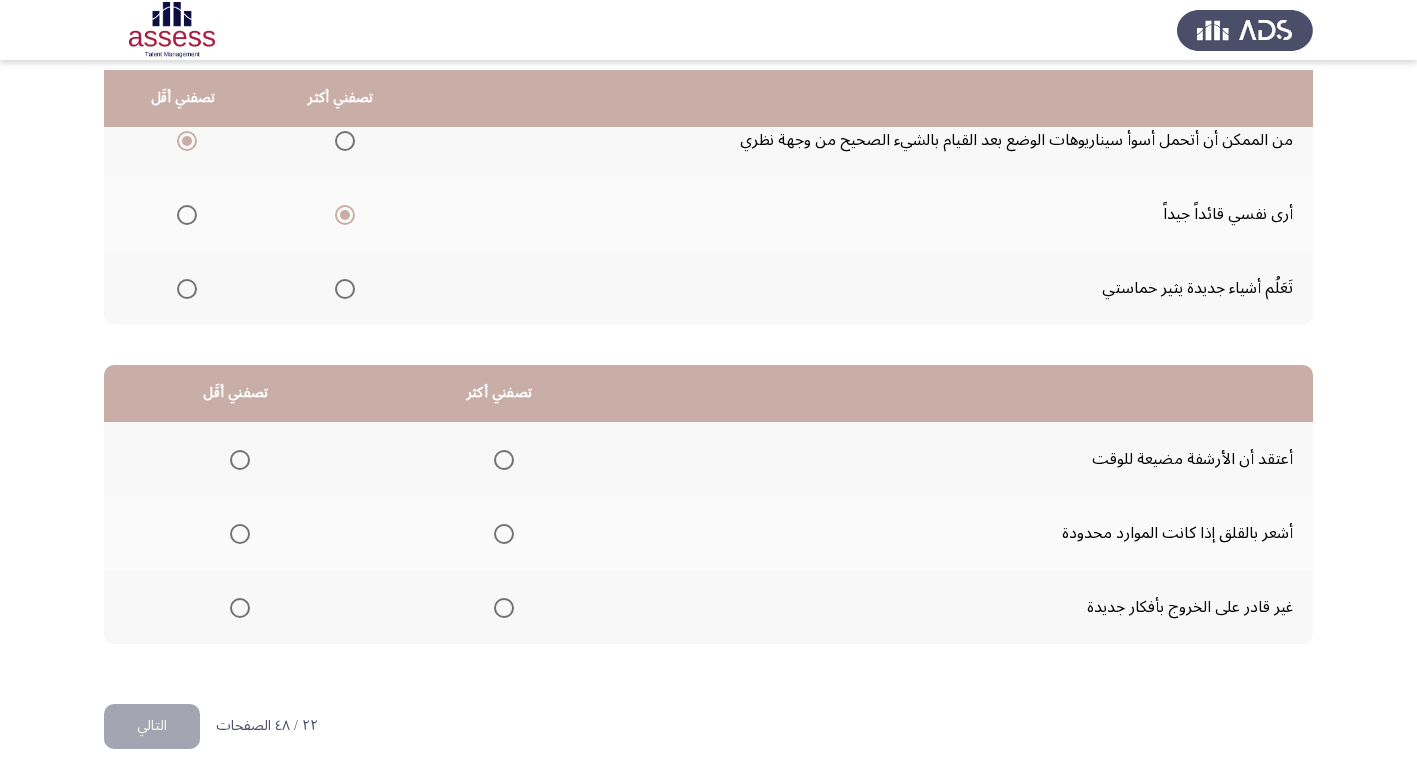 scroll, scrollTop: 236, scrollLeft: 0, axis: vertical 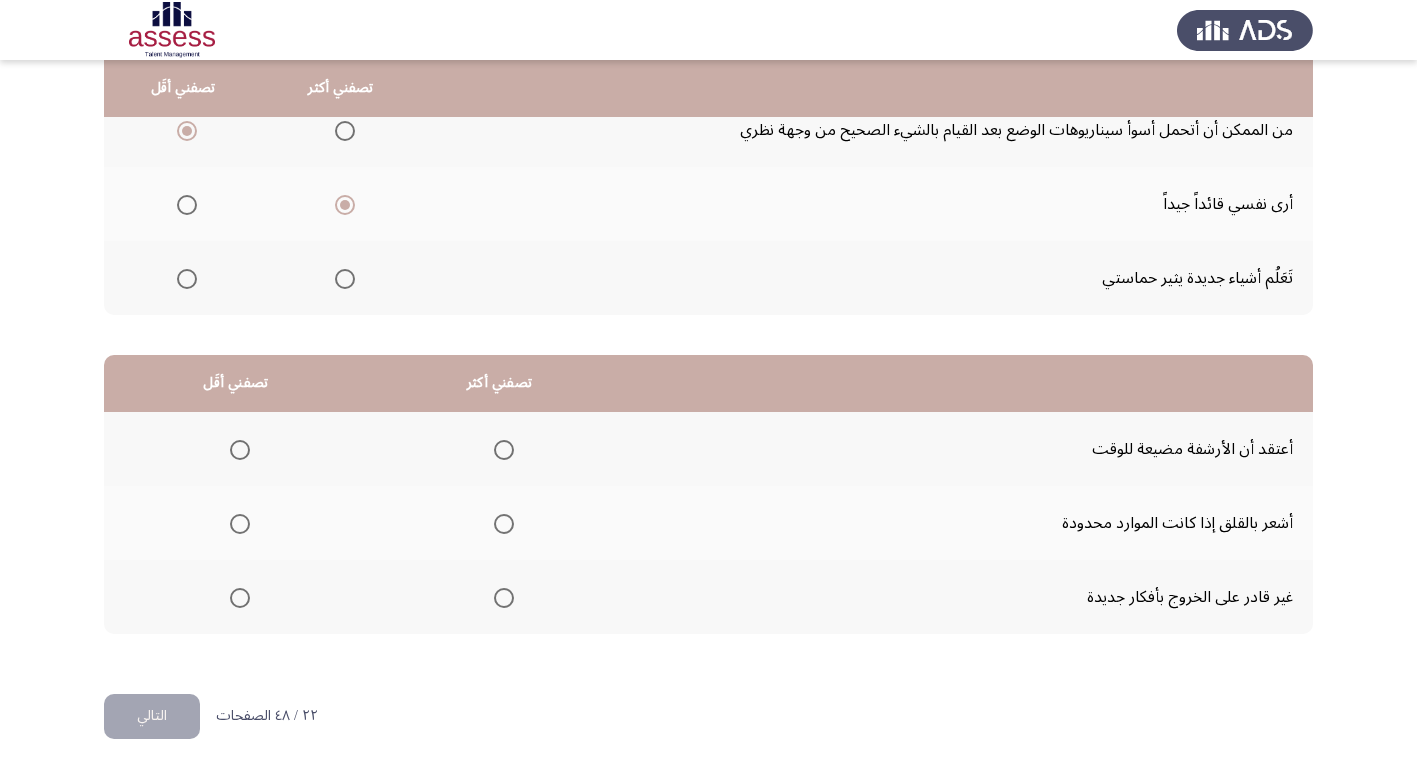 click at bounding box center [504, 450] 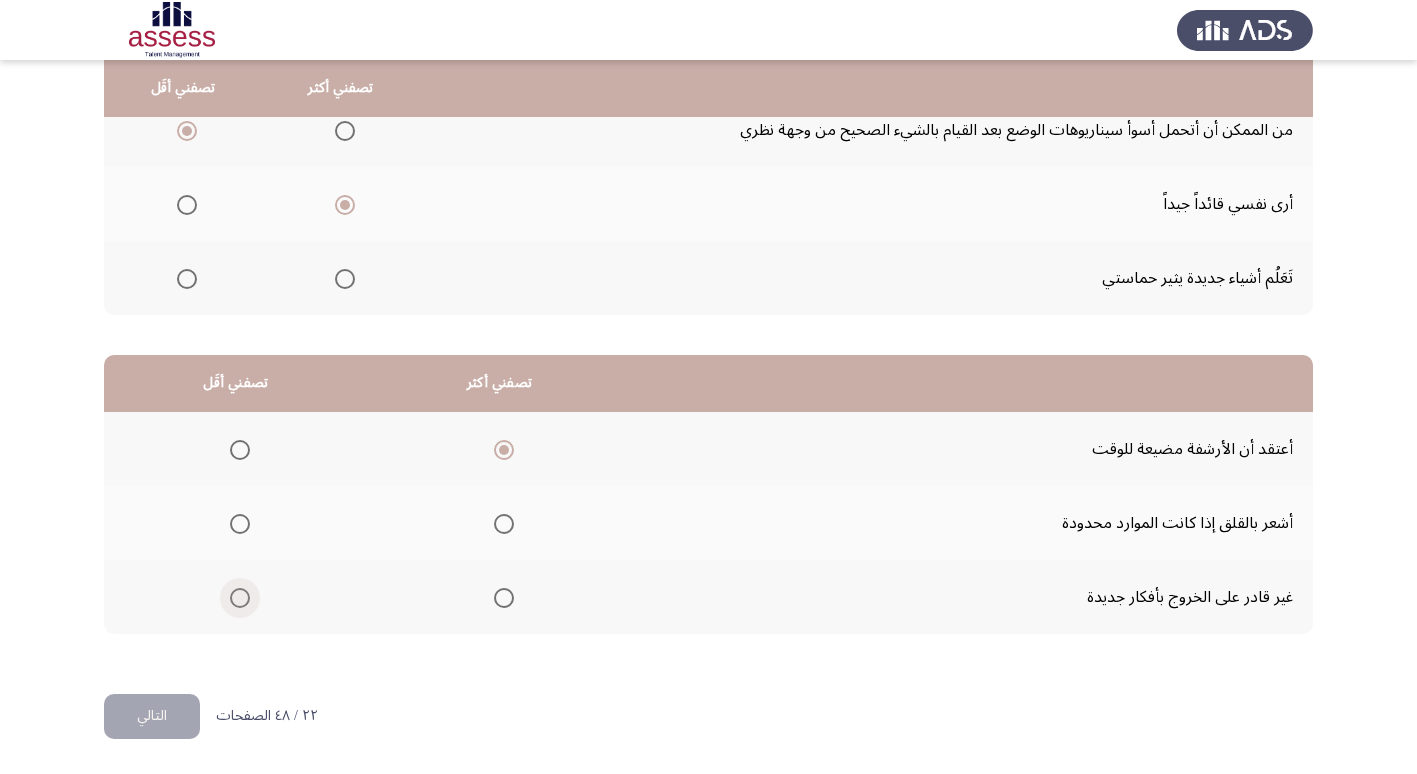 click at bounding box center [240, 598] 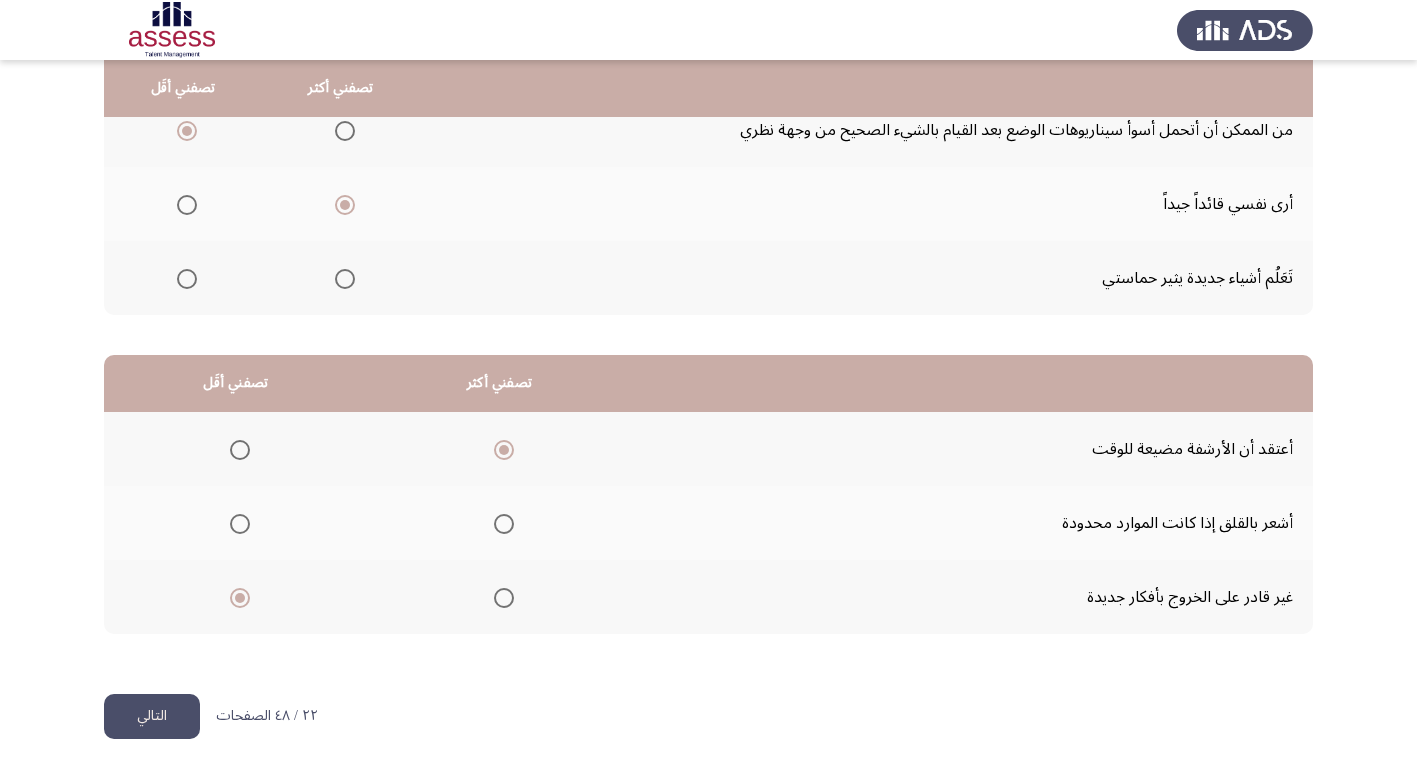 click on "التالي" 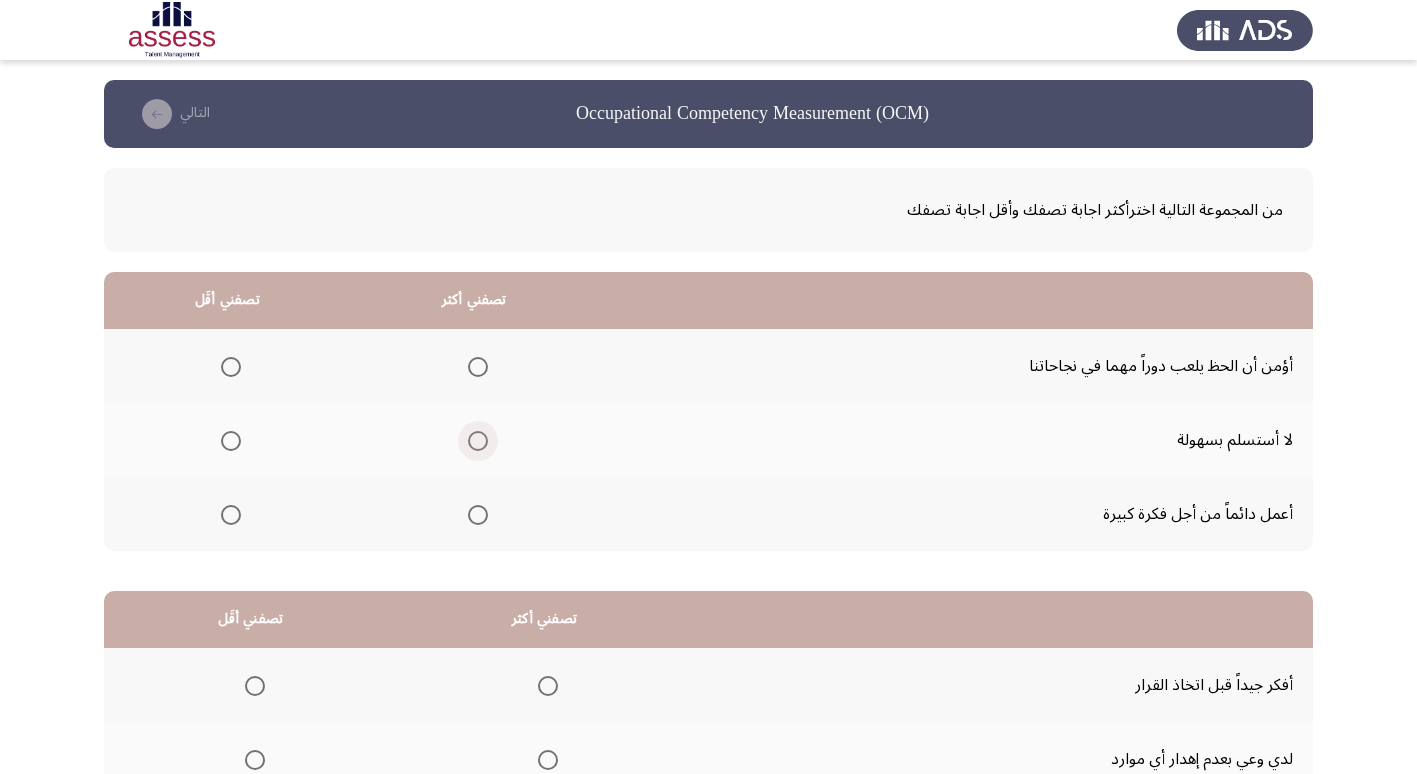 click at bounding box center [478, 441] 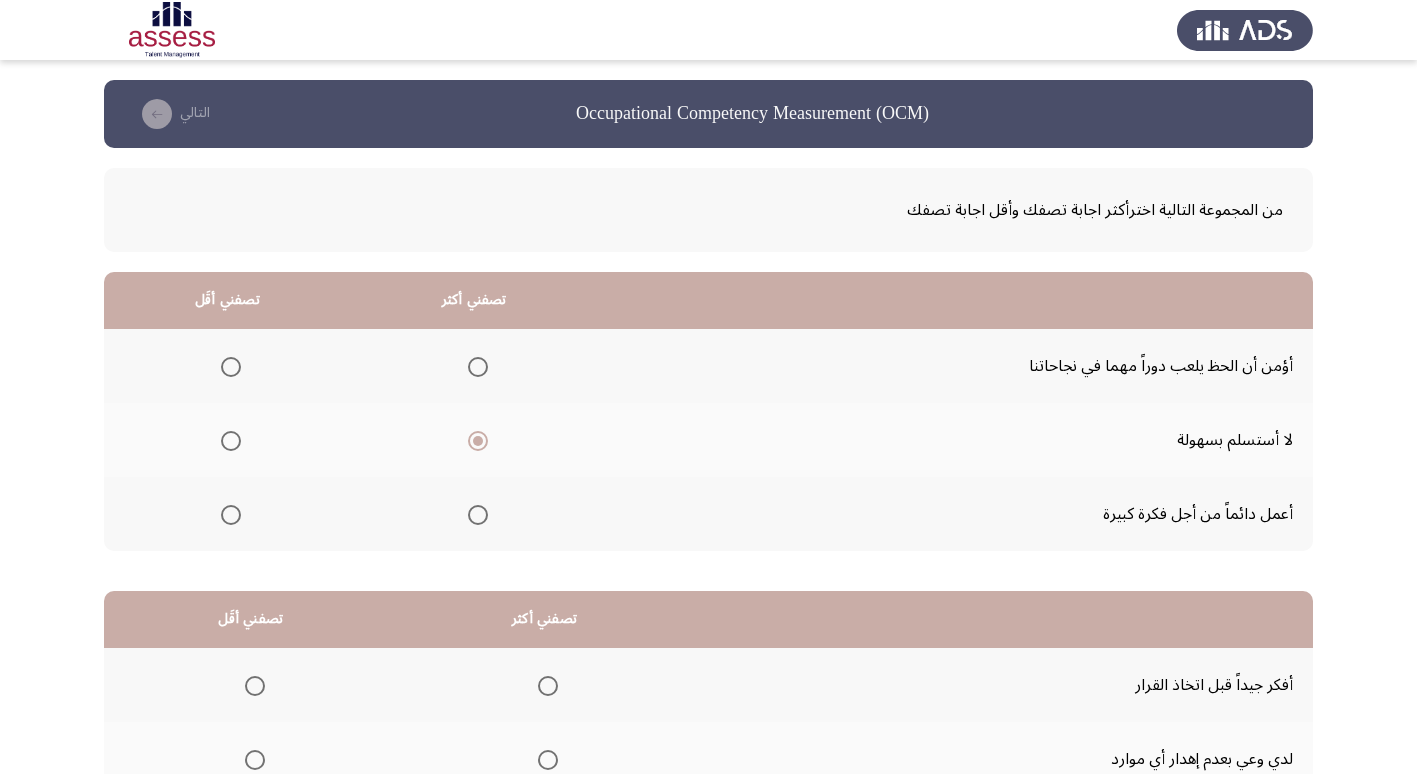 click at bounding box center [231, 367] 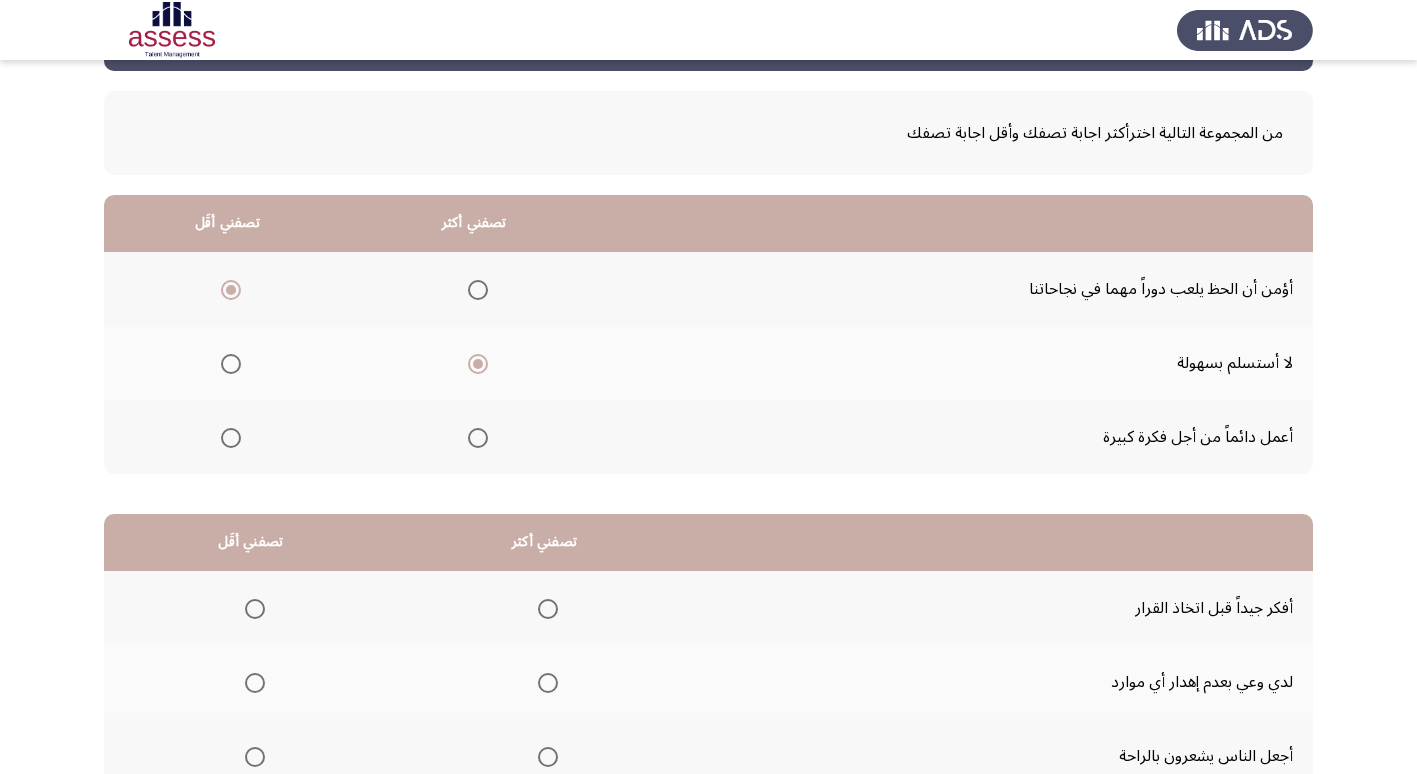scroll, scrollTop: 236, scrollLeft: 0, axis: vertical 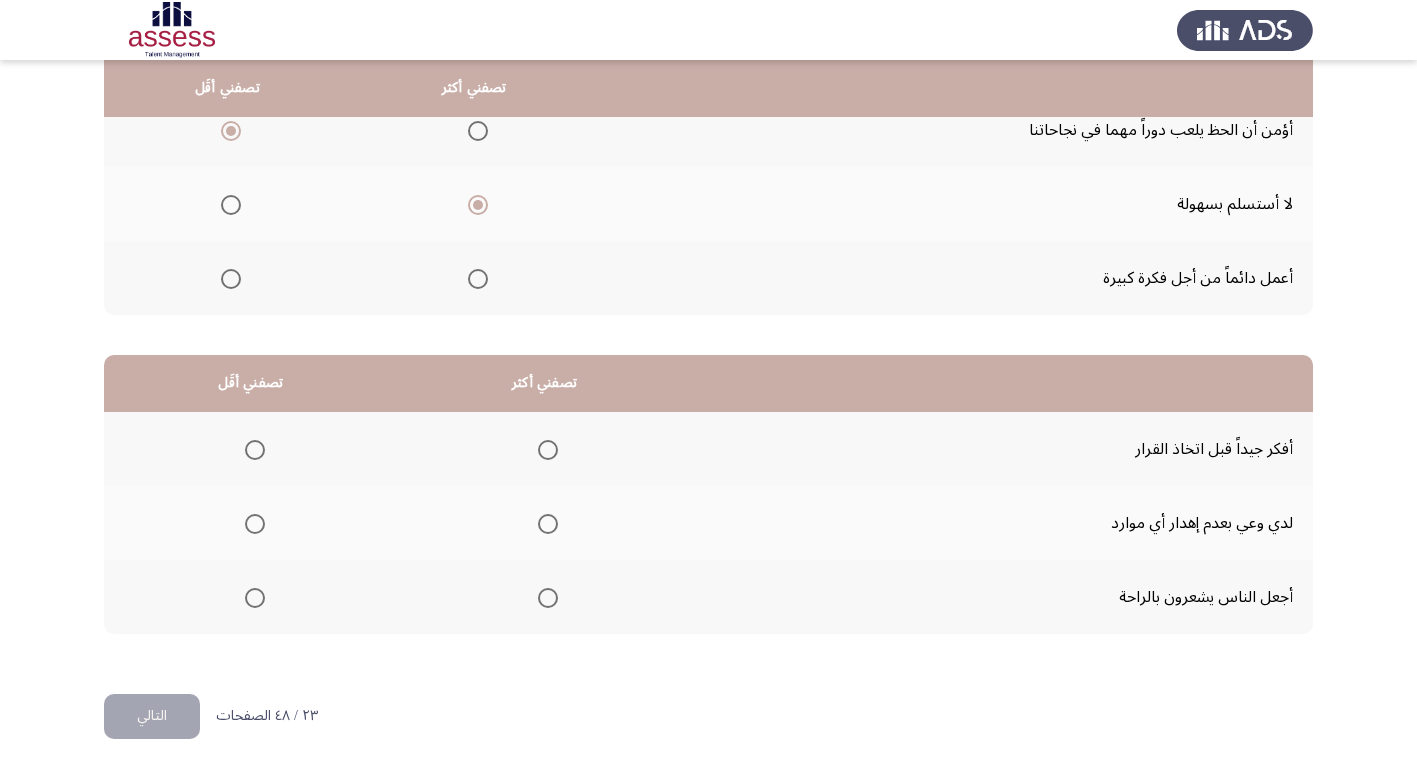 click at bounding box center [548, 450] 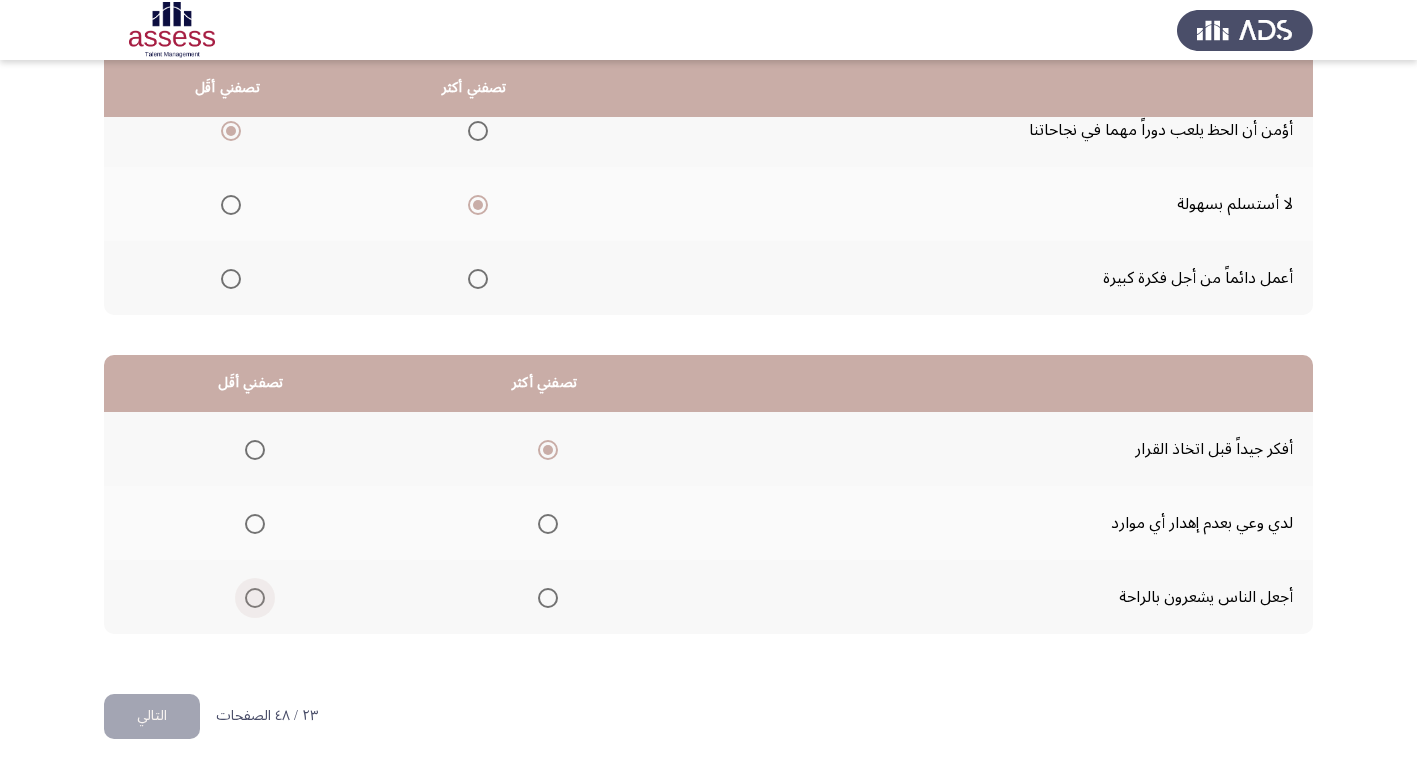 click at bounding box center [255, 598] 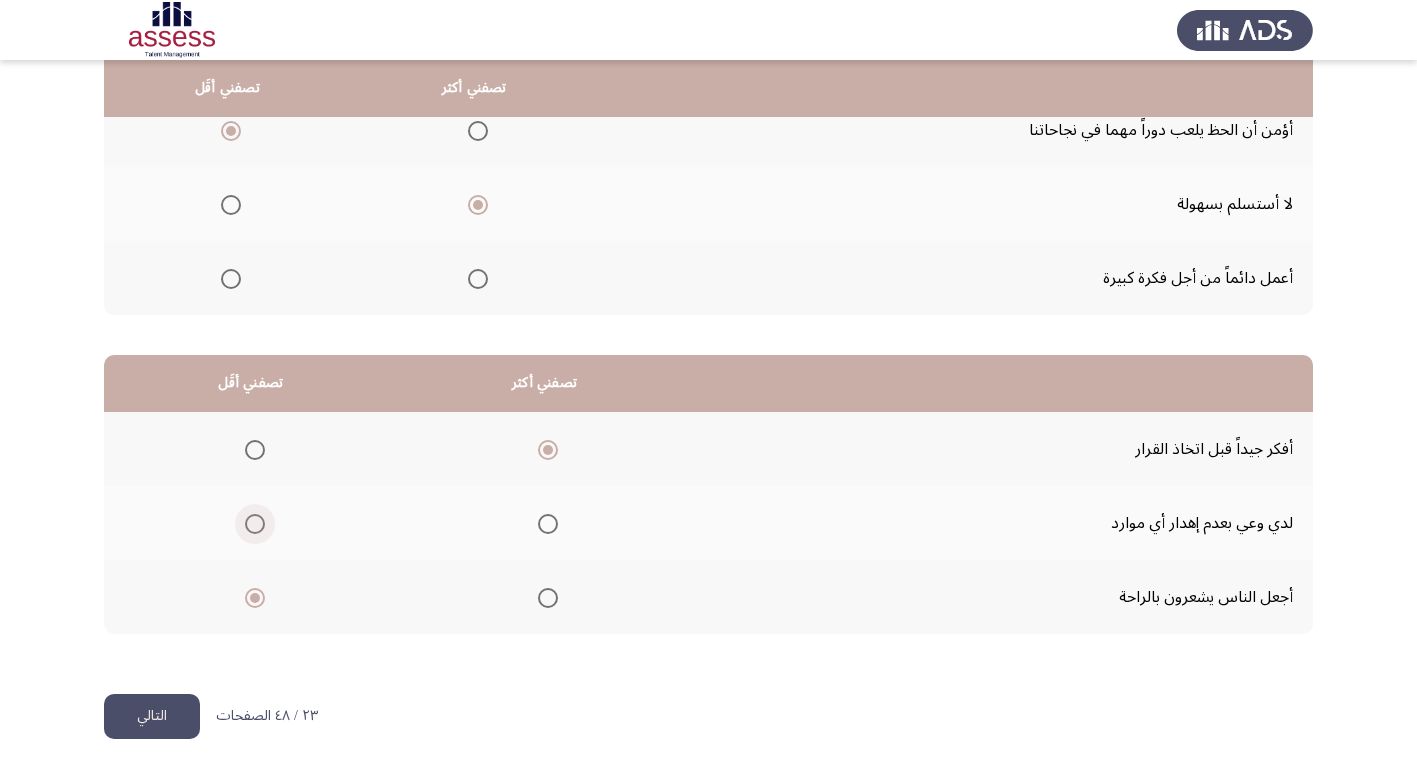 click at bounding box center (255, 524) 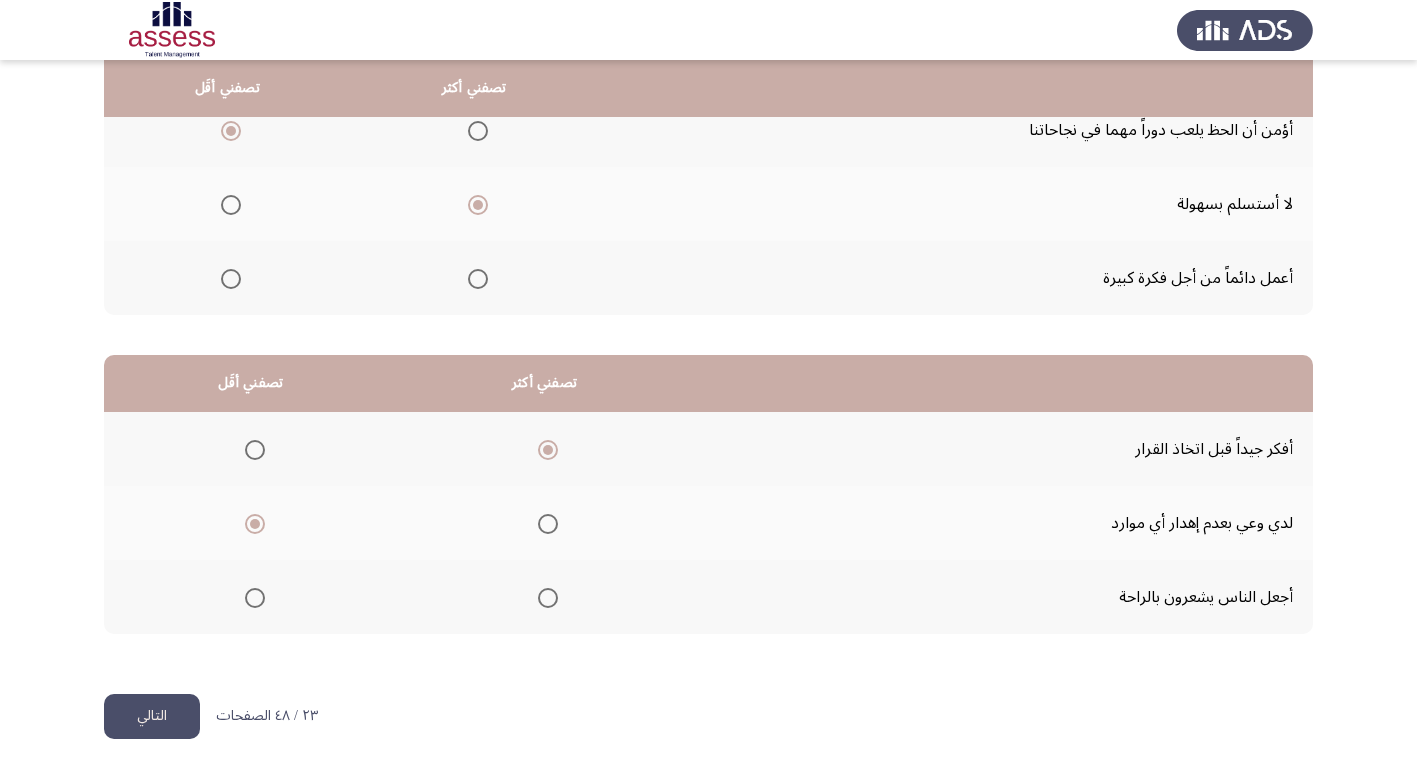 click on "التالي" 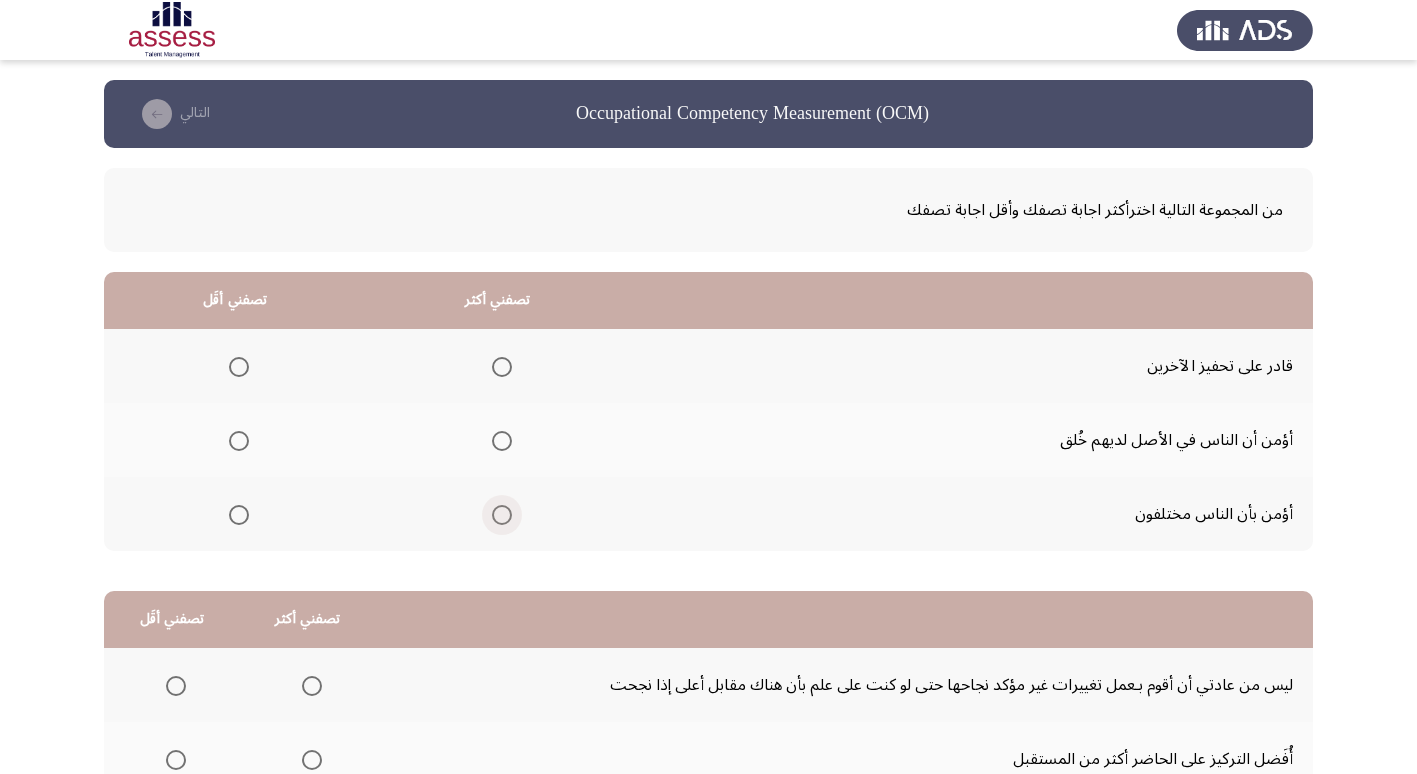 click at bounding box center (502, 515) 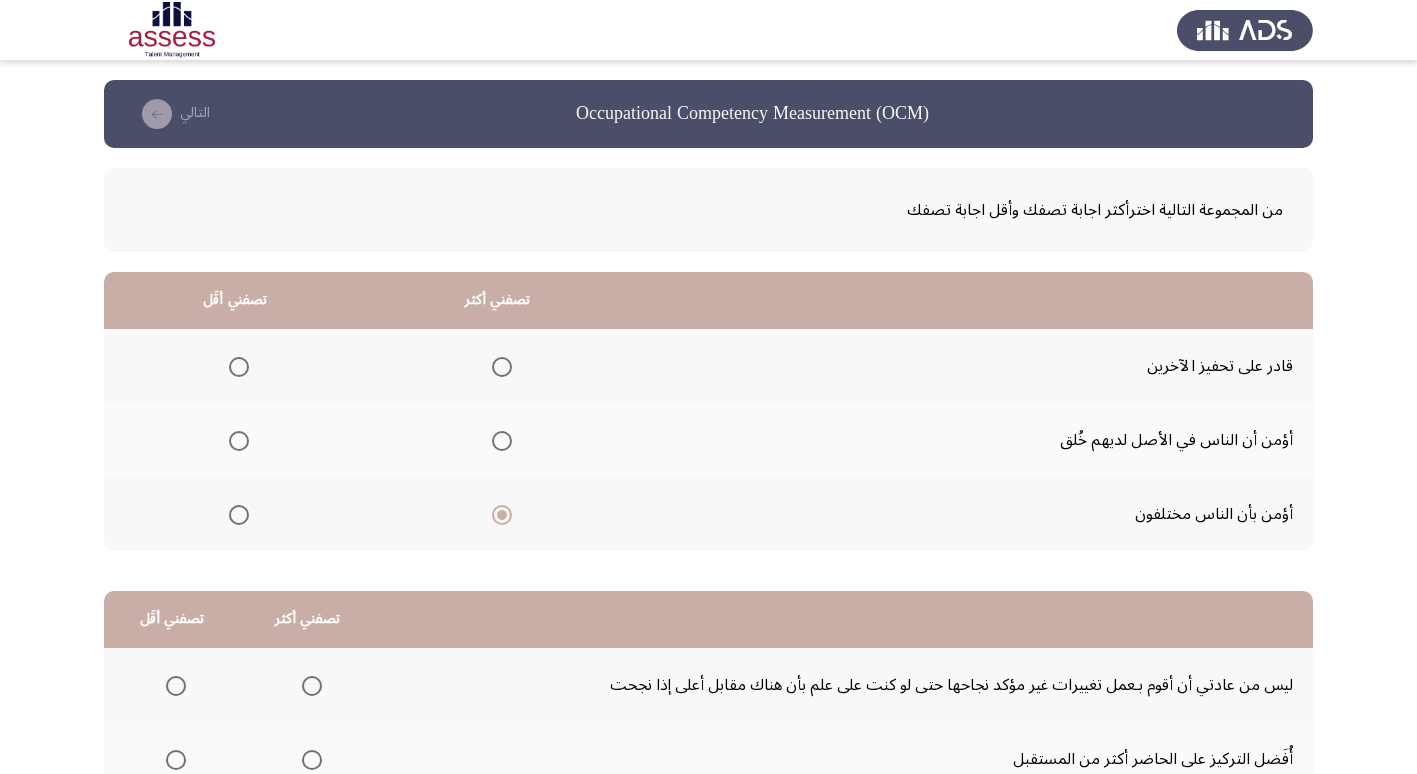 click at bounding box center (239, 441) 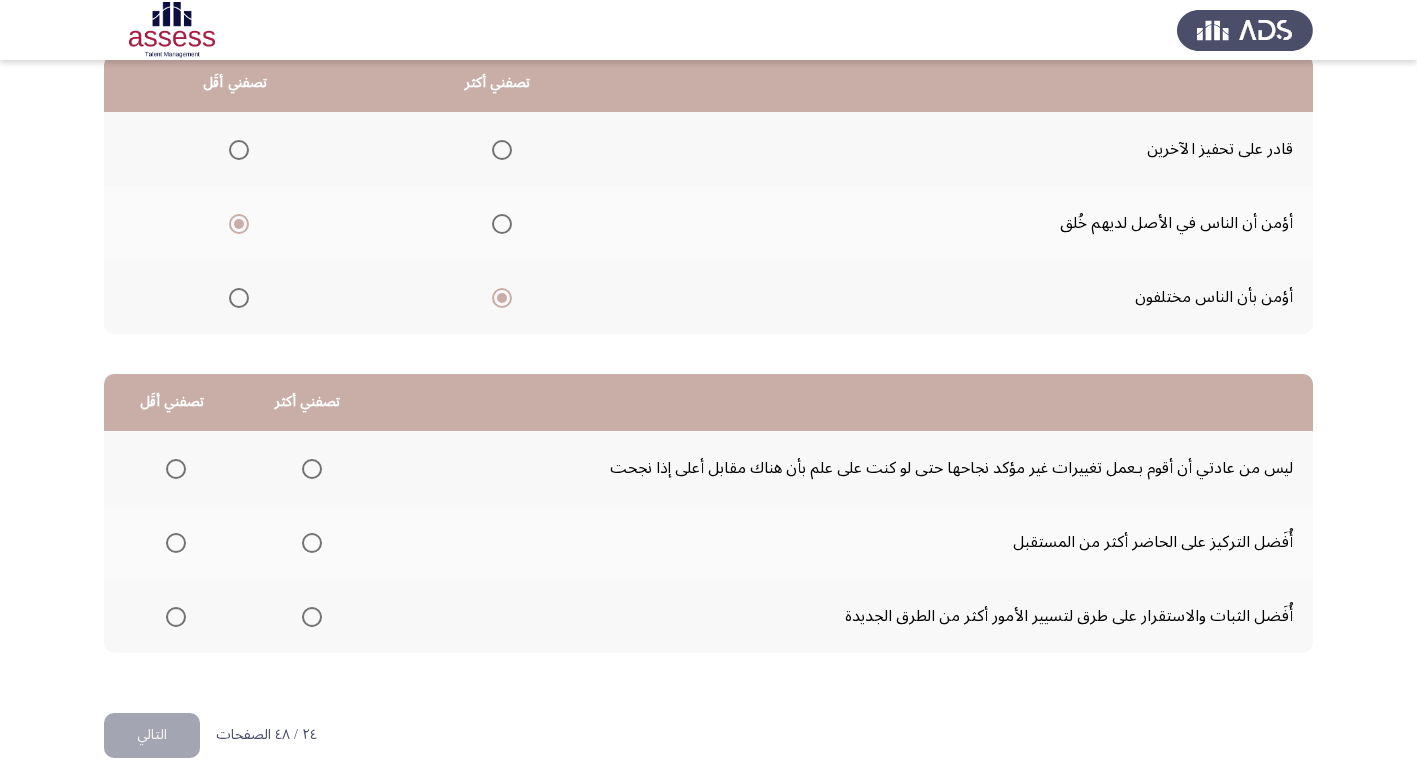 scroll, scrollTop: 236, scrollLeft: 0, axis: vertical 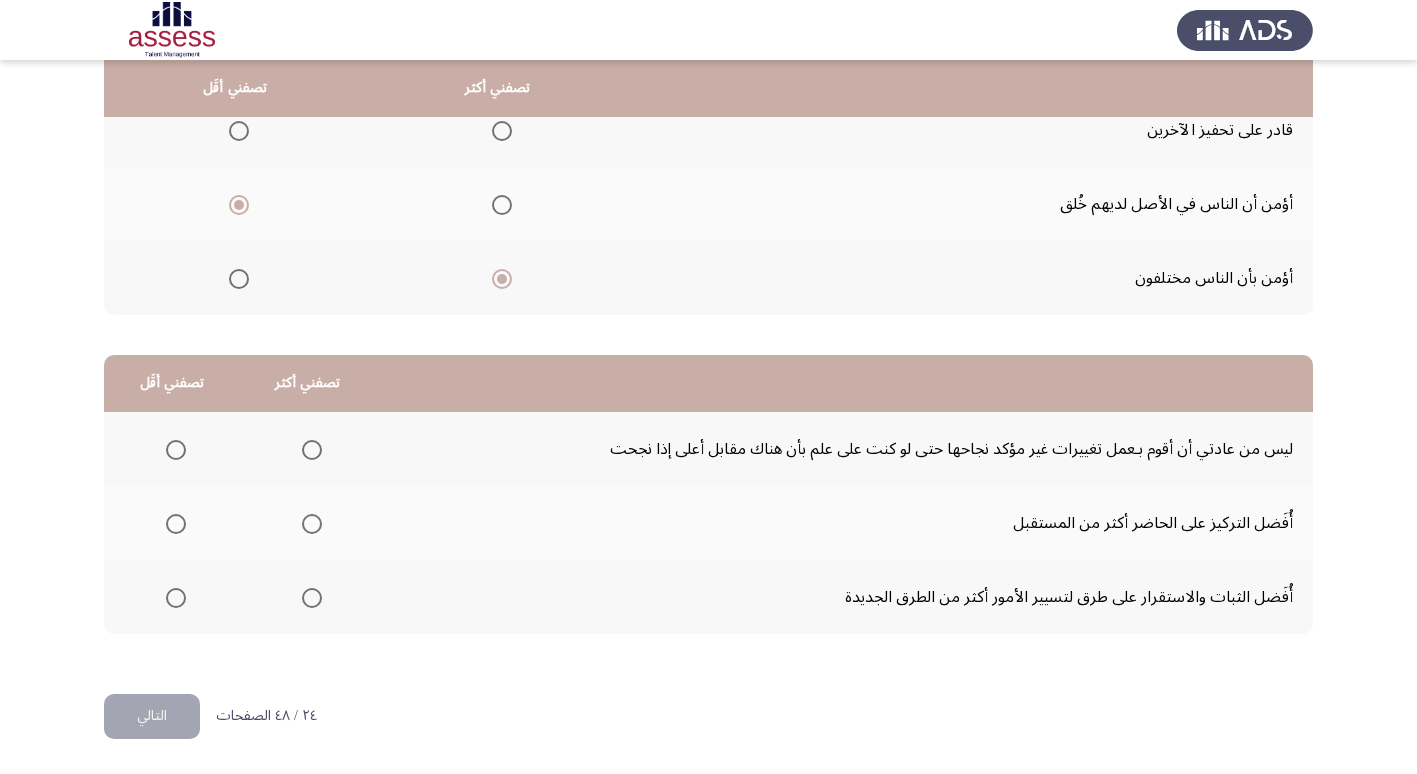 click at bounding box center [312, 450] 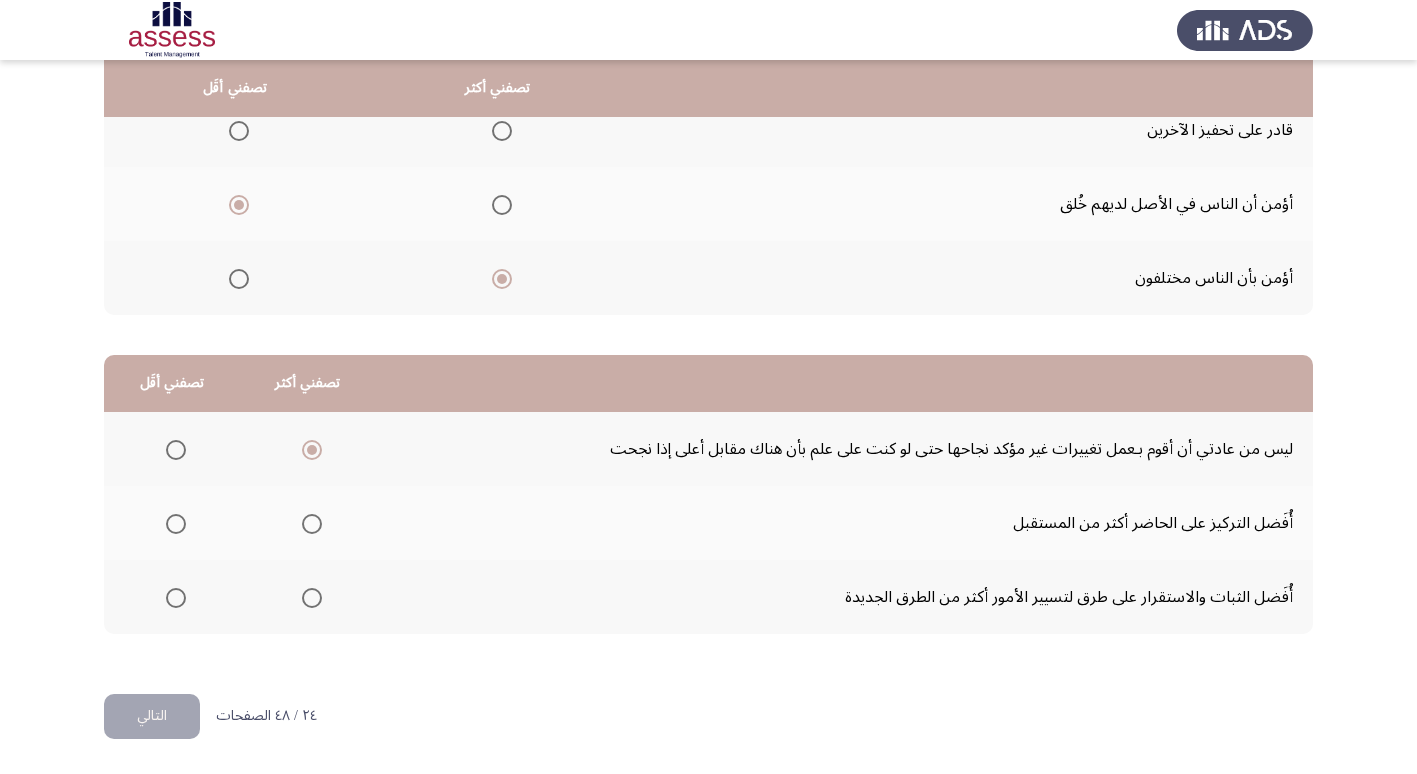 click at bounding box center [176, 598] 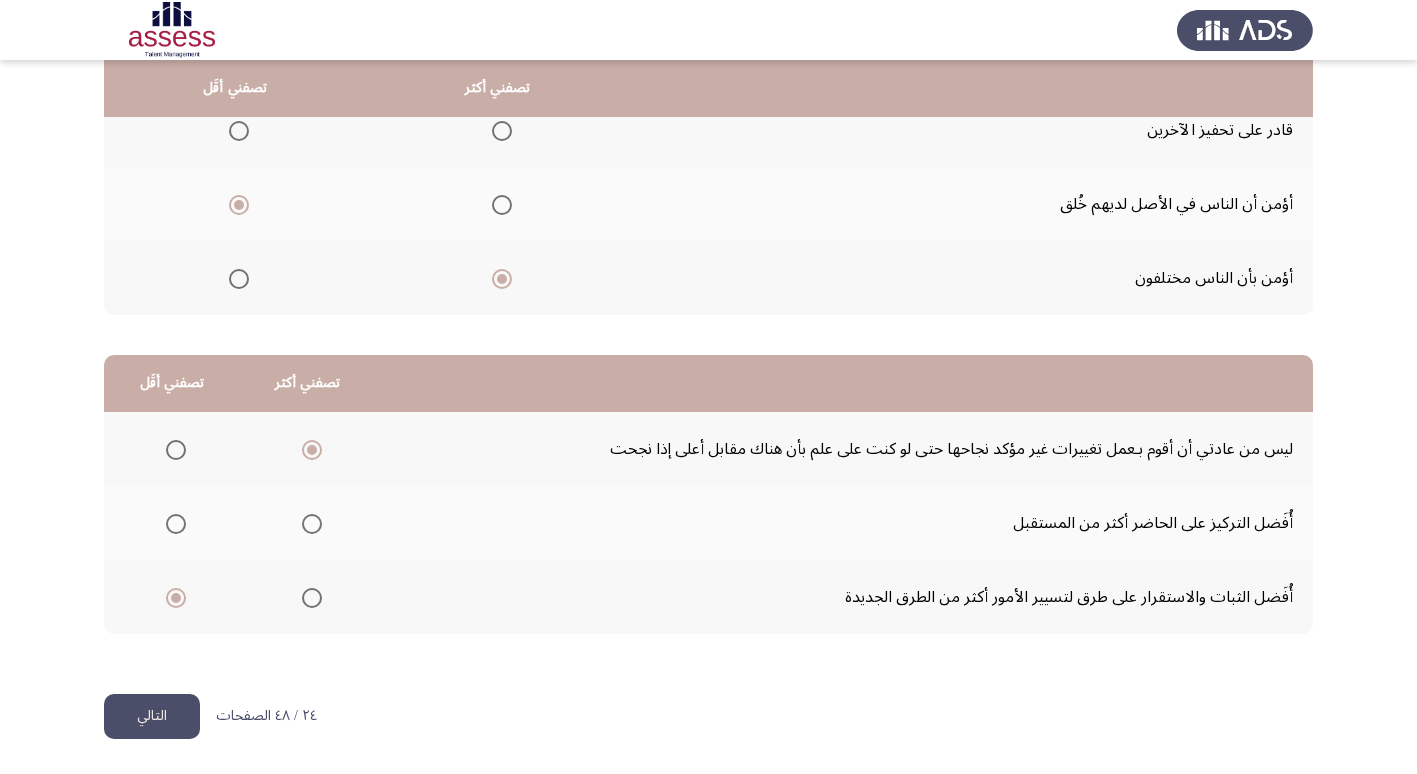 click on "التالي" 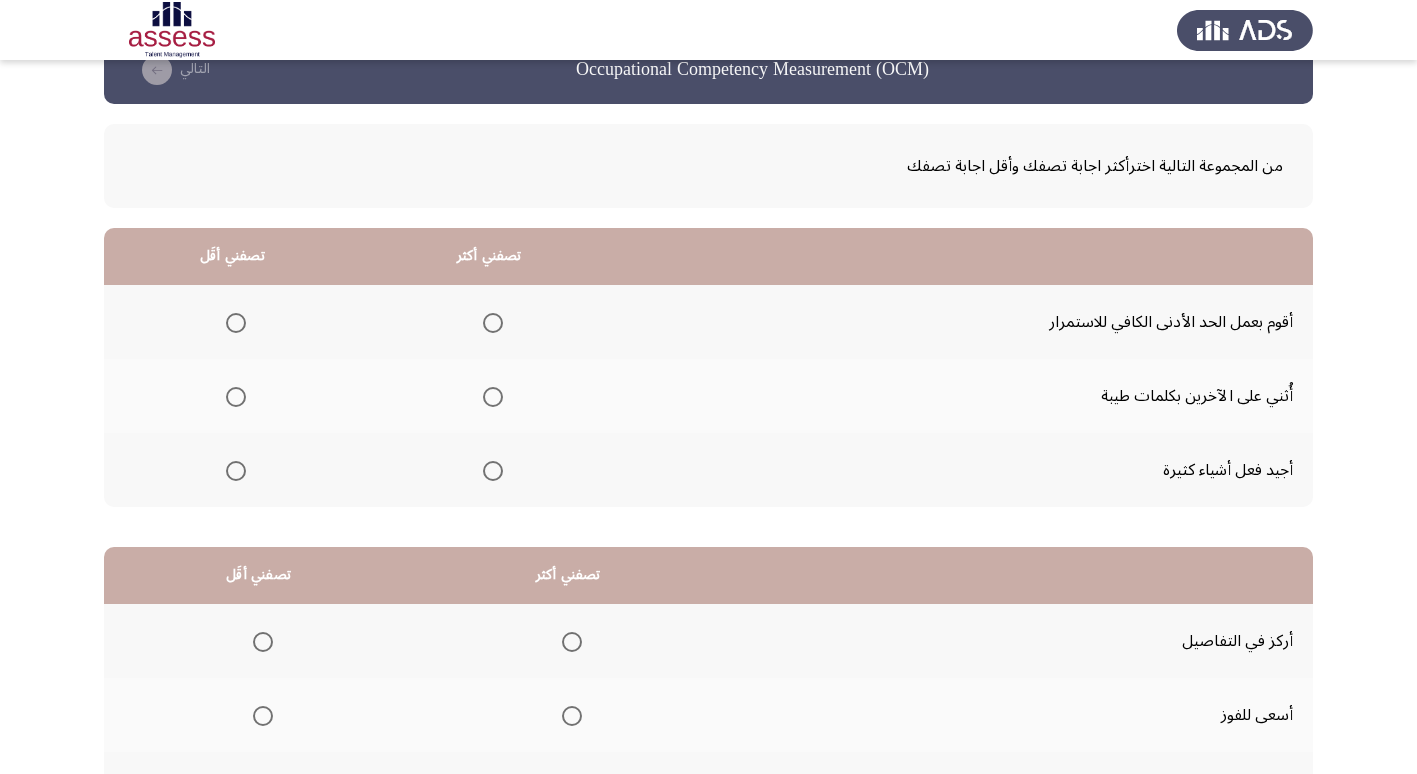 scroll, scrollTop: 0, scrollLeft: 0, axis: both 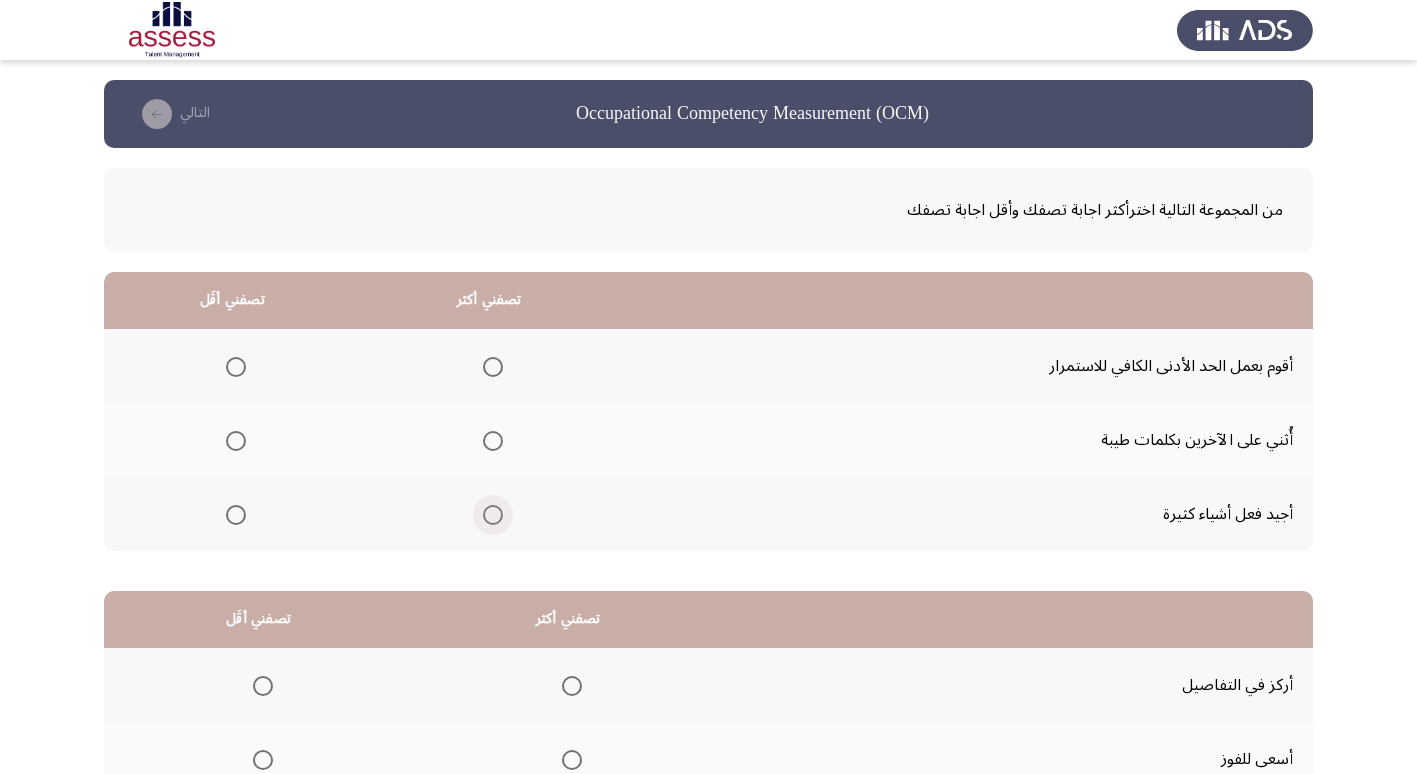 click at bounding box center (493, 515) 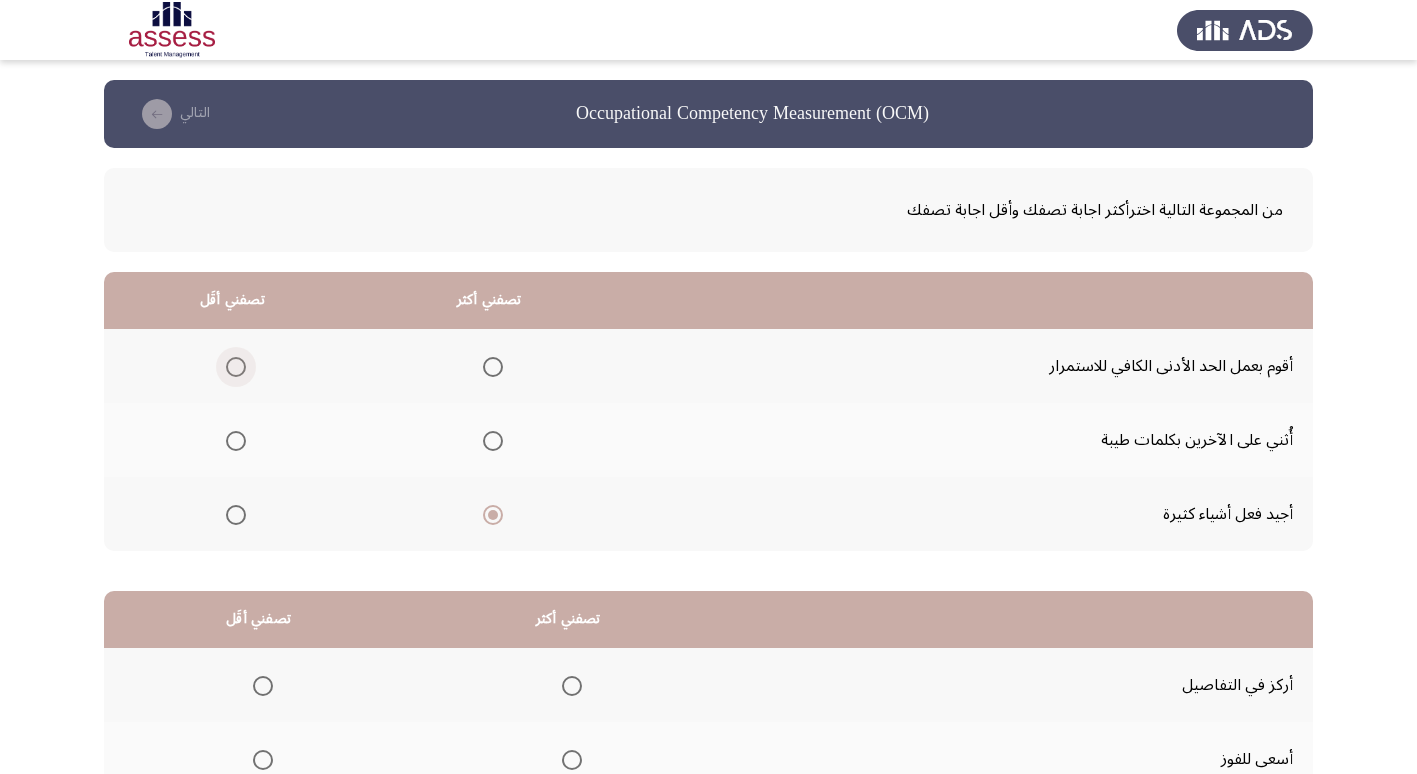 click at bounding box center [236, 367] 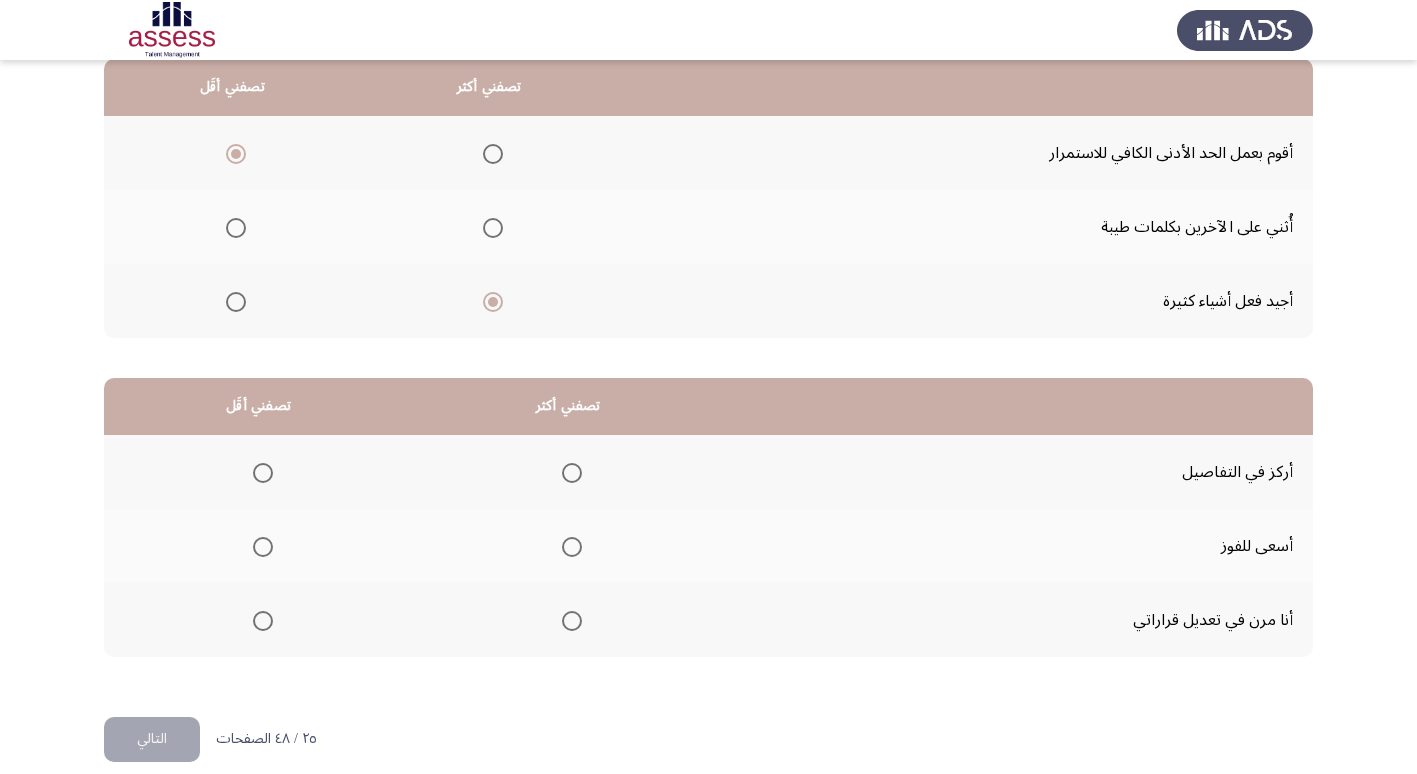 scroll, scrollTop: 236, scrollLeft: 0, axis: vertical 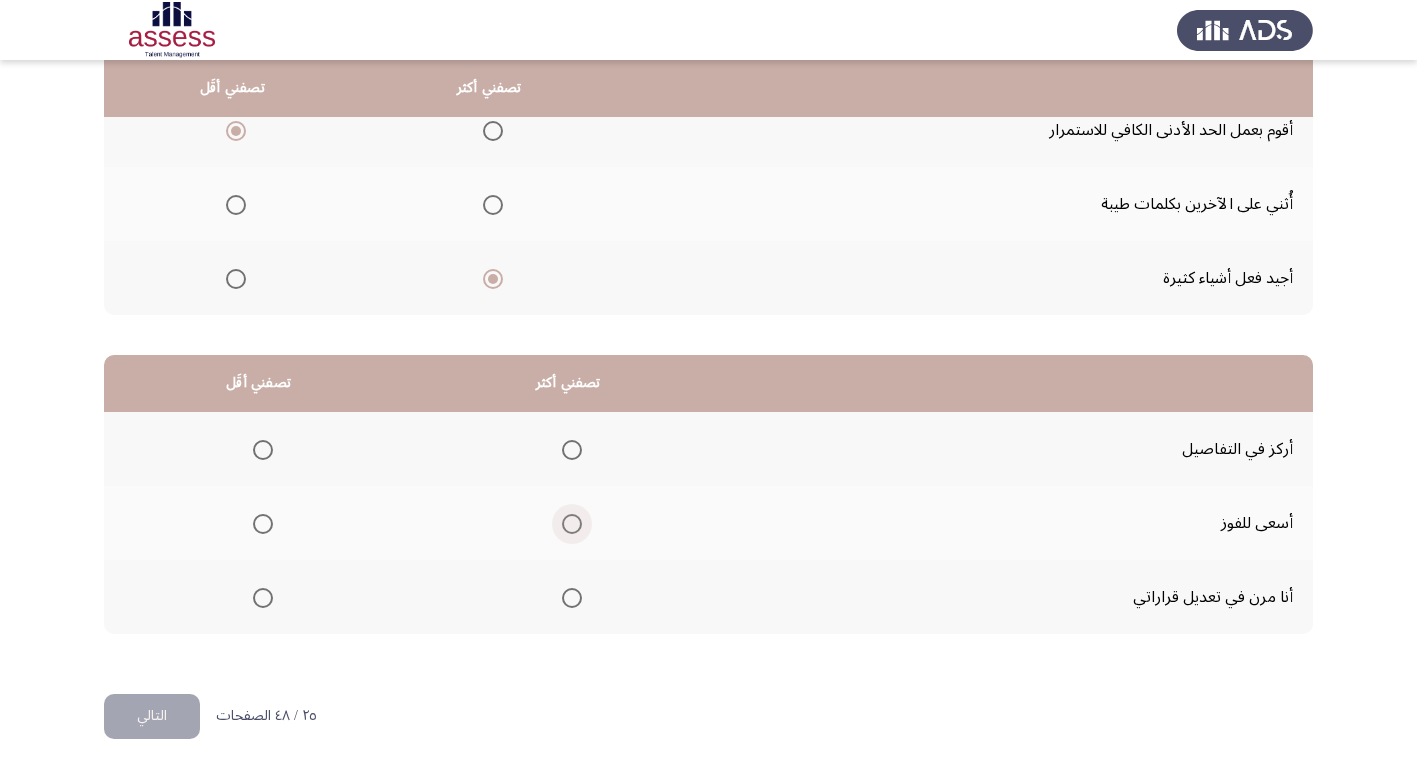 click at bounding box center [572, 524] 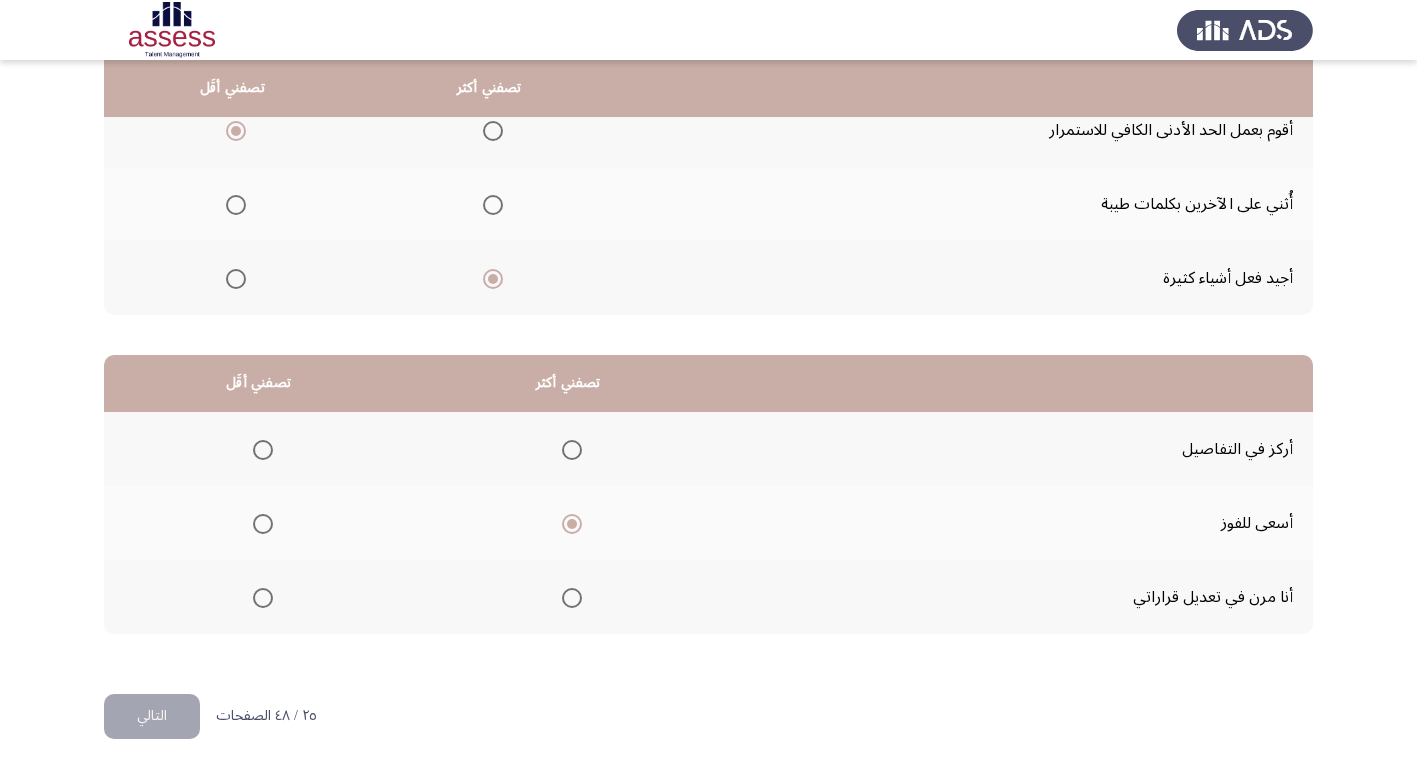 click at bounding box center (263, 598) 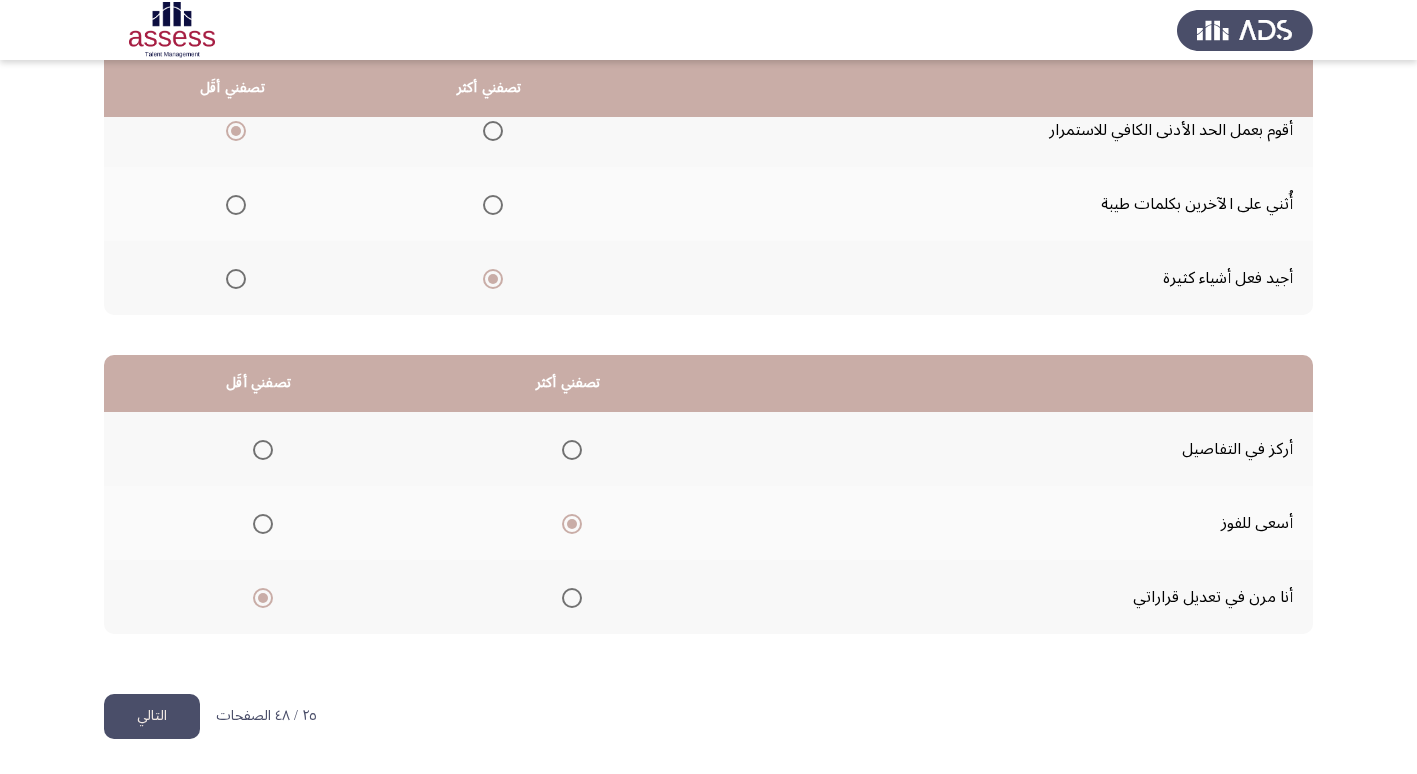 click on "التالي" 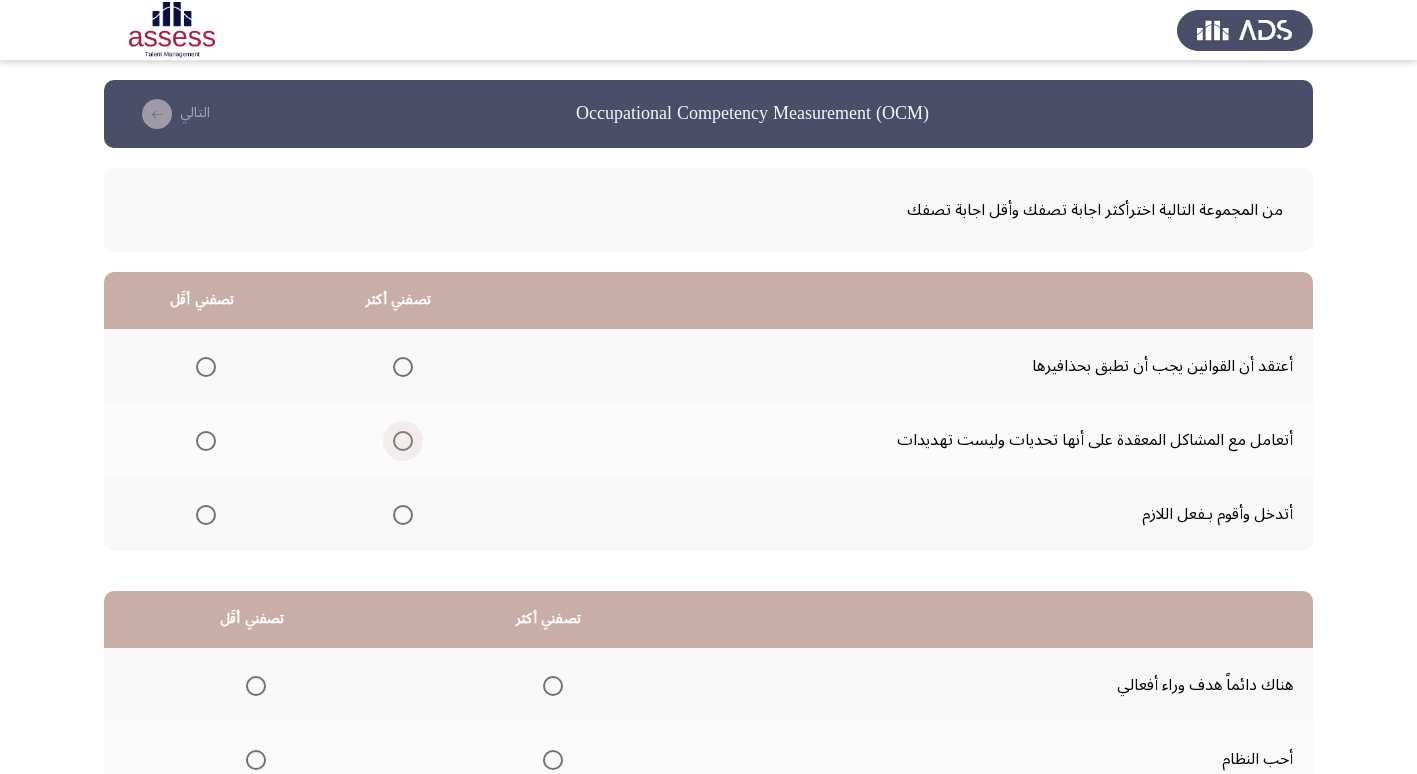 click at bounding box center (403, 441) 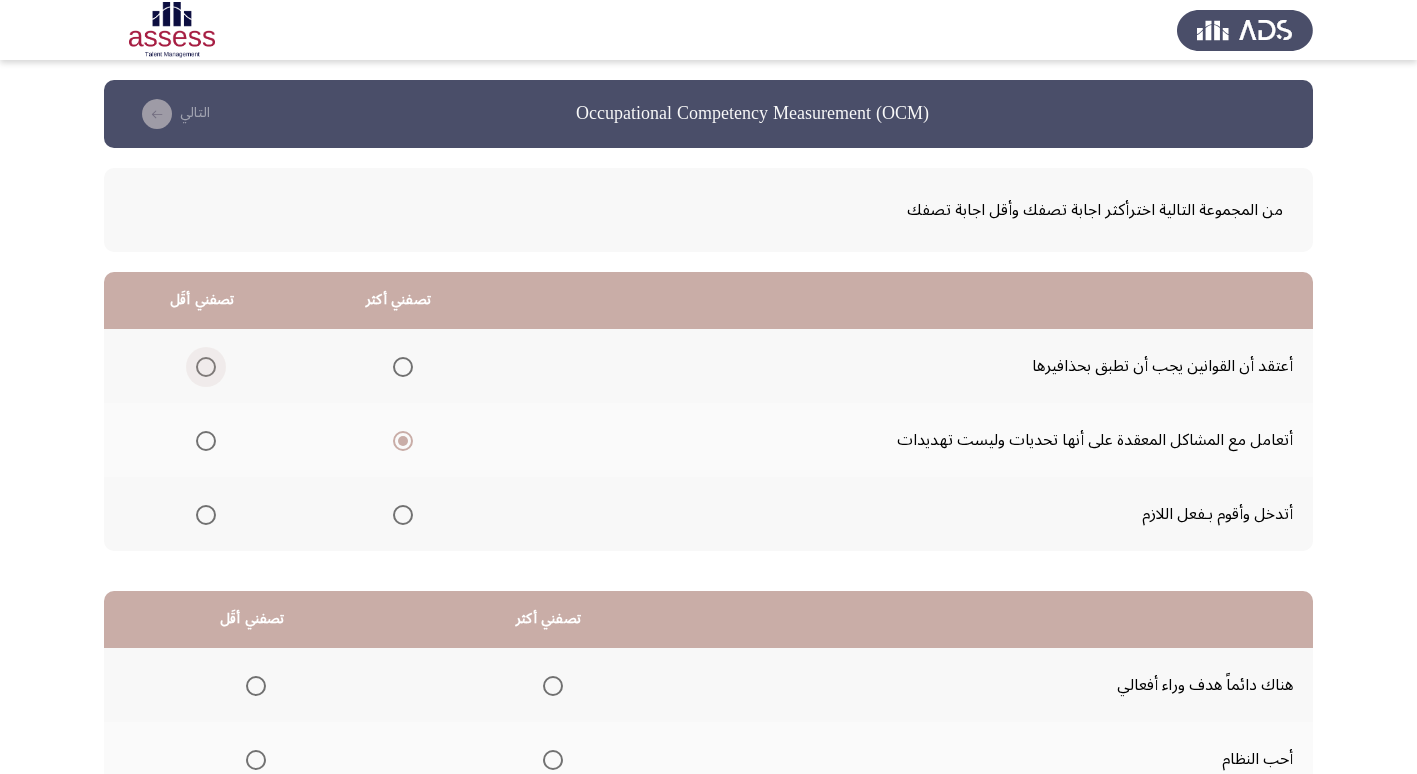 click at bounding box center (206, 367) 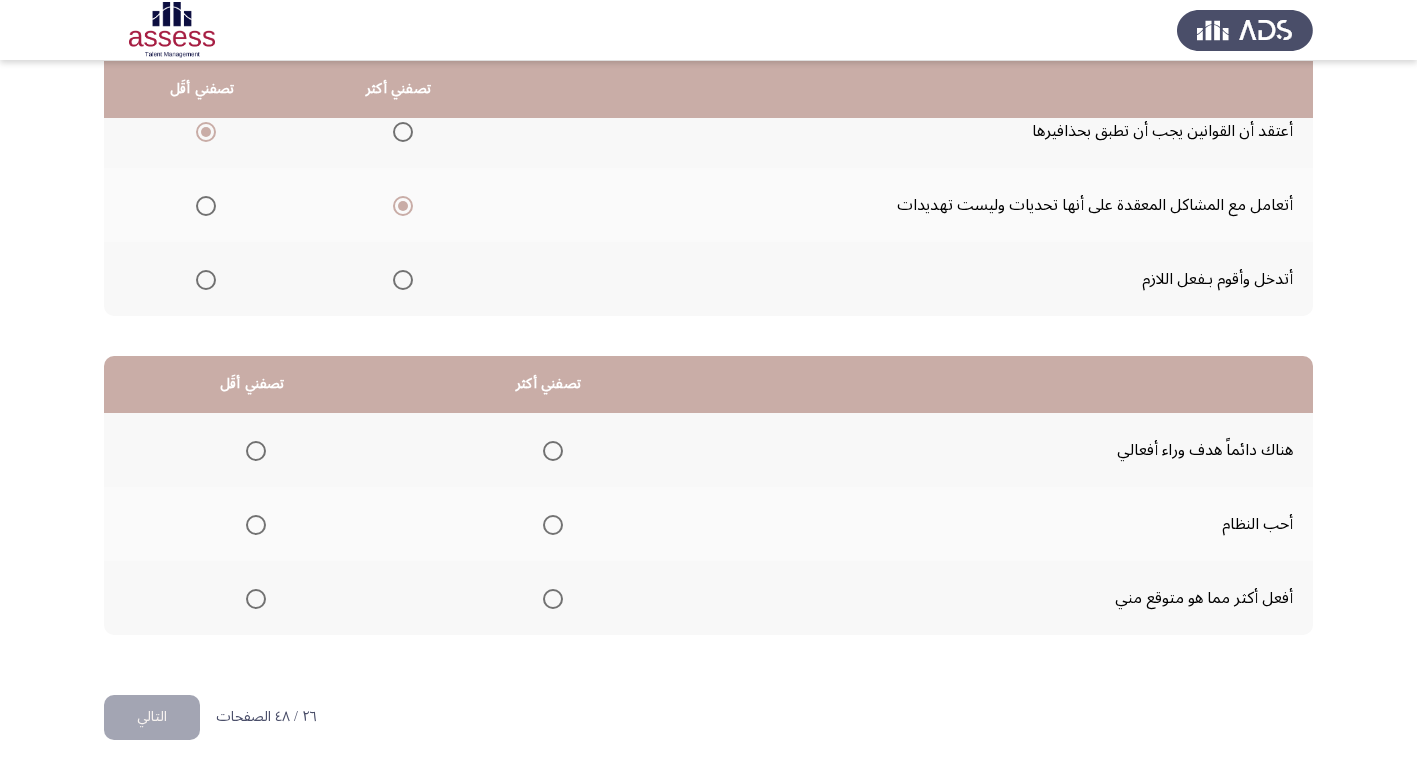 scroll, scrollTop: 236, scrollLeft: 0, axis: vertical 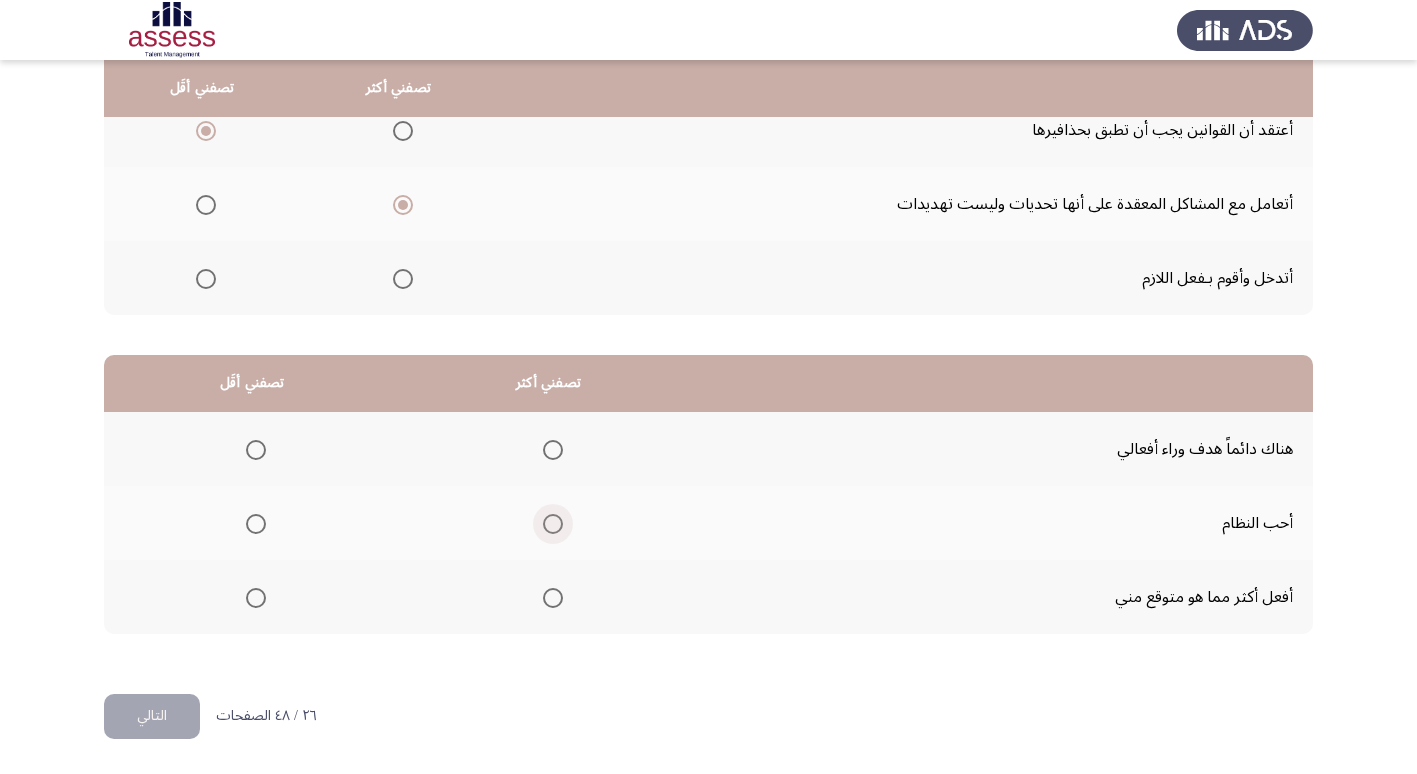 click at bounding box center (553, 524) 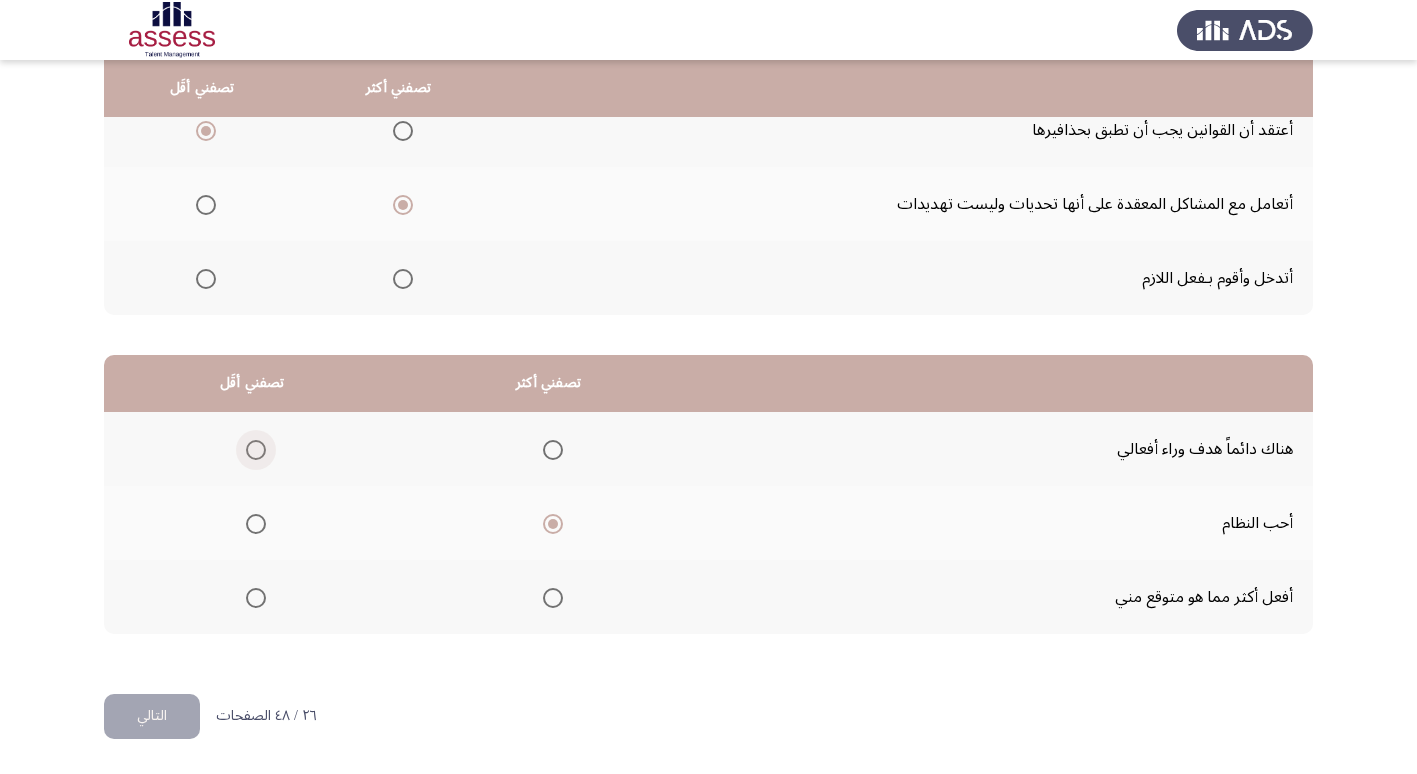 click at bounding box center [256, 450] 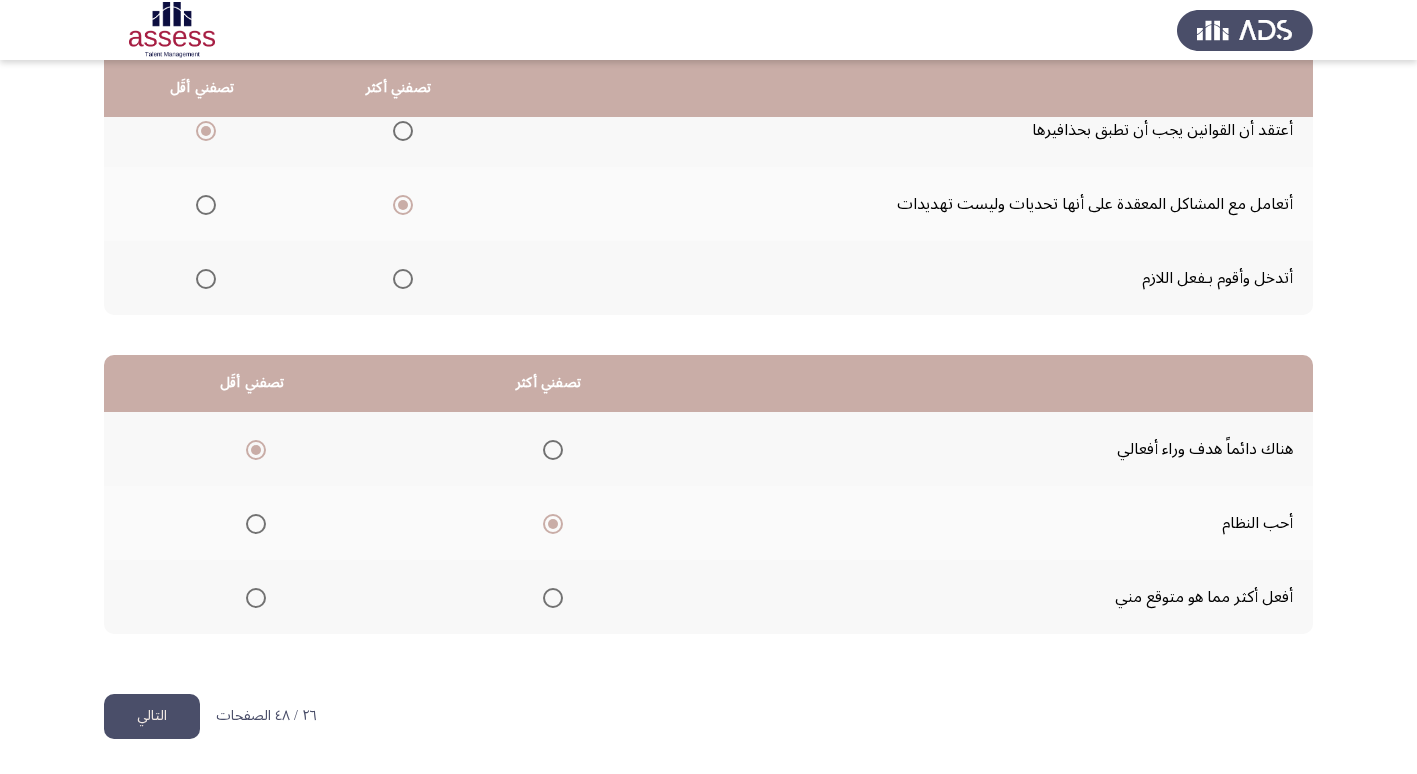 click on "التالي" 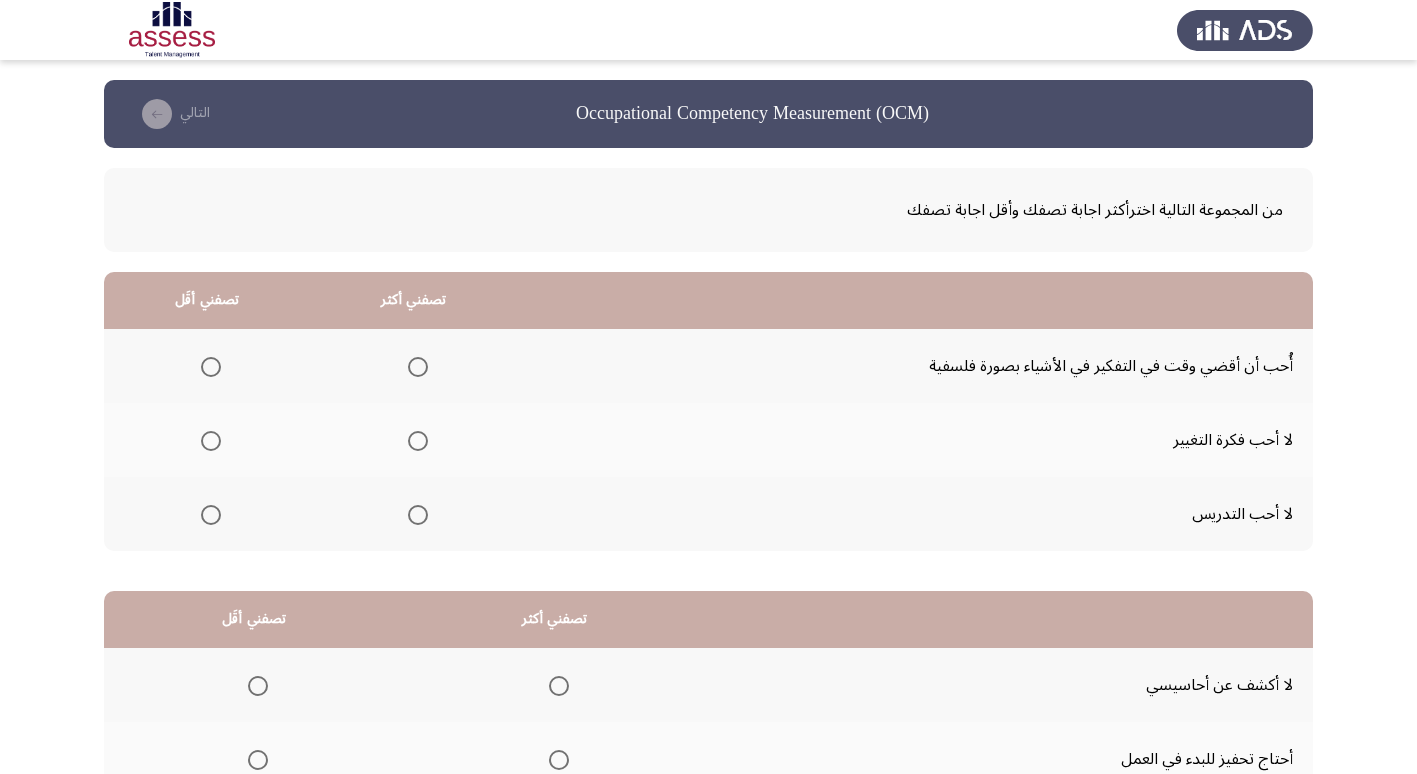 click at bounding box center (418, 367) 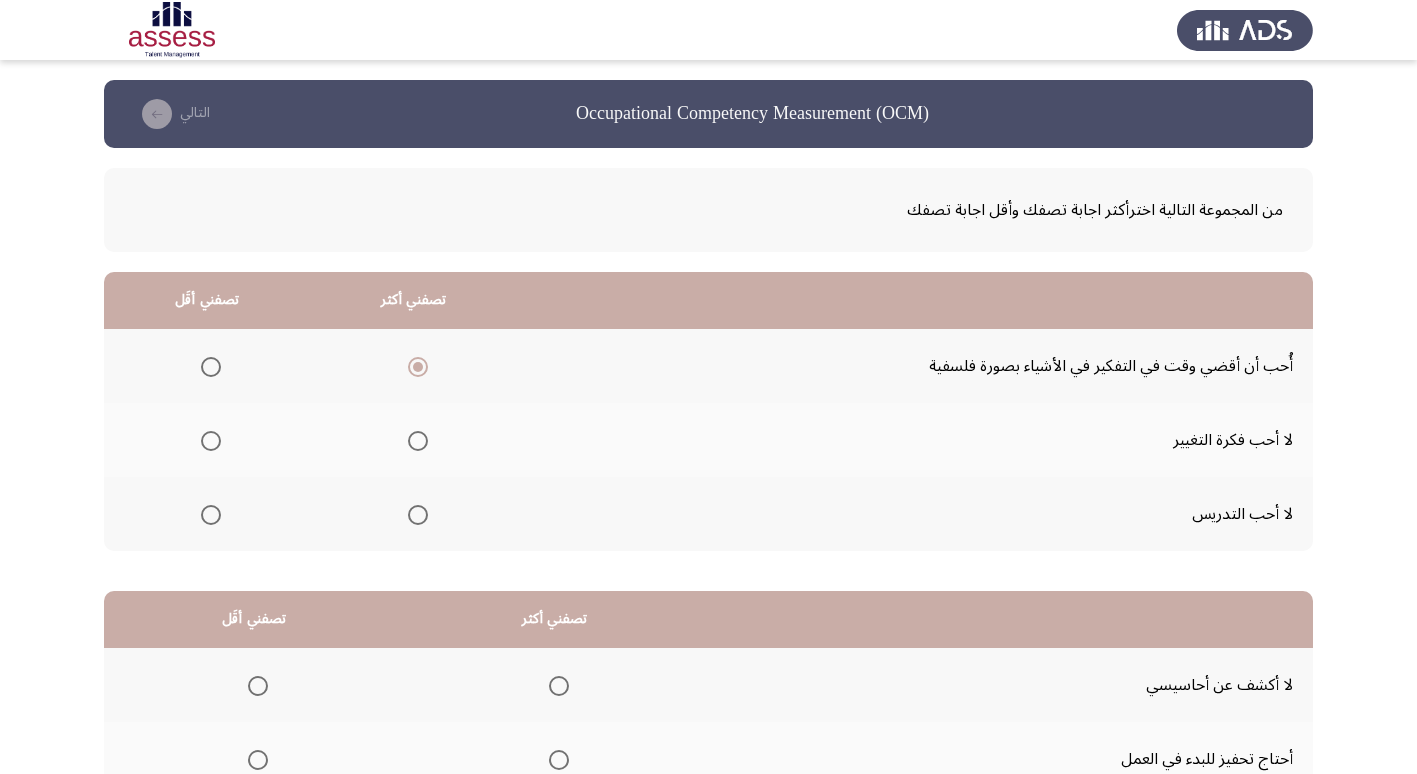click at bounding box center (211, 441) 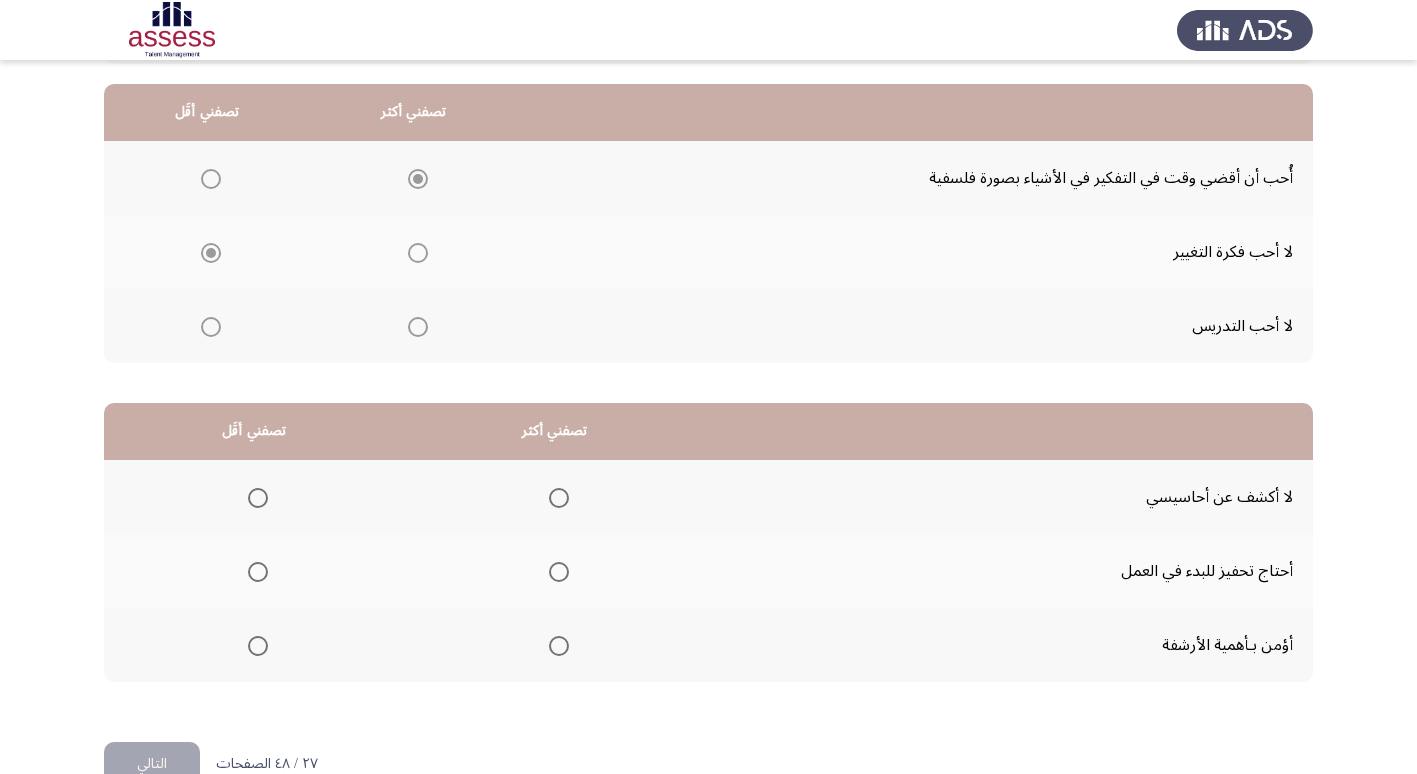 scroll, scrollTop: 236, scrollLeft: 0, axis: vertical 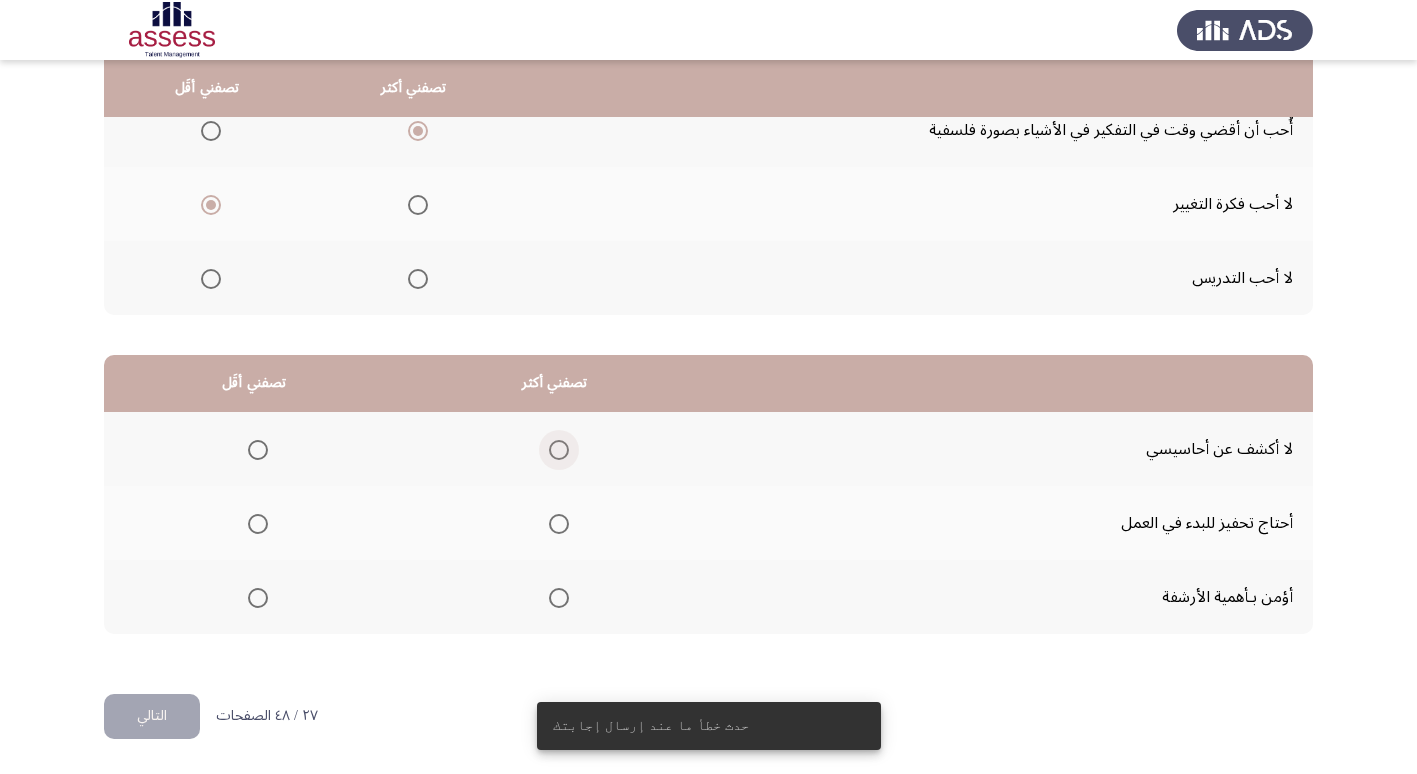 click at bounding box center [559, 450] 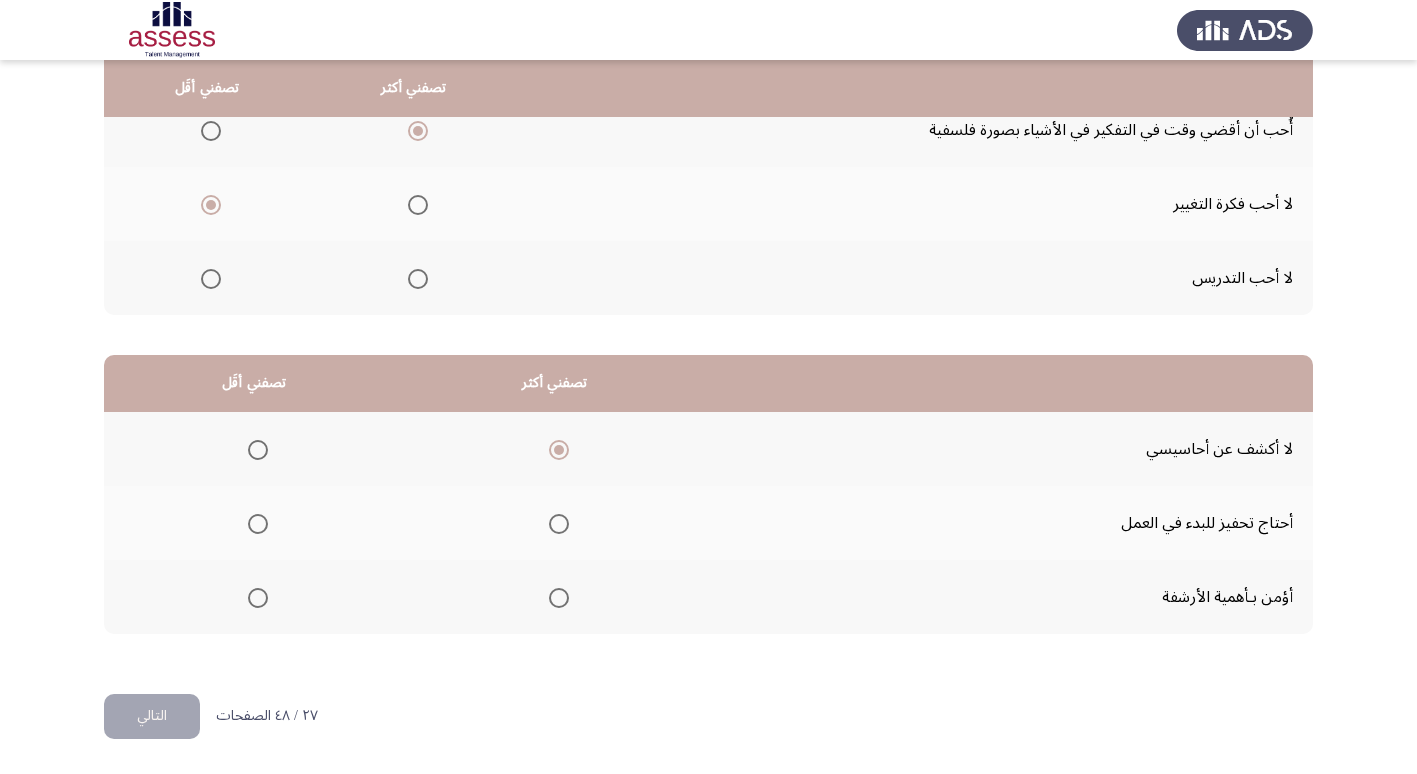 click at bounding box center (258, 598) 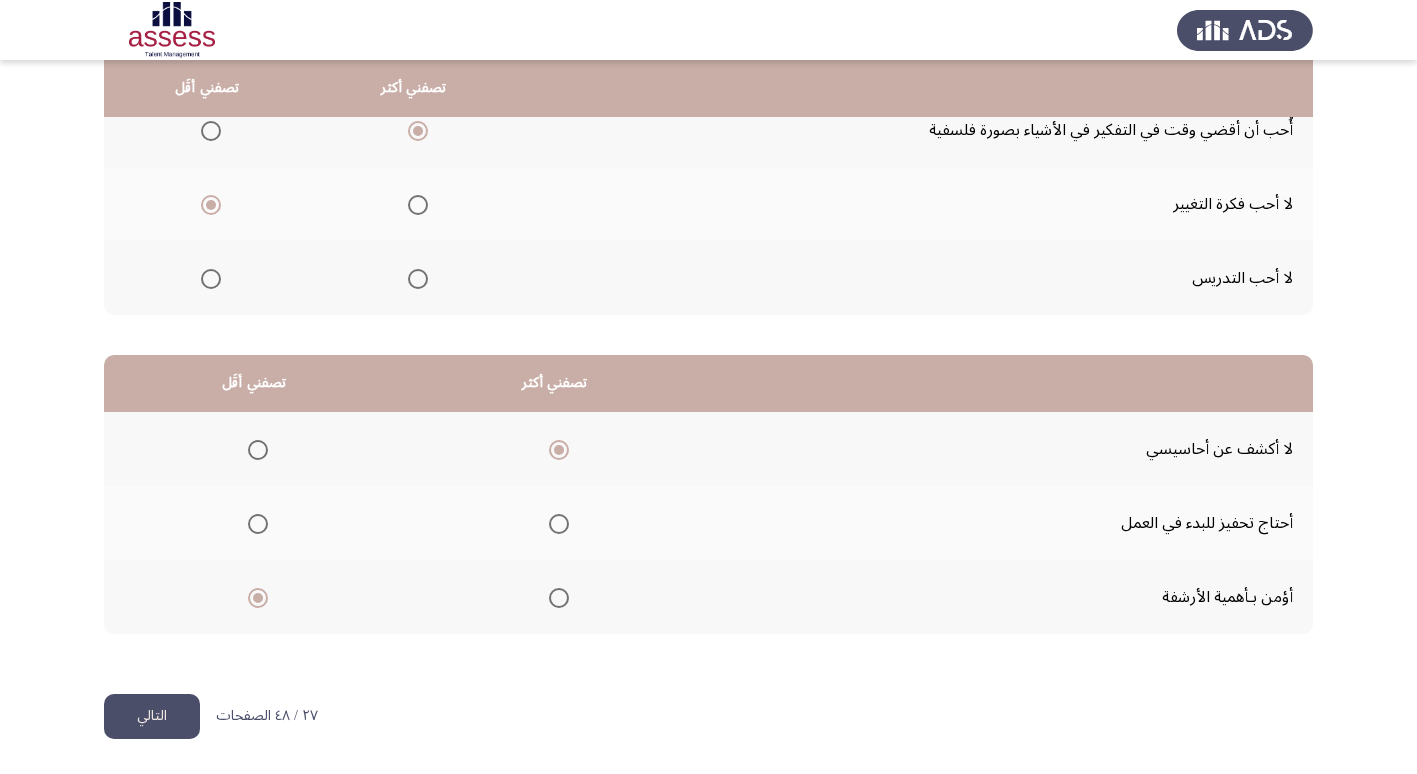 click on "التالي" 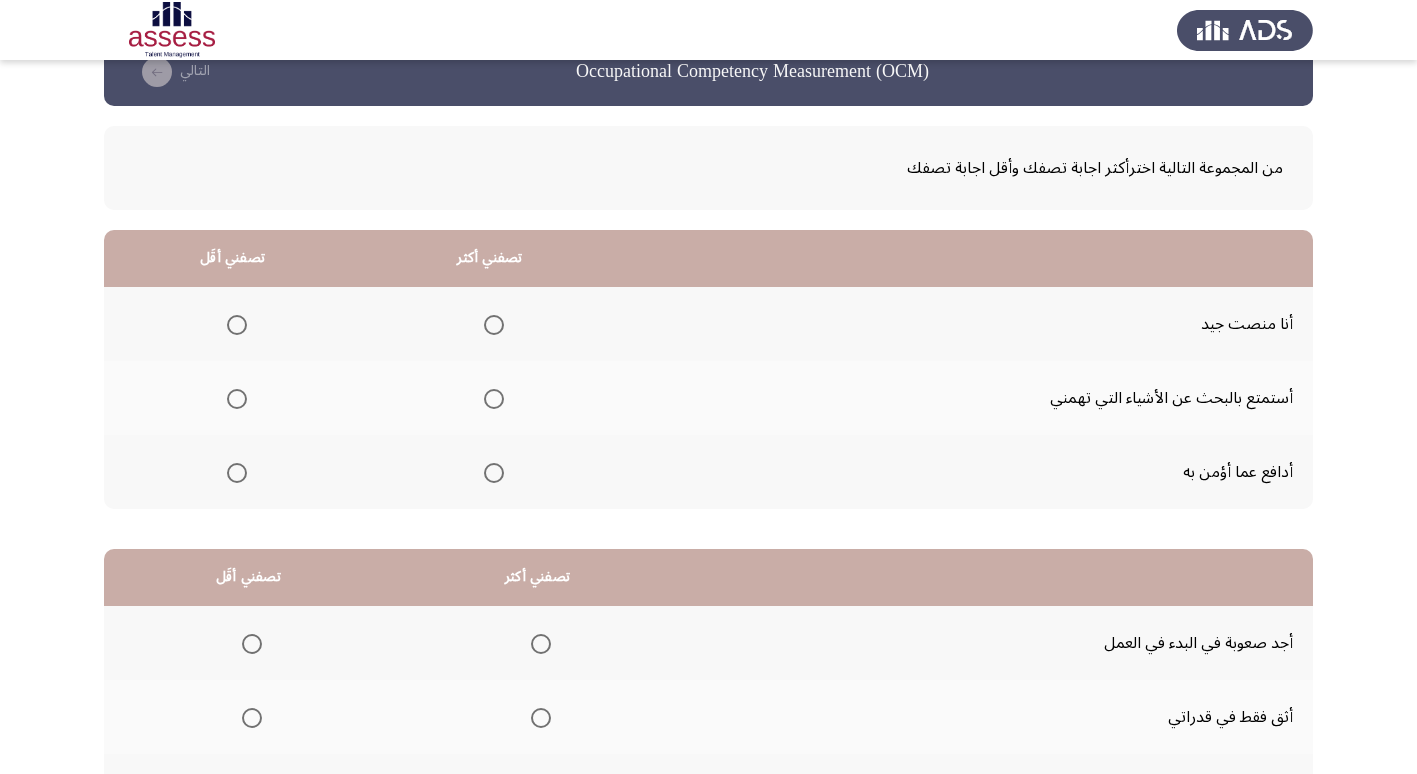 scroll, scrollTop: 0, scrollLeft: 0, axis: both 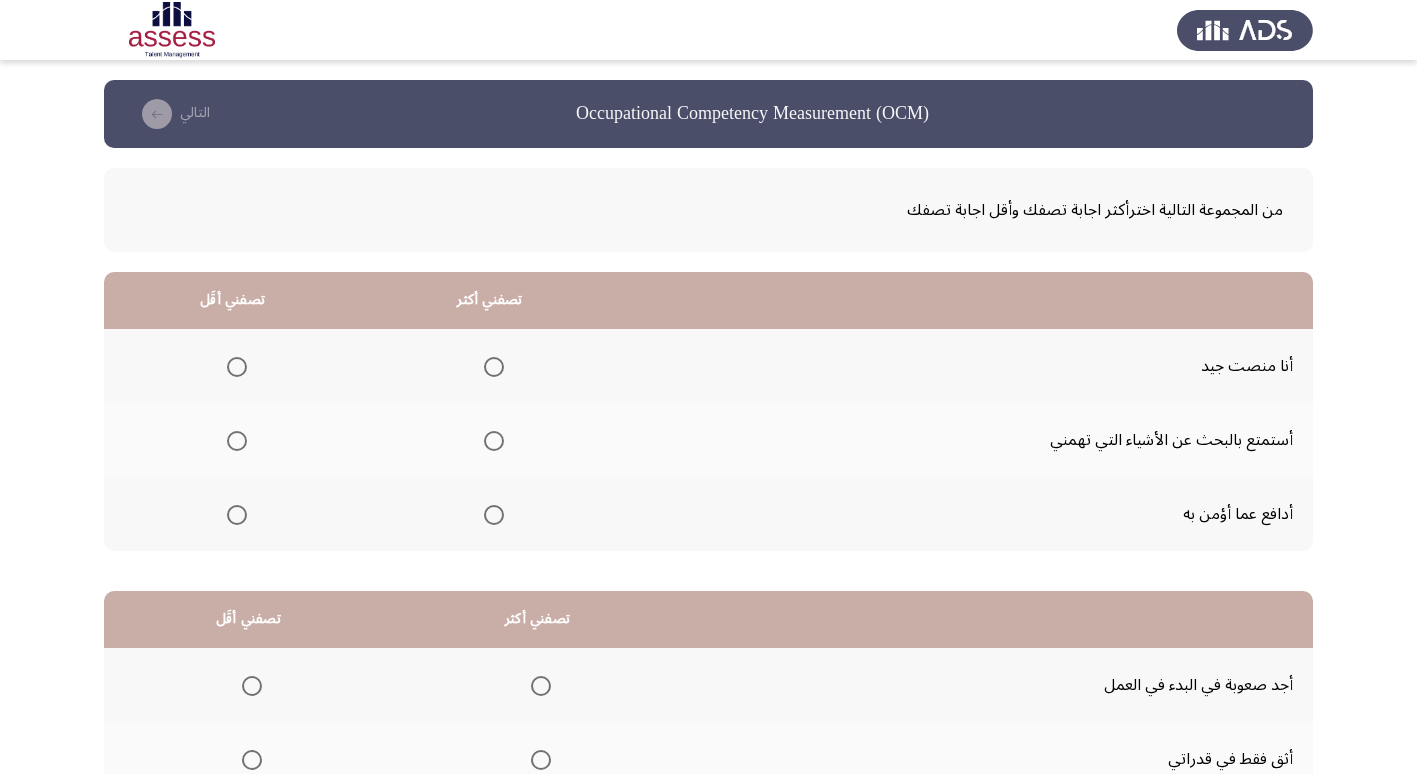 click at bounding box center (494, 441) 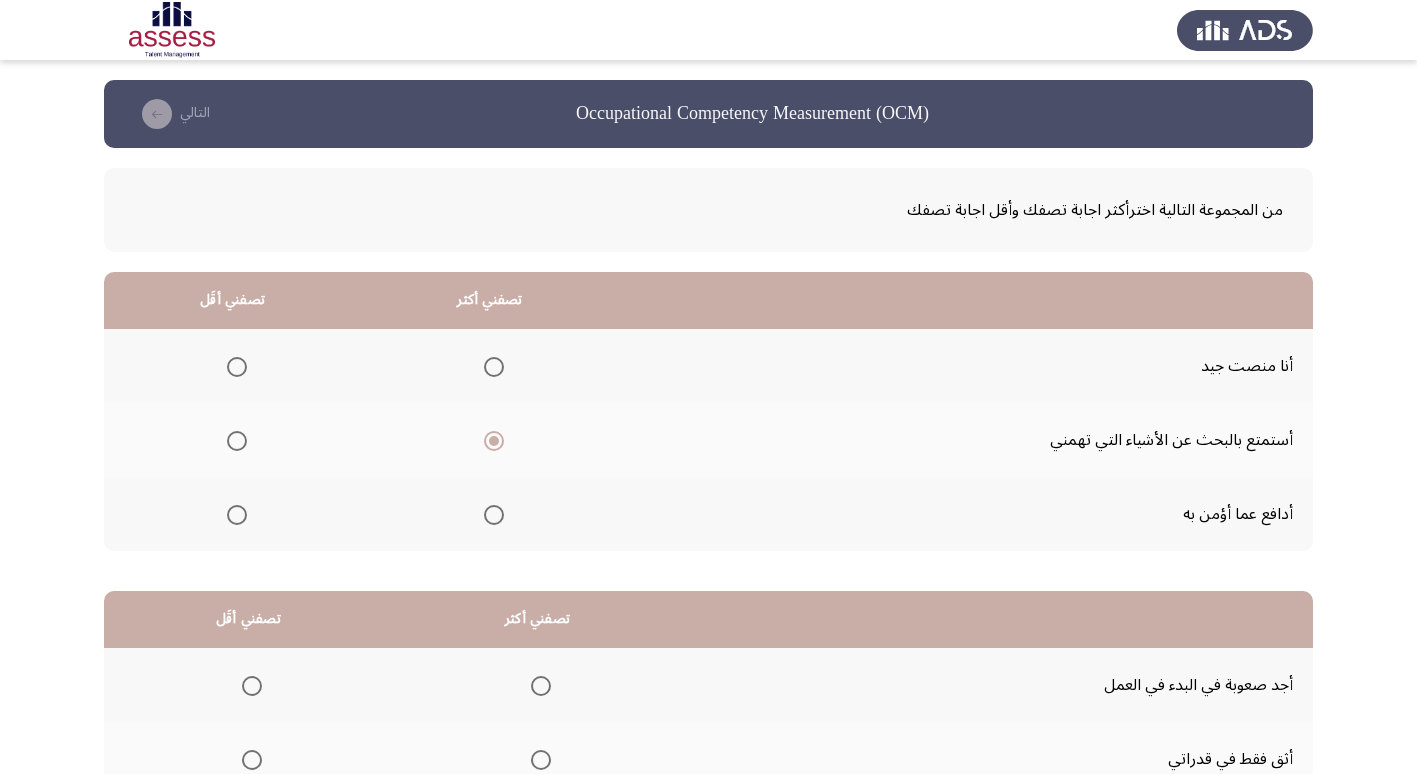 click at bounding box center [237, 367] 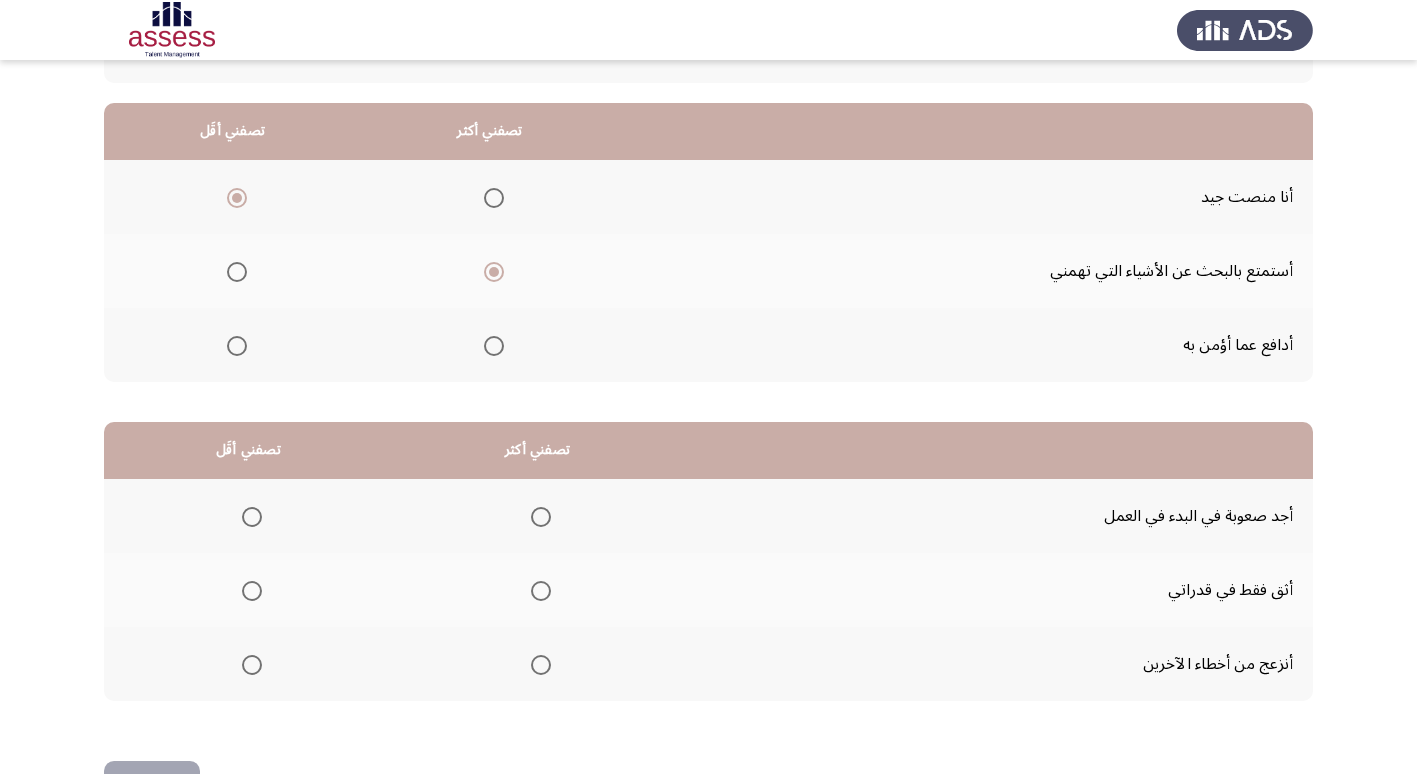 scroll, scrollTop: 236, scrollLeft: 0, axis: vertical 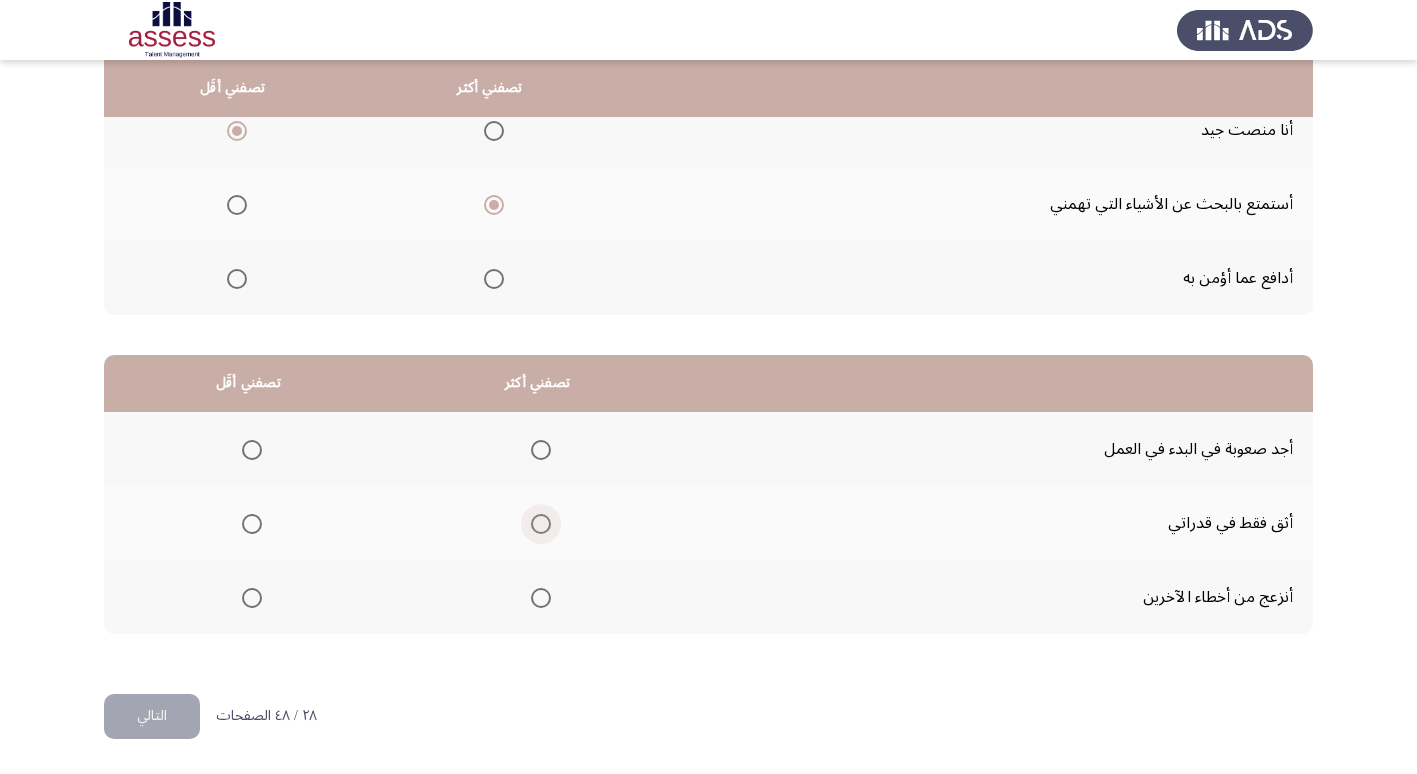 click at bounding box center (541, 524) 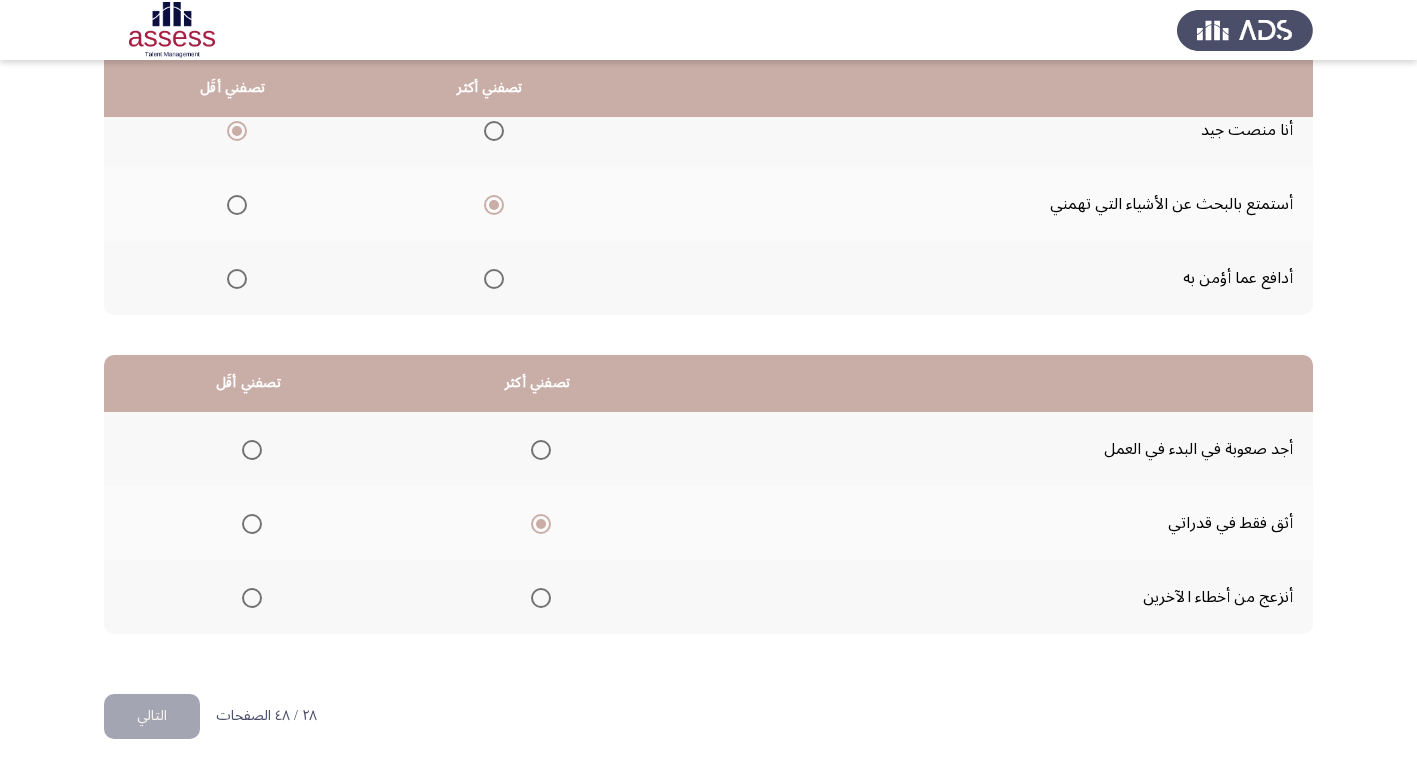click at bounding box center [252, 450] 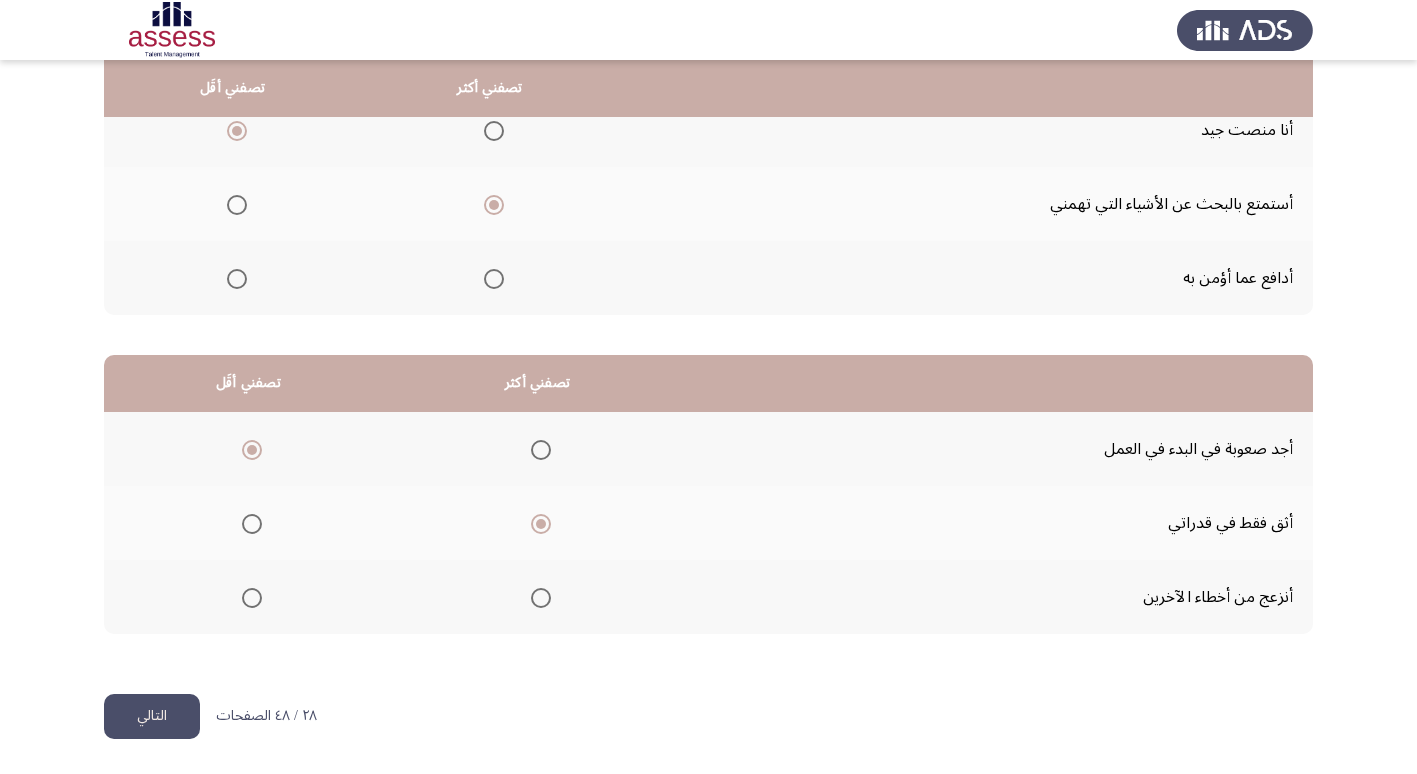 click on "التالي" 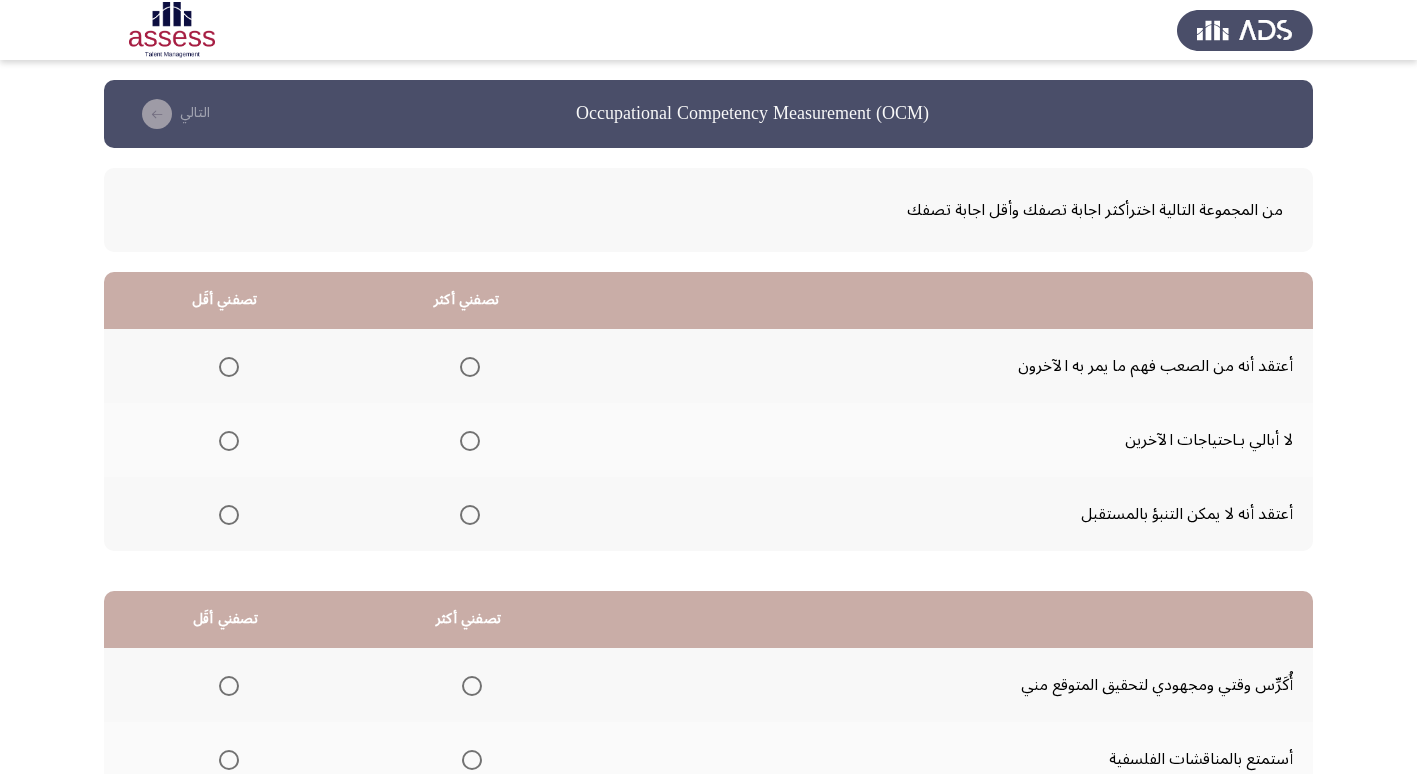 click at bounding box center (470, 367) 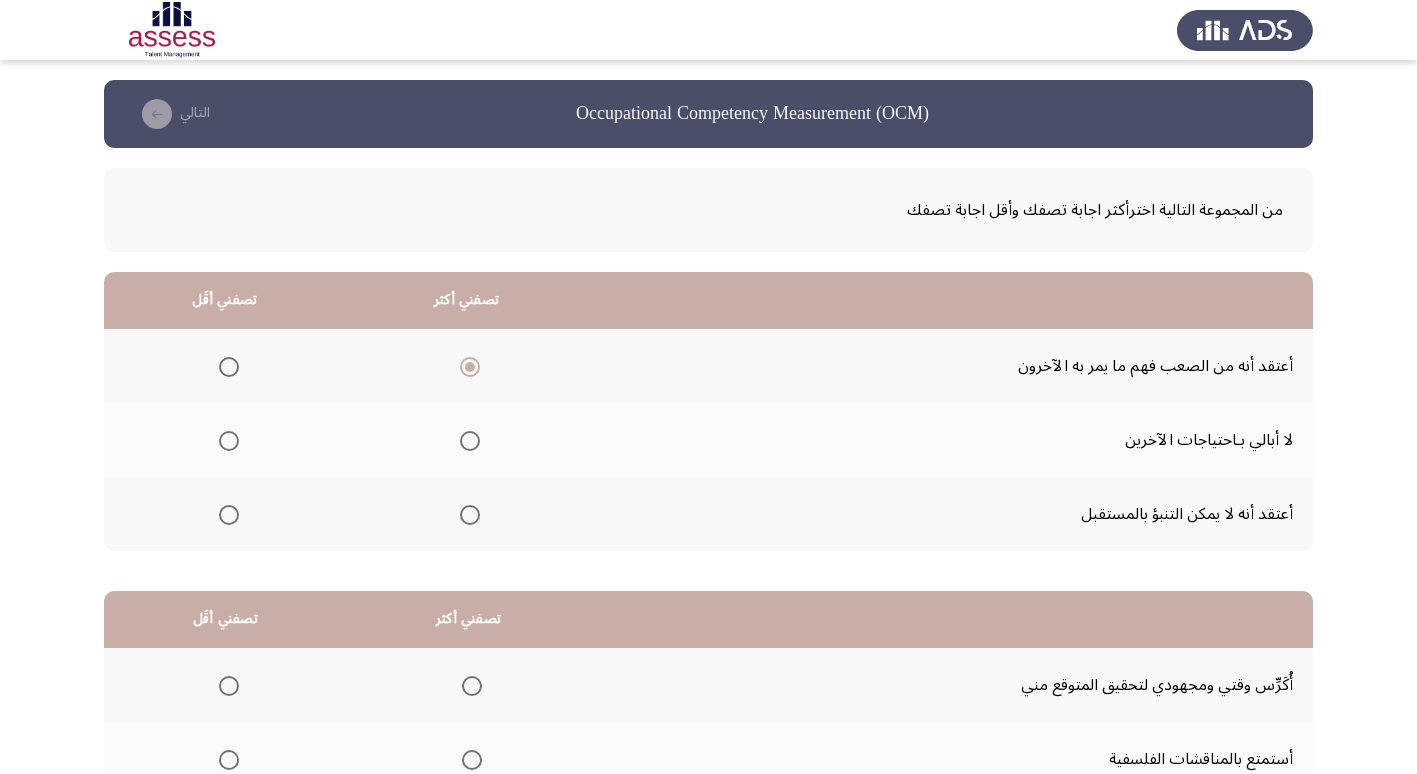 click at bounding box center [229, 441] 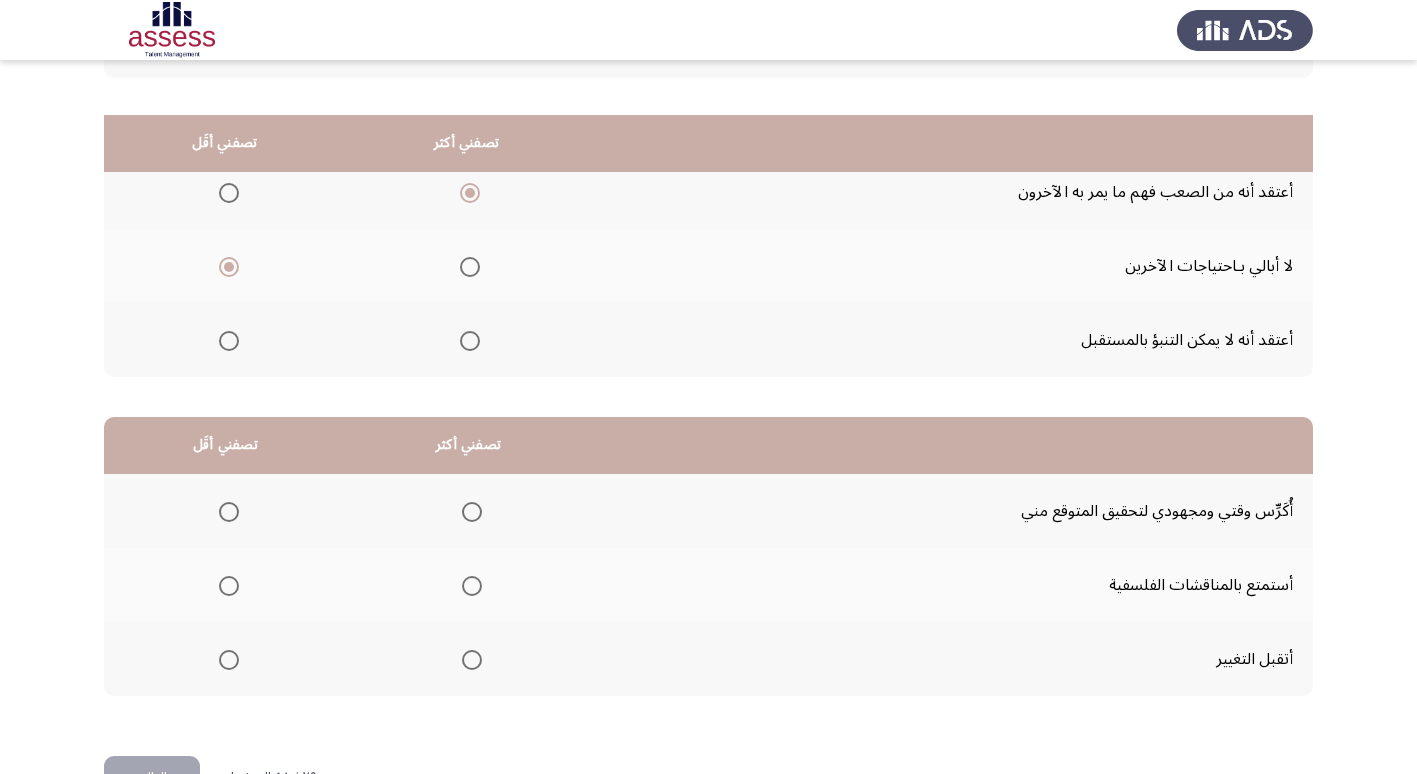 scroll, scrollTop: 236, scrollLeft: 0, axis: vertical 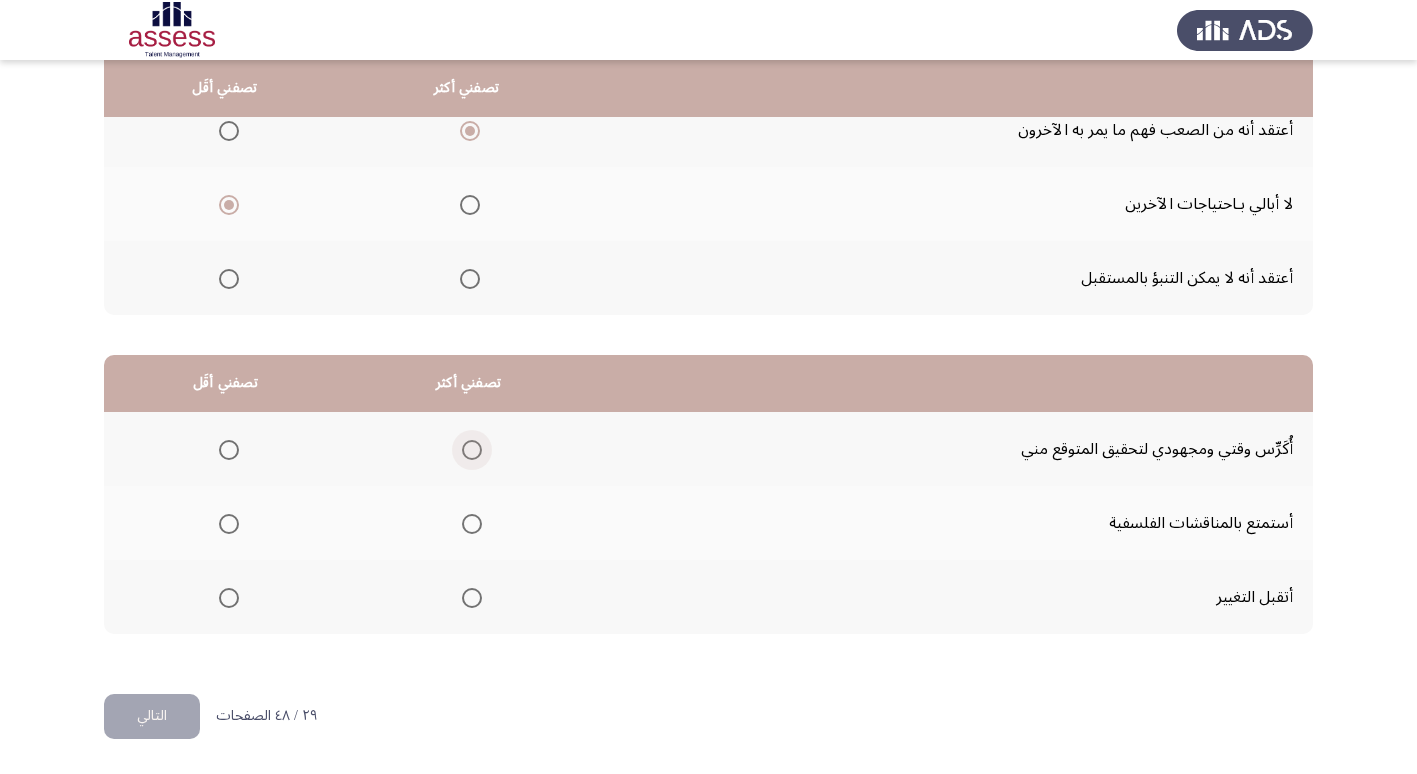 click at bounding box center (468, 450) 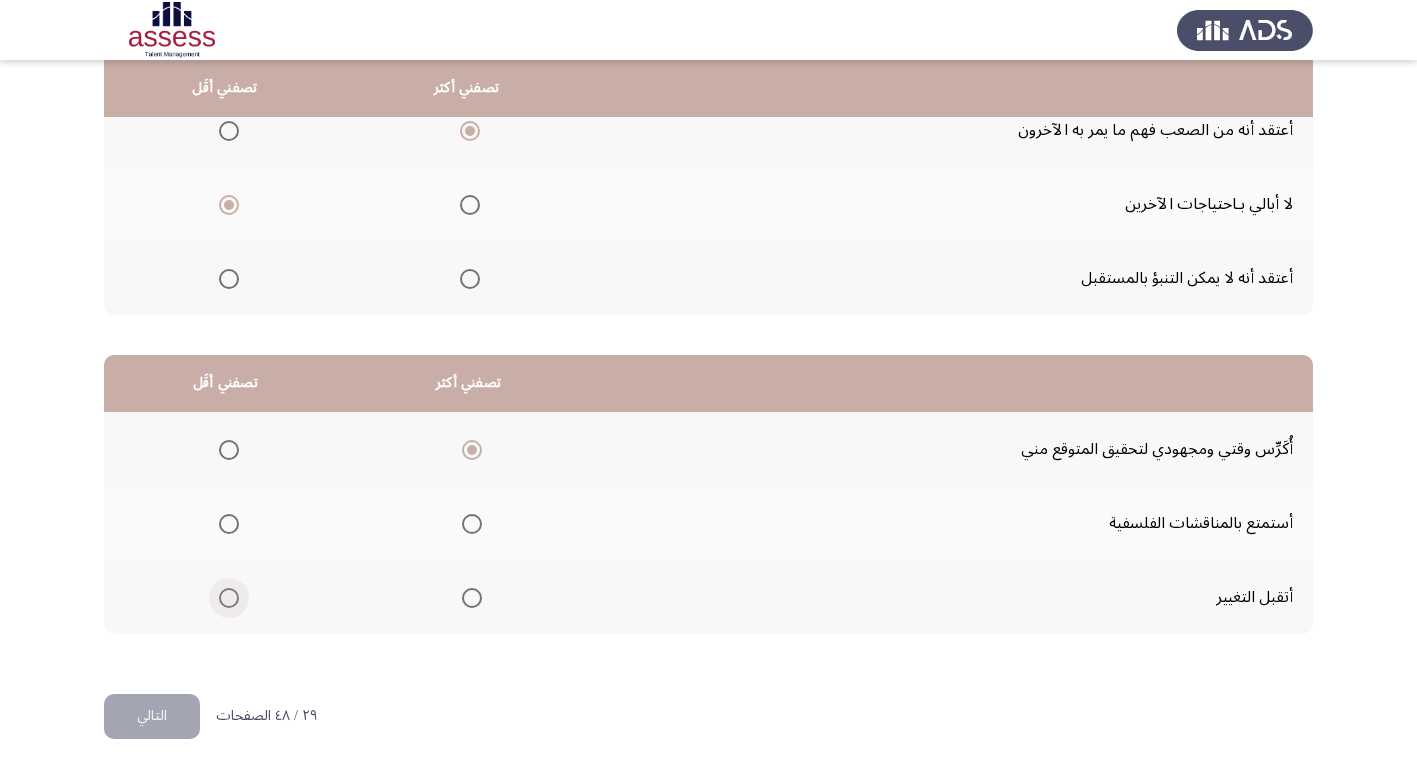 click at bounding box center (229, 598) 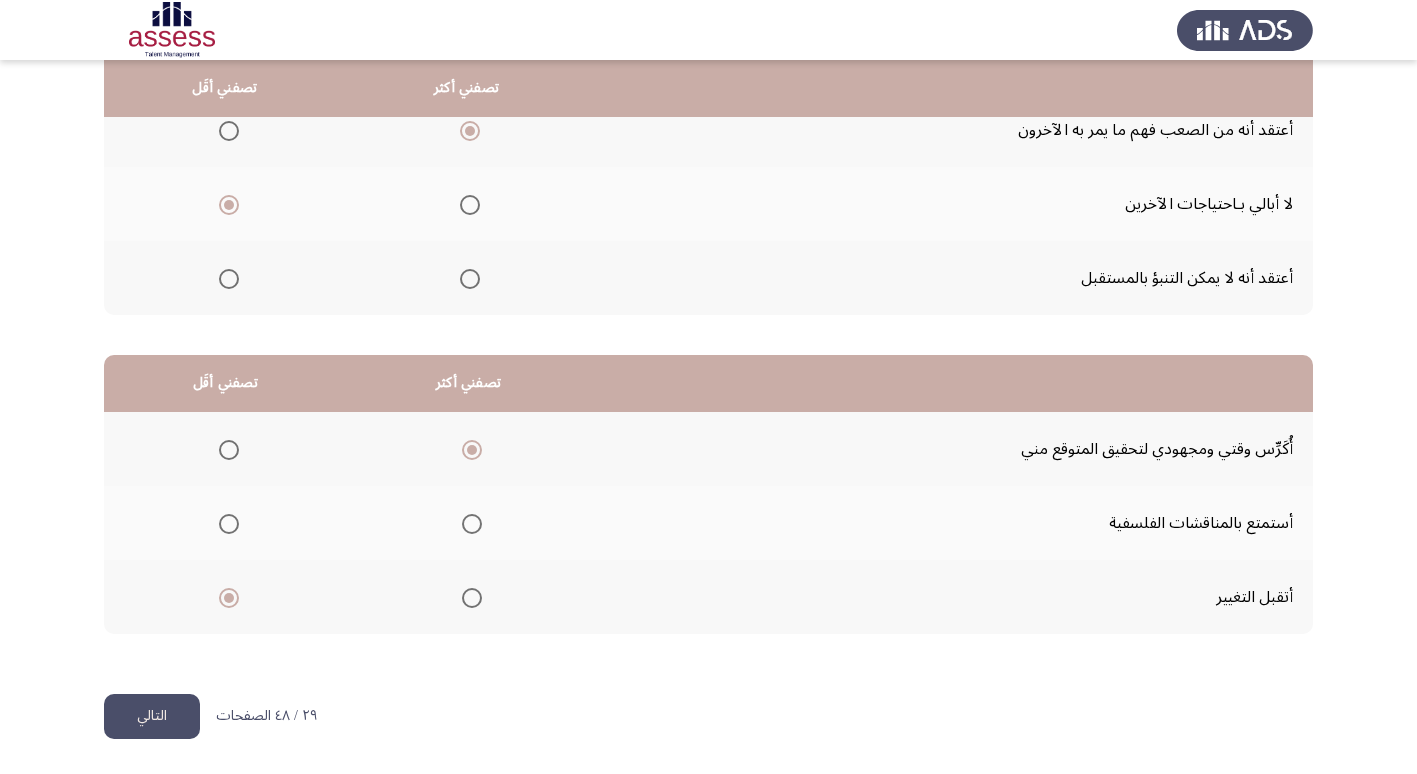 click on "التالي" 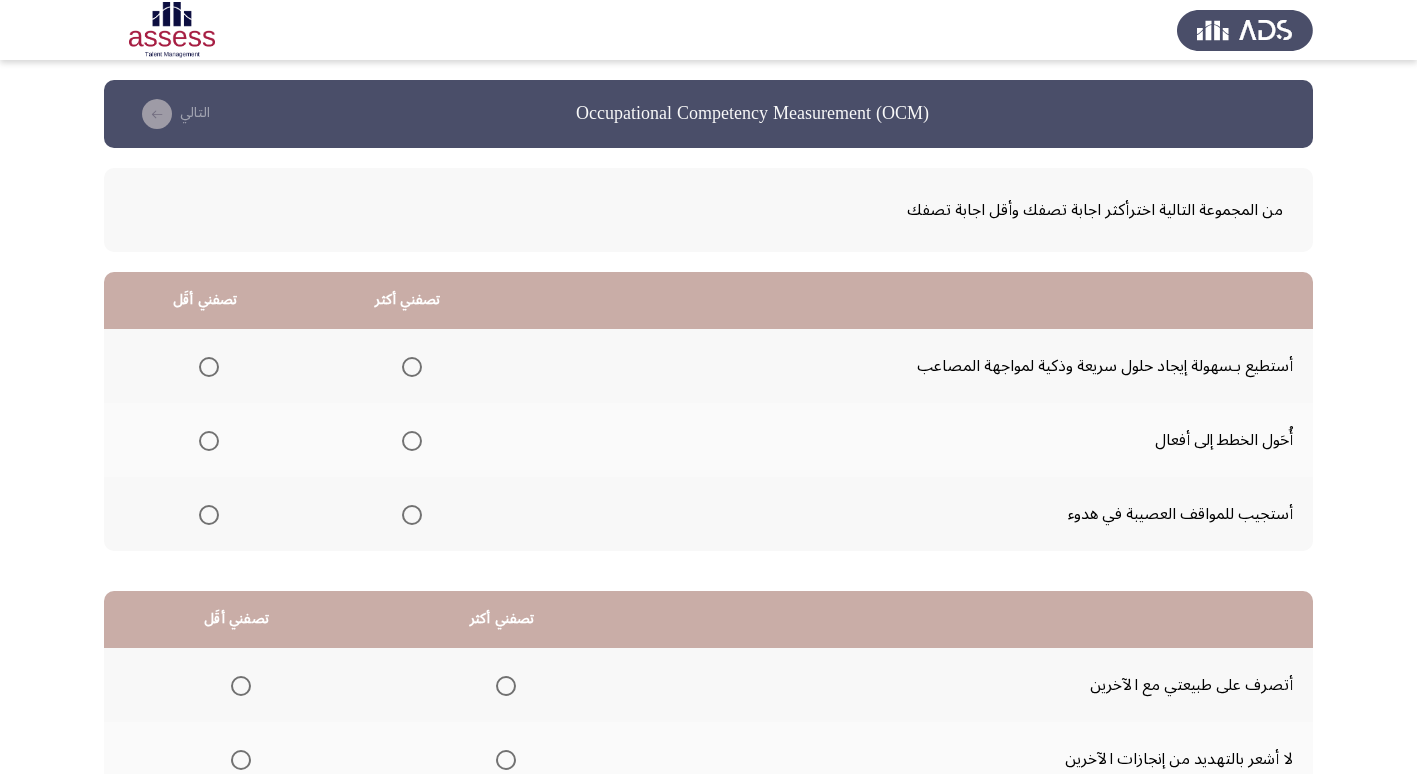 scroll, scrollTop: 100, scrollLeft: 0, axis: vertical 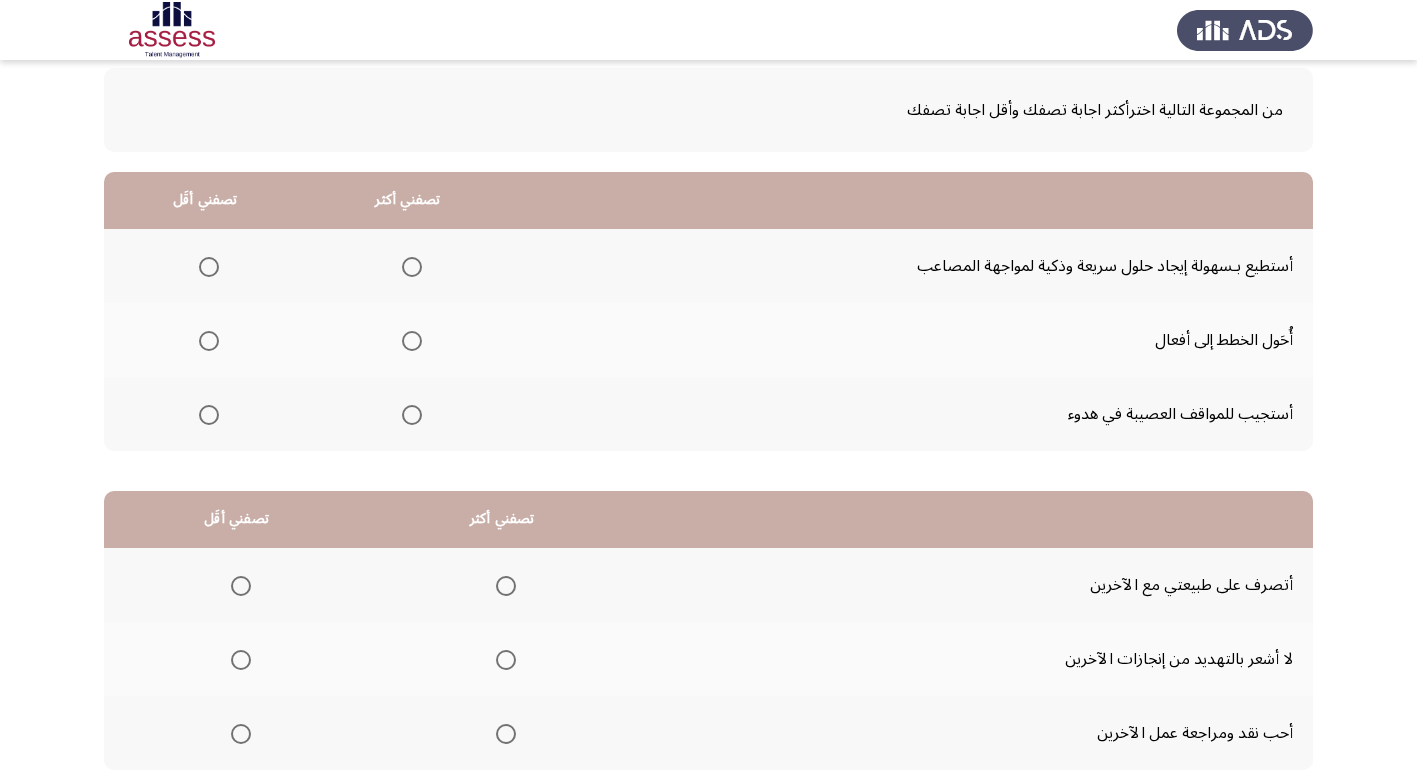 click at bounding box center (412, 415) 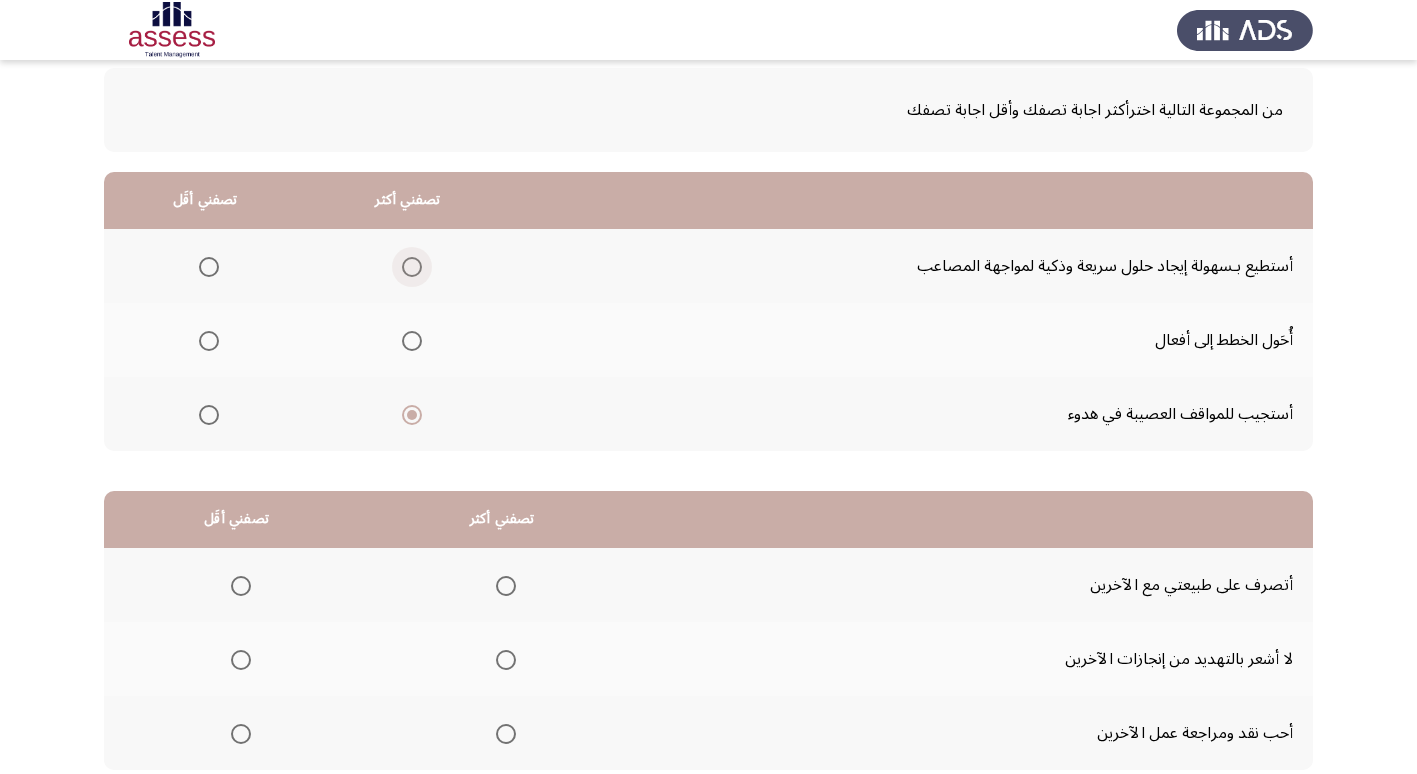 click at bounding box center (412, 267) 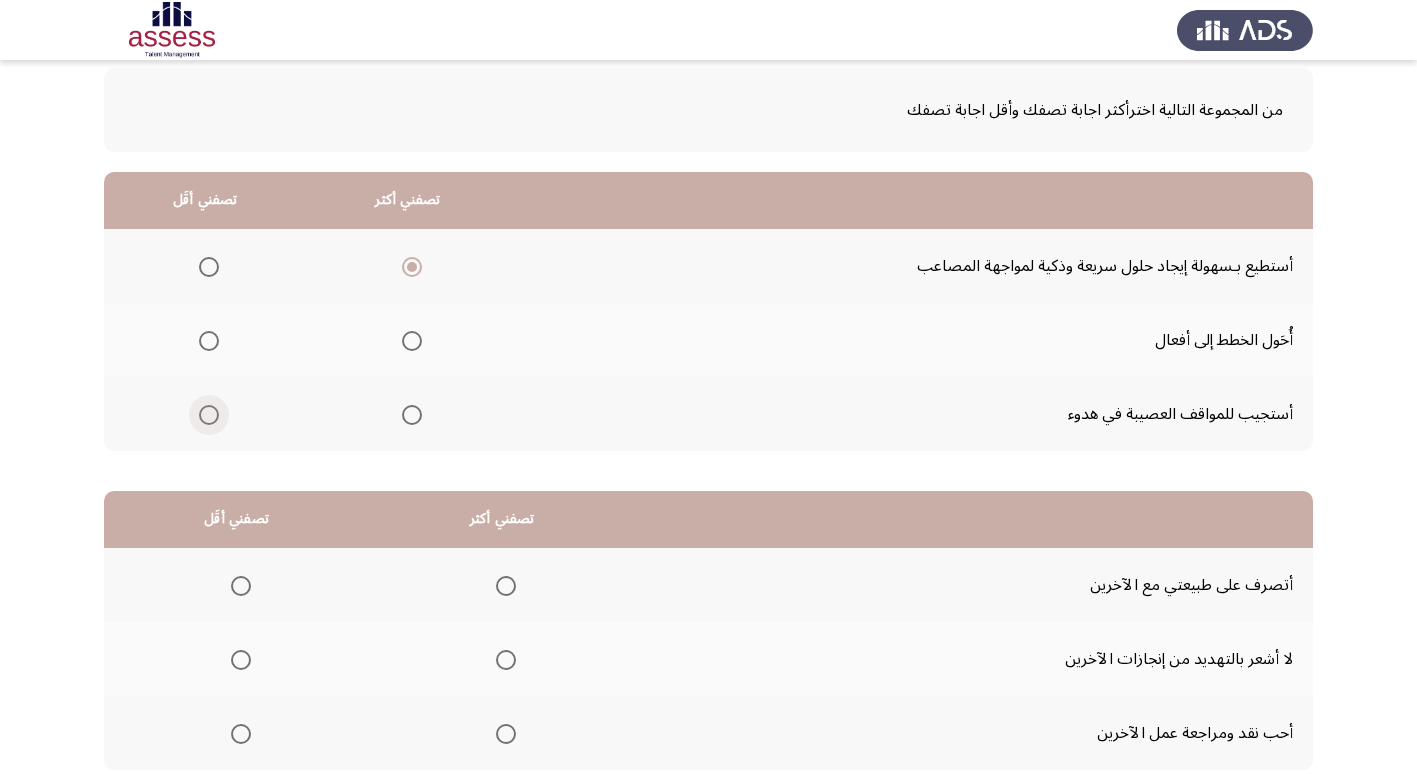 click at bounding box center [209, 415] 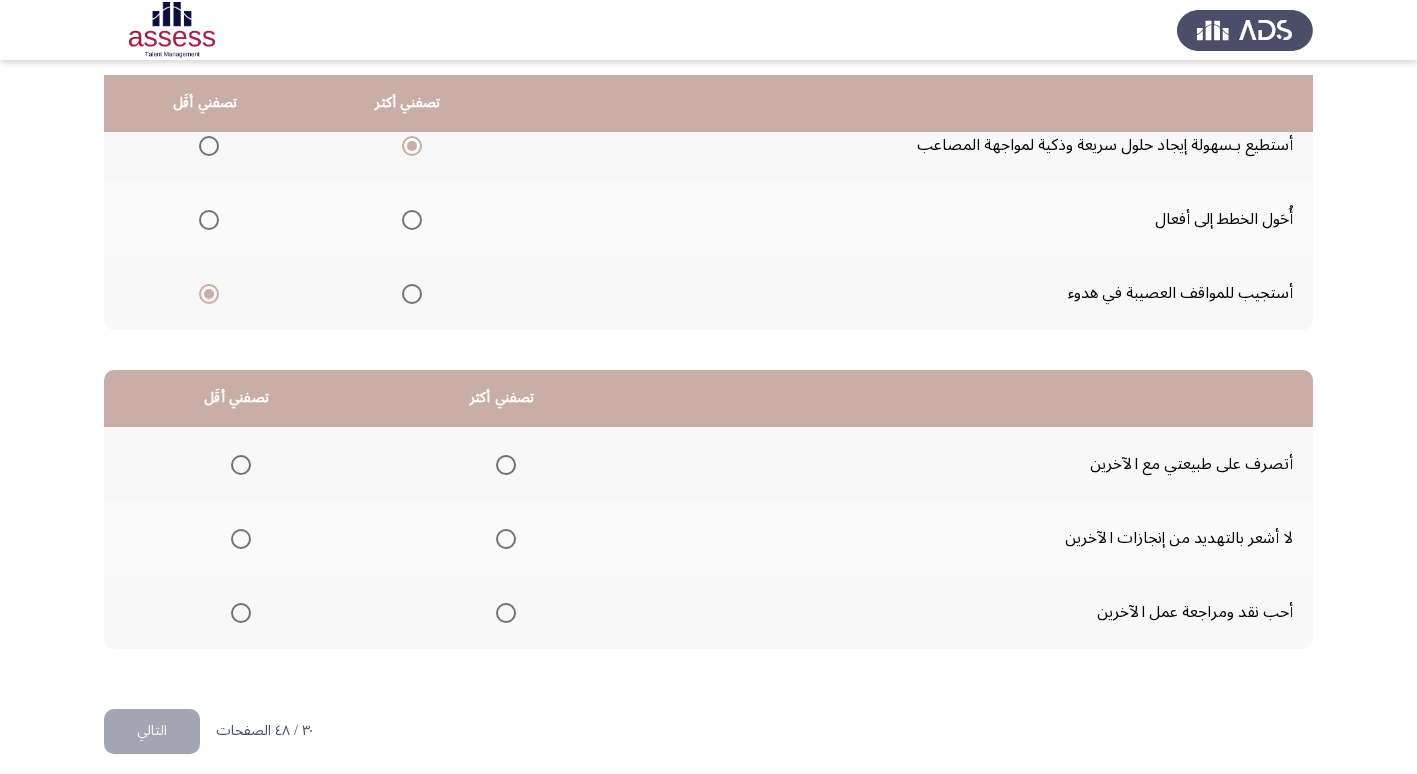 scroll, scrollTop: 236, scrollLeft: 0, axis: vertical 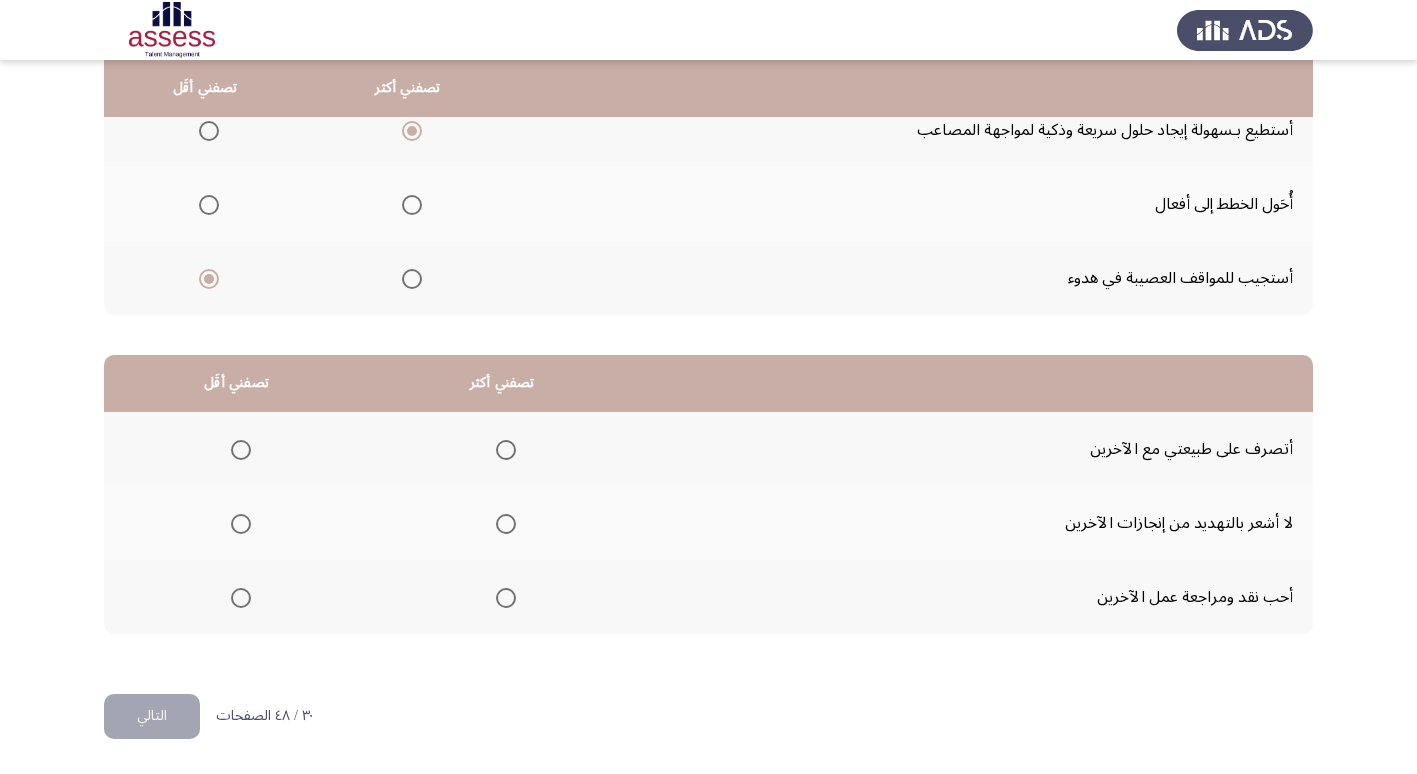 click at bounding box center [506, 450] 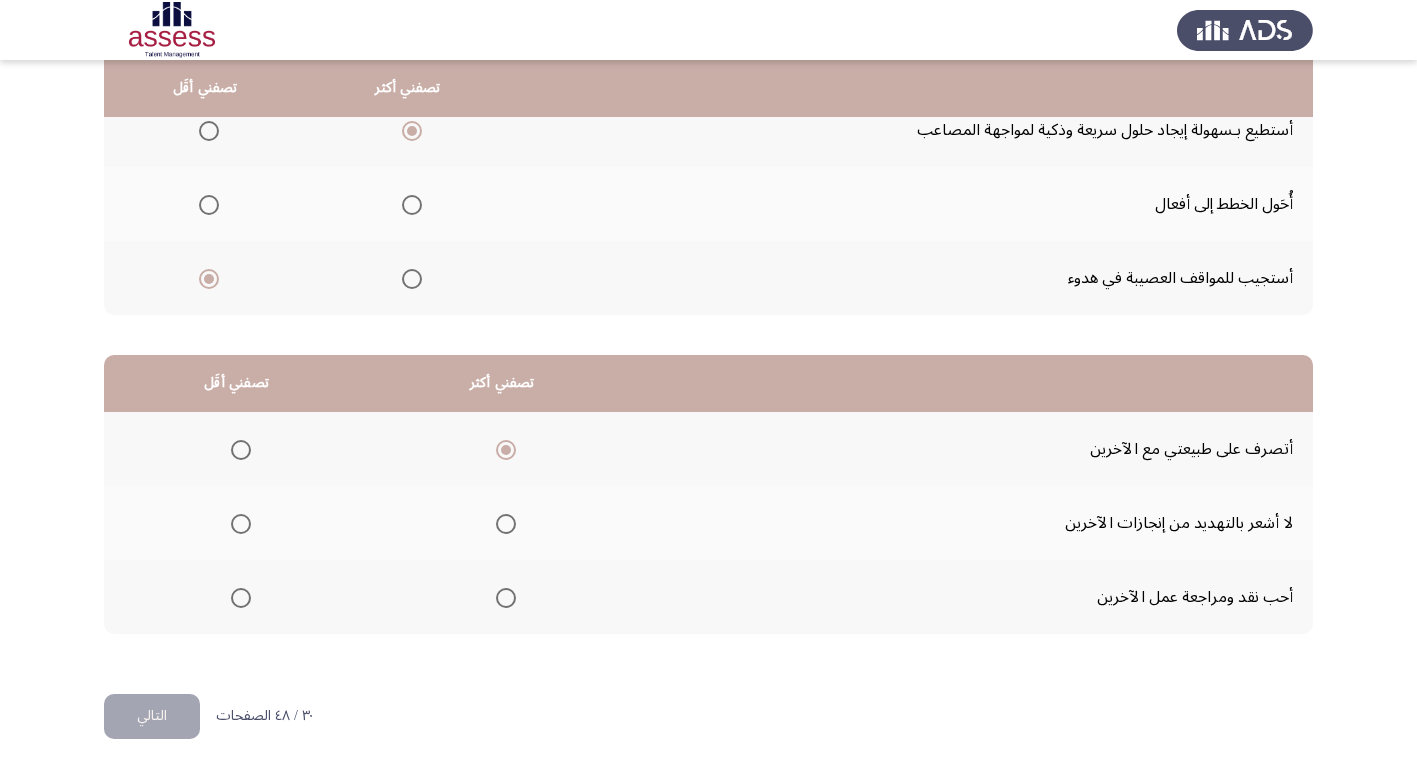 click at bounding box center [241, 598] 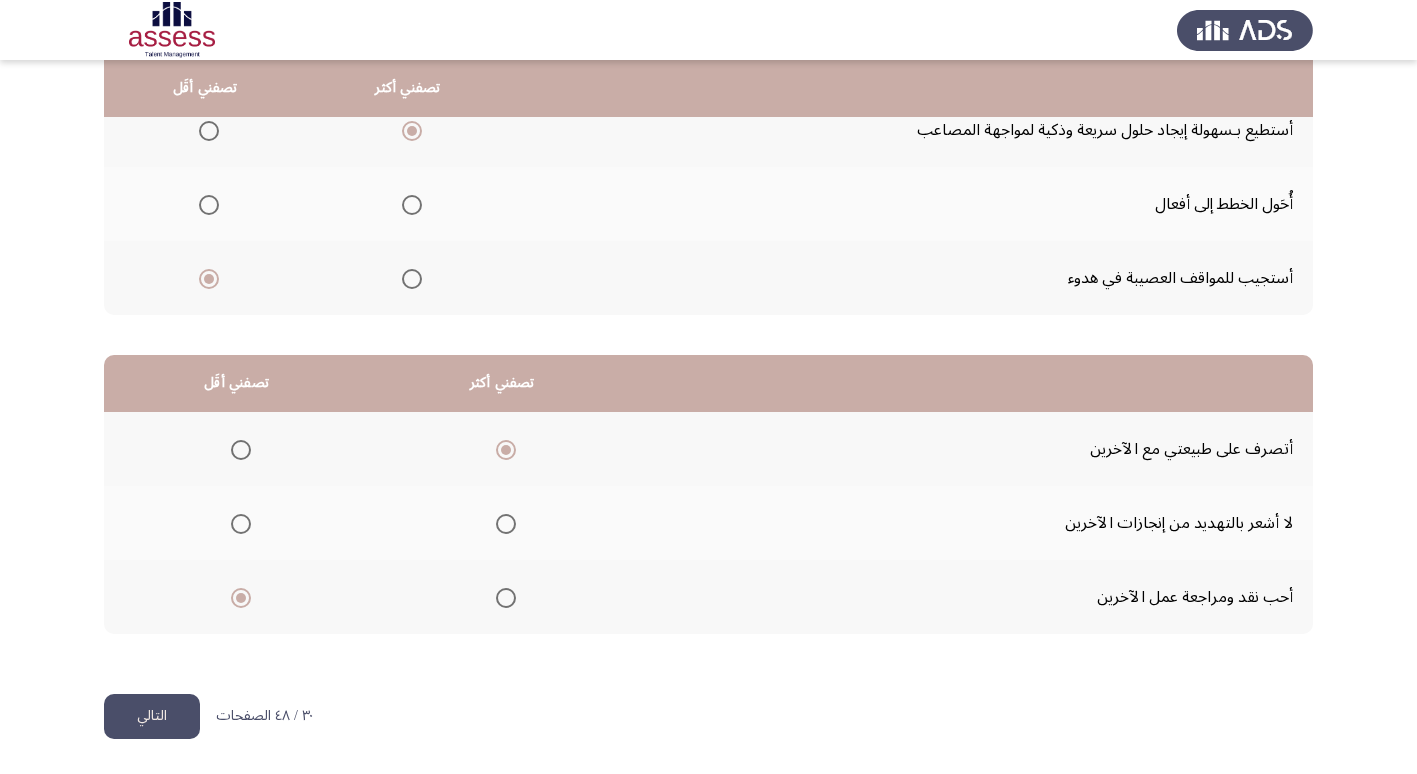 click on "التالي" 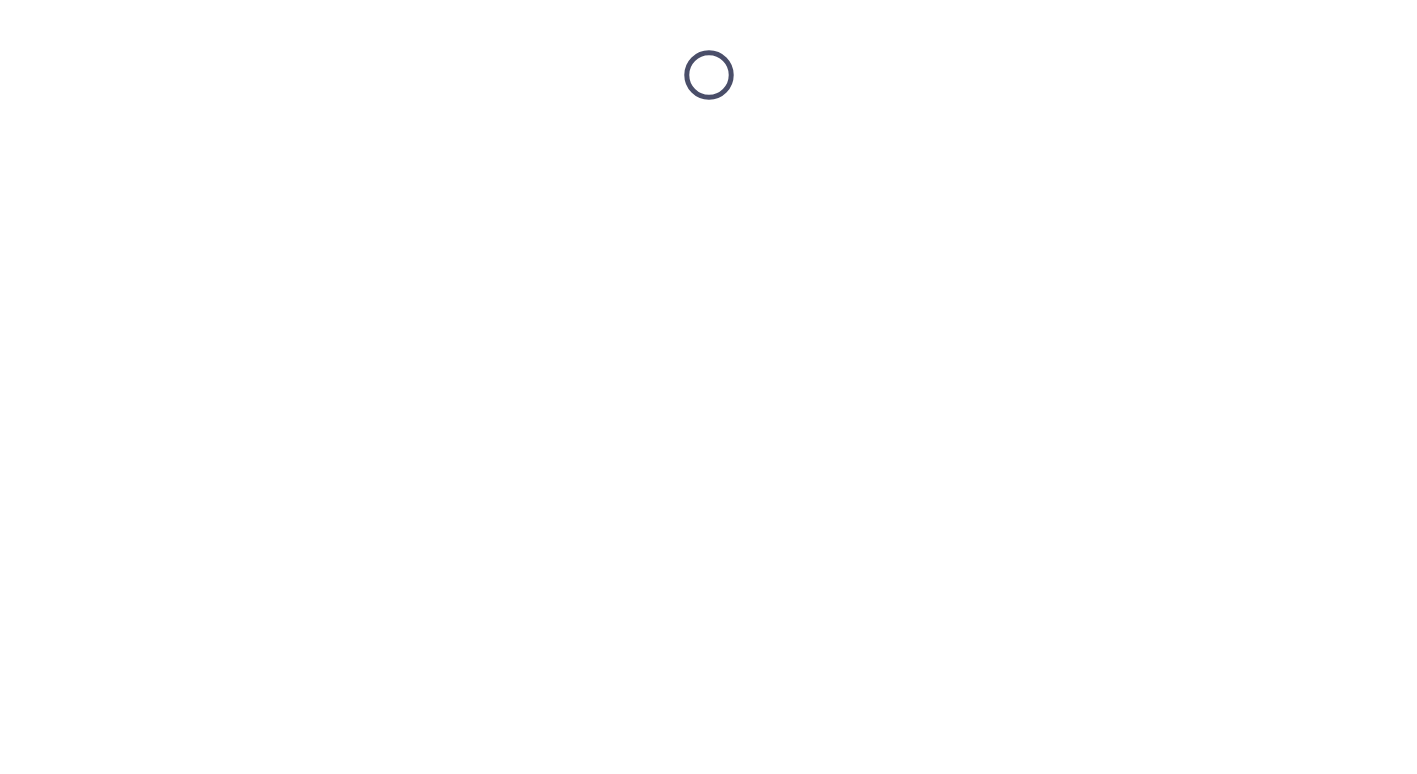 scroll, scrollTop: 0, scrollLeft: 0, axis: both 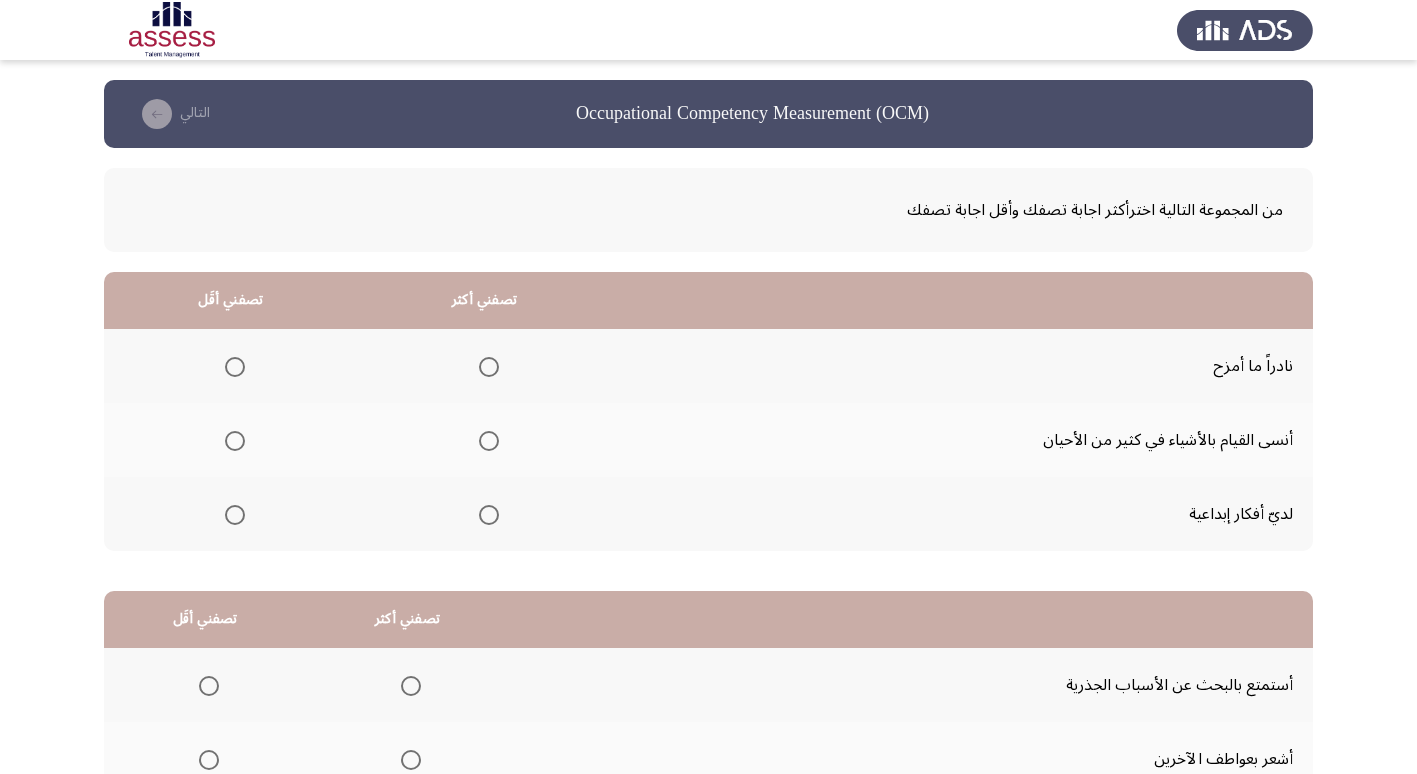 click at bounding box center [489, 515] 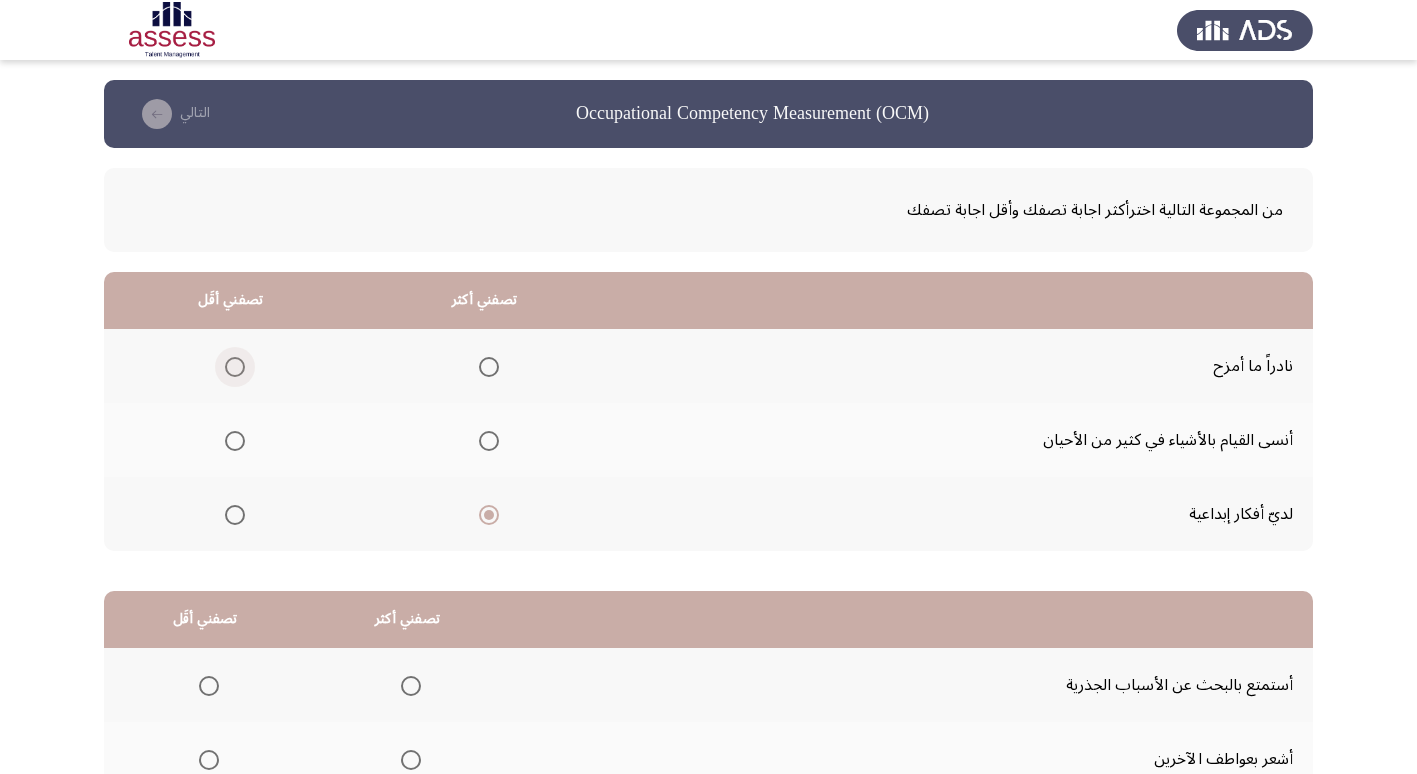 click at bounding box center [235, 367] 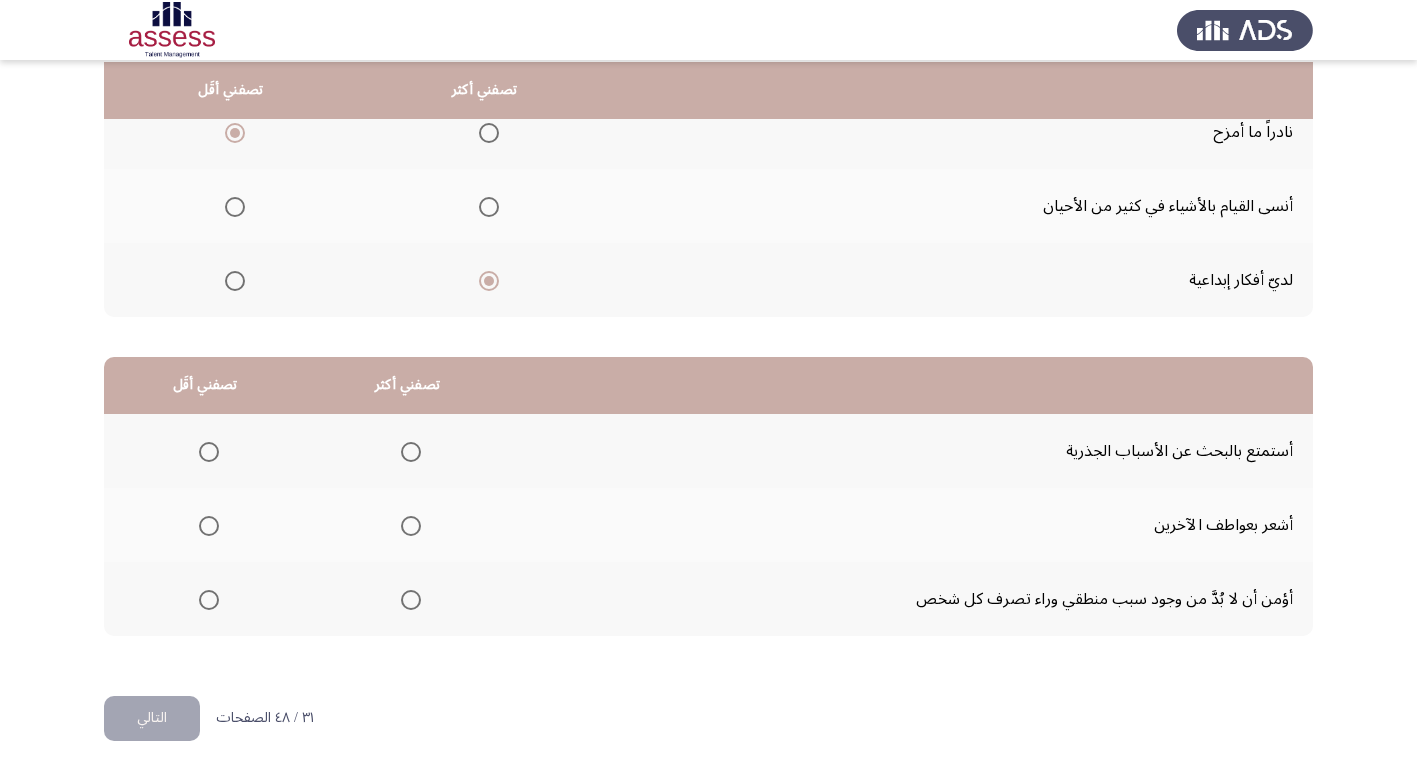 scroll, scrollTop: 236, scrollLeft: 0, axis: vertical 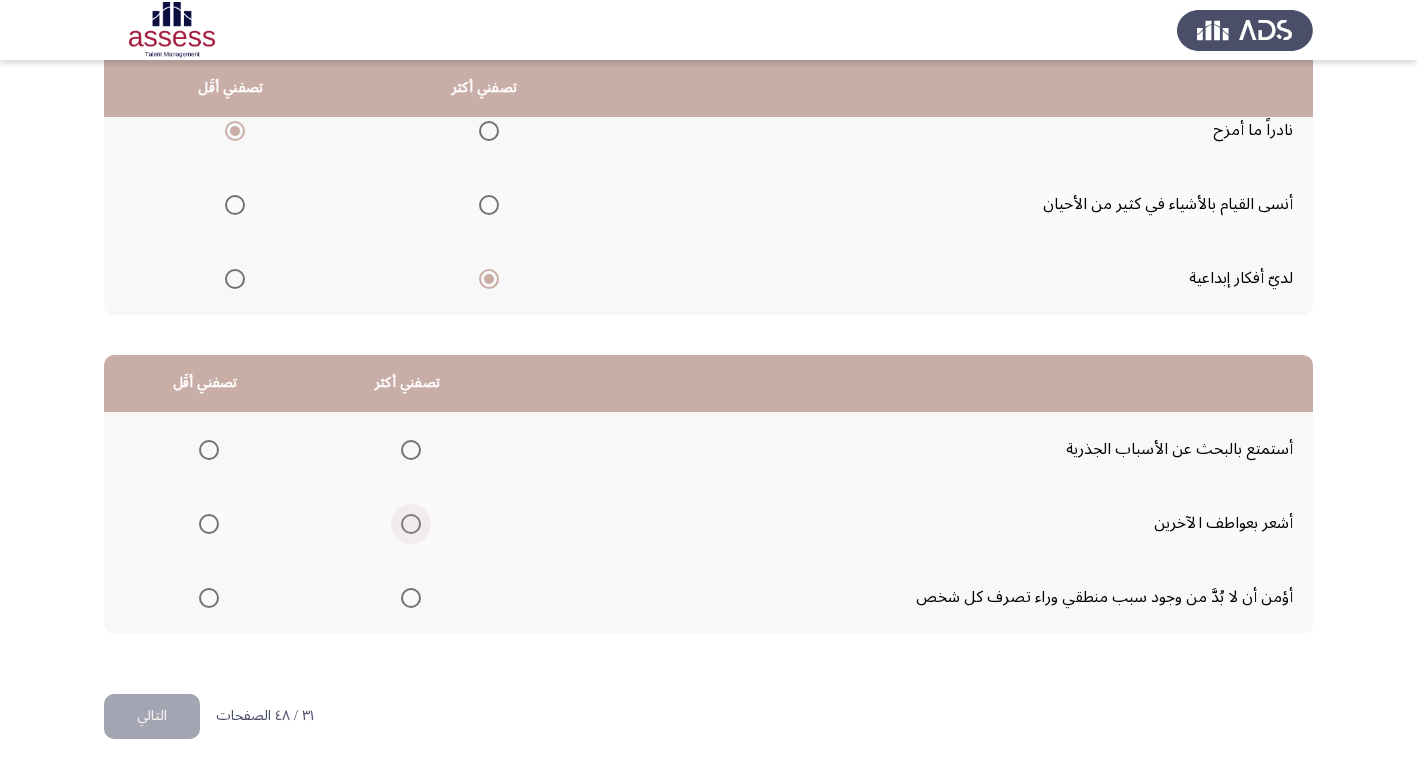 click at bounding box center [411, 524] 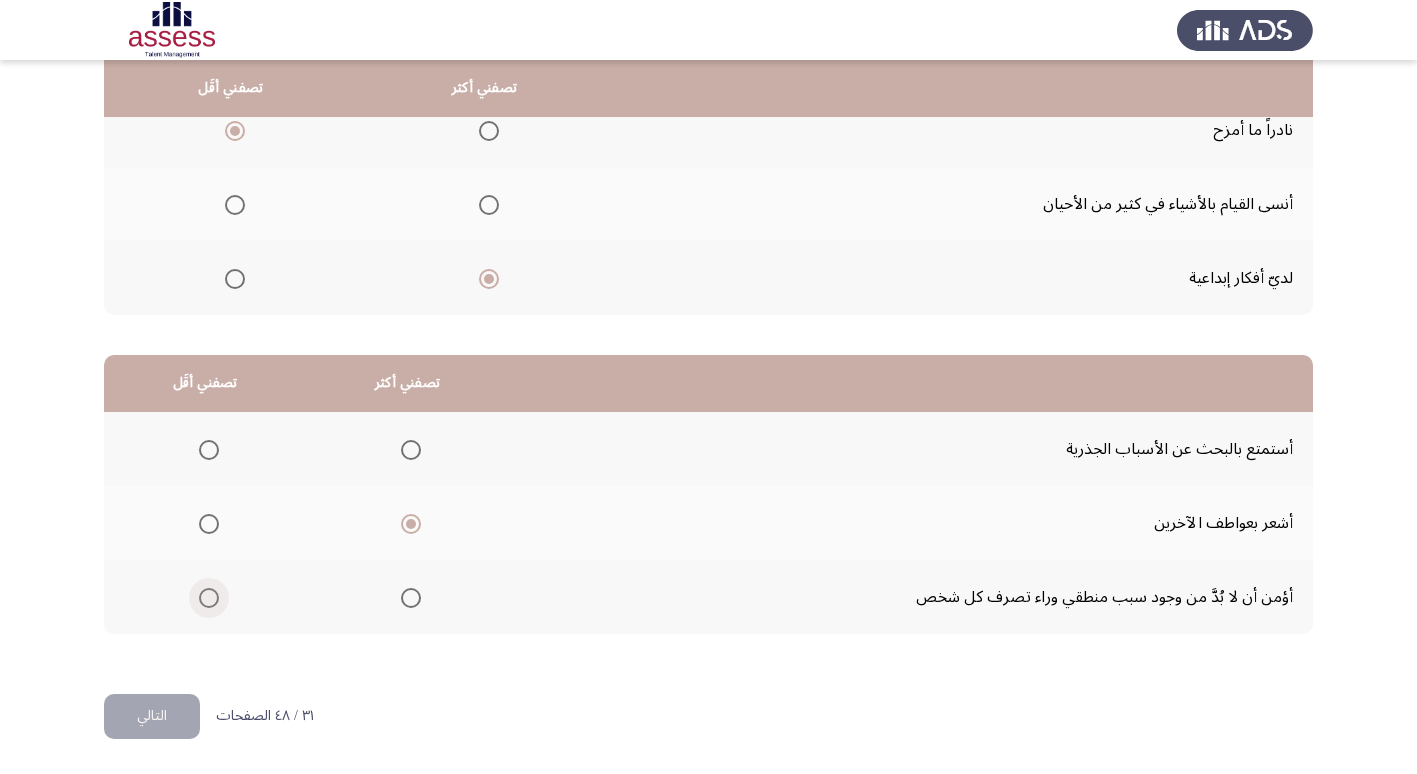 click at bounding box center (209, 598) 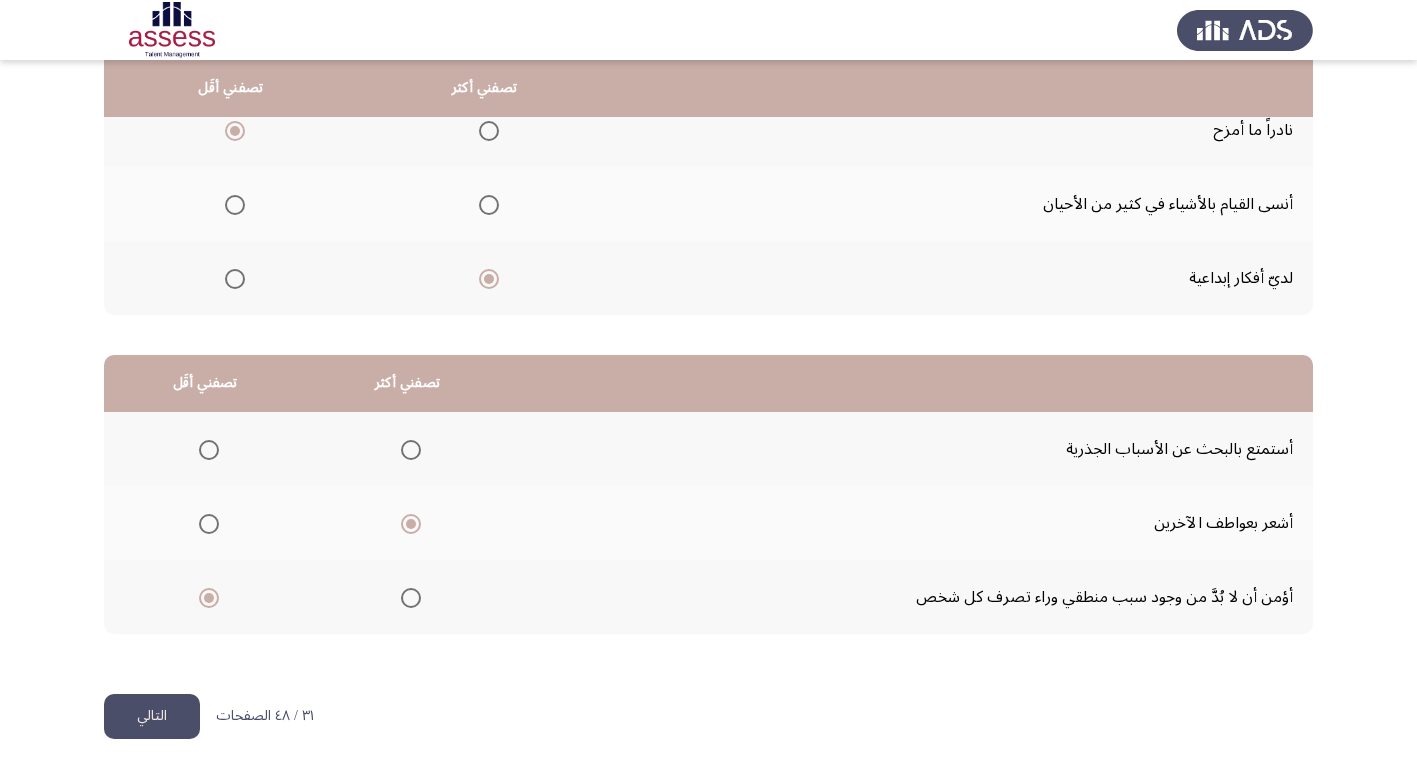click on "التالي" 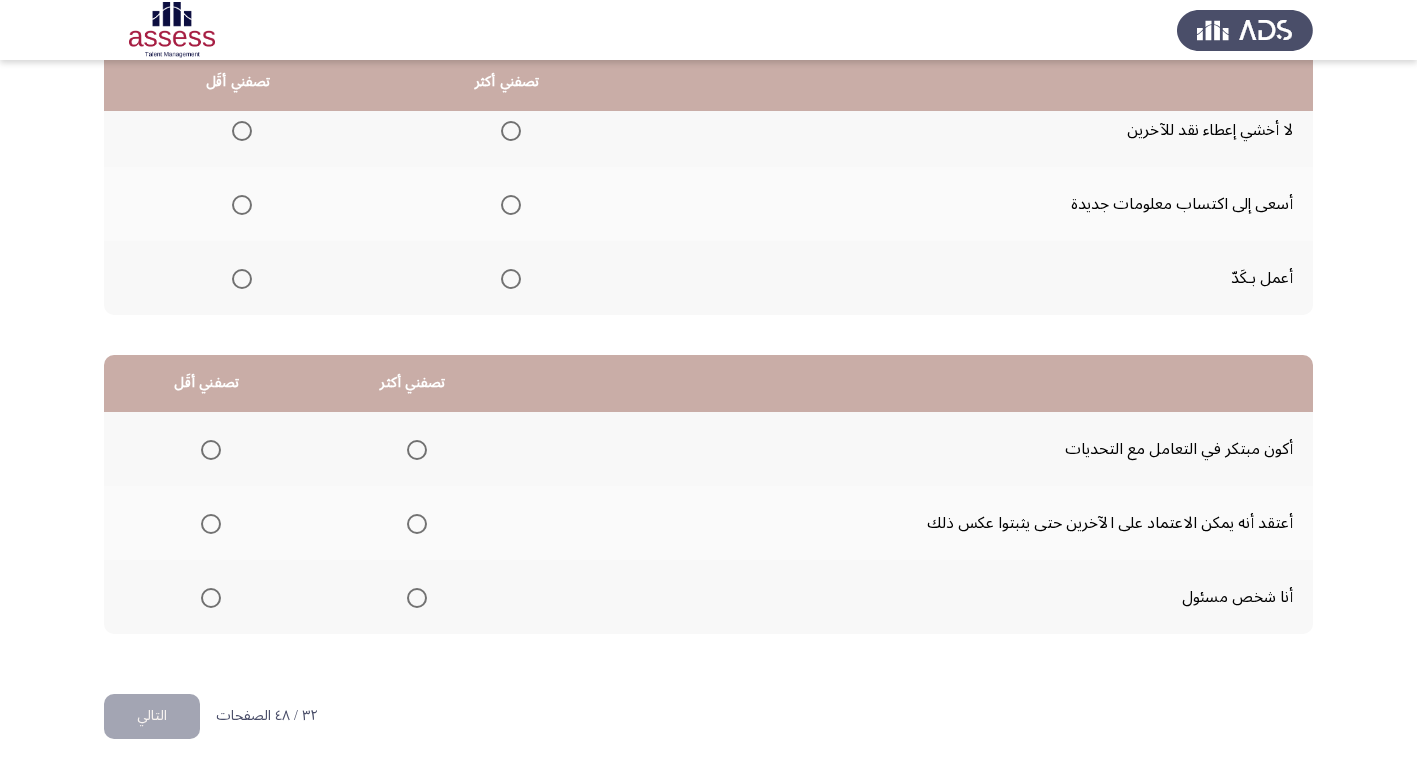 scroll, scrollTop: 136, scrollLeft: 0, axis: vertical 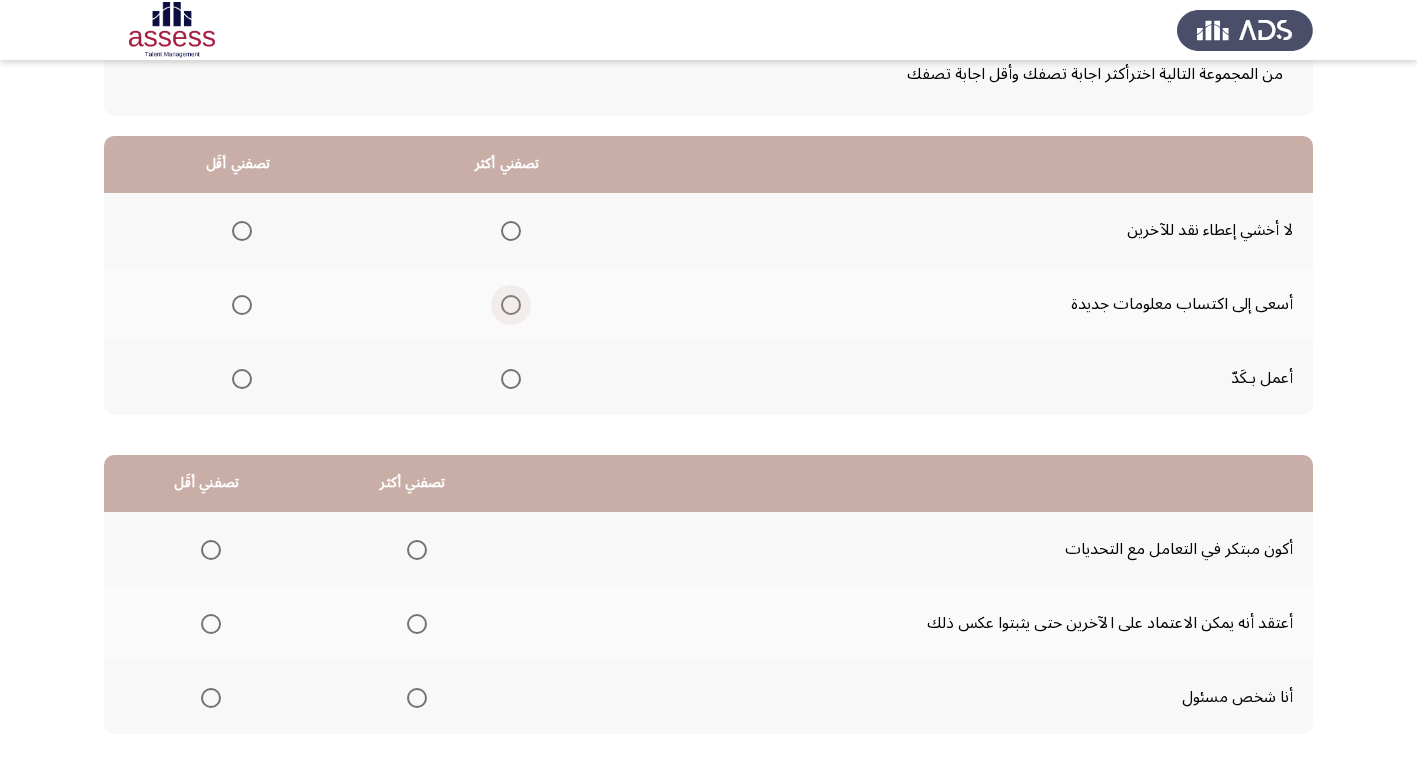 click at bounding box center (511, 305) 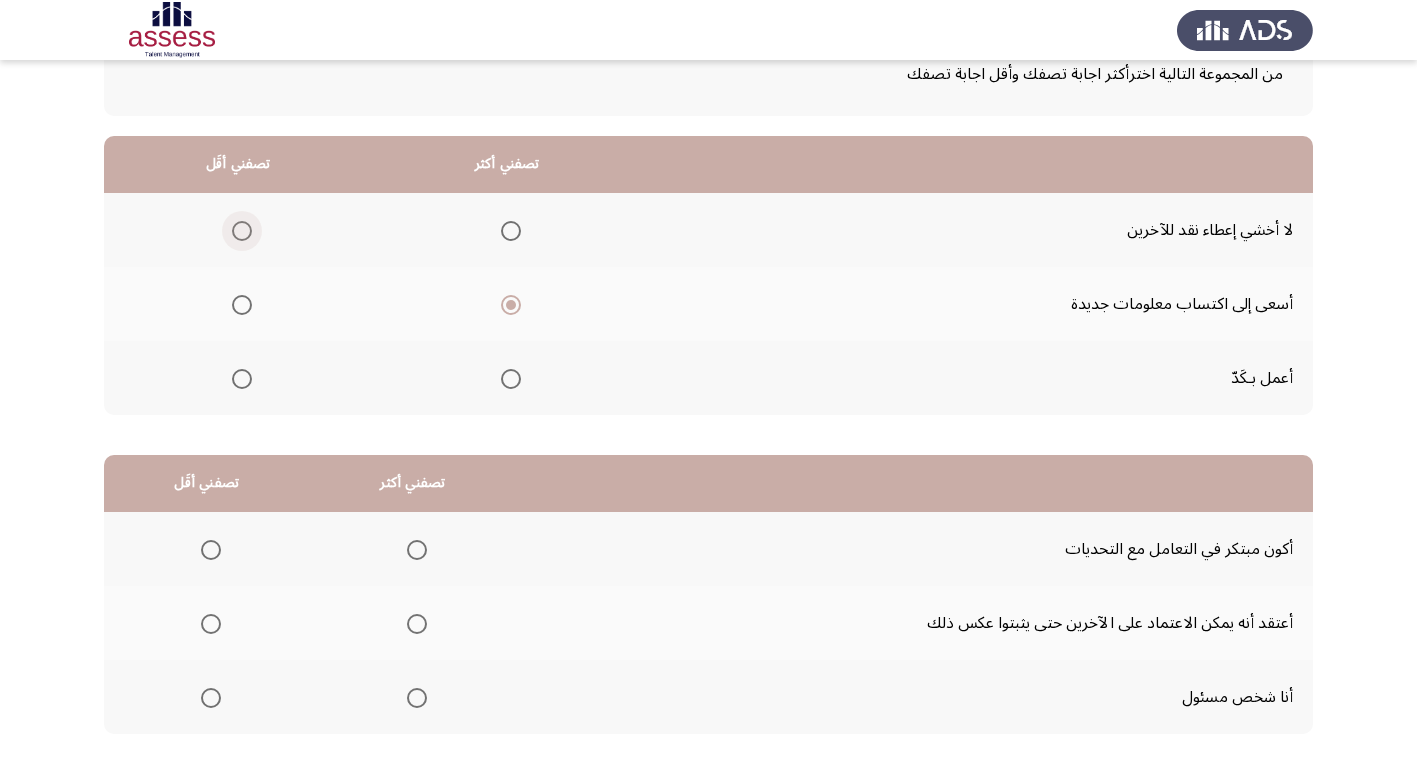 click at bounding box center (242, 231) 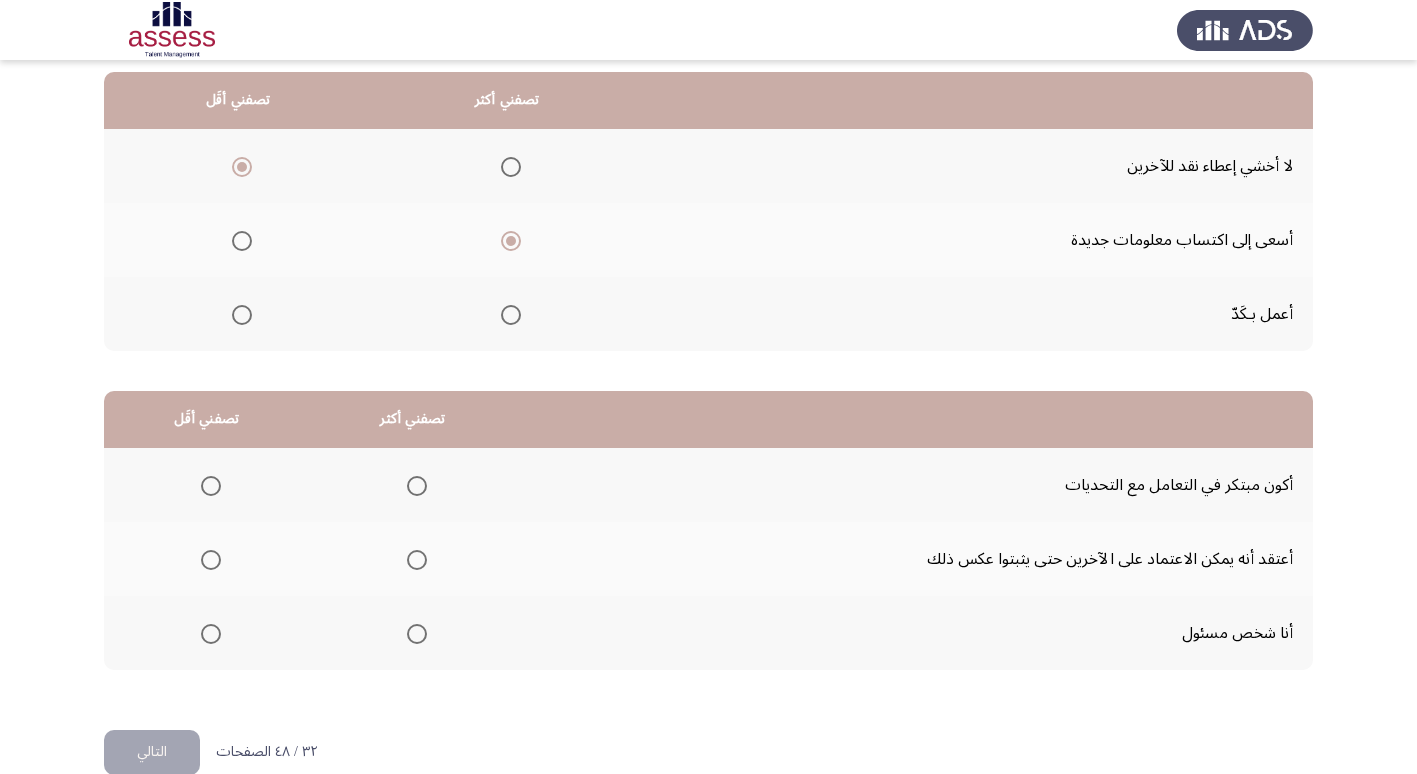 scroll, scrollTop: 236, scrollLeft: 0, axis: vertical 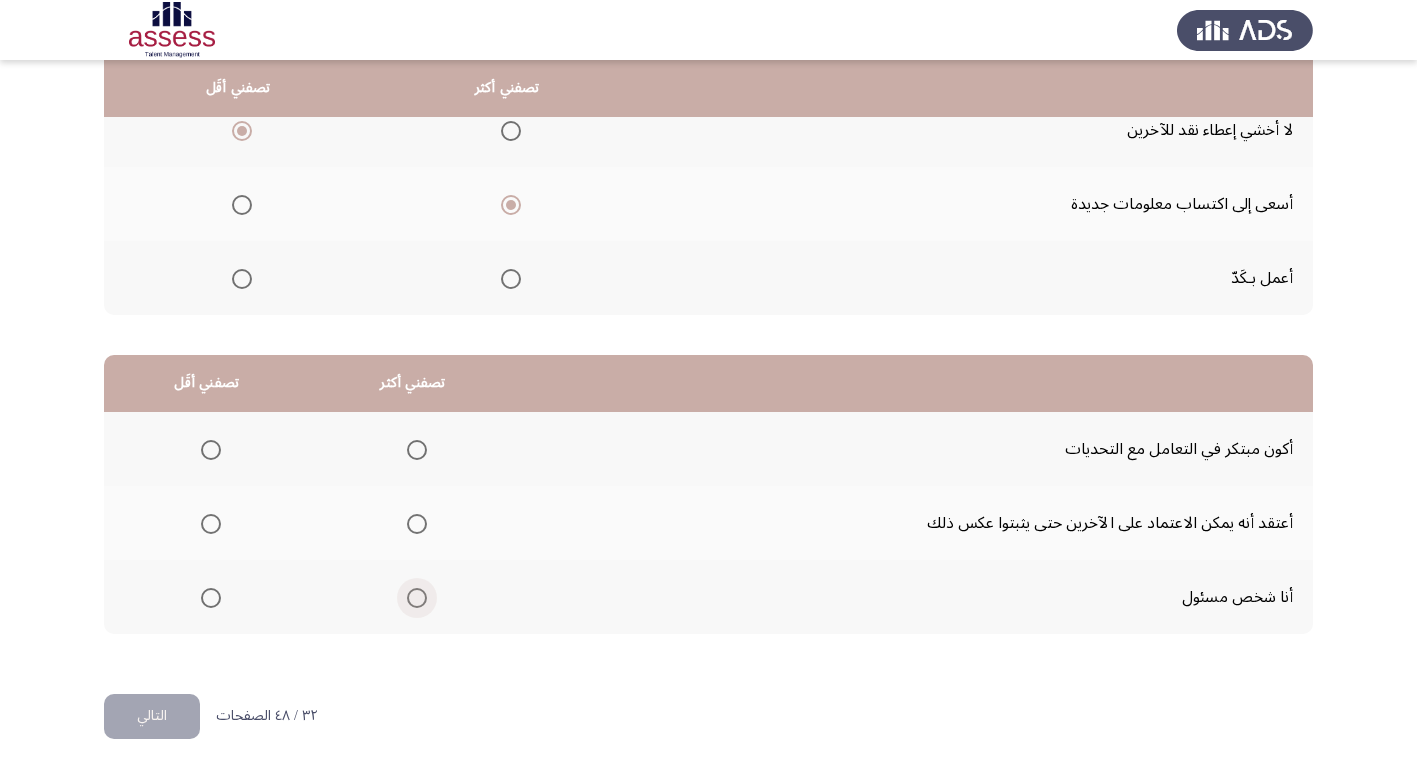 click at bounding box center (417, 598) 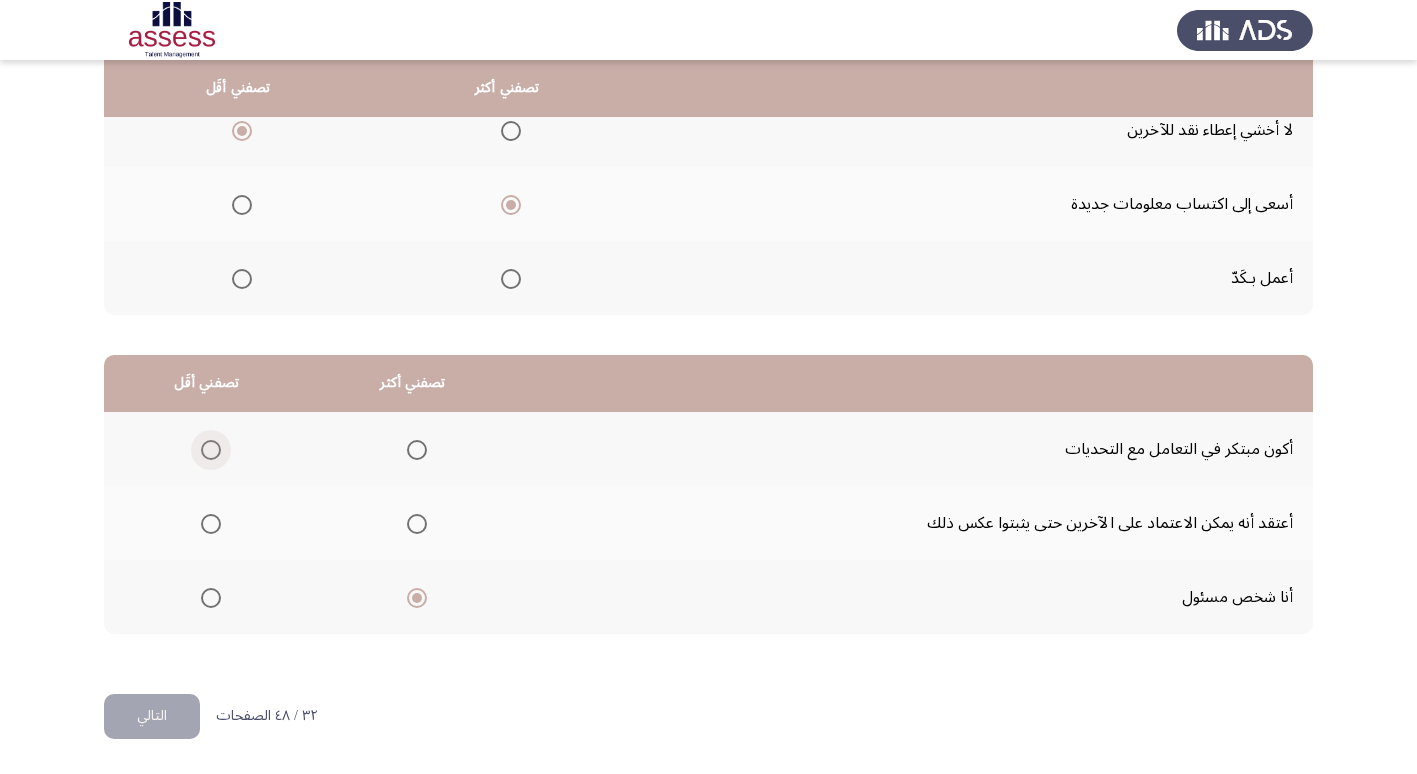 click at bounding box center (211, 450) 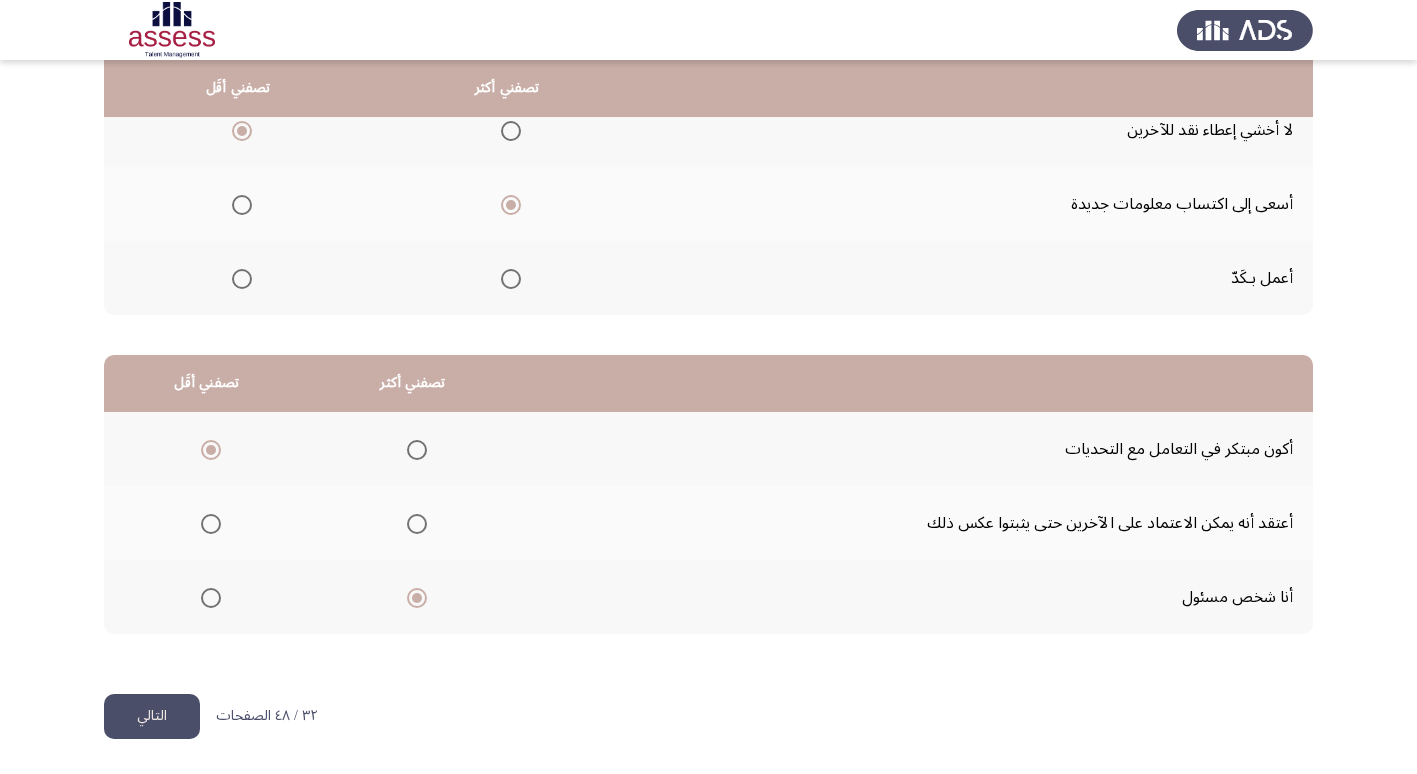 click on "التالي" 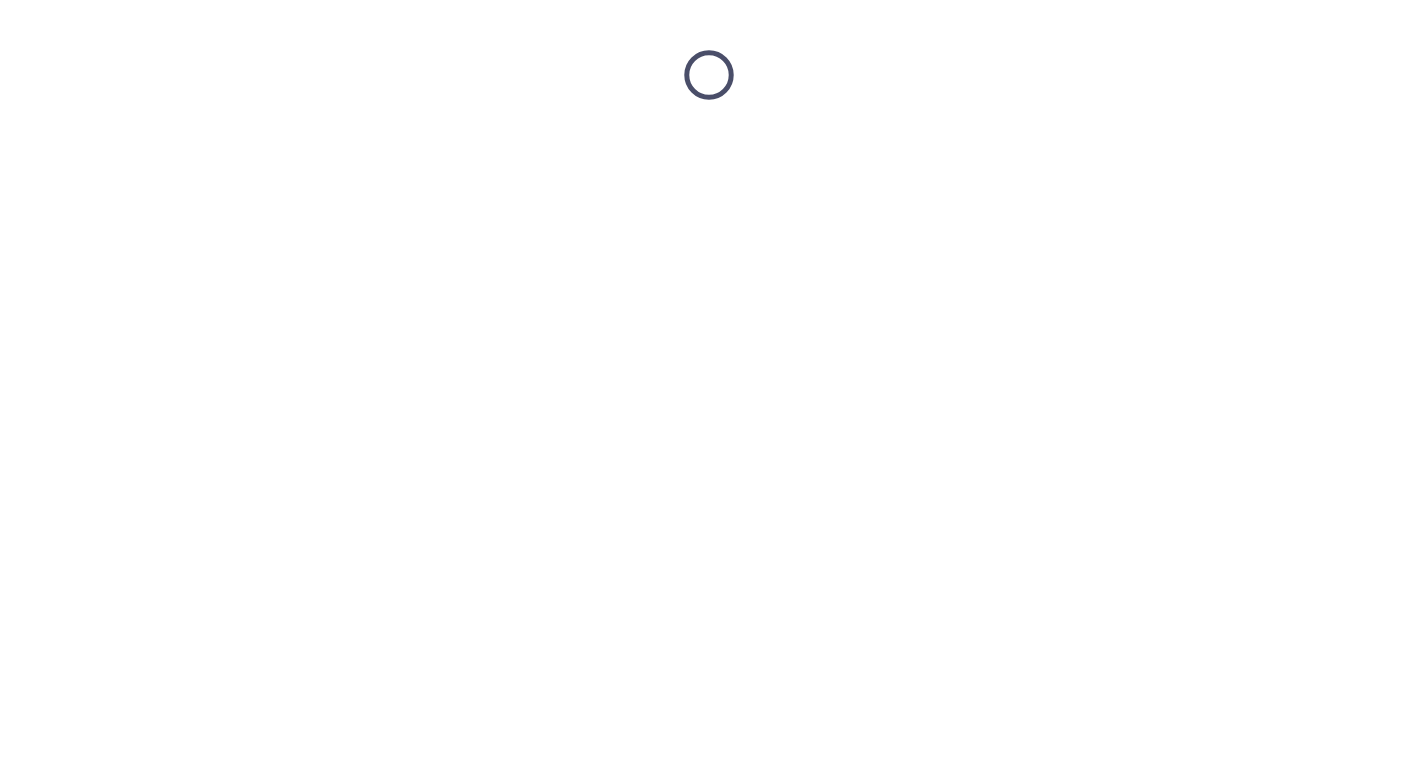 scroll, scrollTop: 0, scrollLeft: 0, axis: both 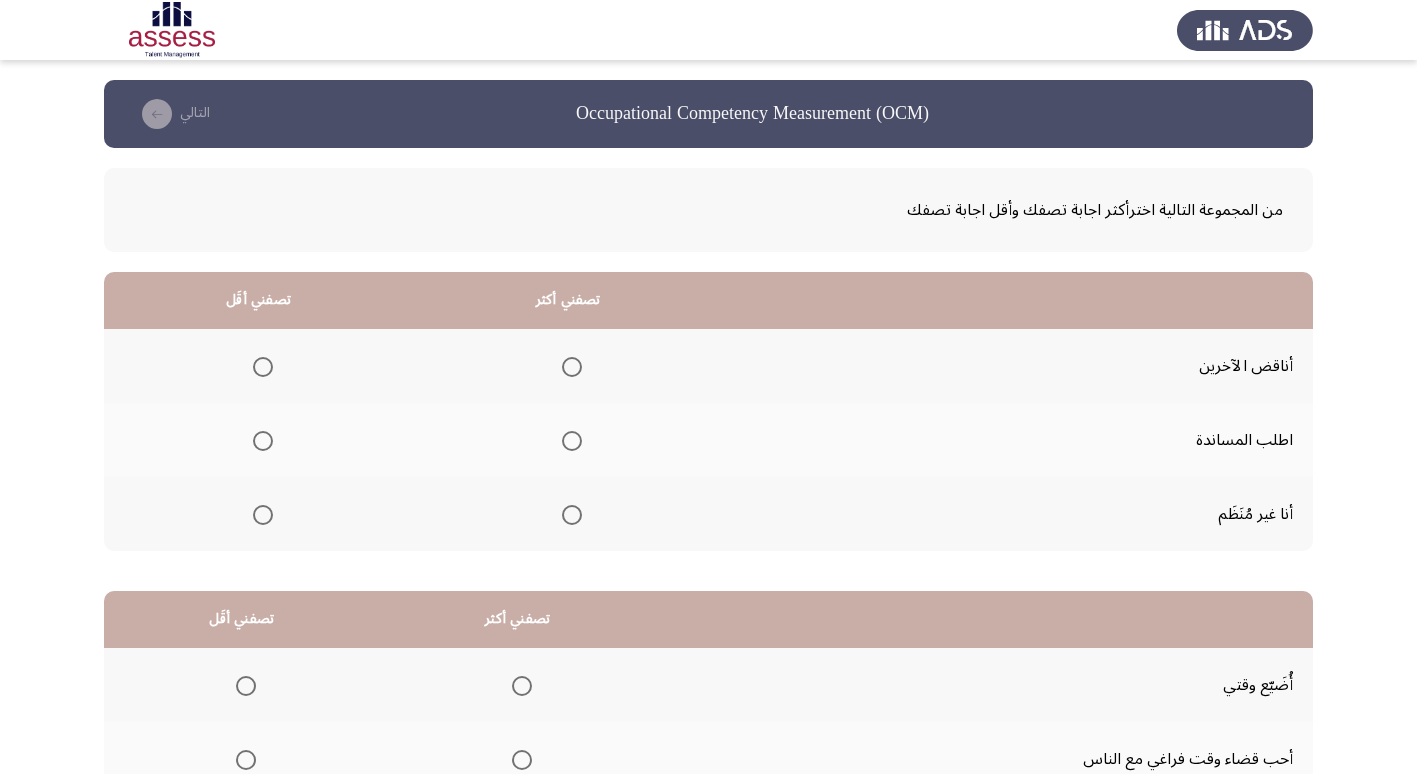 click at bounding box center (572, 441) 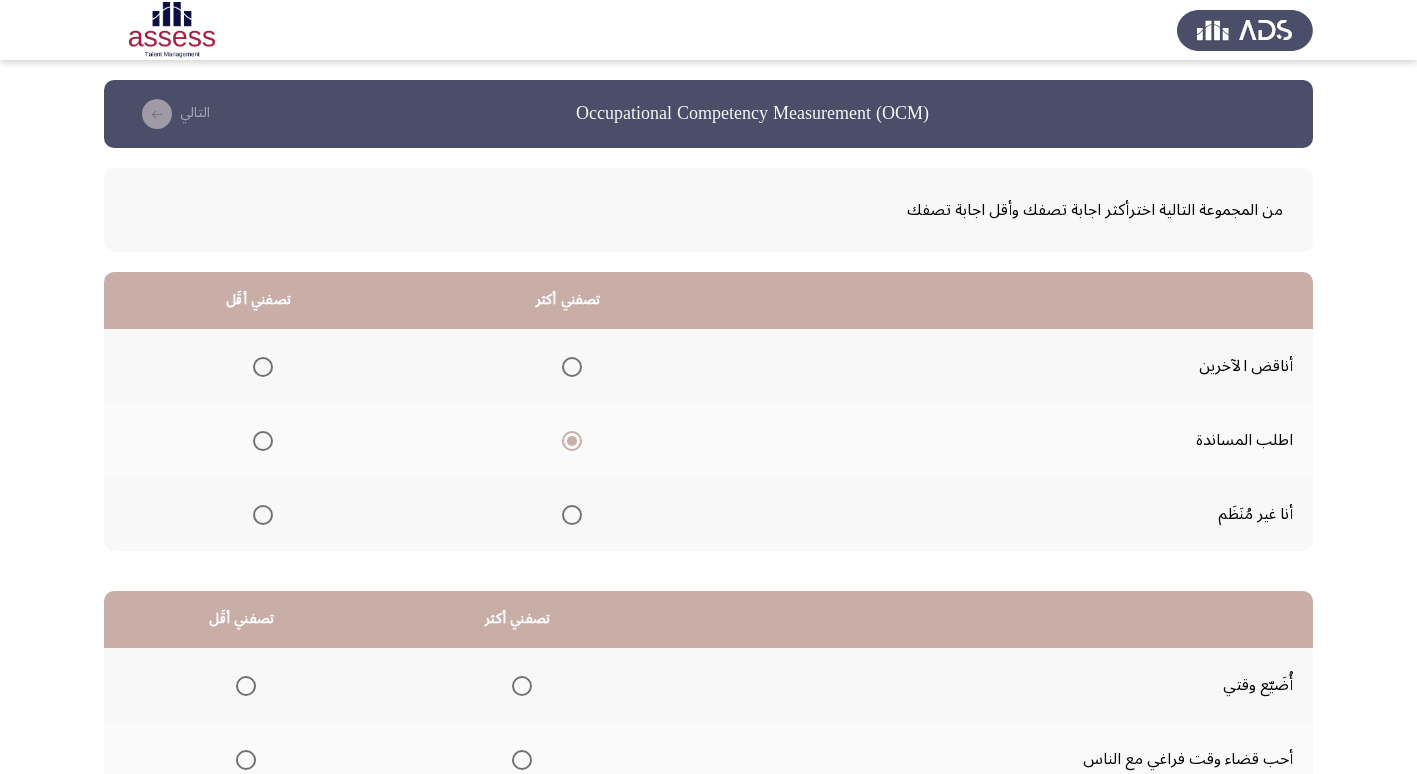 click at bounding box center [263, 515] 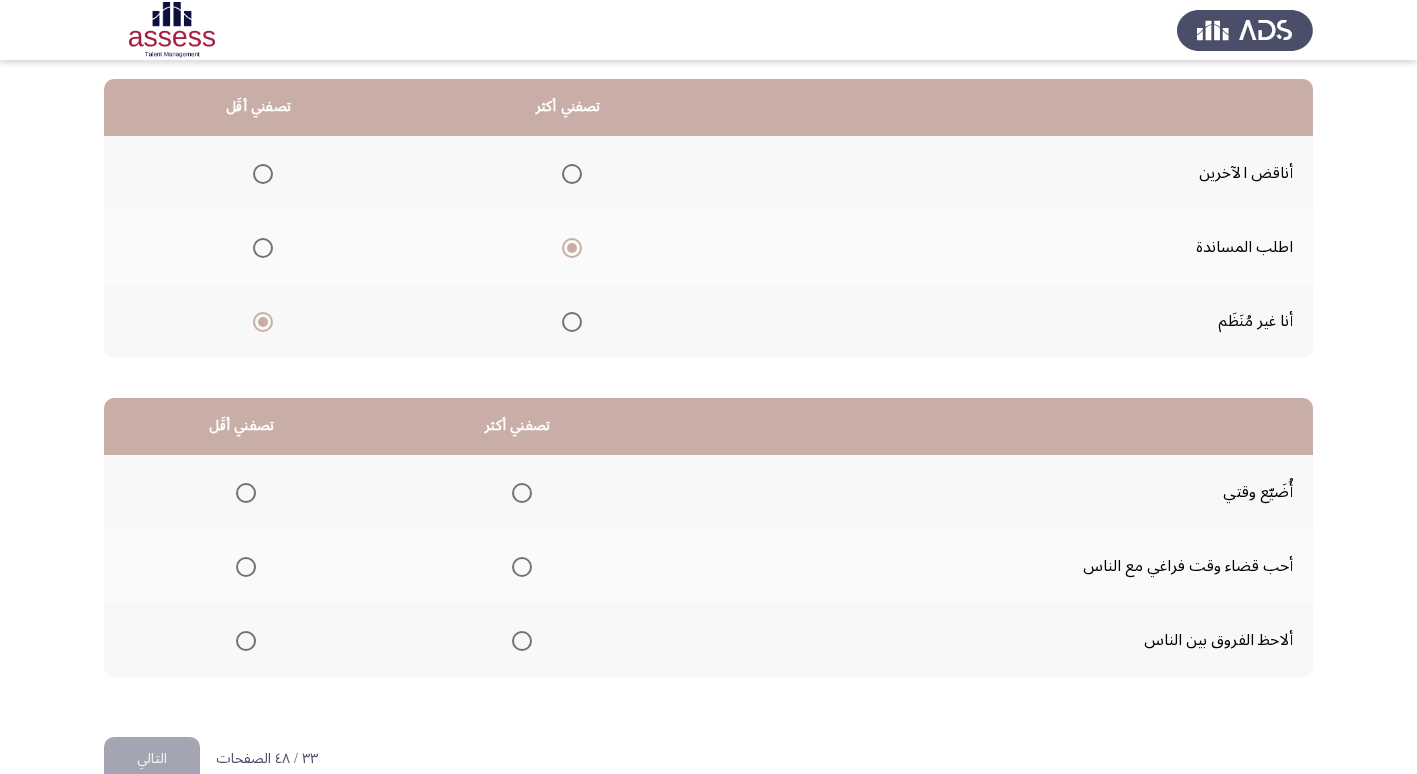 scroll, scrollTop: 236, scrollLeft: 0, axis: vertical 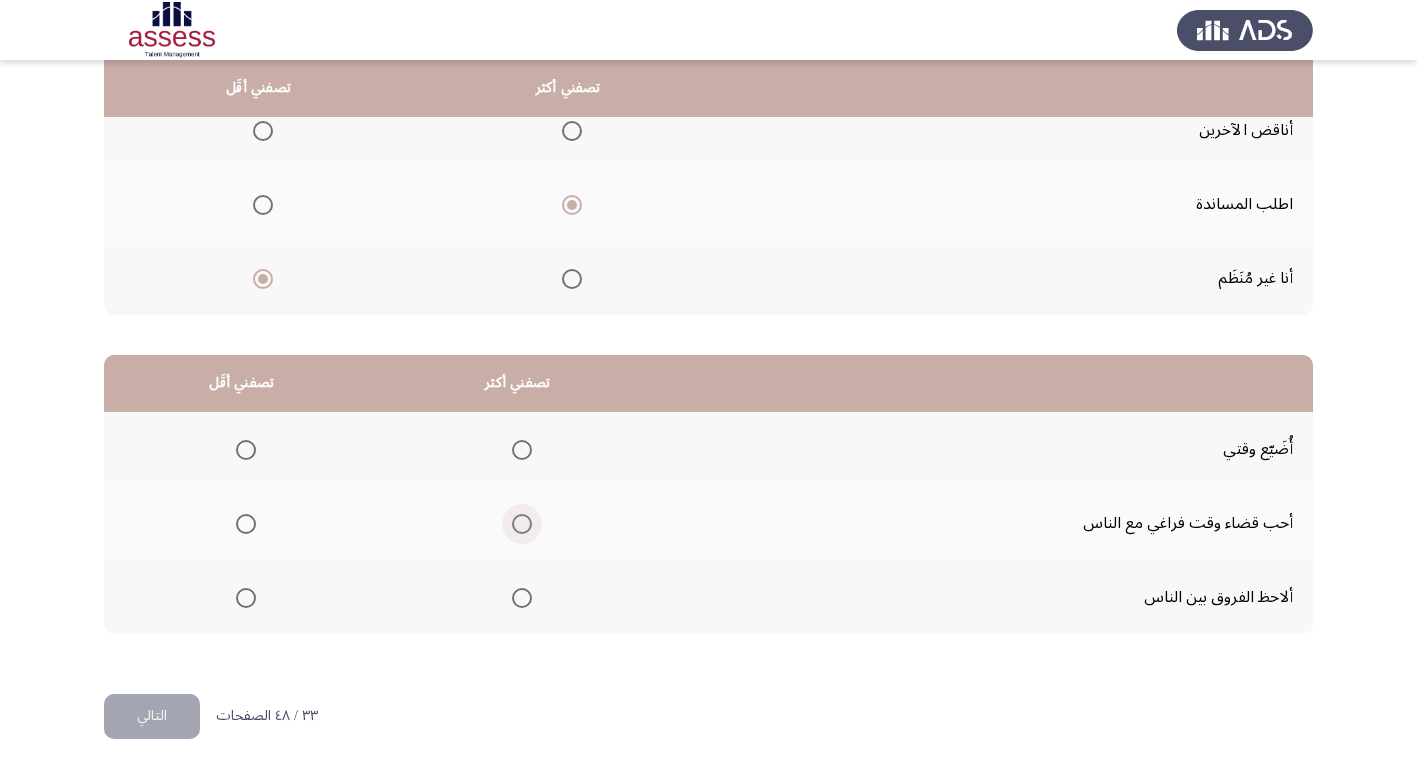 click at bounding box center (522, 524) 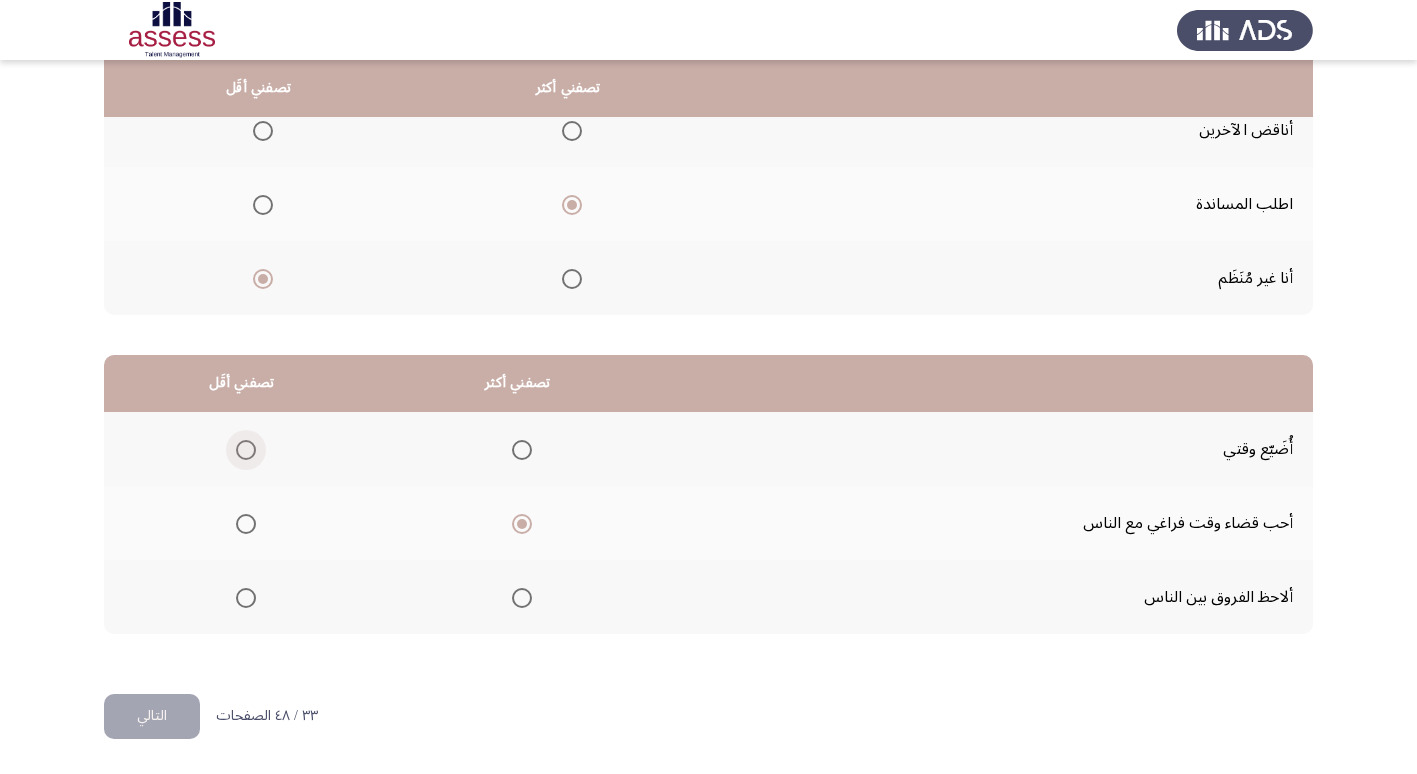 click at bounding box center (246, 450) 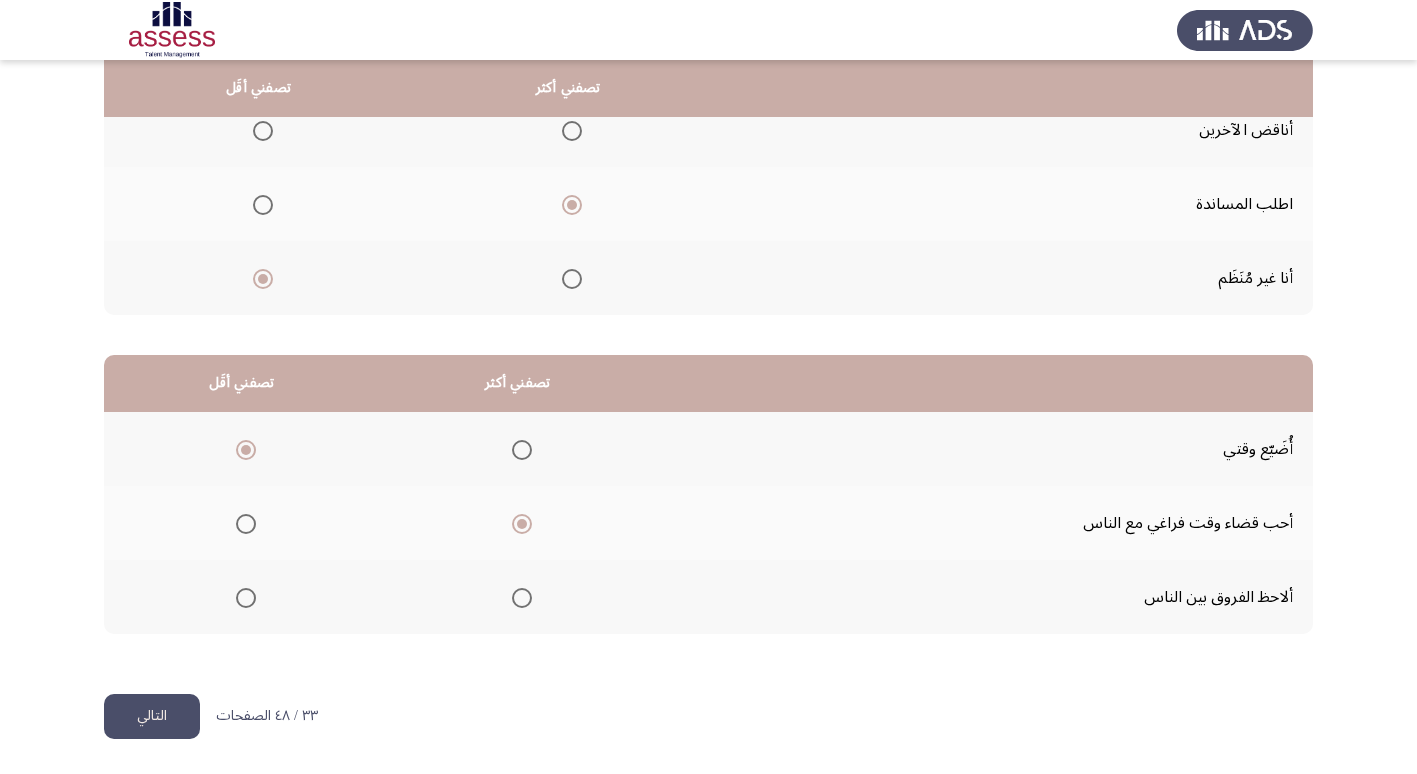 click on "التالي" 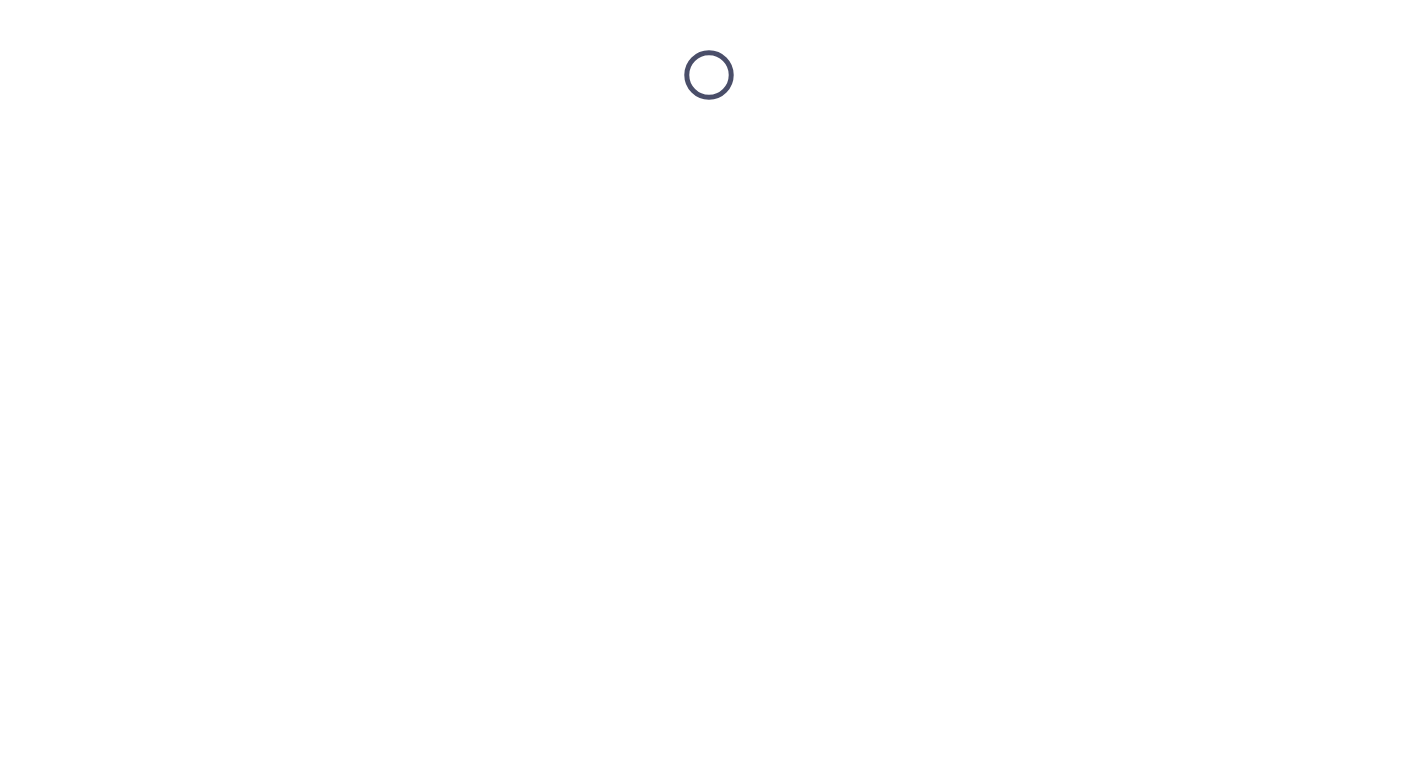 scroll, scrollTop: 0, scrollLeft: 0, axis: both 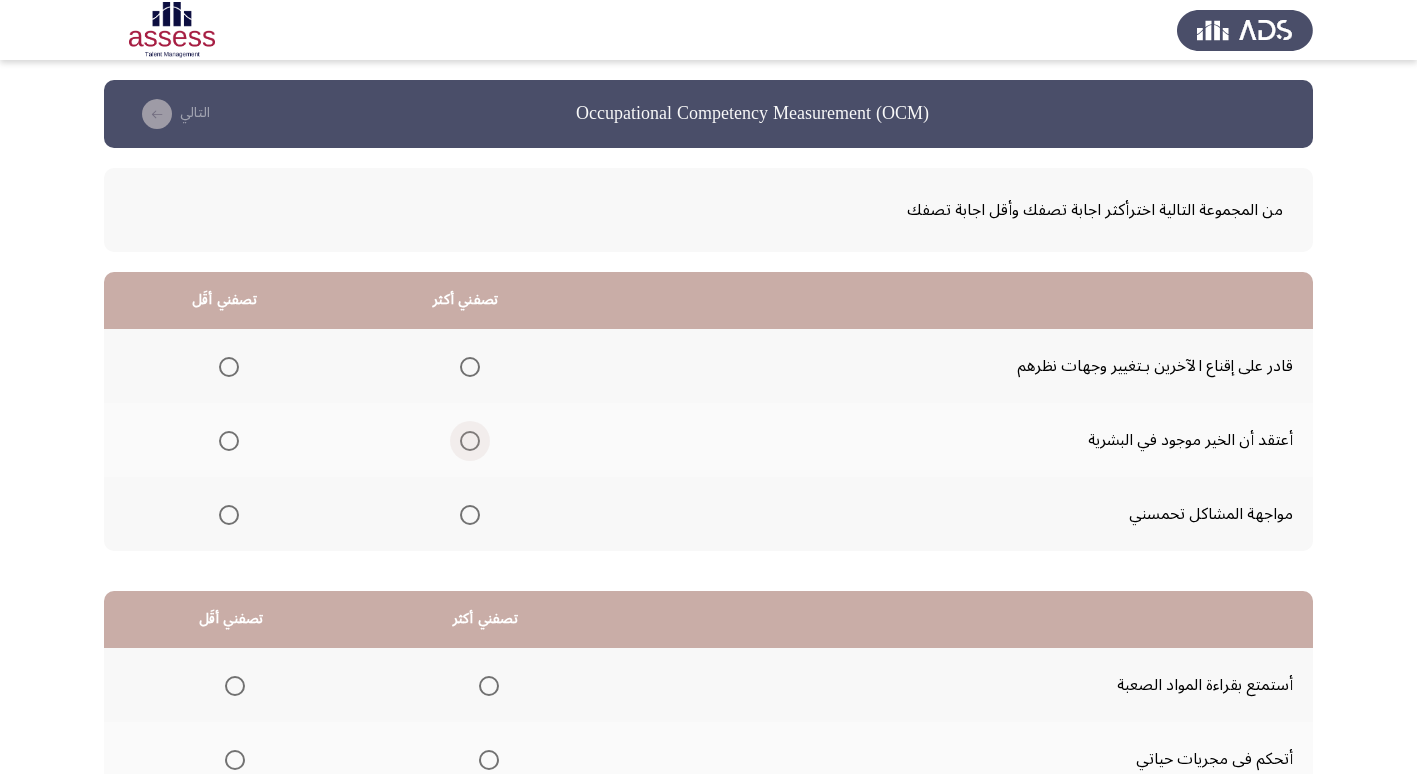 click at bounding box center [470, 441] 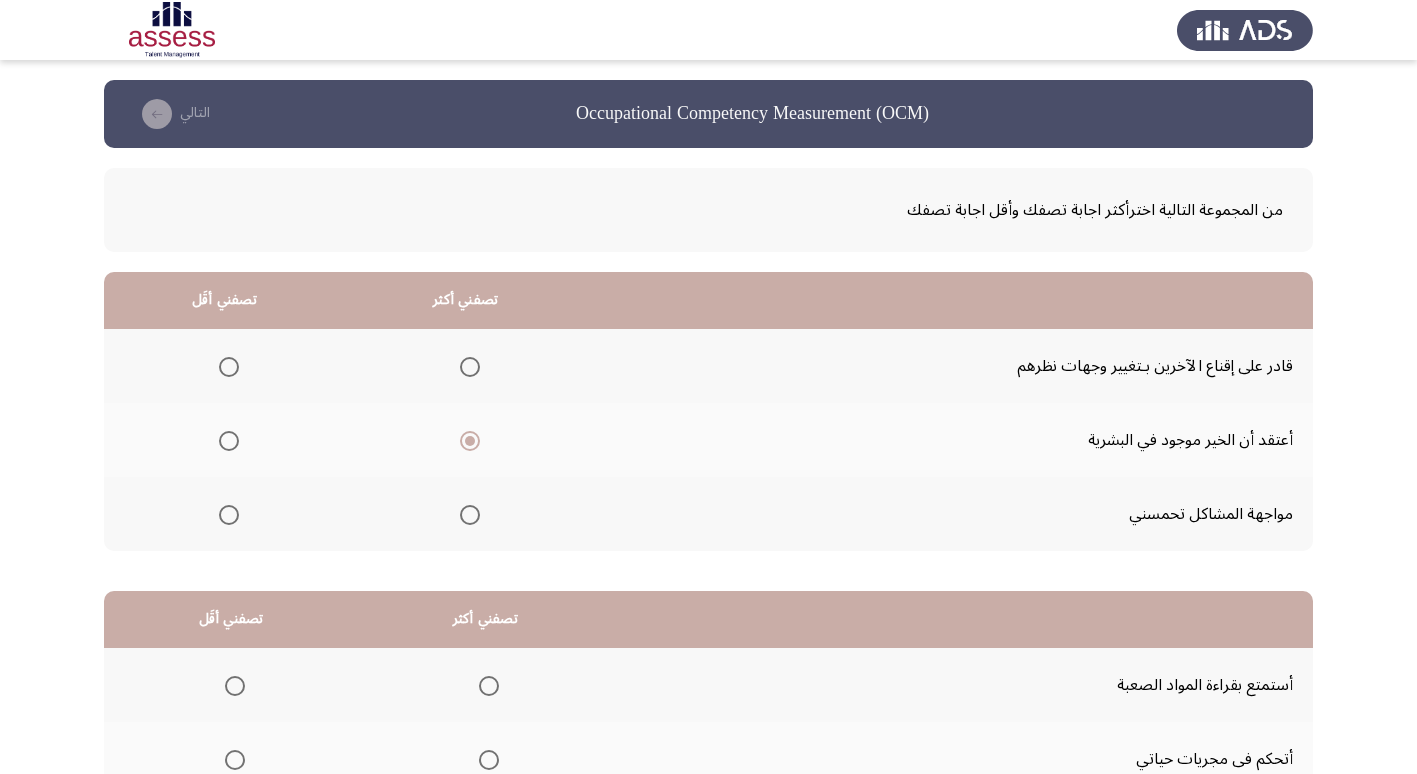 click at bounding box center (228, 515) 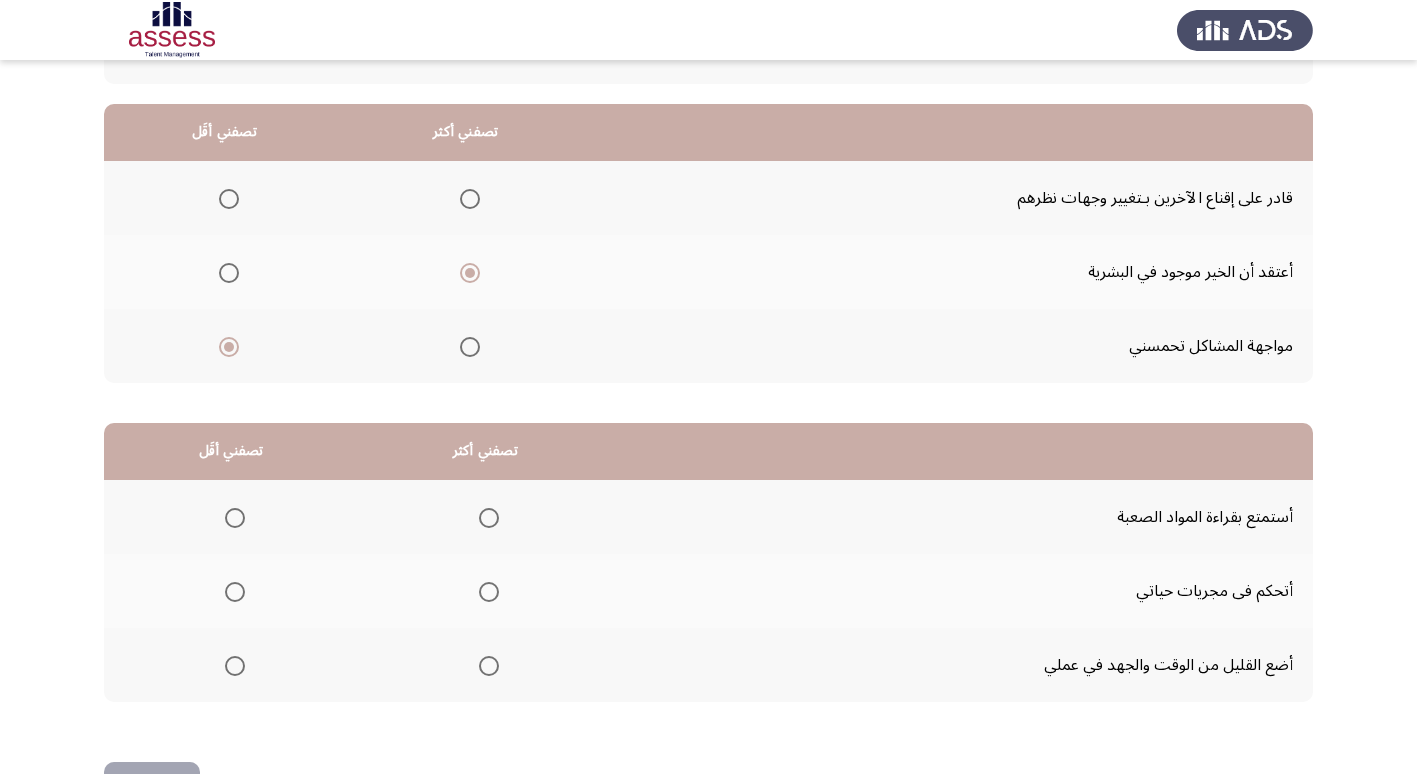 scroll, scrollTop: 236, scrollLeft: 0, axis: vertical 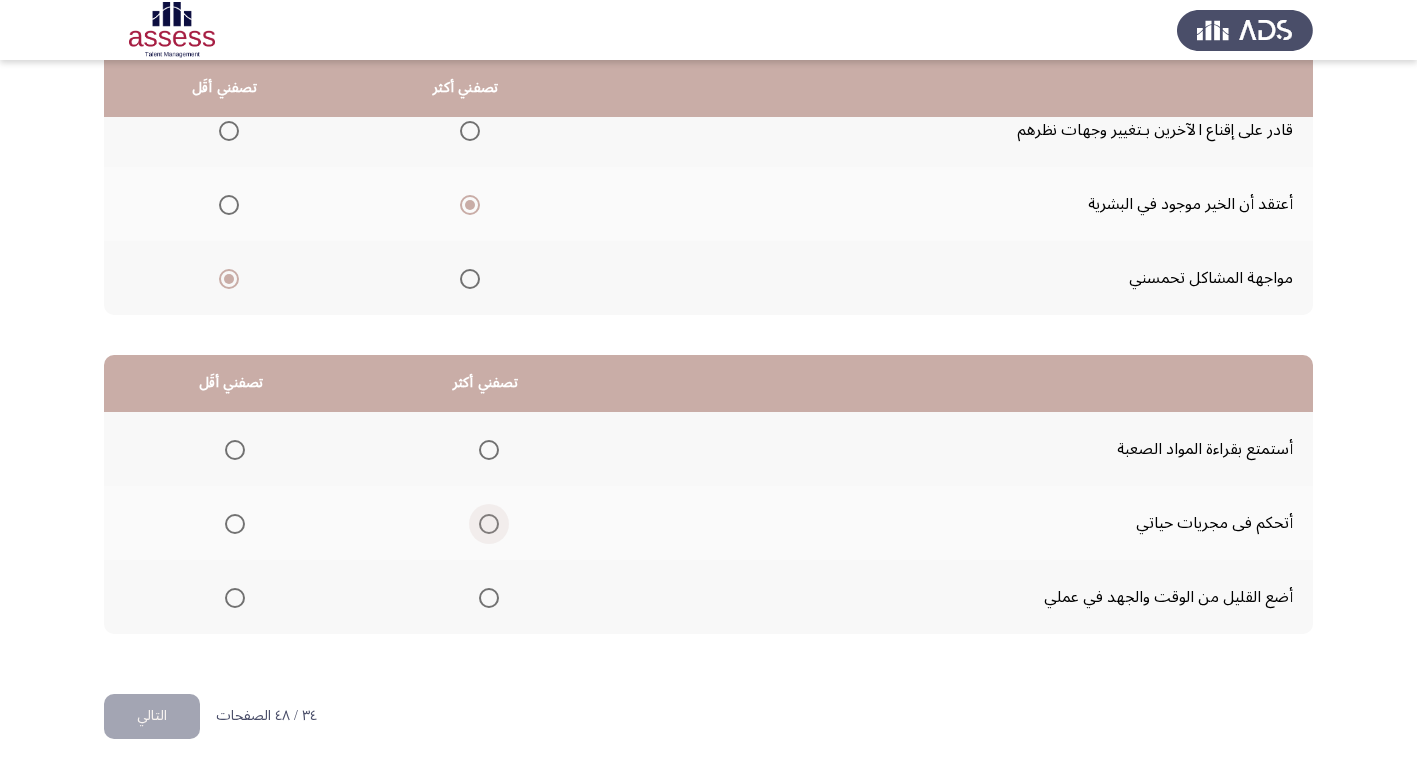 click at bounding box center [489, 524] 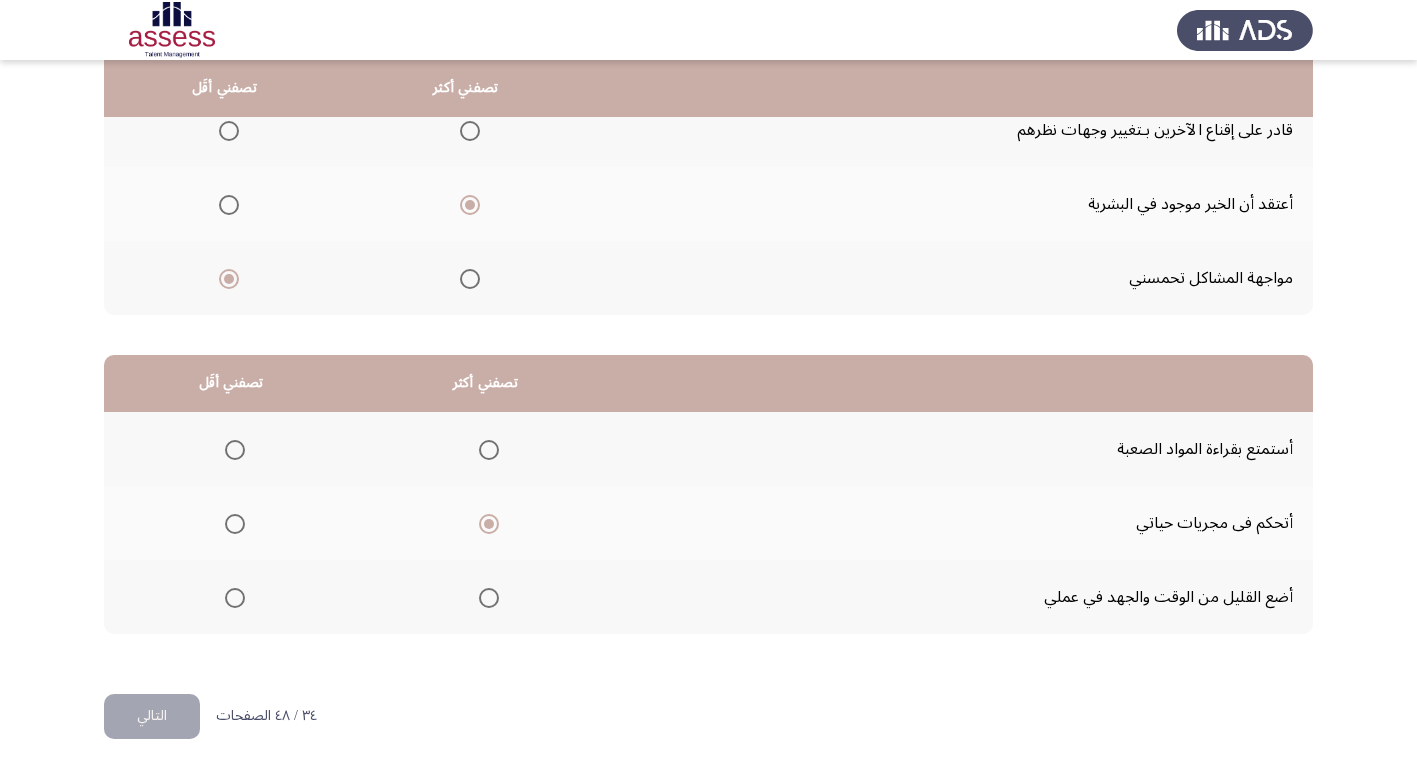 click at bounding box center [235, 598] 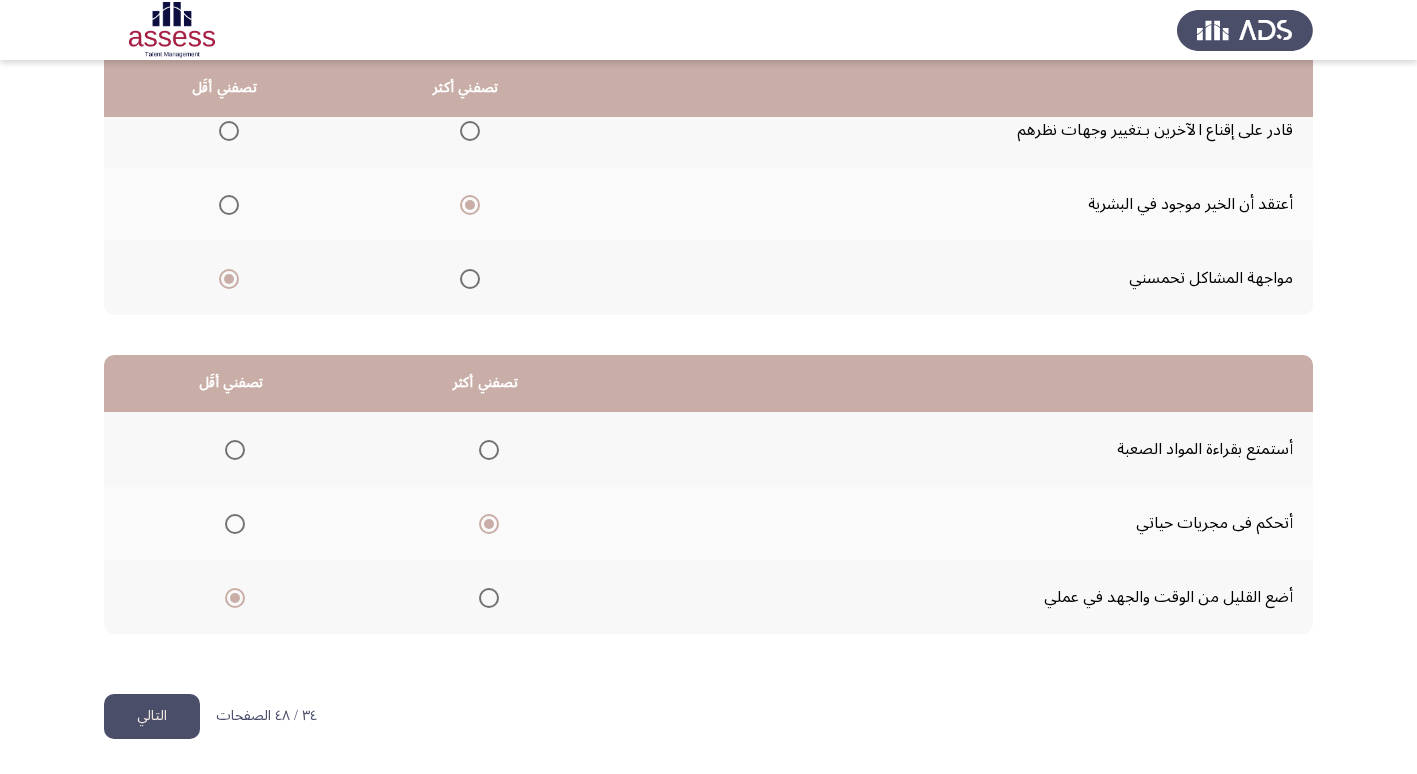 click on "التالي" 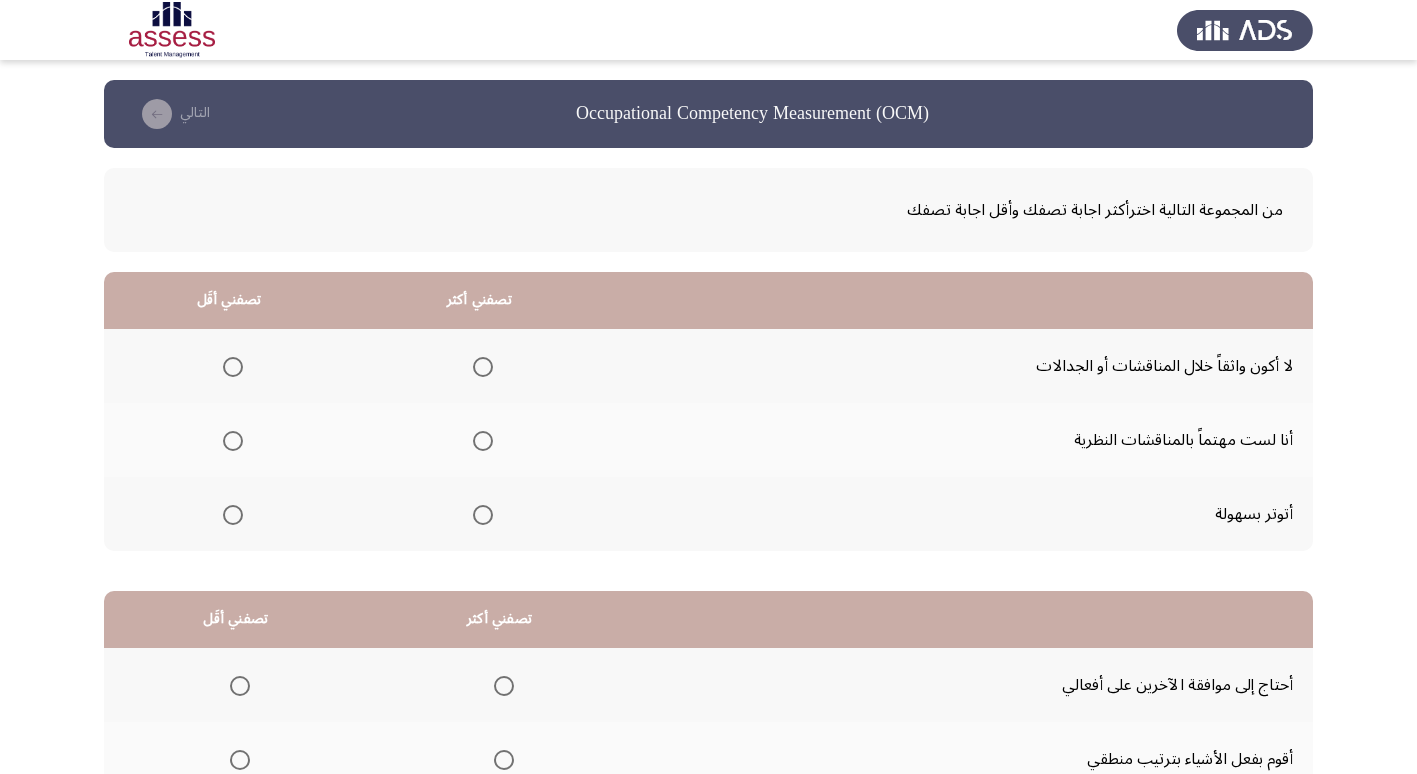 click at bounding box center [483, 367] 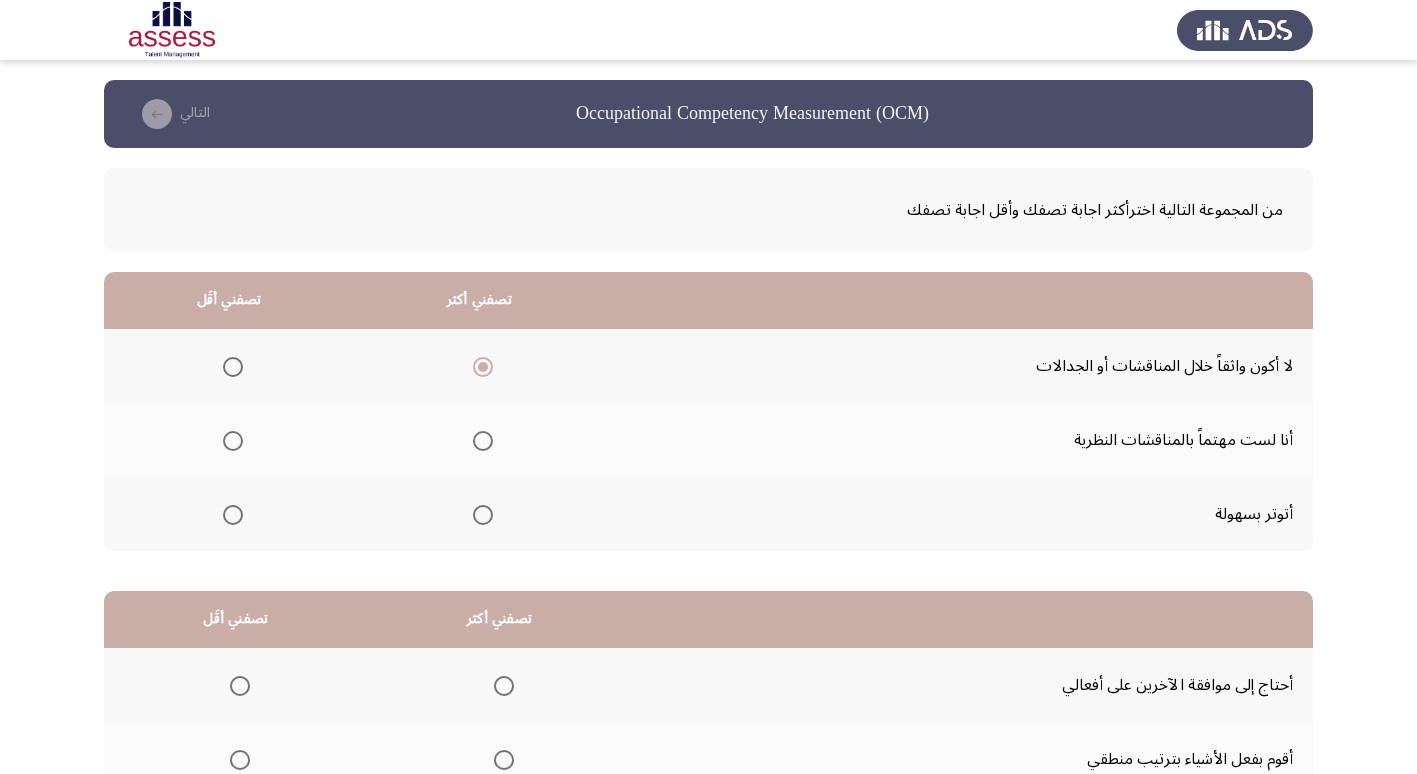 click at bounding box center [233, 515] 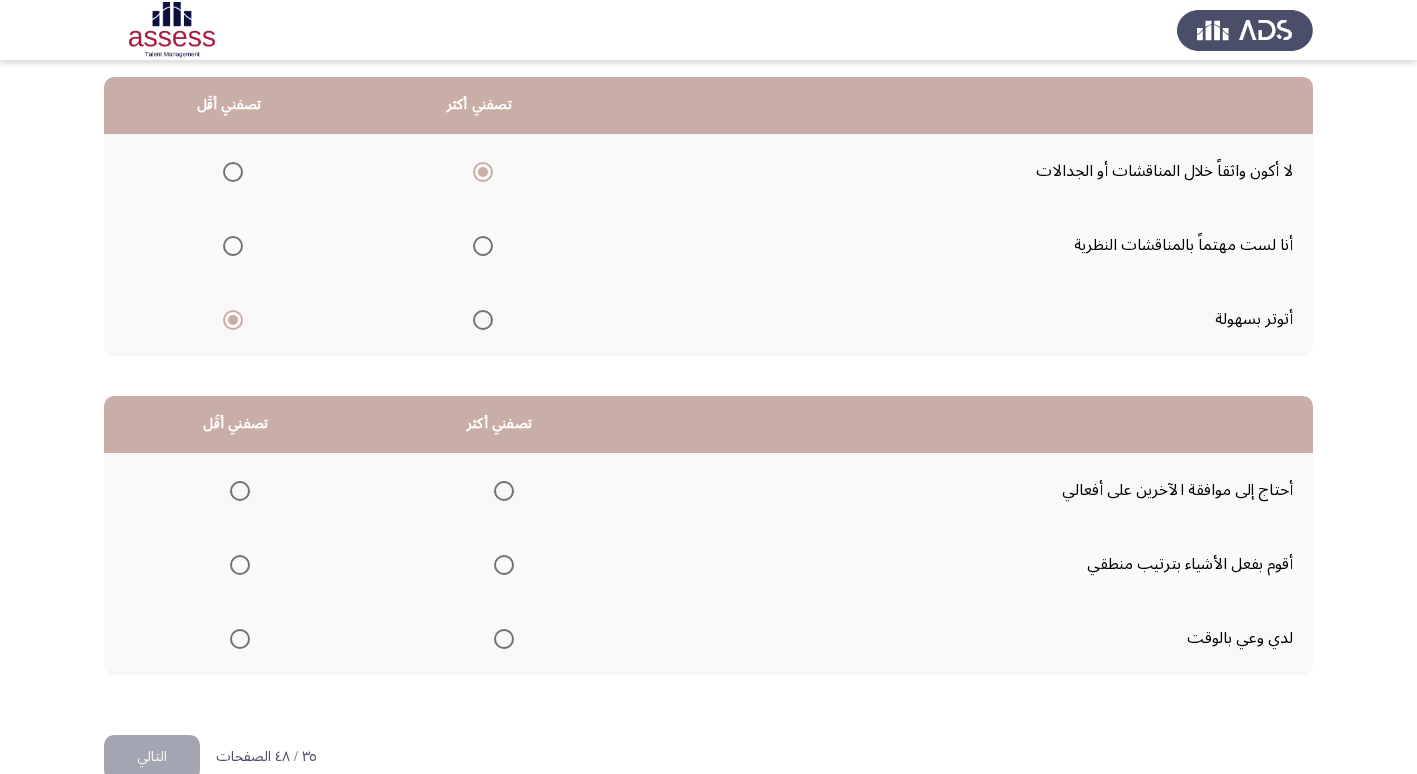 scroll, scrollTop: 236, scrollLeft: 0, axis: vertical 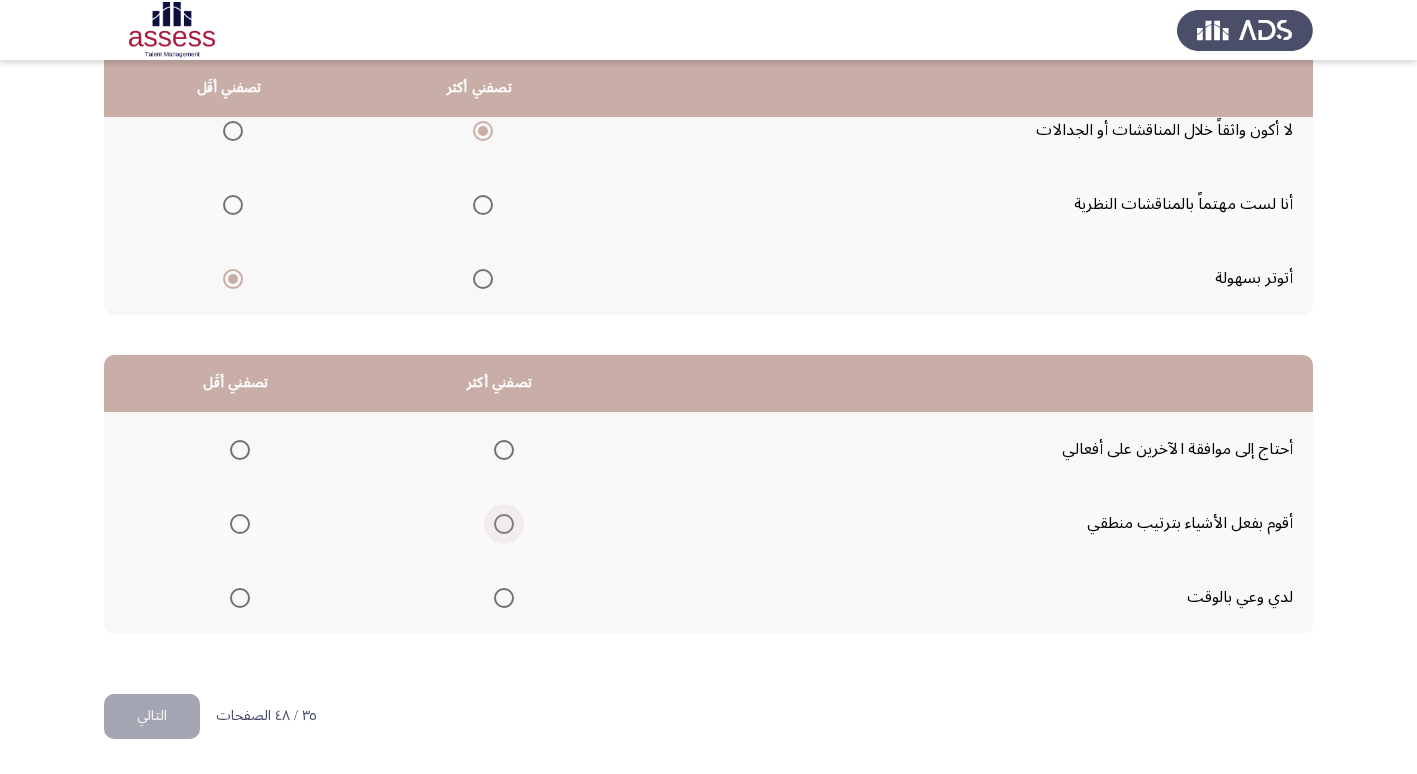 click at bounding box center [504, 524] 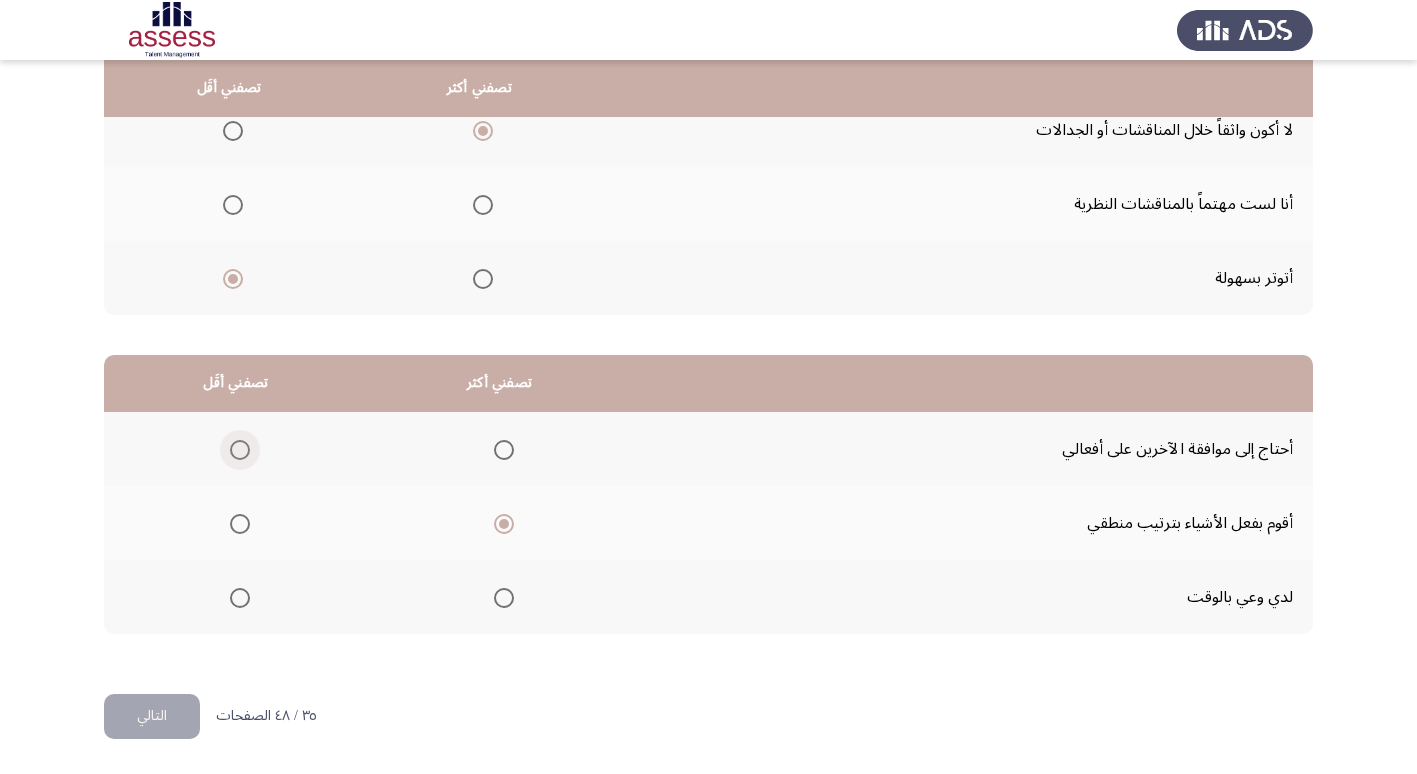 click at bounding box center (240, 450) 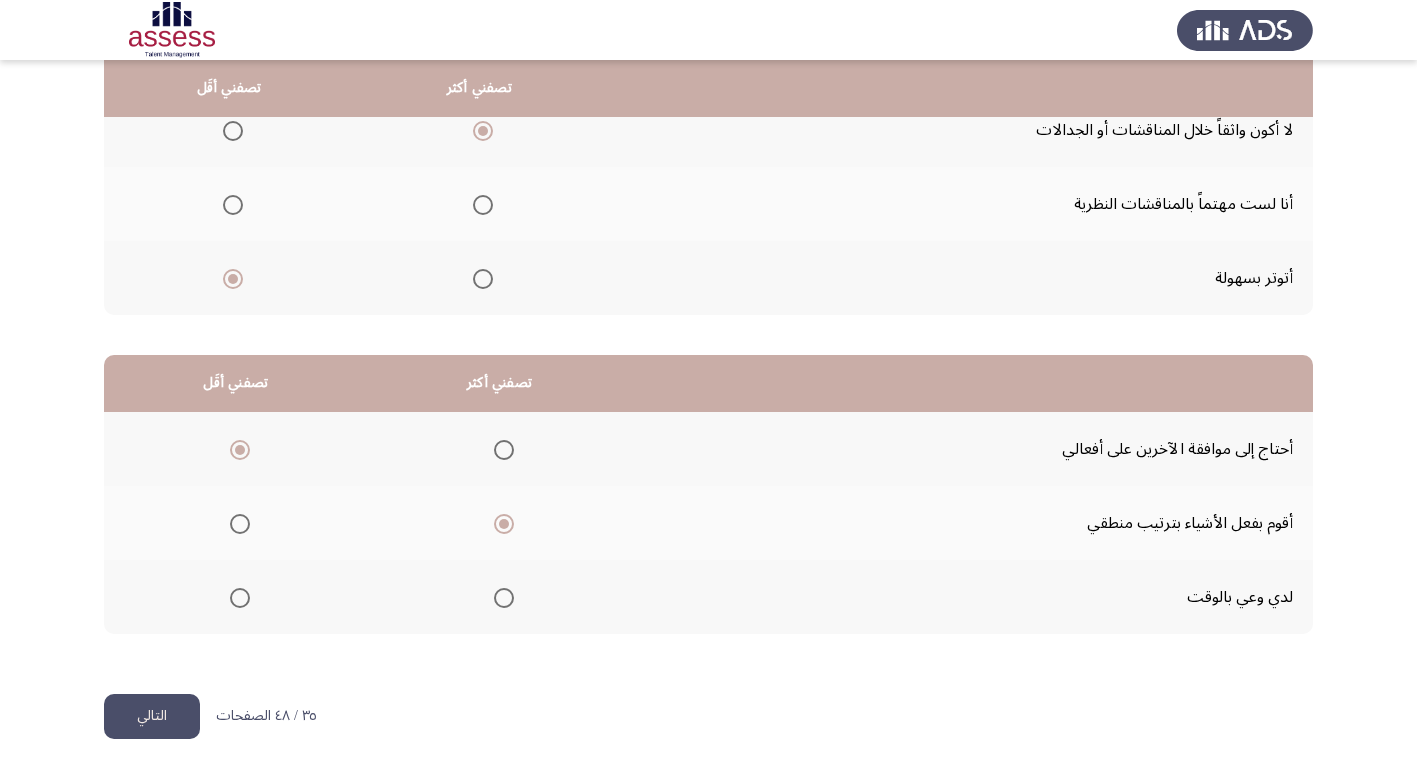 click on "التالي" 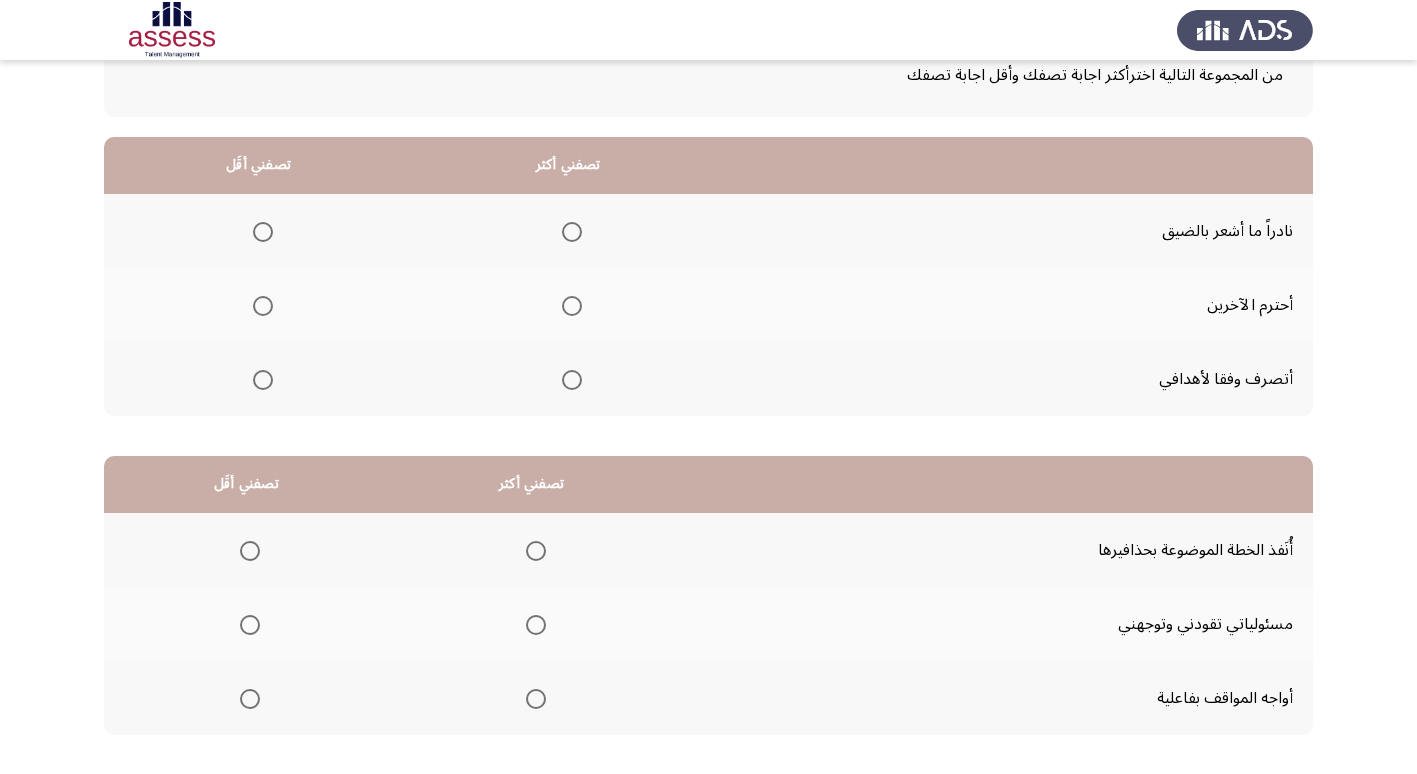 scroll, scrollTop: 100, scrollLeft: 0, axis: vertical 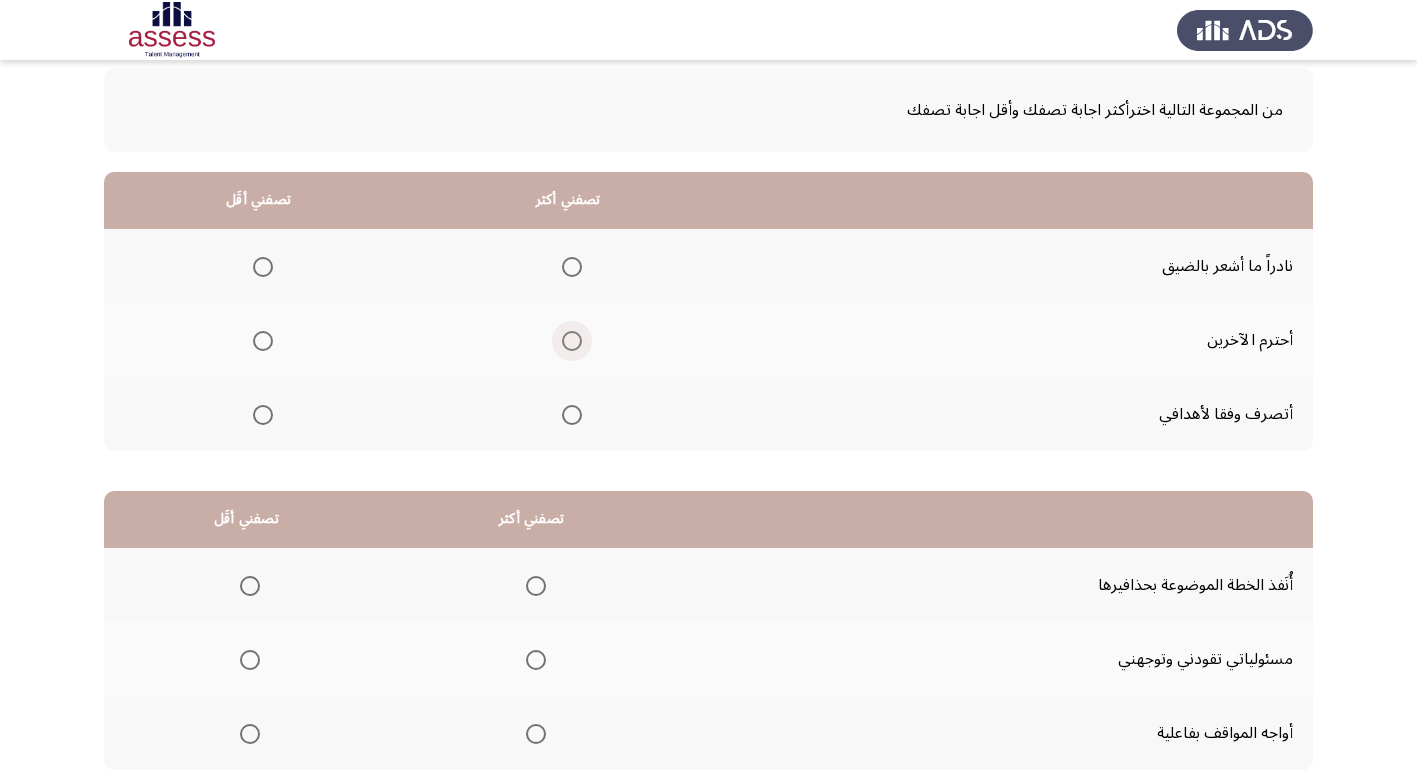 click at bounding box center (572, 341) 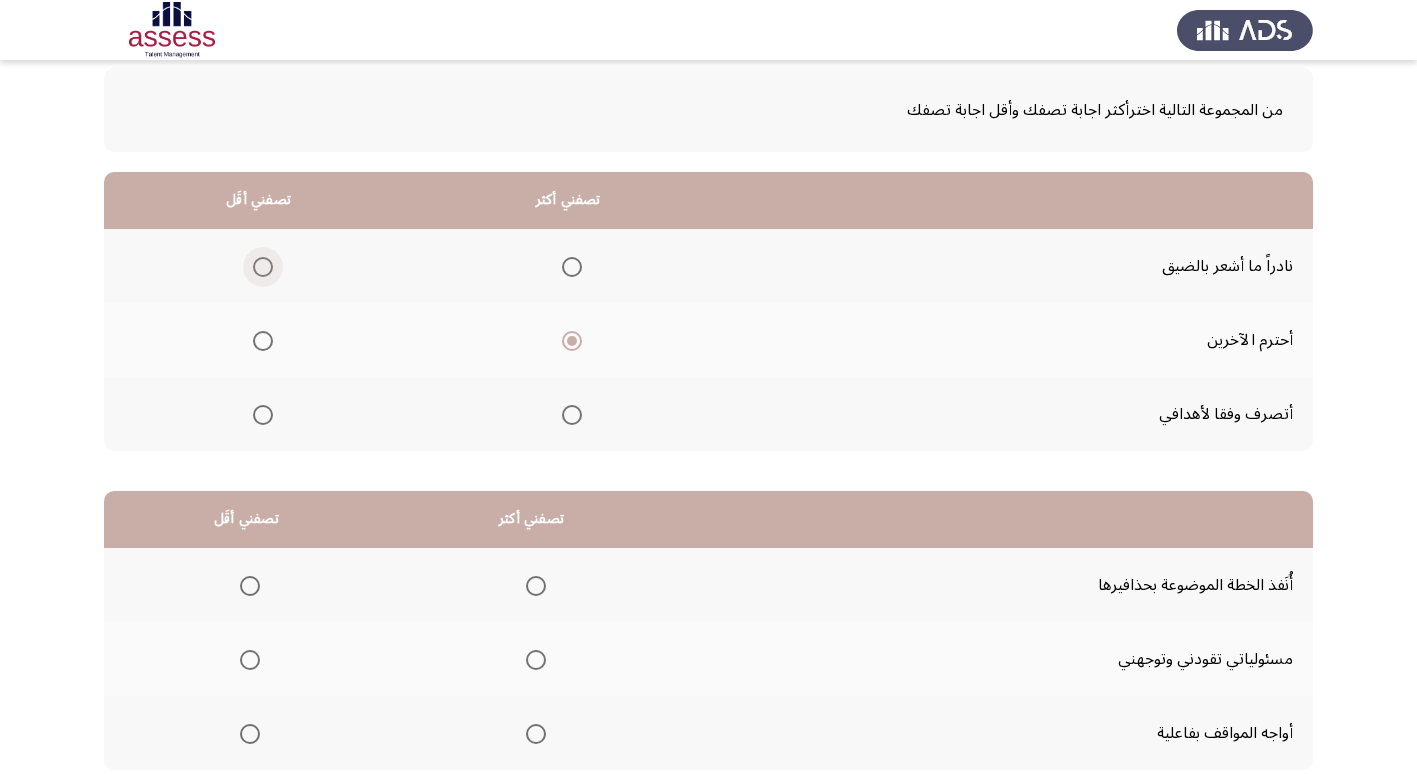 click at bounding box center [263, 267] 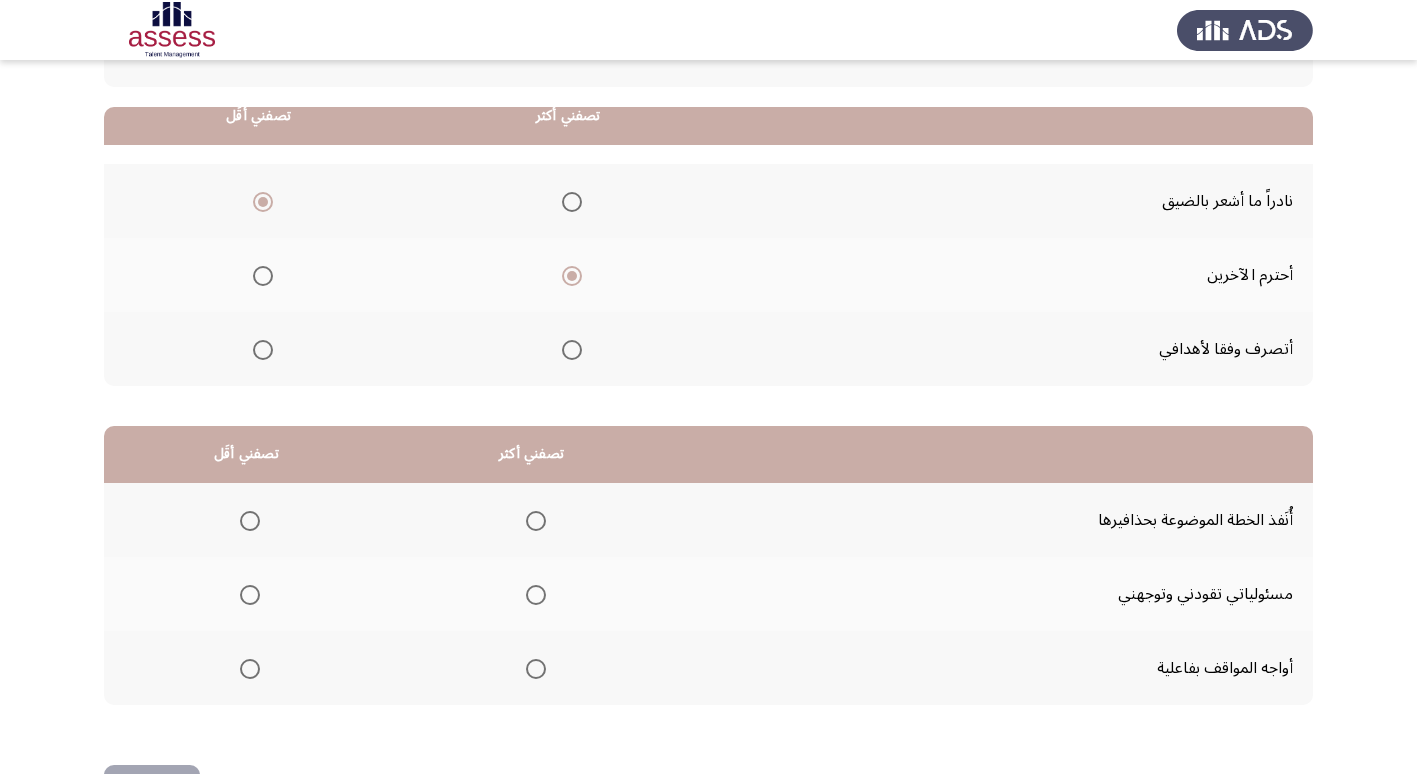 scroll, scrollTop: 236, scrollLeft: 0, axis: vertical 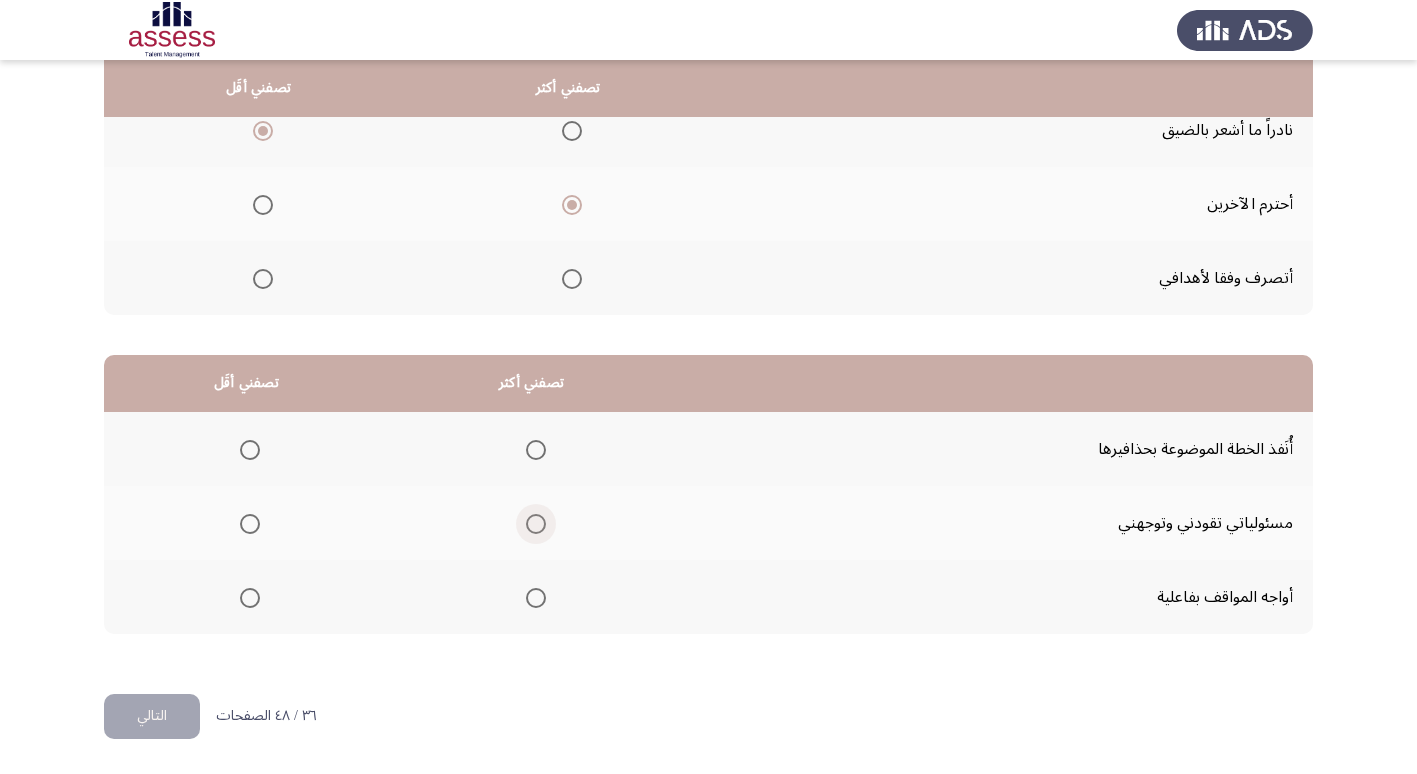 click at bounding box center [536, 524] 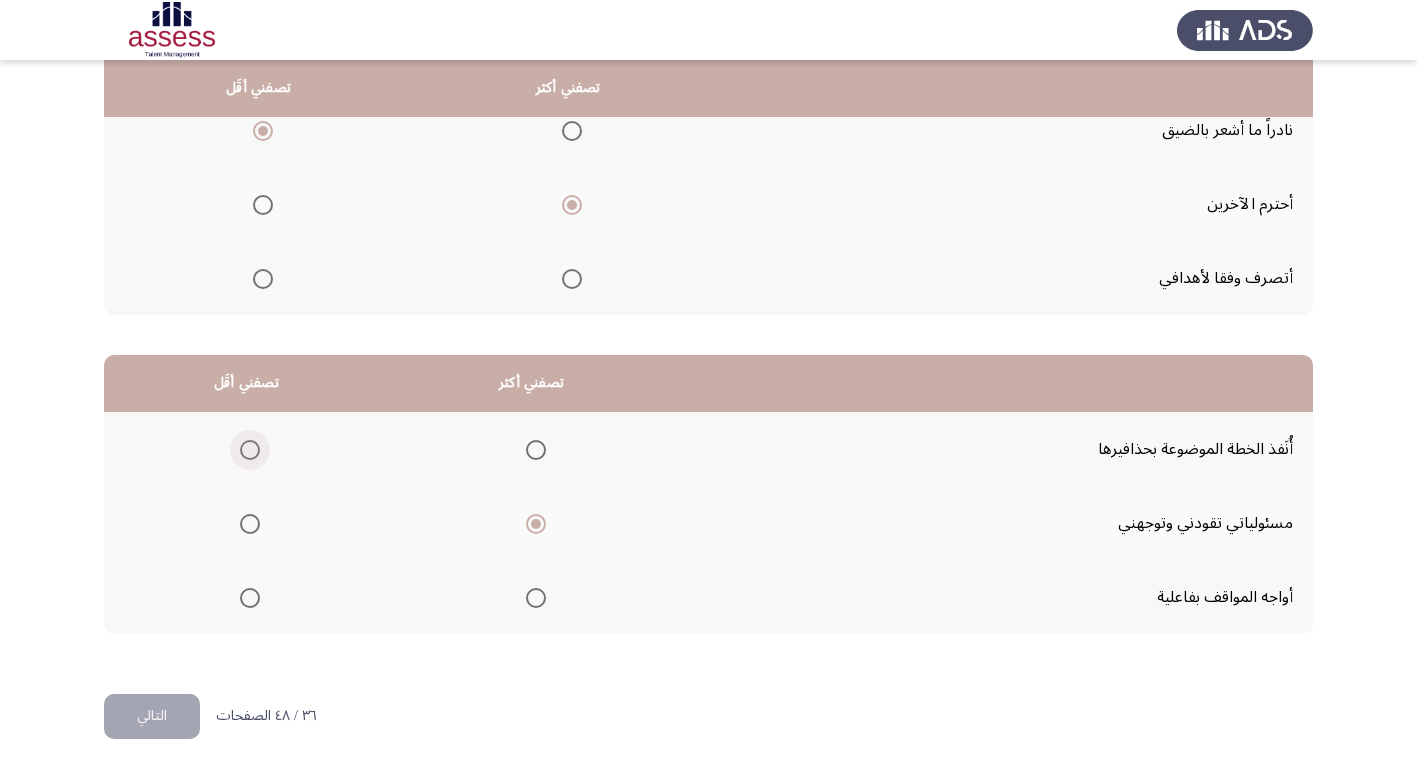 click at bounding box center (250, 450) 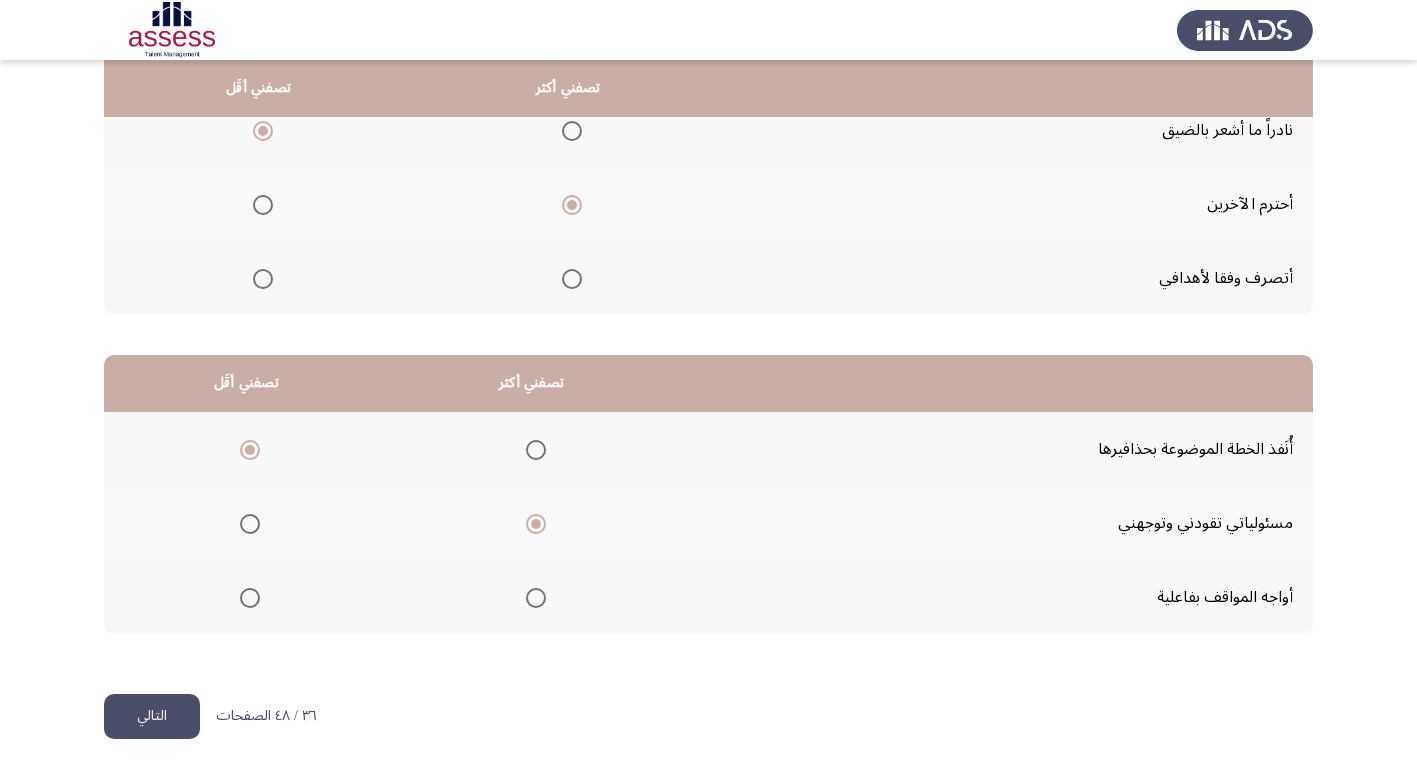 click on "التالي" 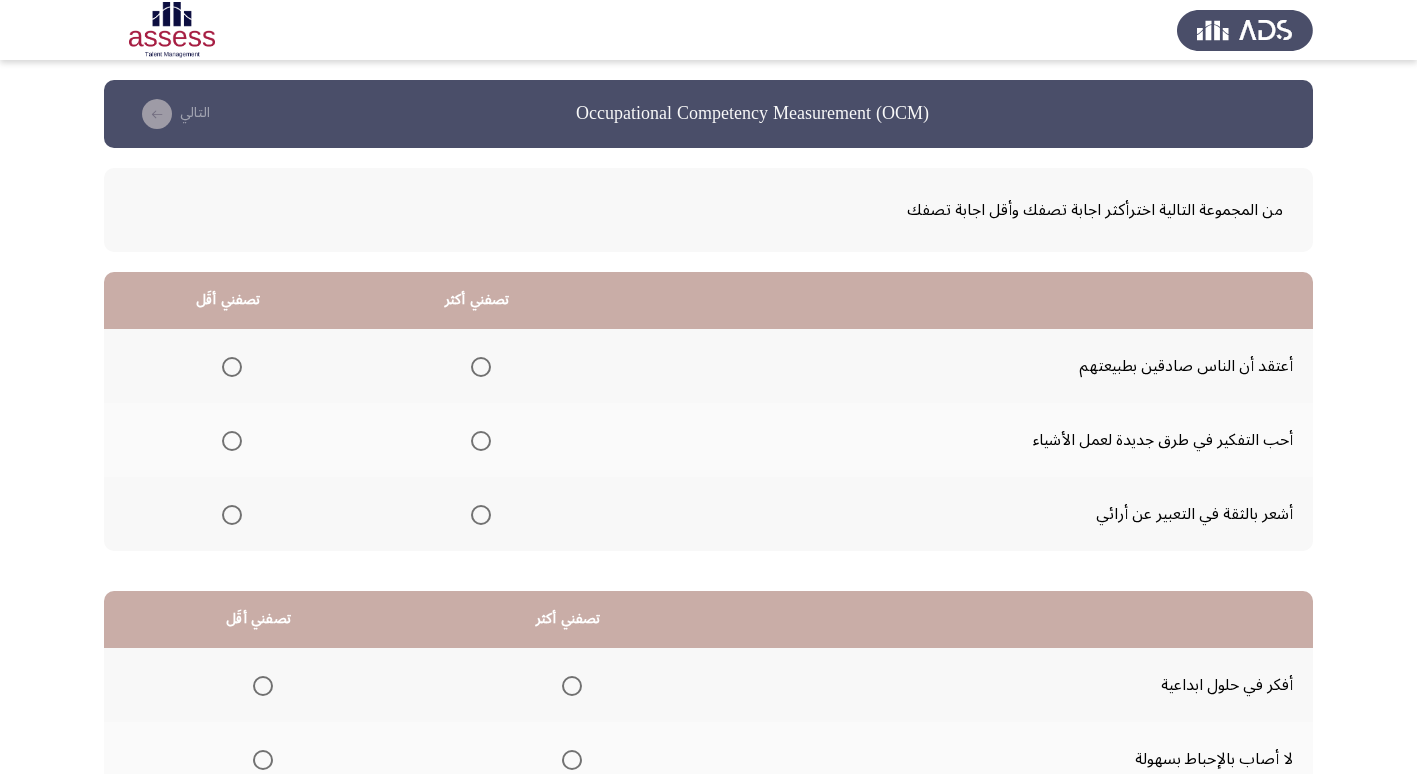 click at bounding box center (481, 441) 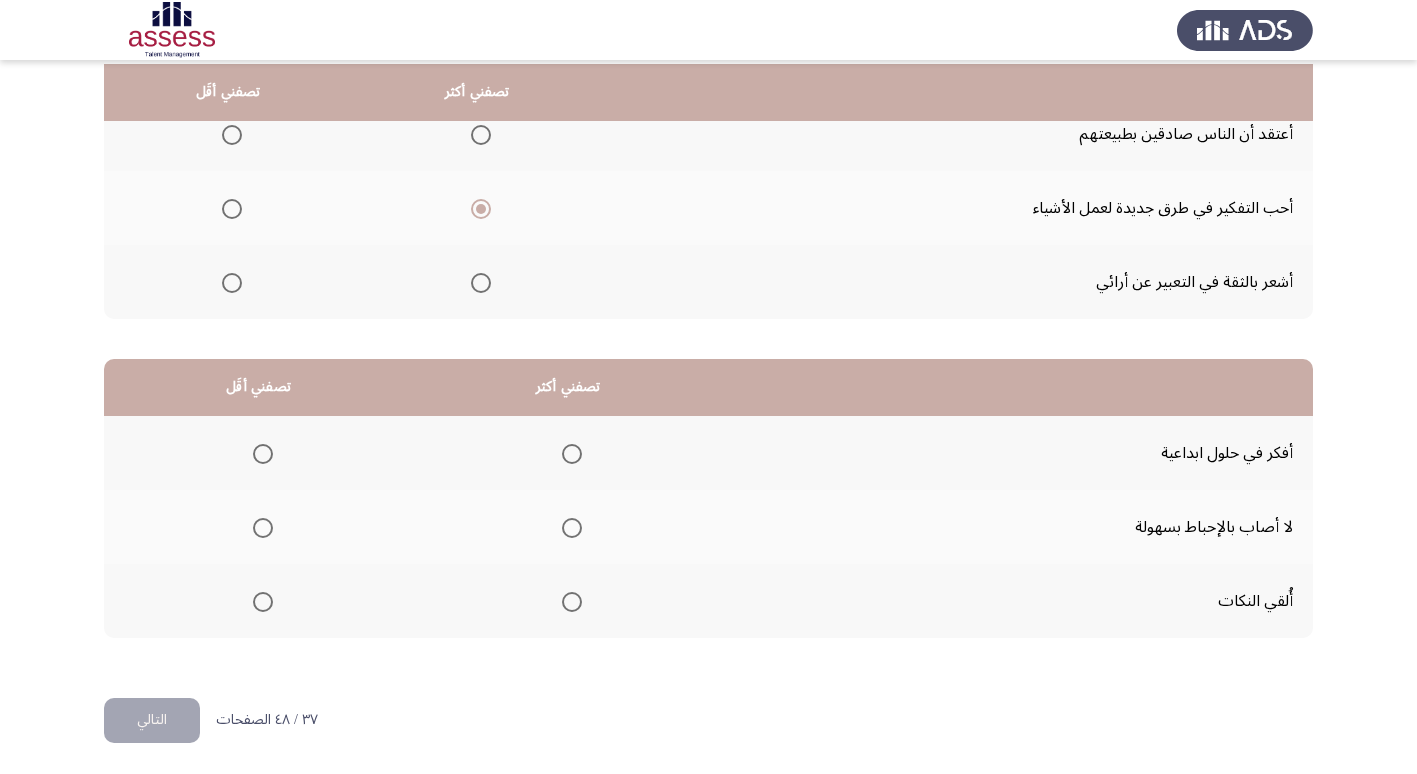 scroll, scrollTop: 236, scrollLeft: 0, axis: vertical 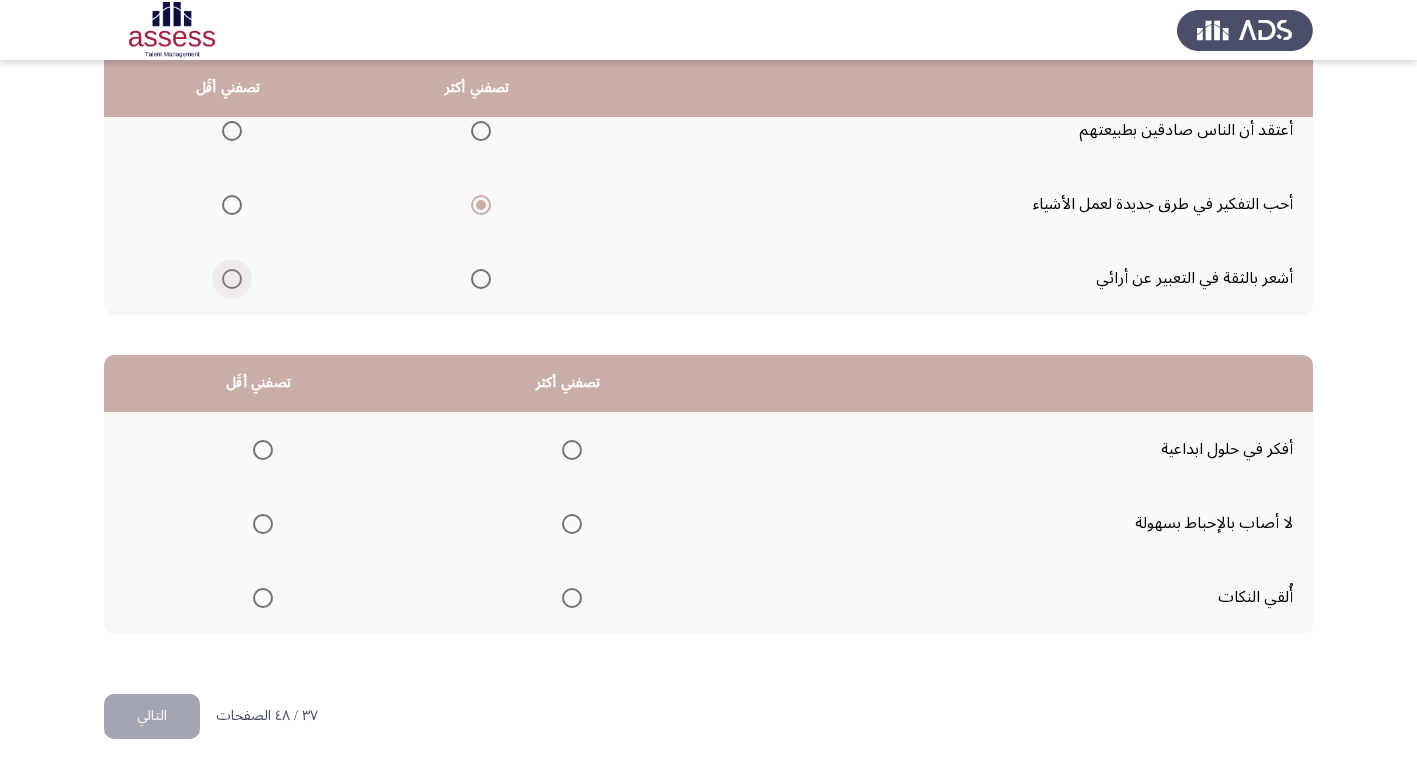 click at bounding box center [232, 279] 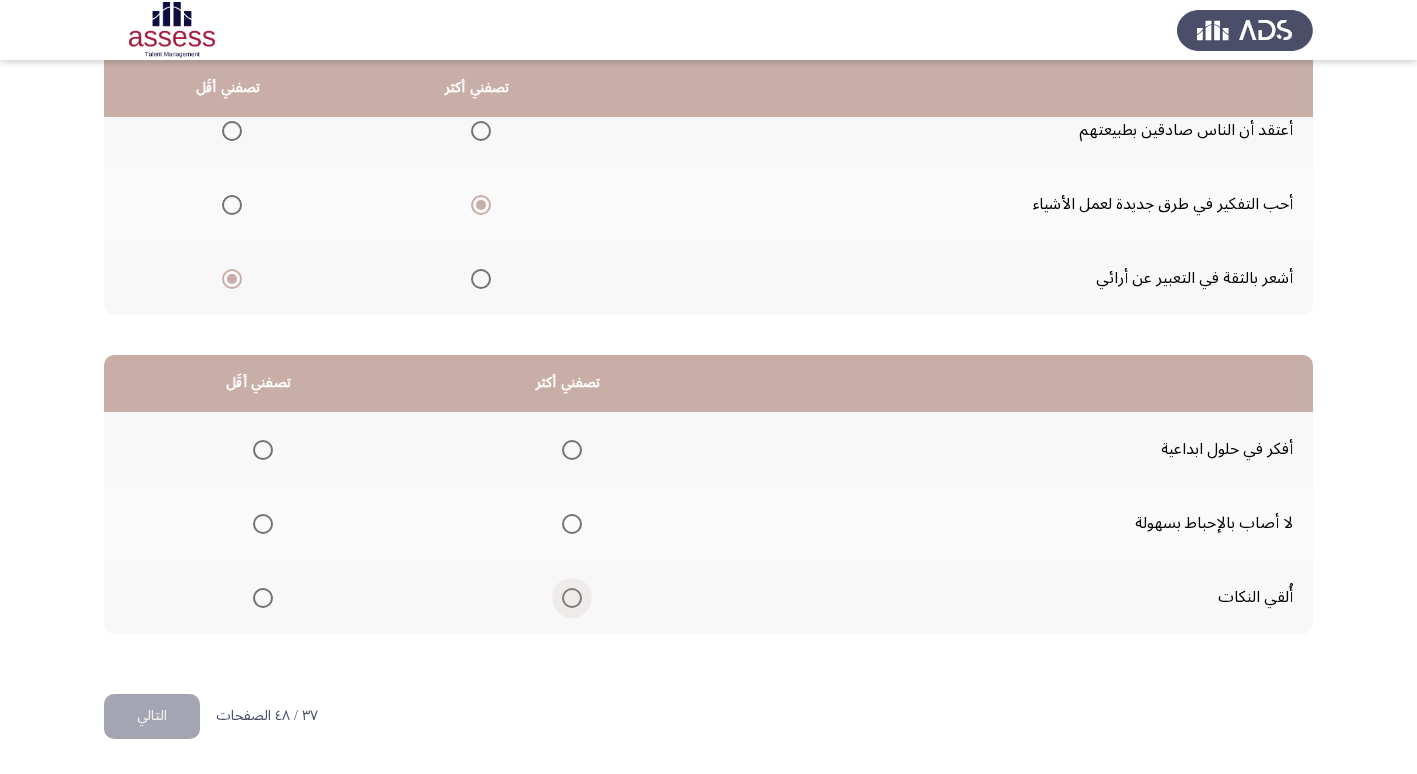 click at bounding box center (572, 598) 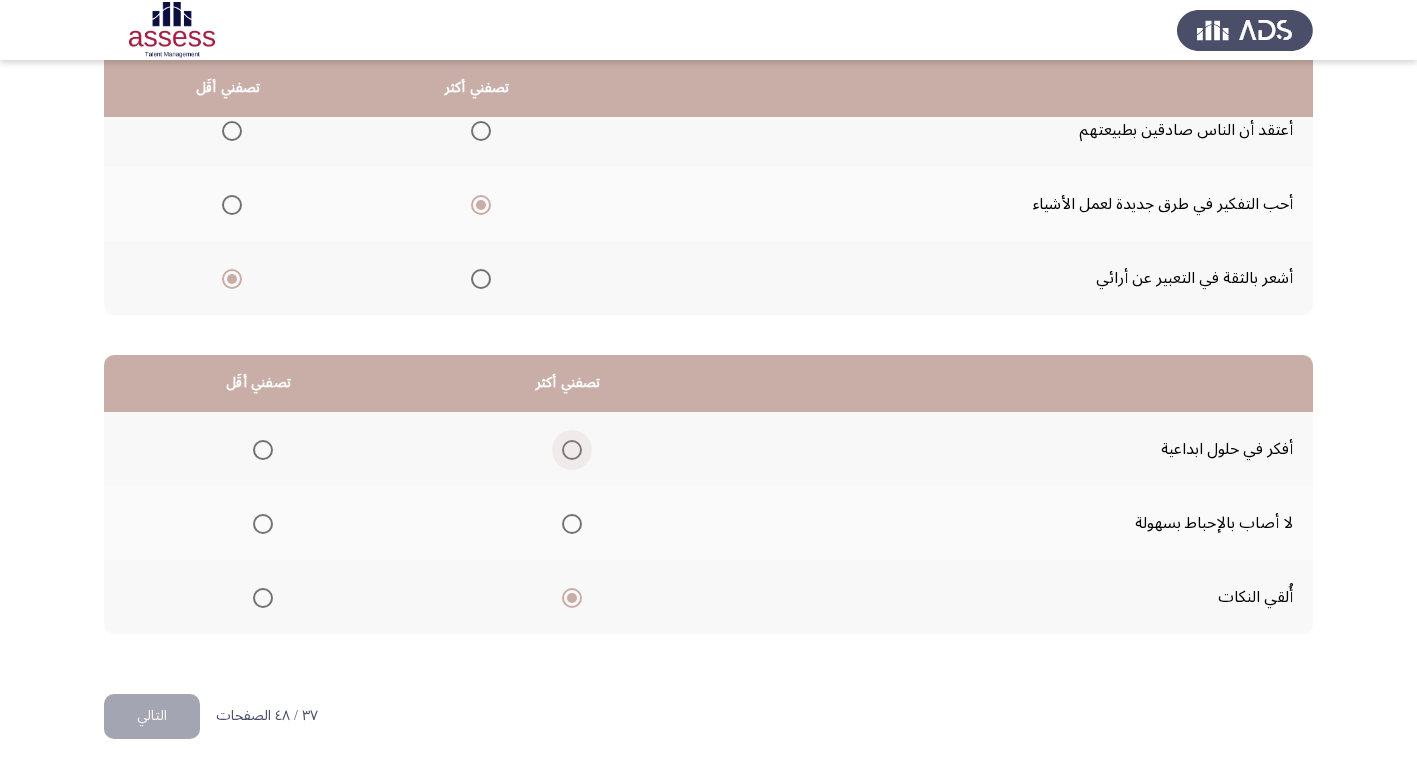 click at bounding box center [572, 450] 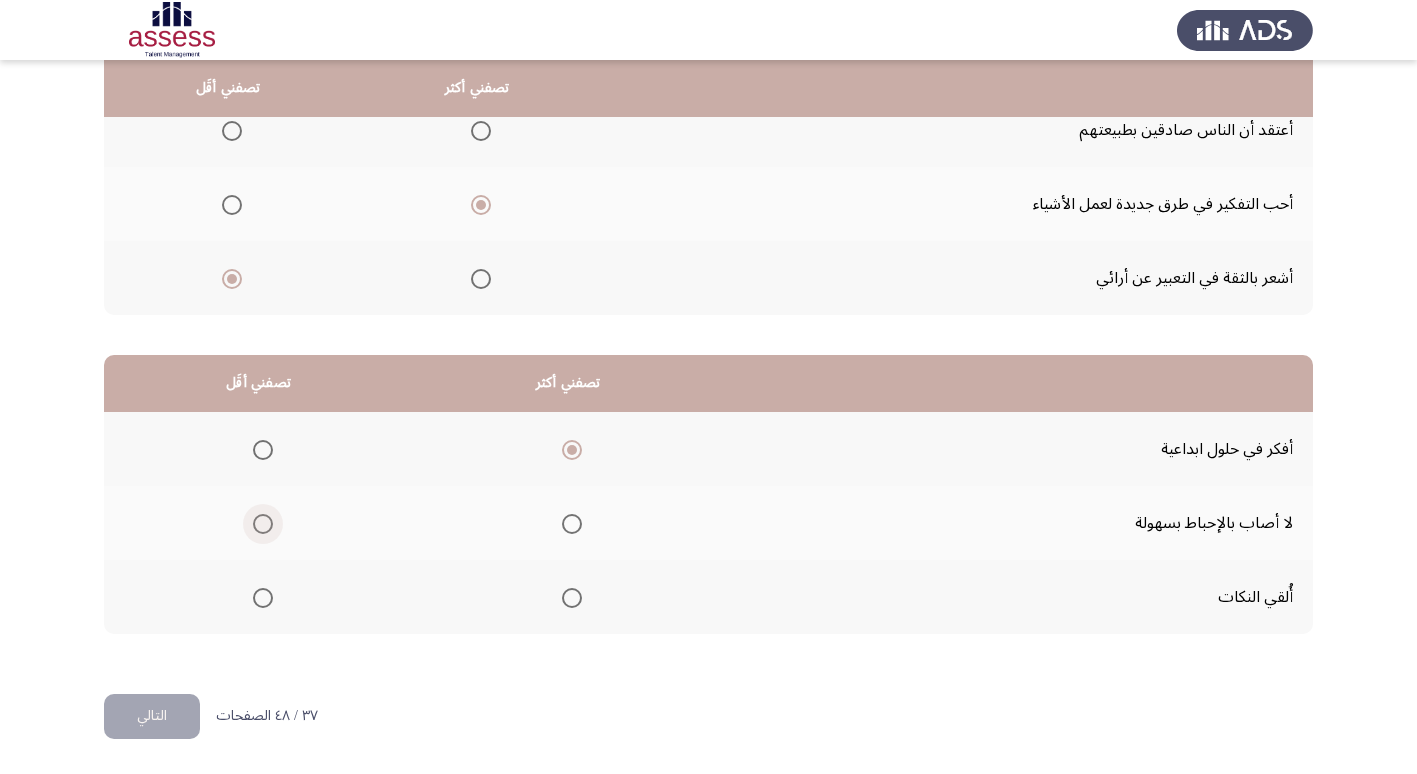 click at bounding box center (263, 524) 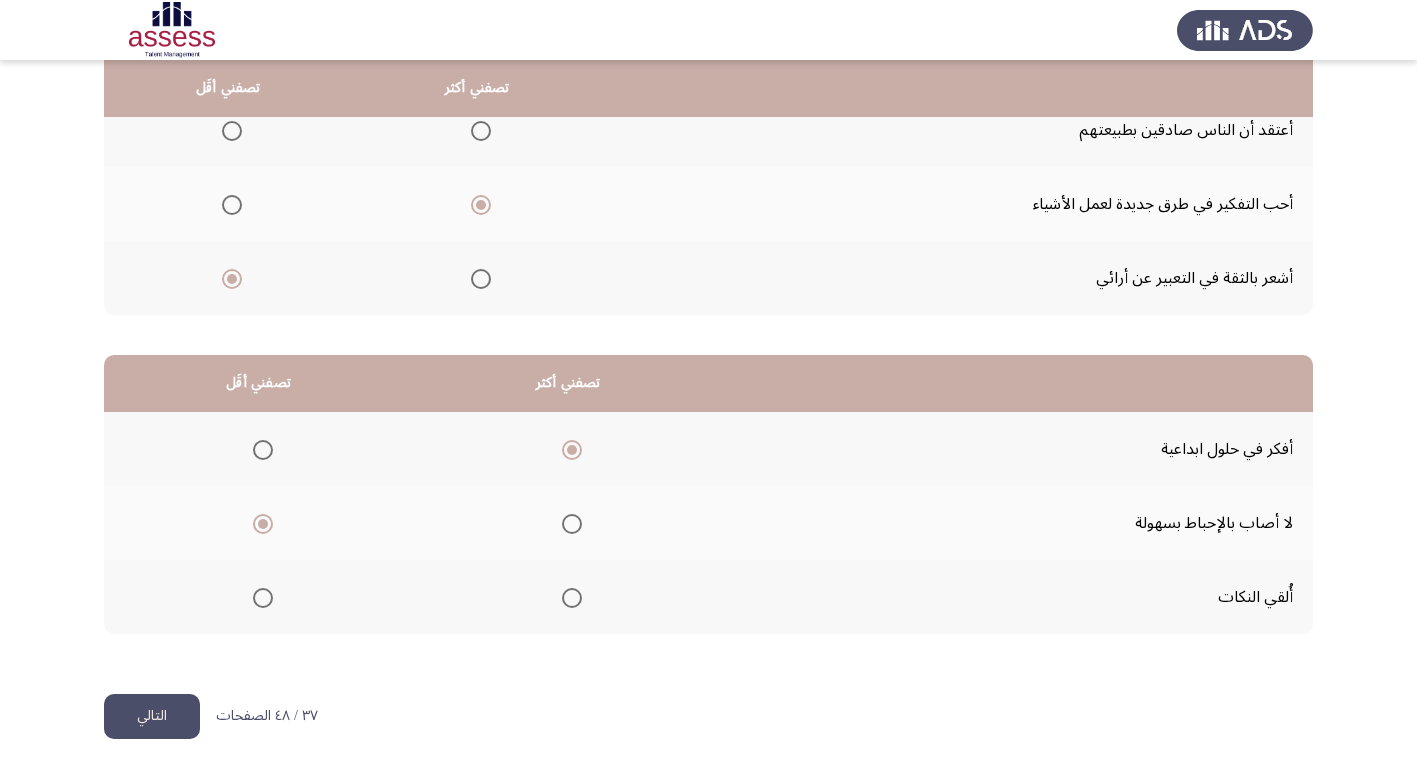 click on "التالي" 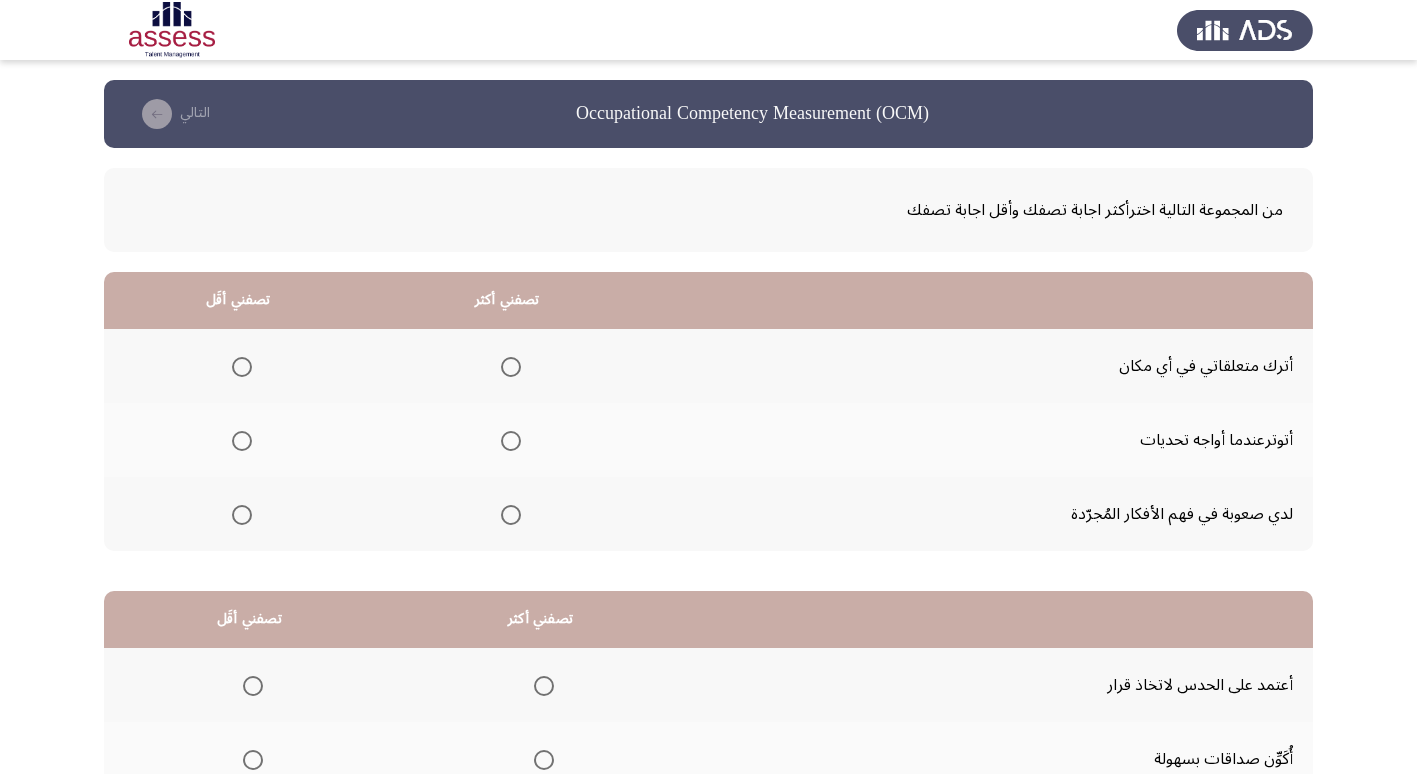 click at bounding box center (511, 441) 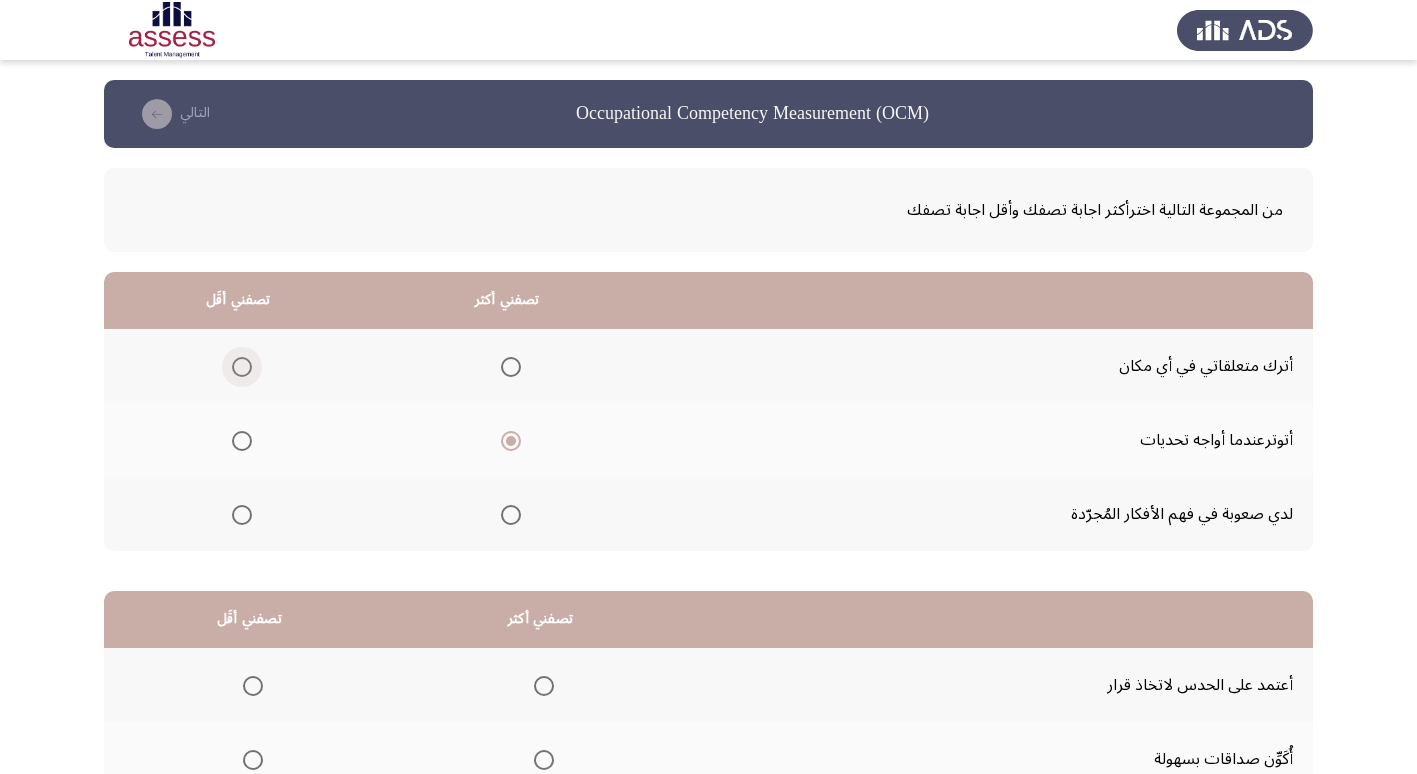 click at bounding box center (242, 367) 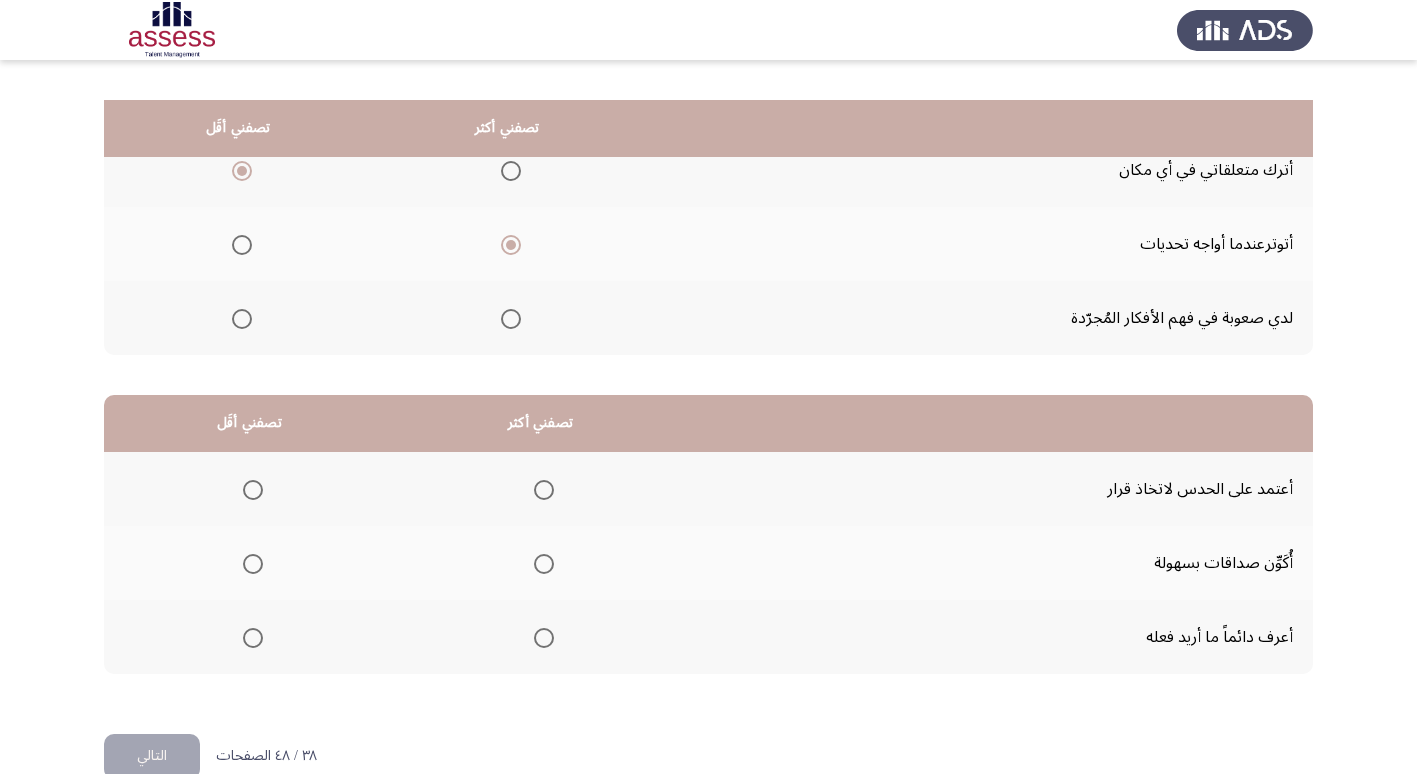 scroll, scrollTop: 236, scrollLeft: 0, axis: vertical 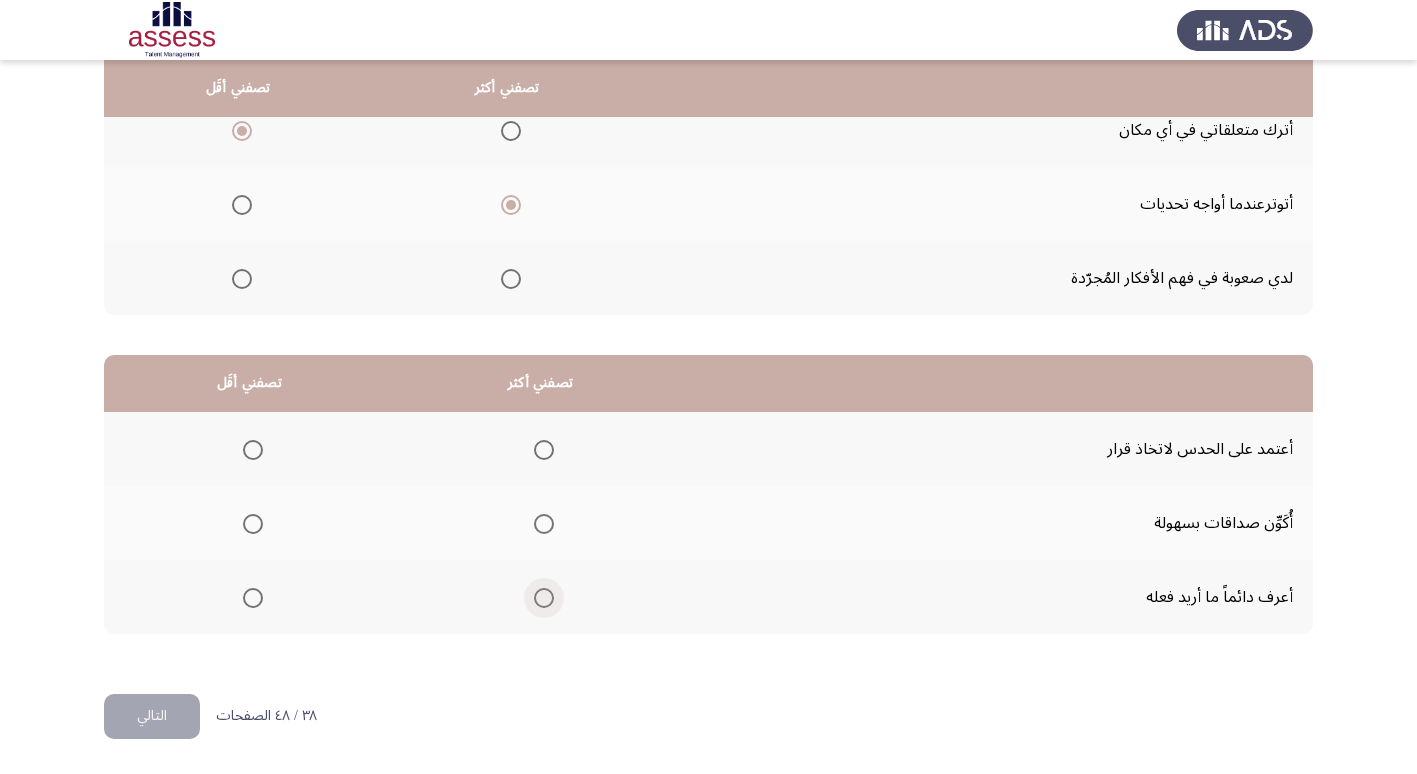 click at bounding box center (544, 598) 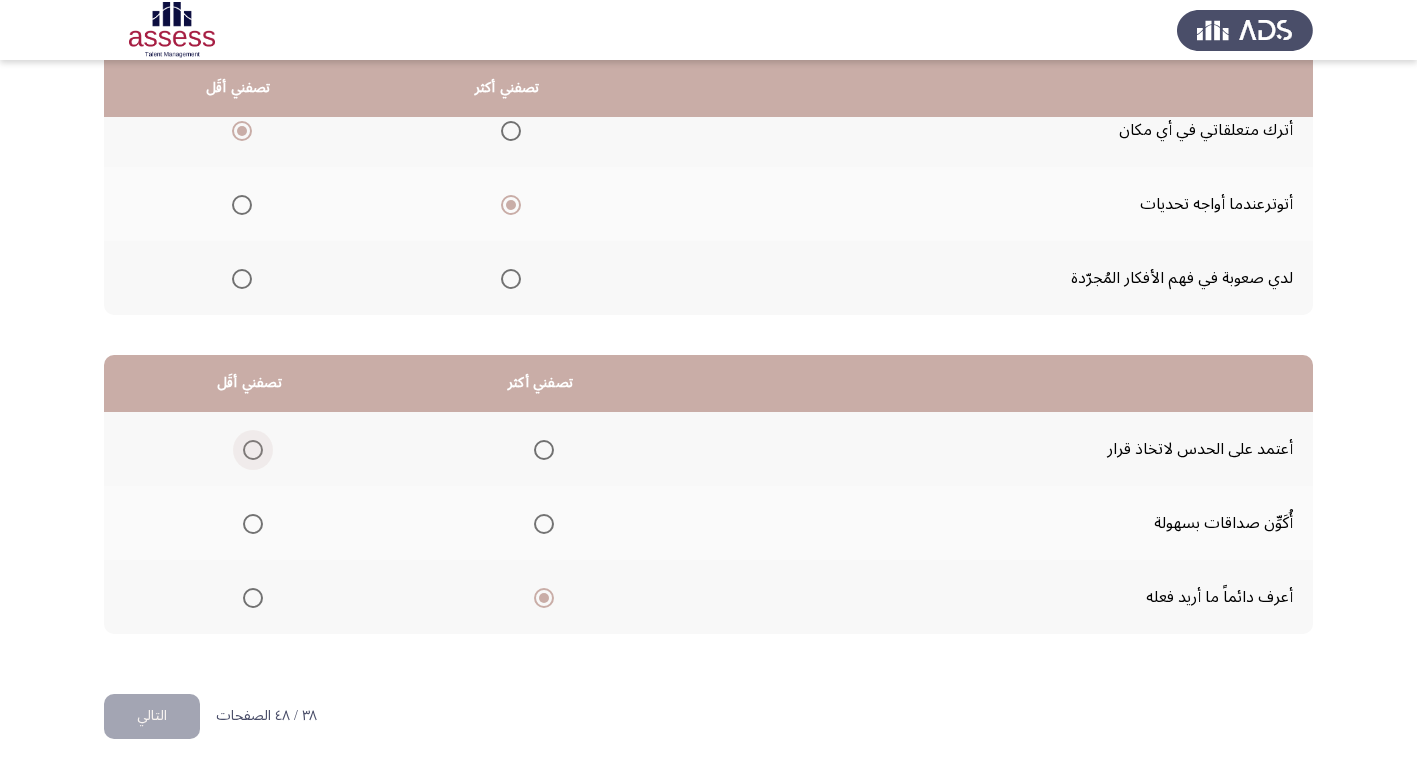 click at bounding box center [253, 450] 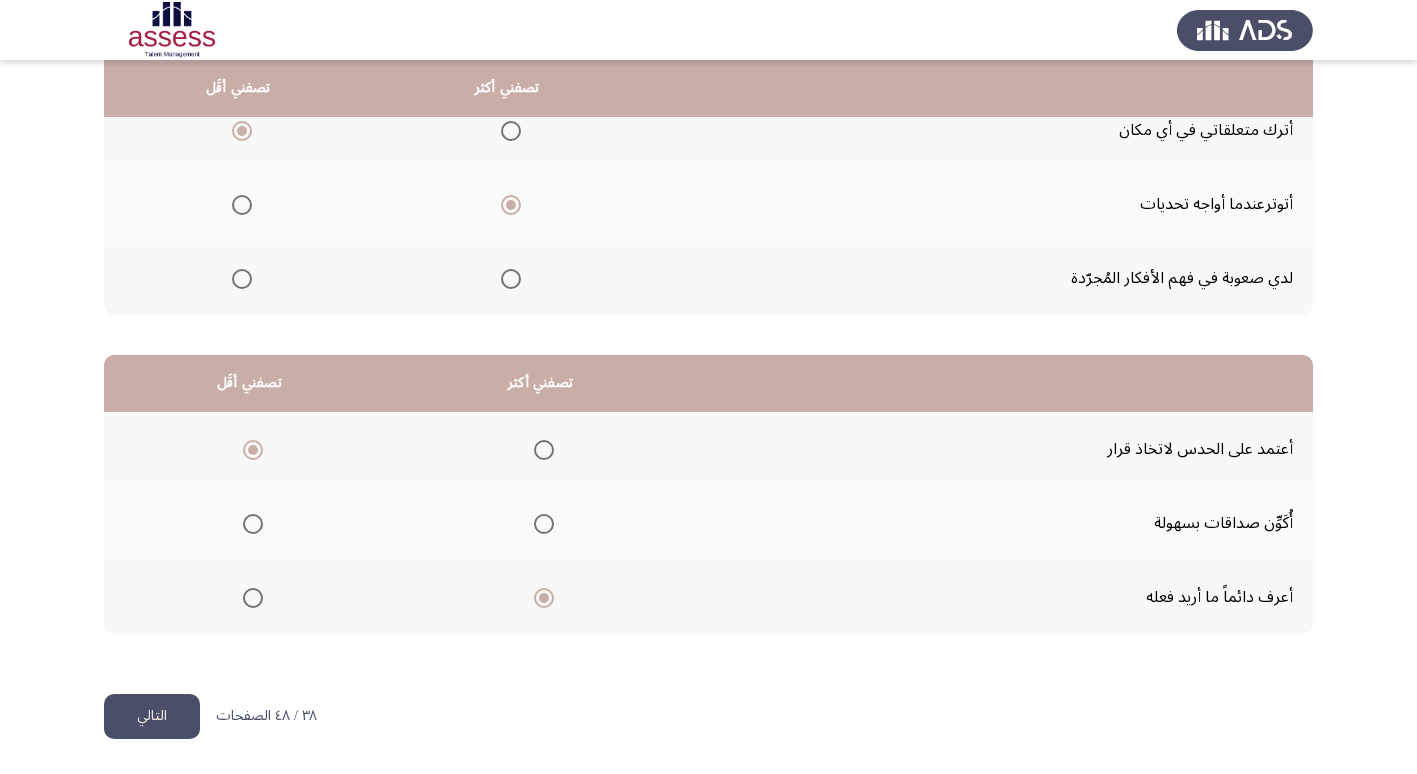 click on "التالي" 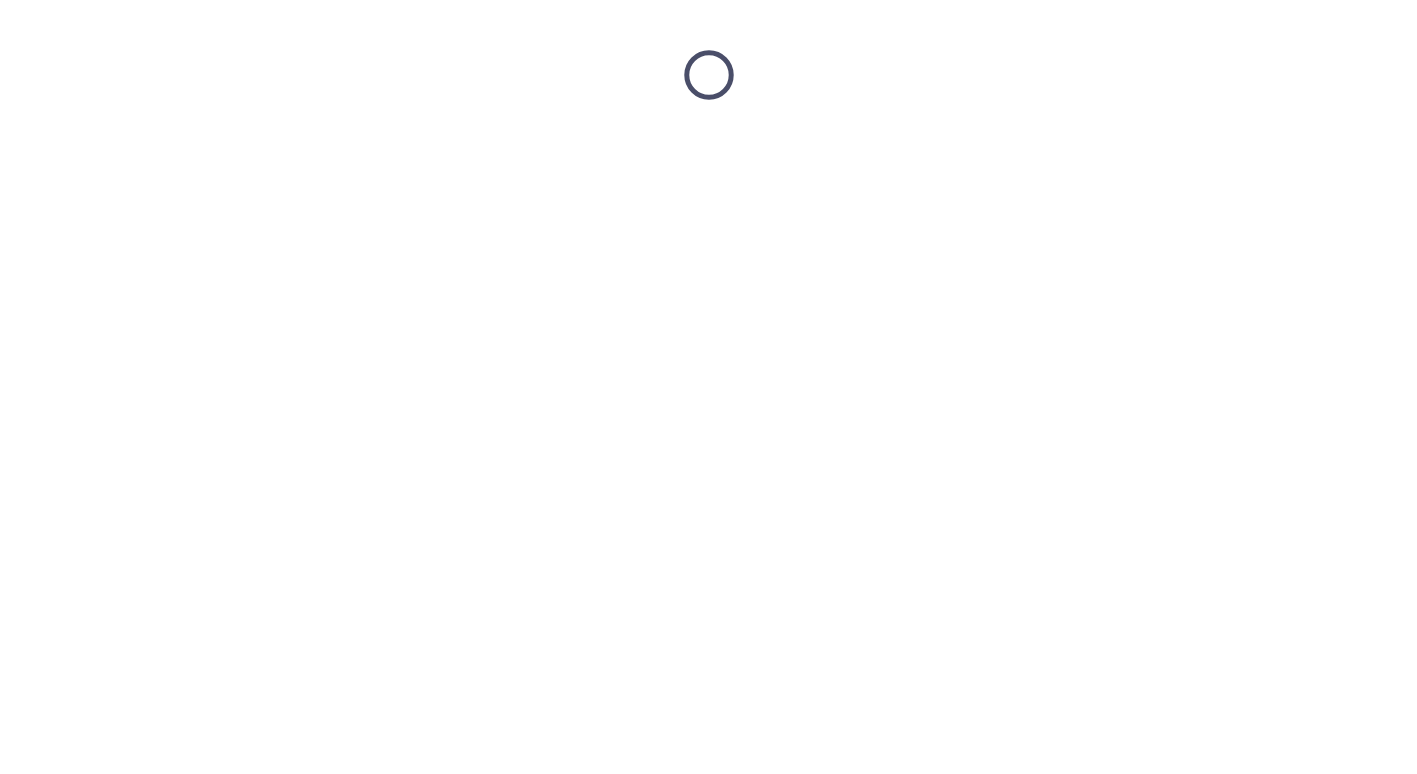 scroll, scrollTop: 0, scrollLeft: 0, axis: both 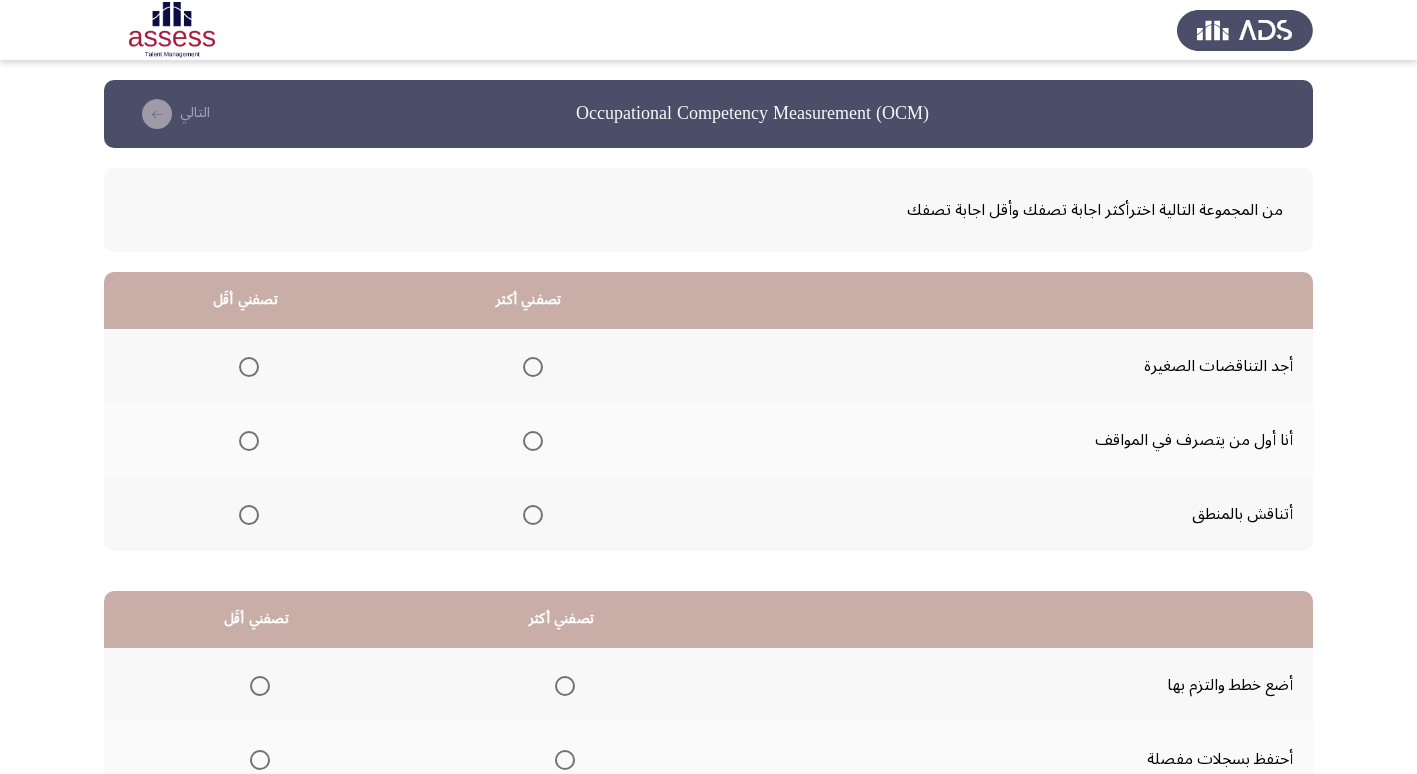 click at bounding box center (533, 441) 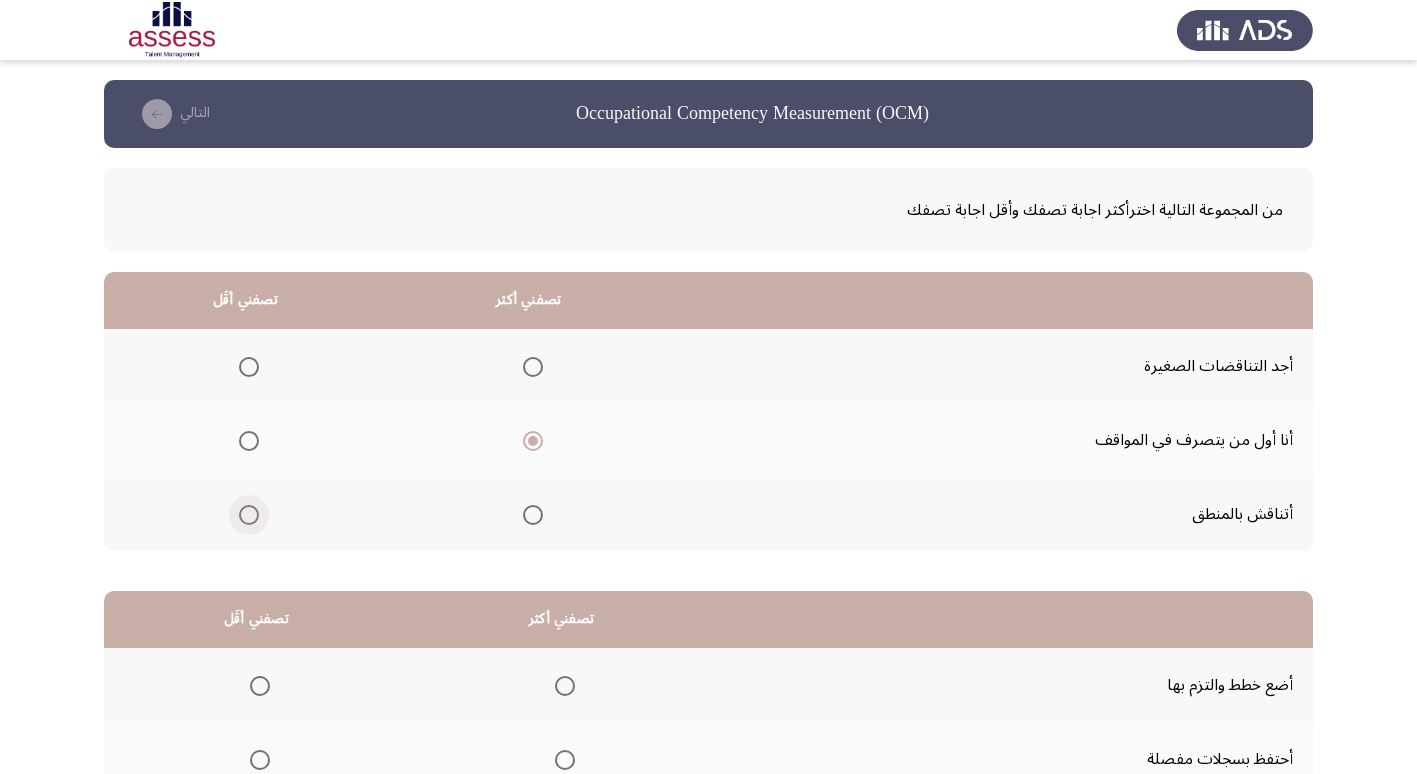 click at bounding box center [249, 515] 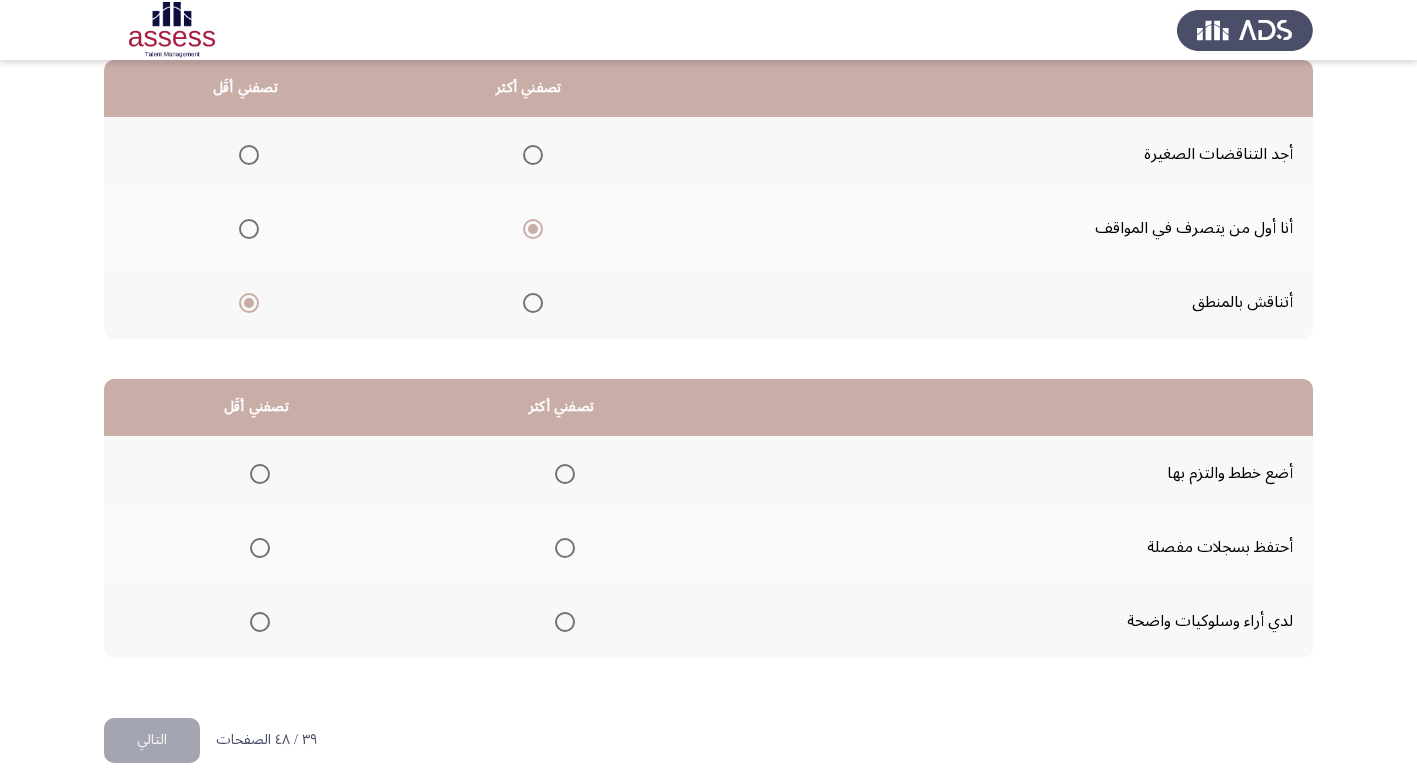 scroll, scrollTop: 236, scrollLeft: 0, axis: vertical 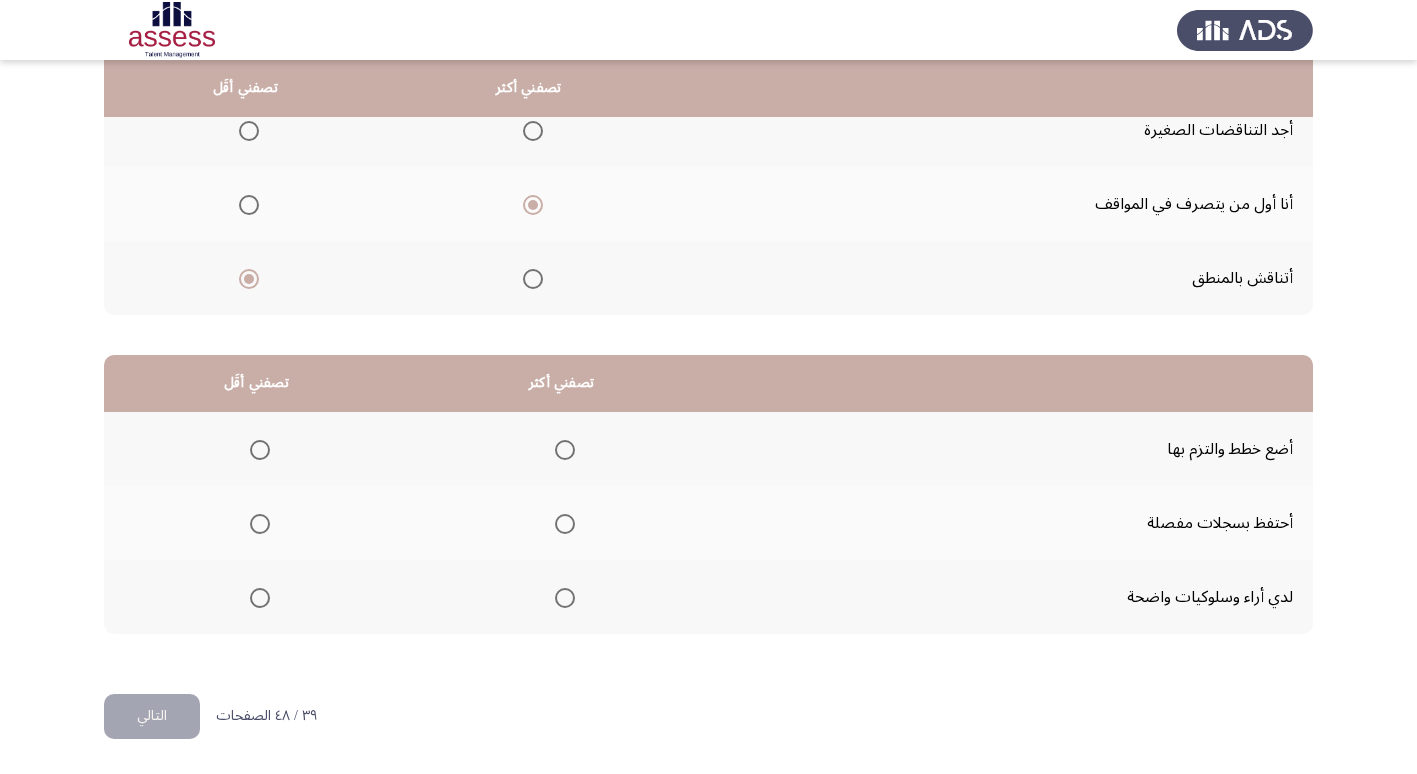 click at bounding box center [565, 524] 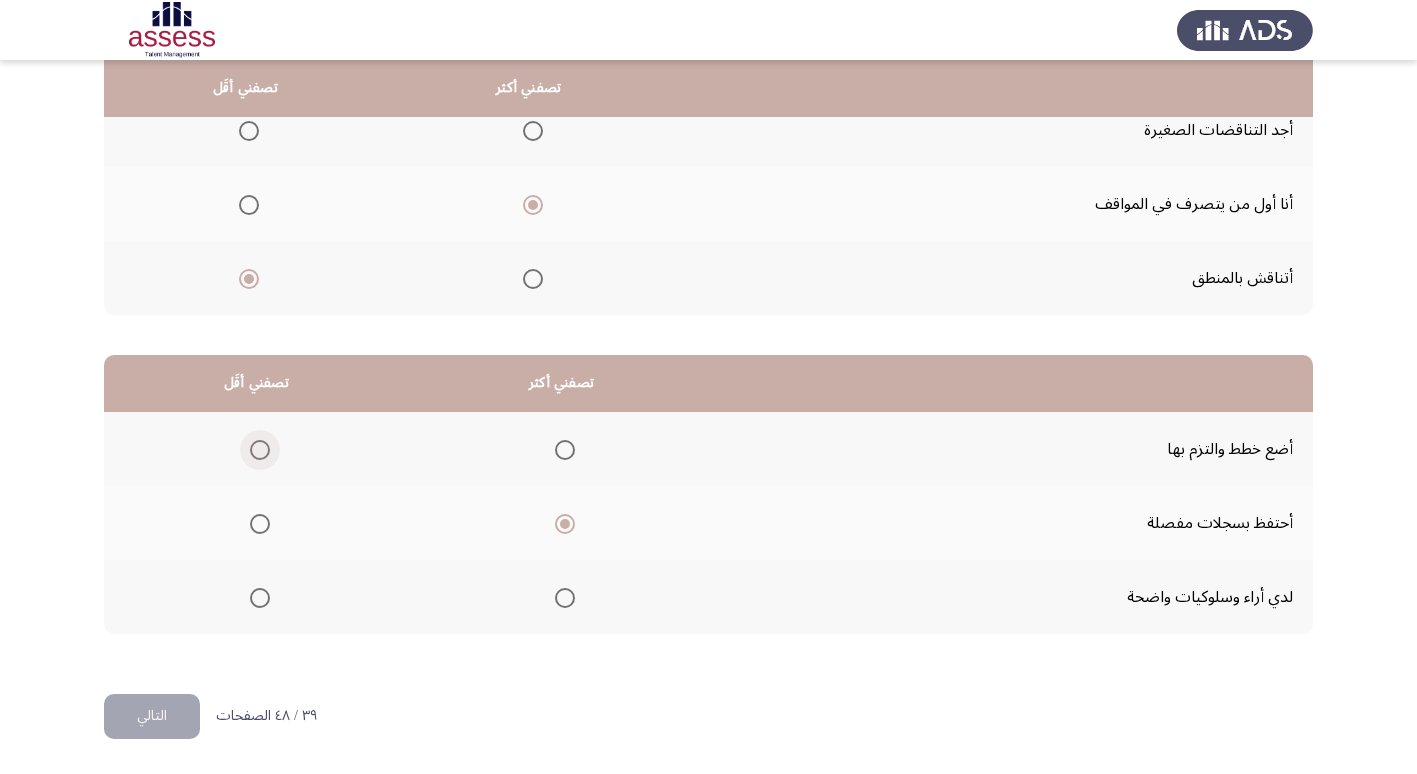 click at bounding box center [260, 450] 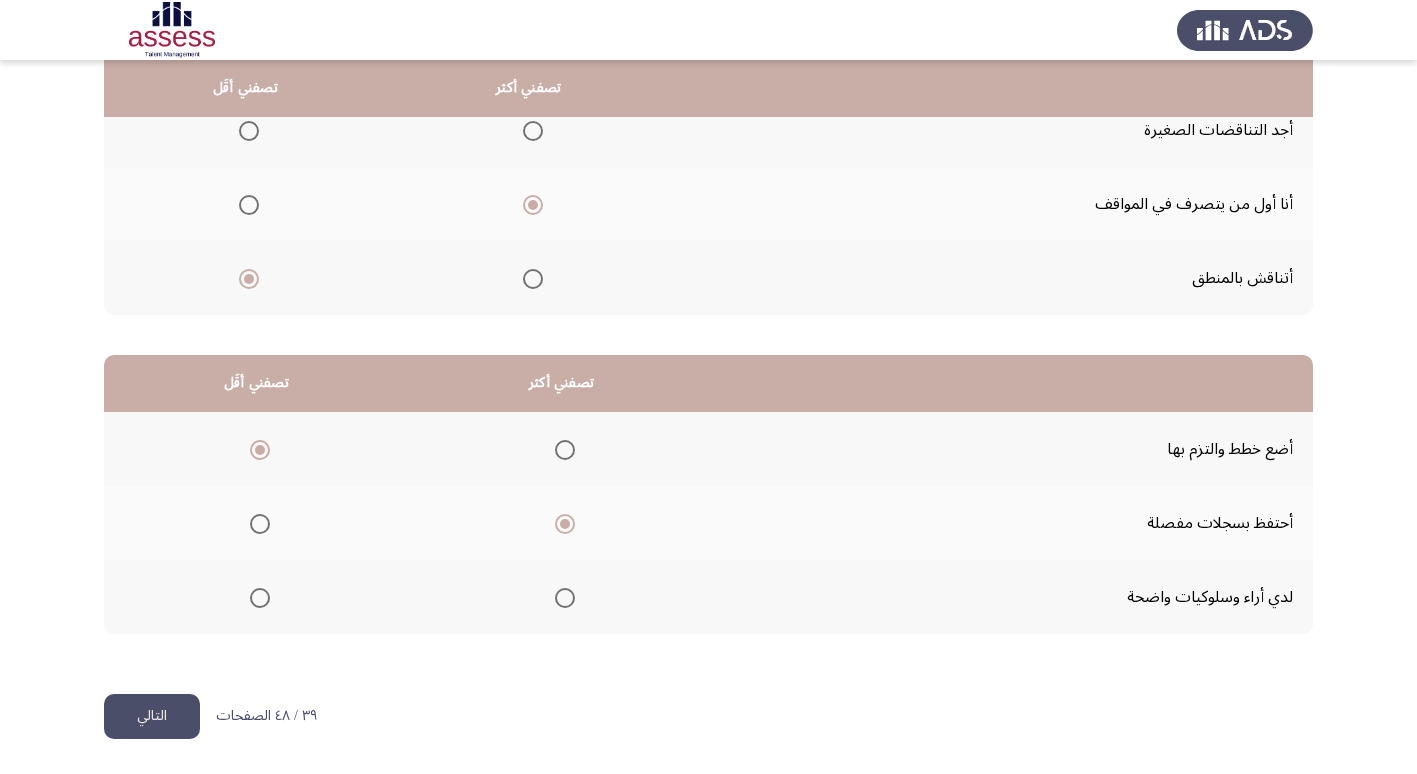 click on "التالي" 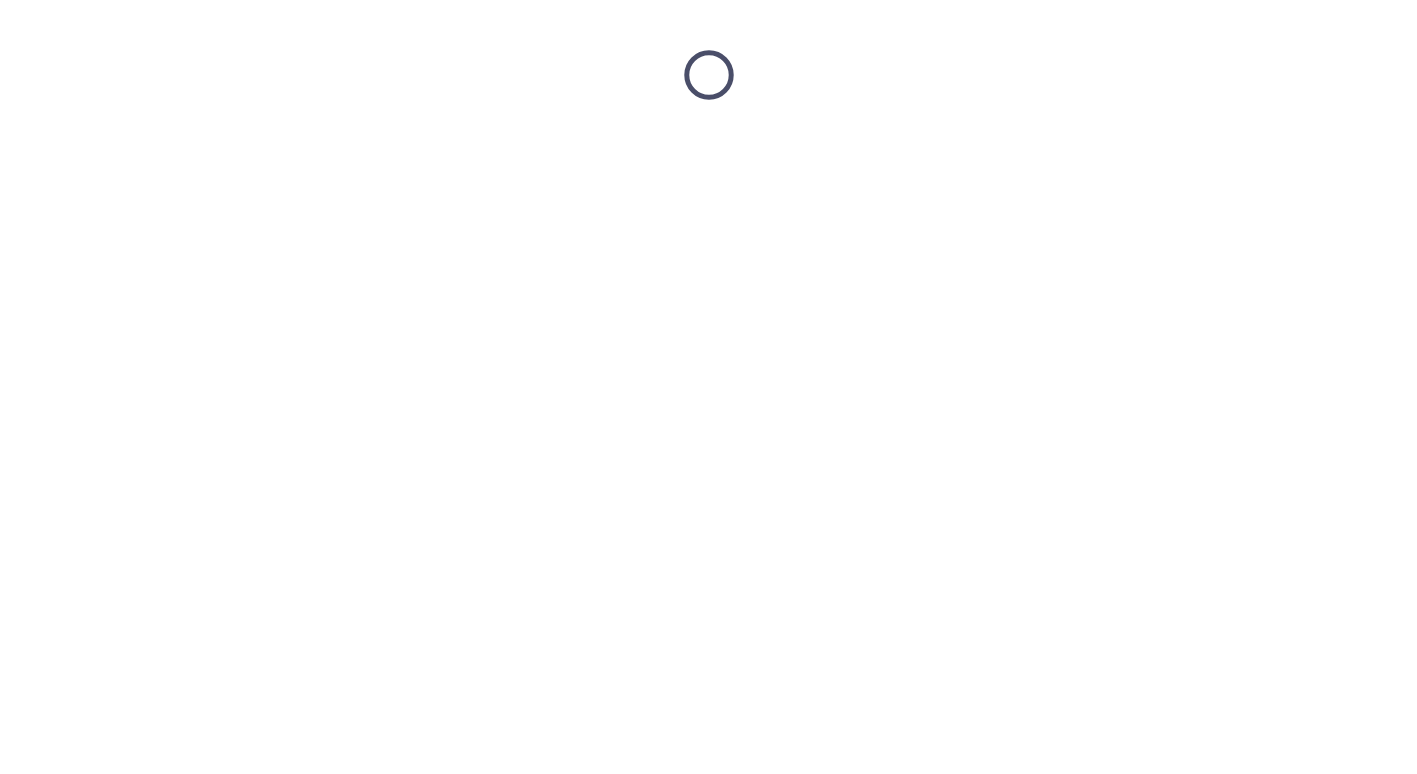 scroll, scrollTop: 0, scrollLeft: 0, axis: both 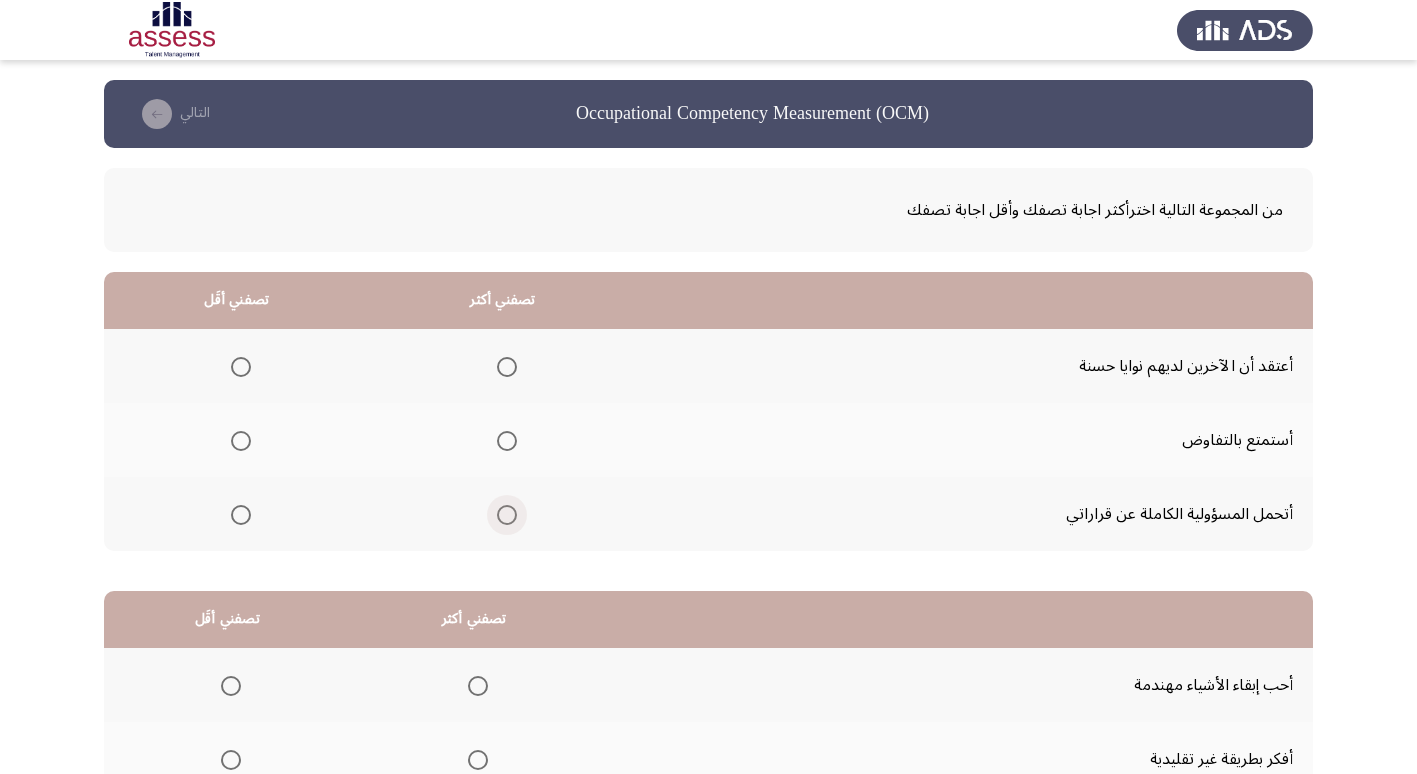 click at bounding box center (507, 515) 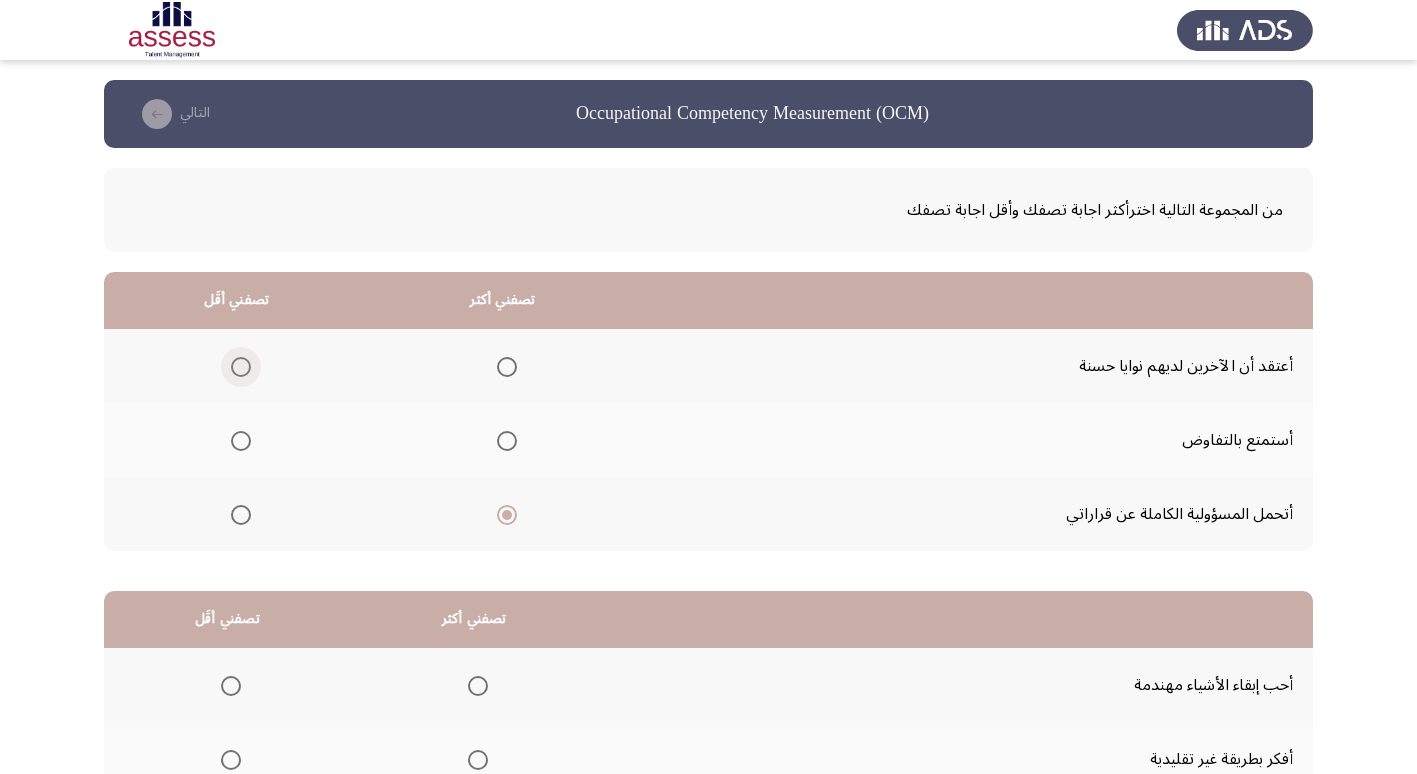 click at bounding box center [241, 367] 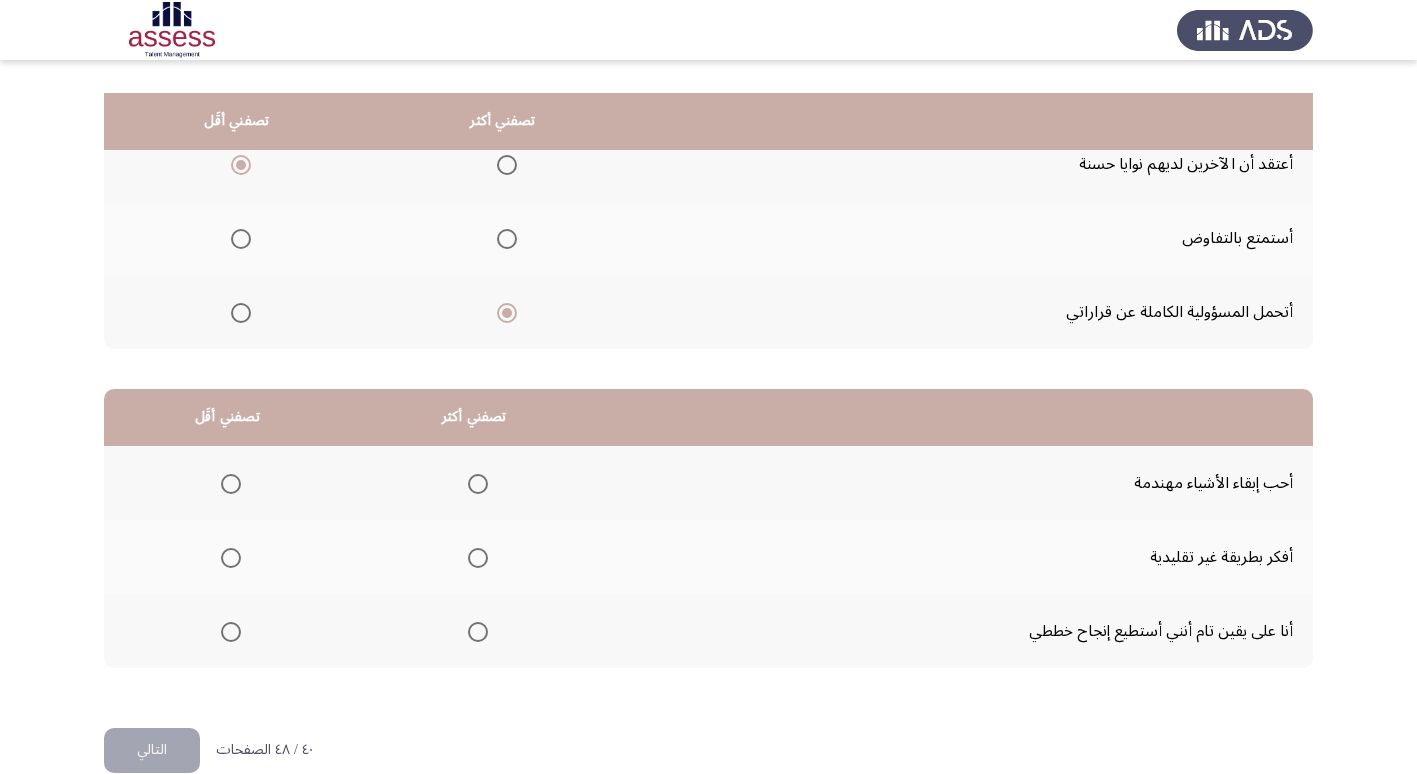scroll, scrollTop: 236, scrollLeft: 0, axis: vertical 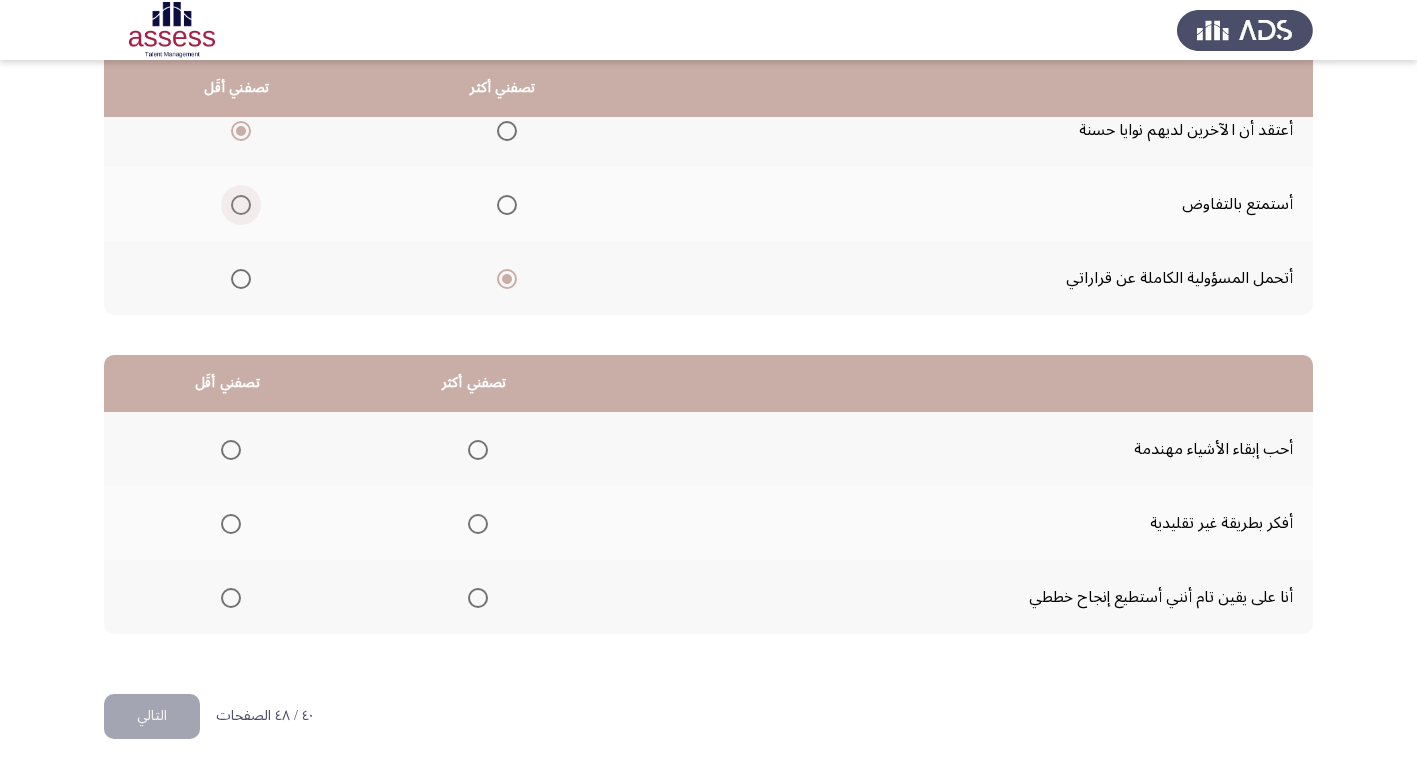 click at bounding box center [241, 205] 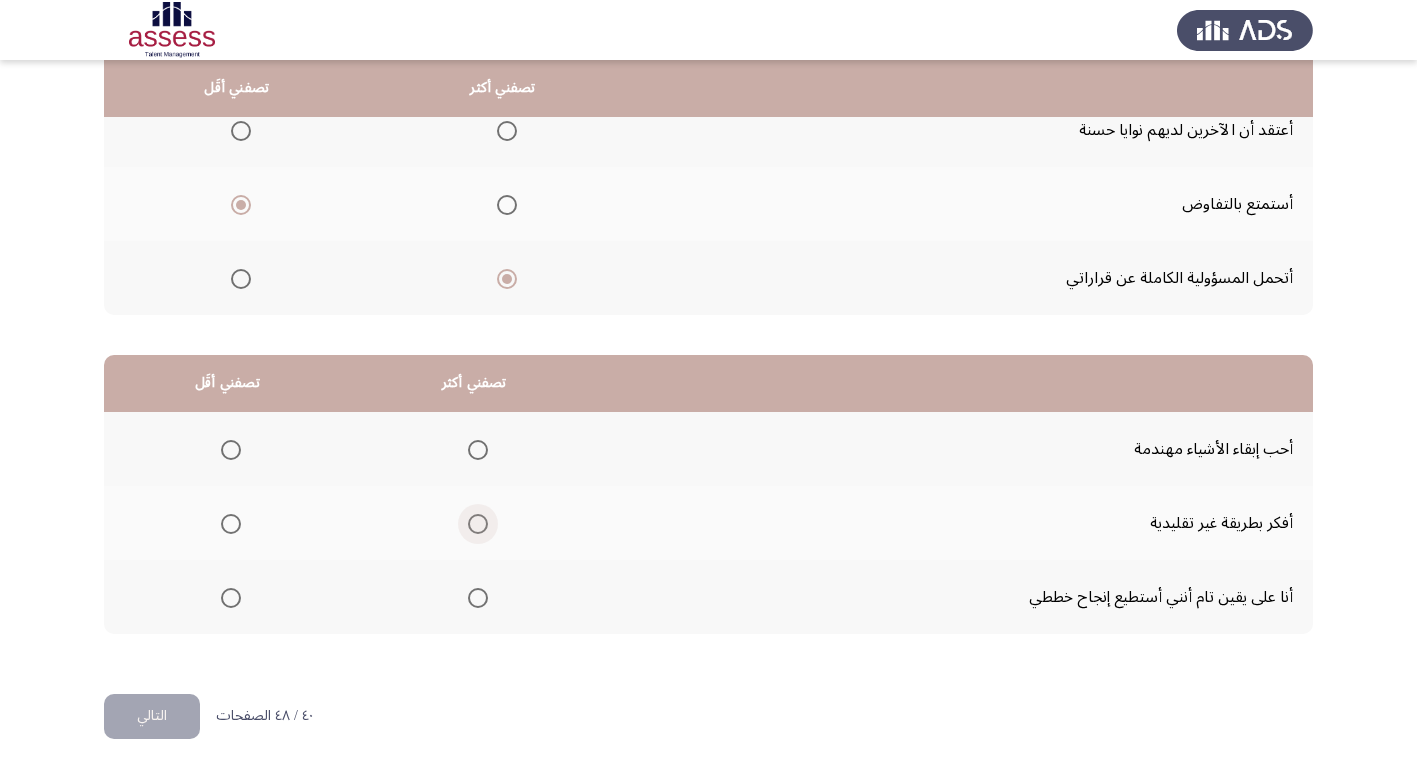 click at bounding box center [478, 524] 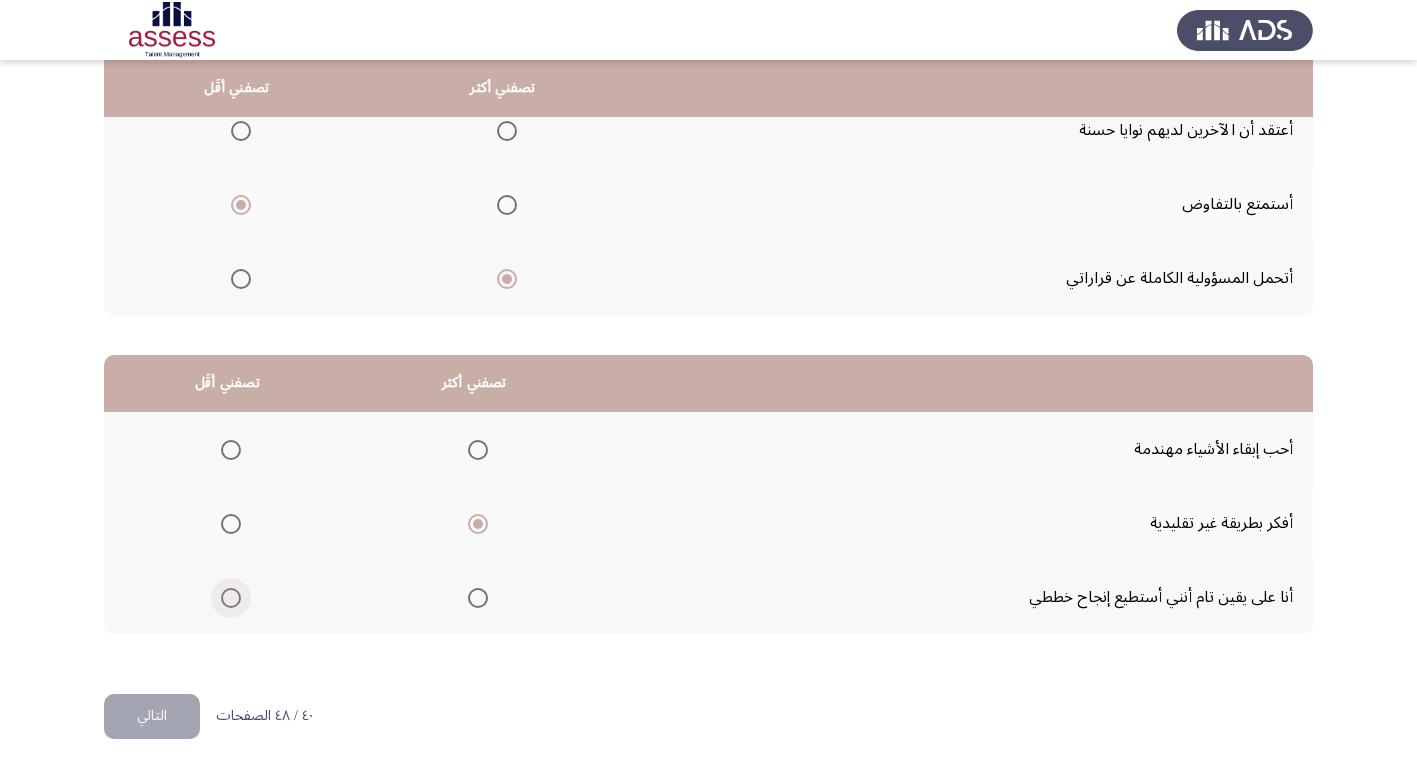click at bounding box center (231, 598) 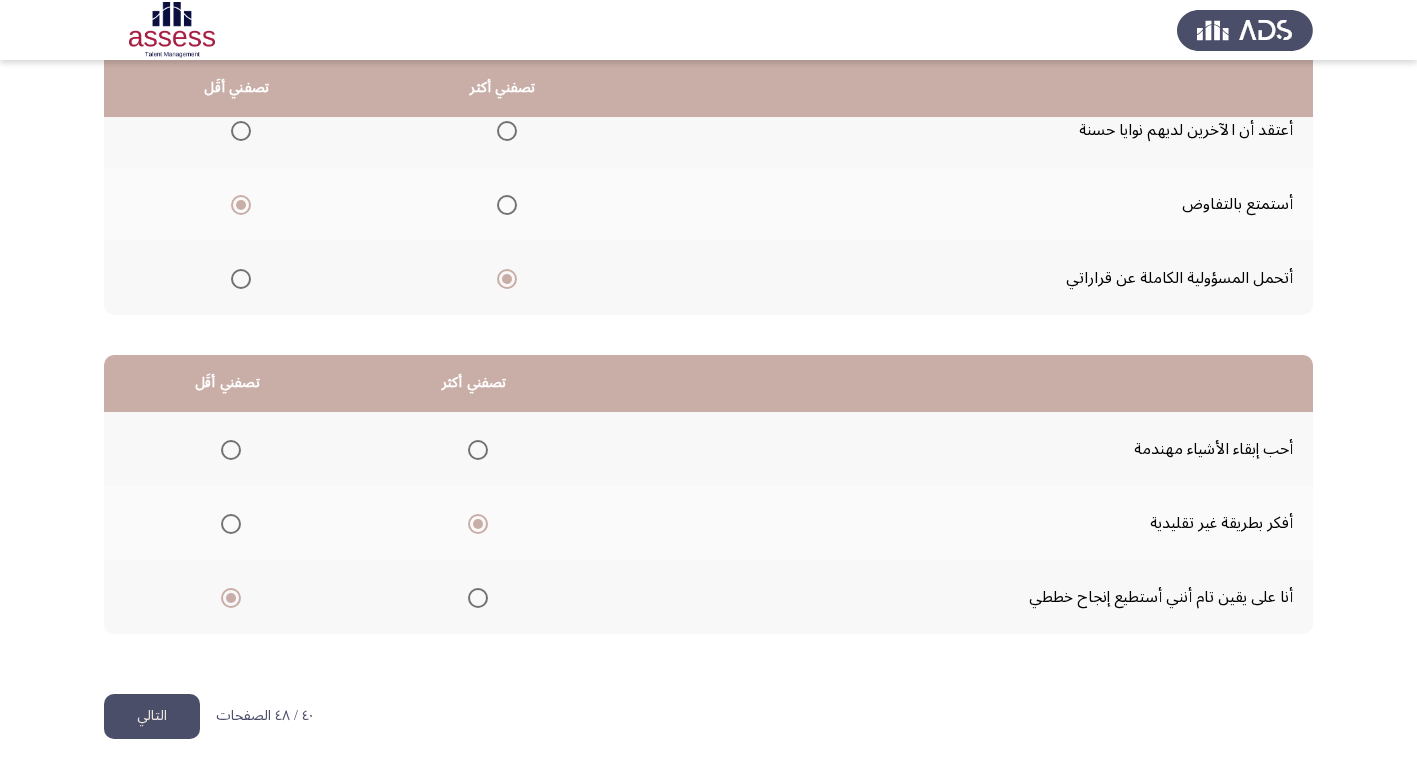 click on "التالي" 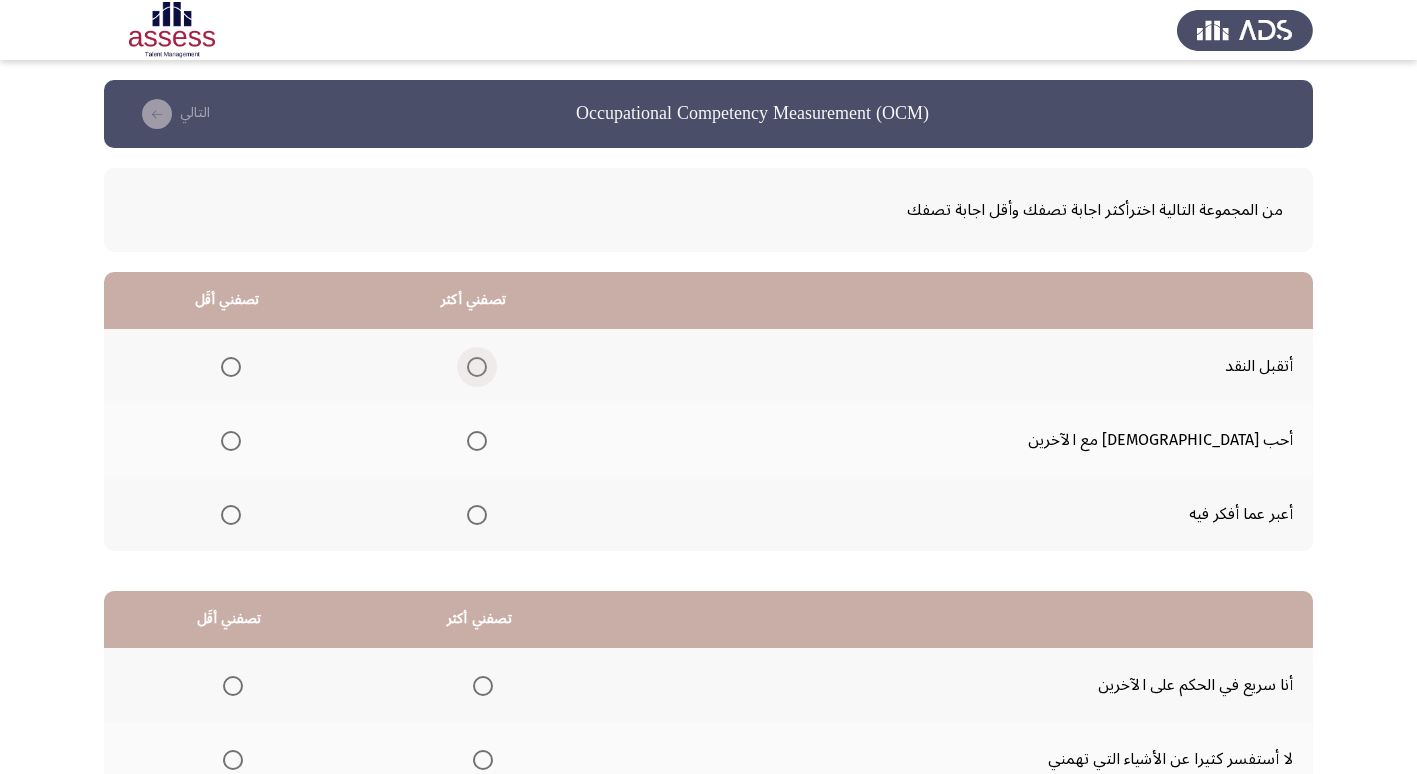 click at bounding box center (477, 367) 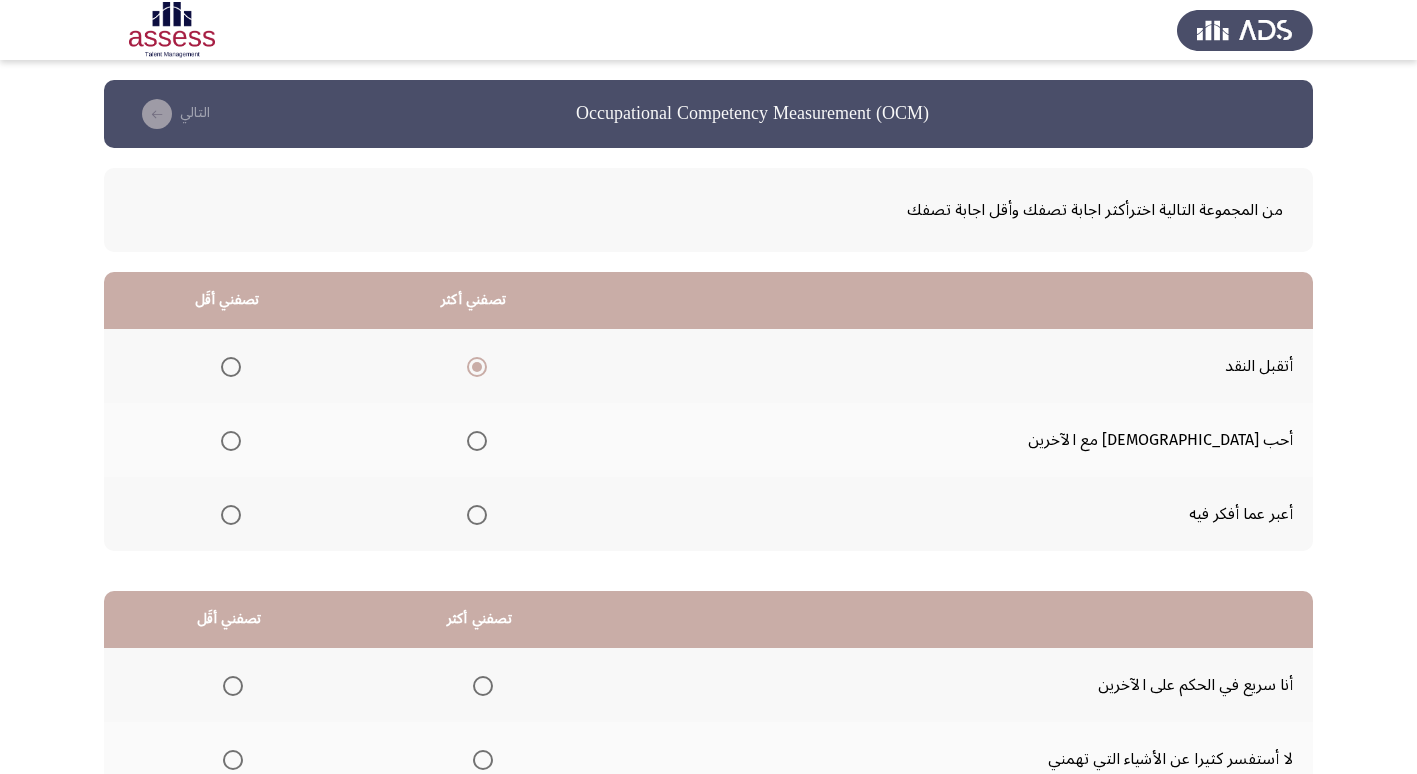 click at bounding box center [227, 515] 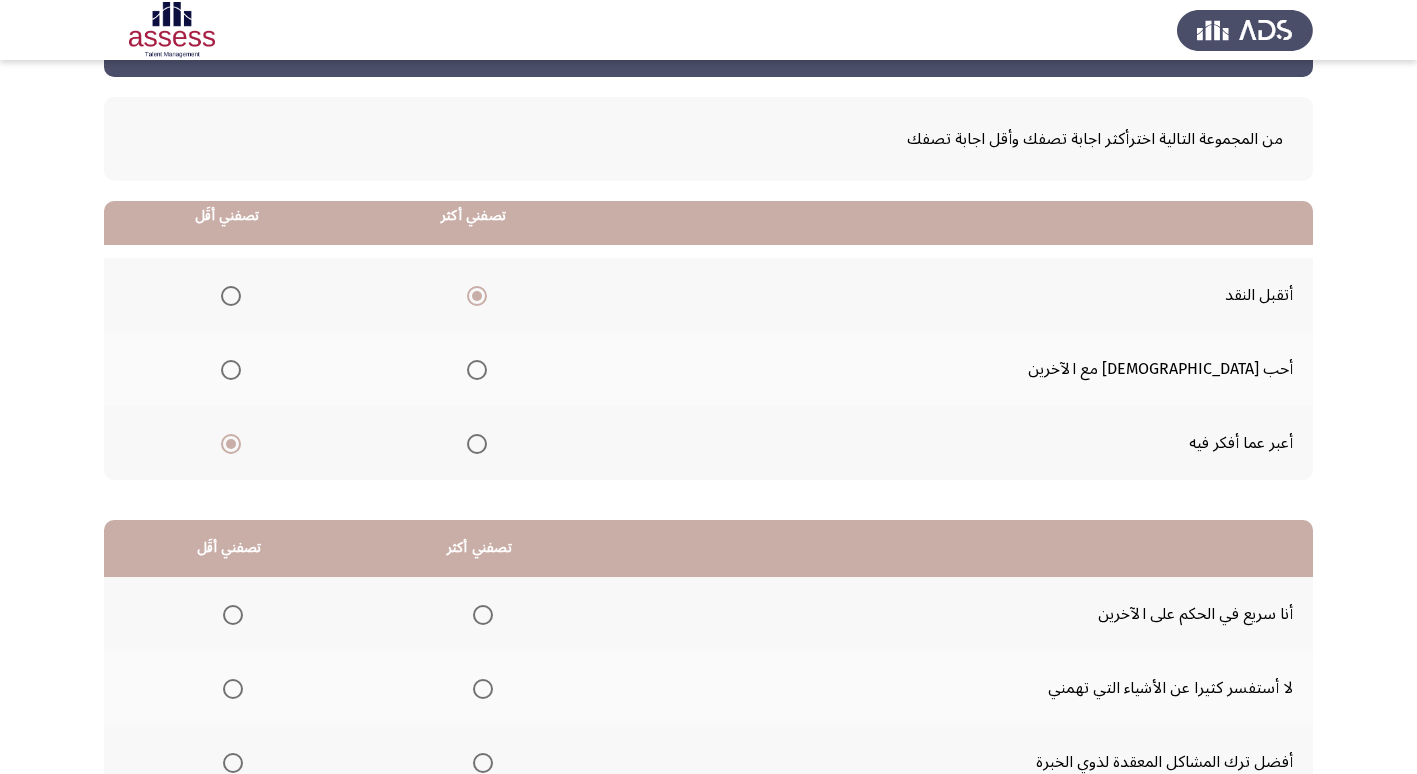 scroll, scrollTop: 236, scrollLeft: 0, axis: vertical 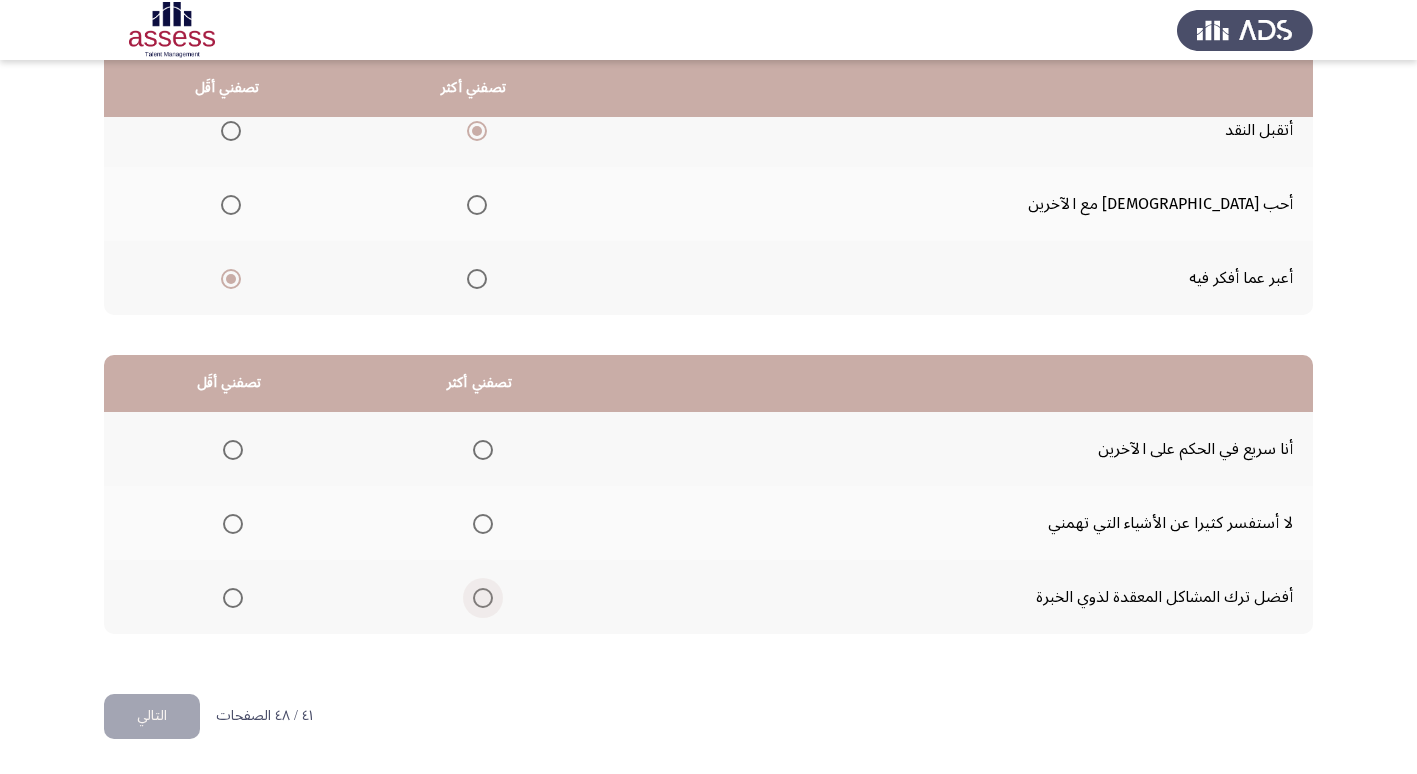 click at bounding box center (483, 598) 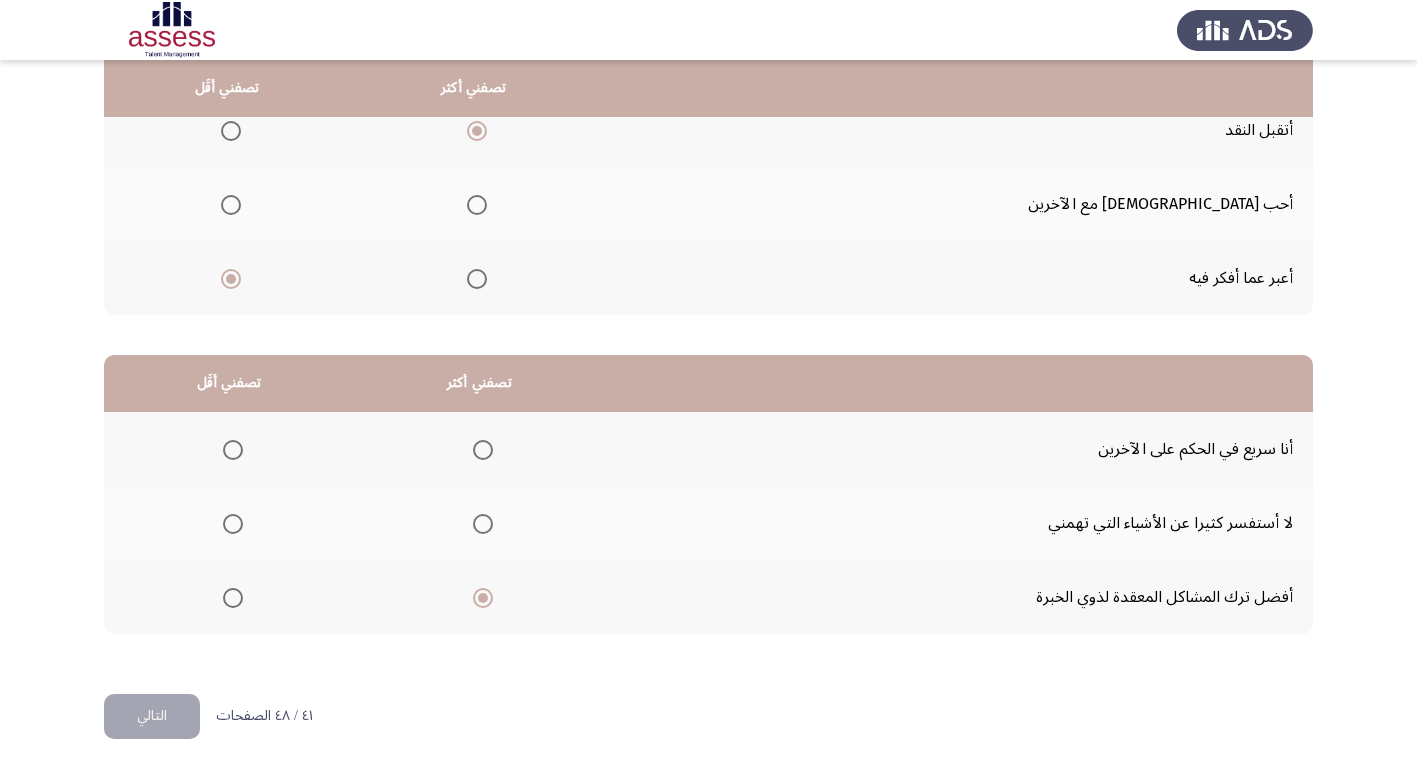 click at bounding box center (233, 450) 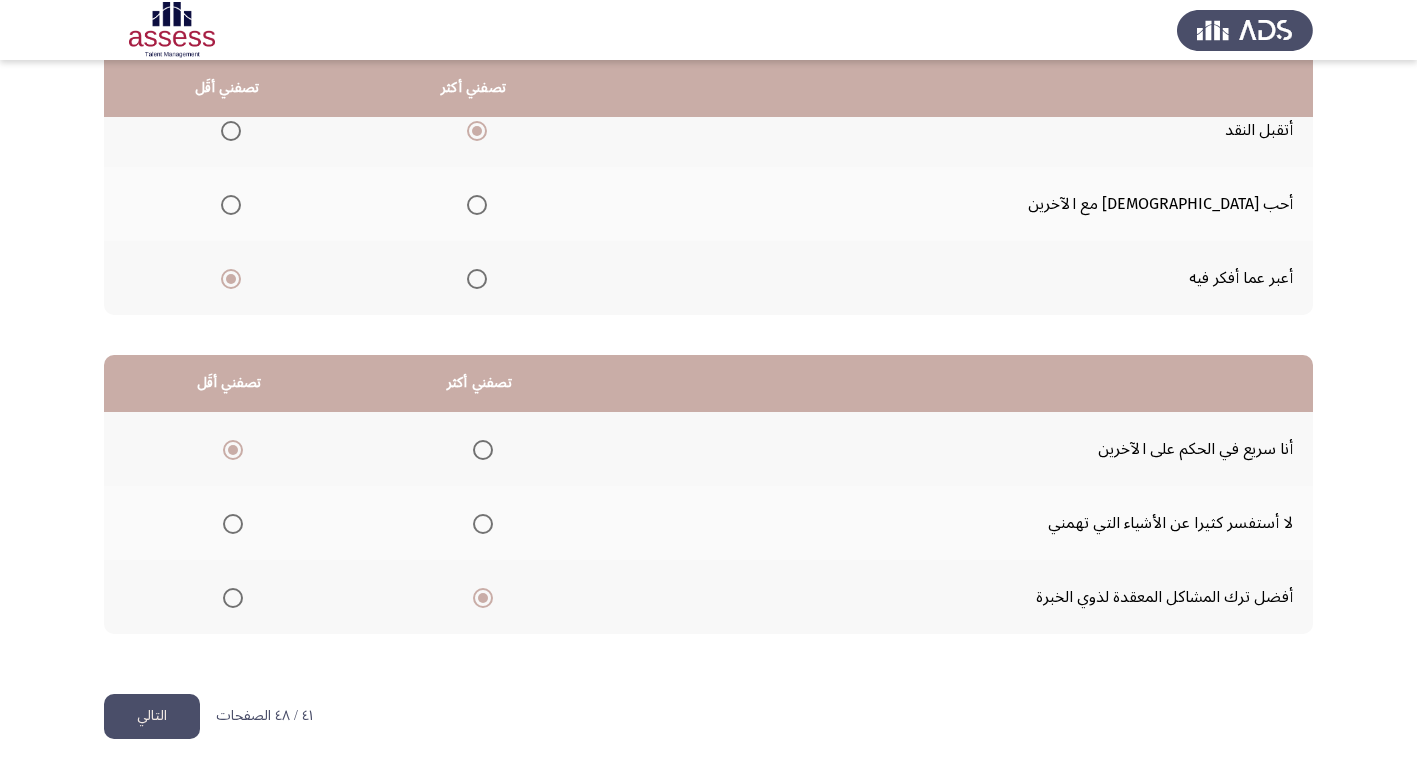 click on "التالي" 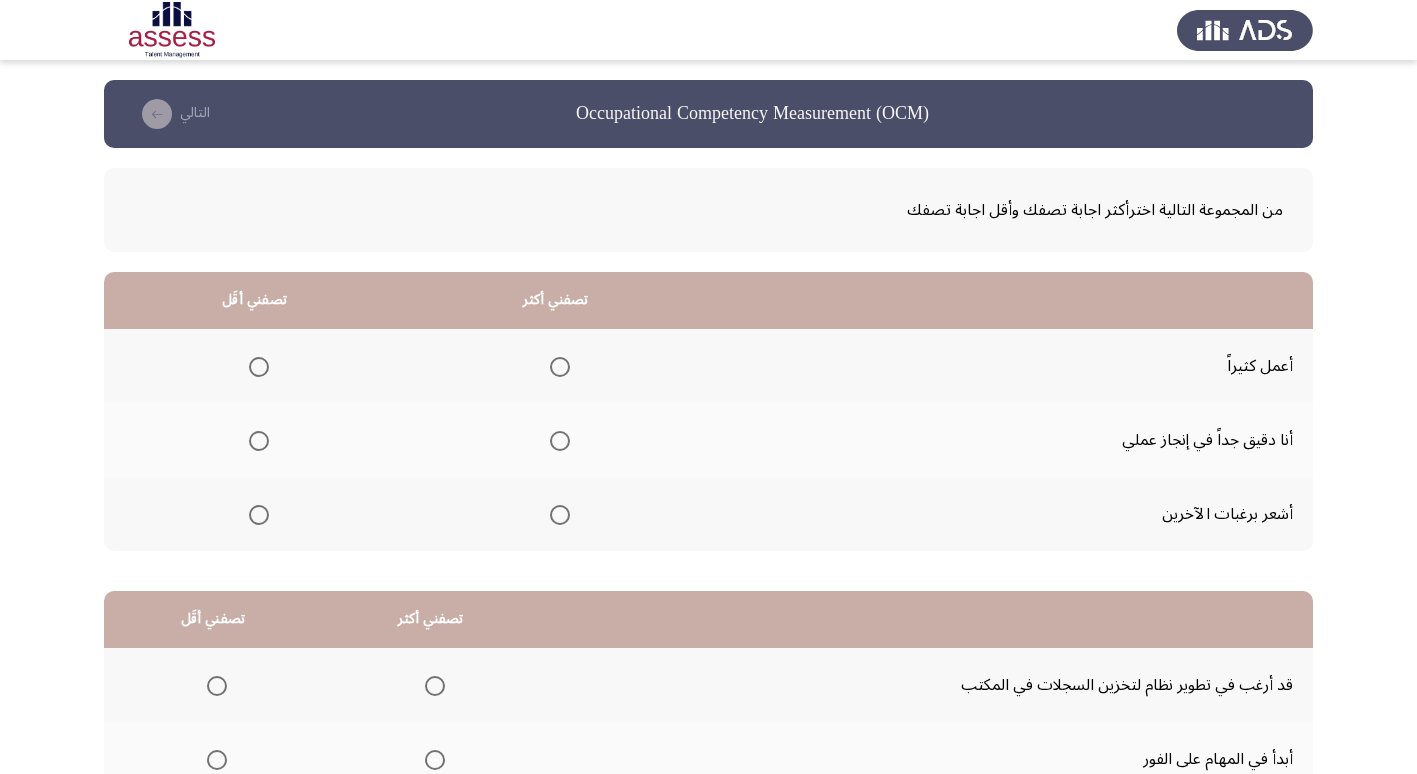 click at bounding box center [560, 441] 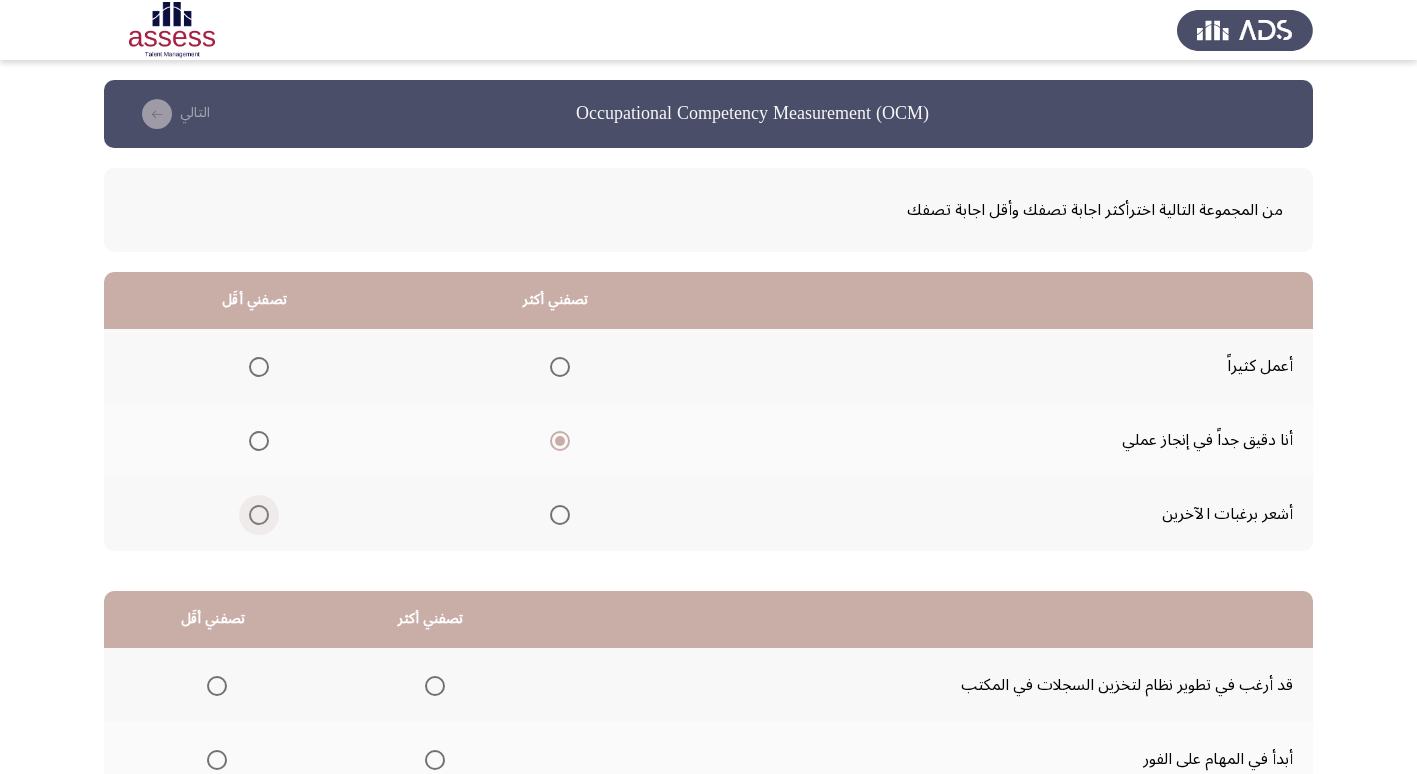 click at bounding box center (259, 515) 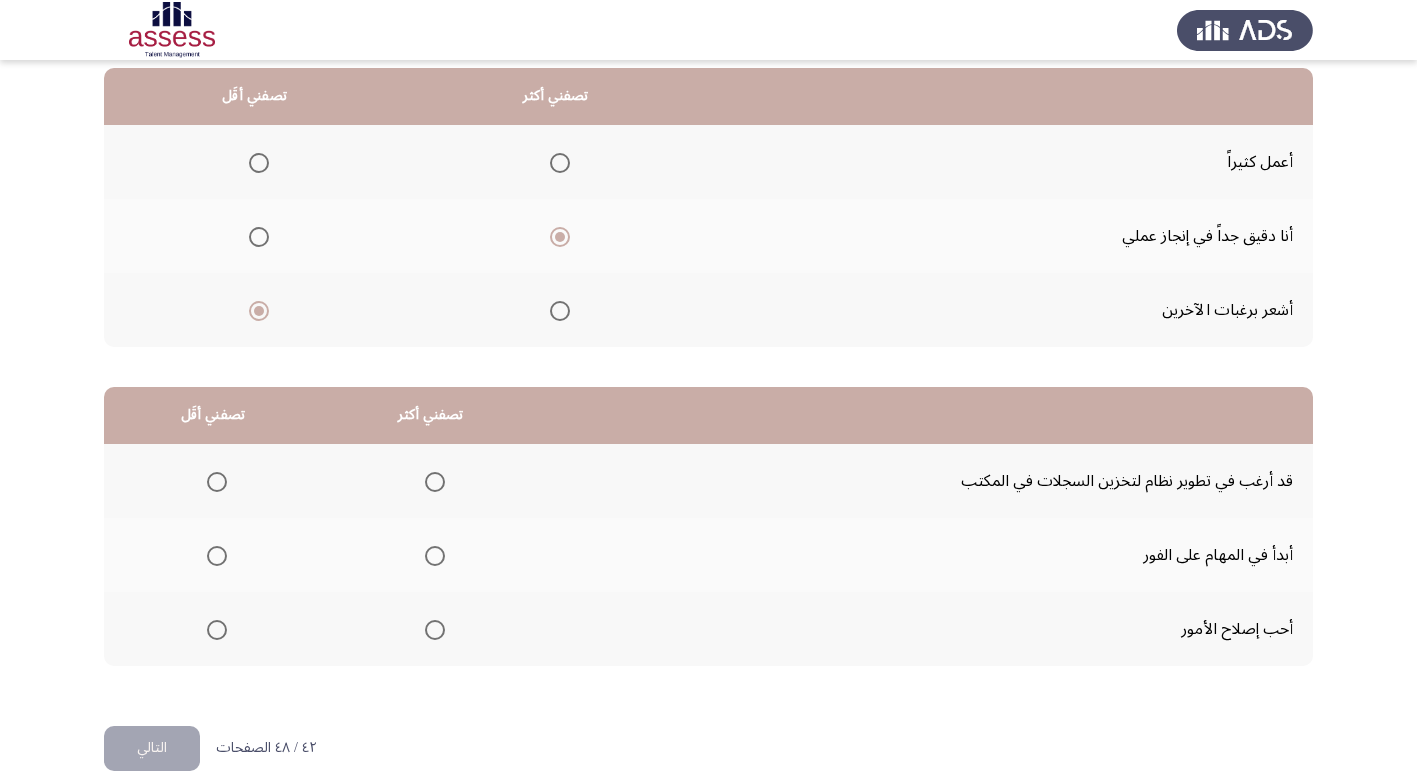 scroll, scrollTop: 236, scrollLeft: 0, axis: vertical 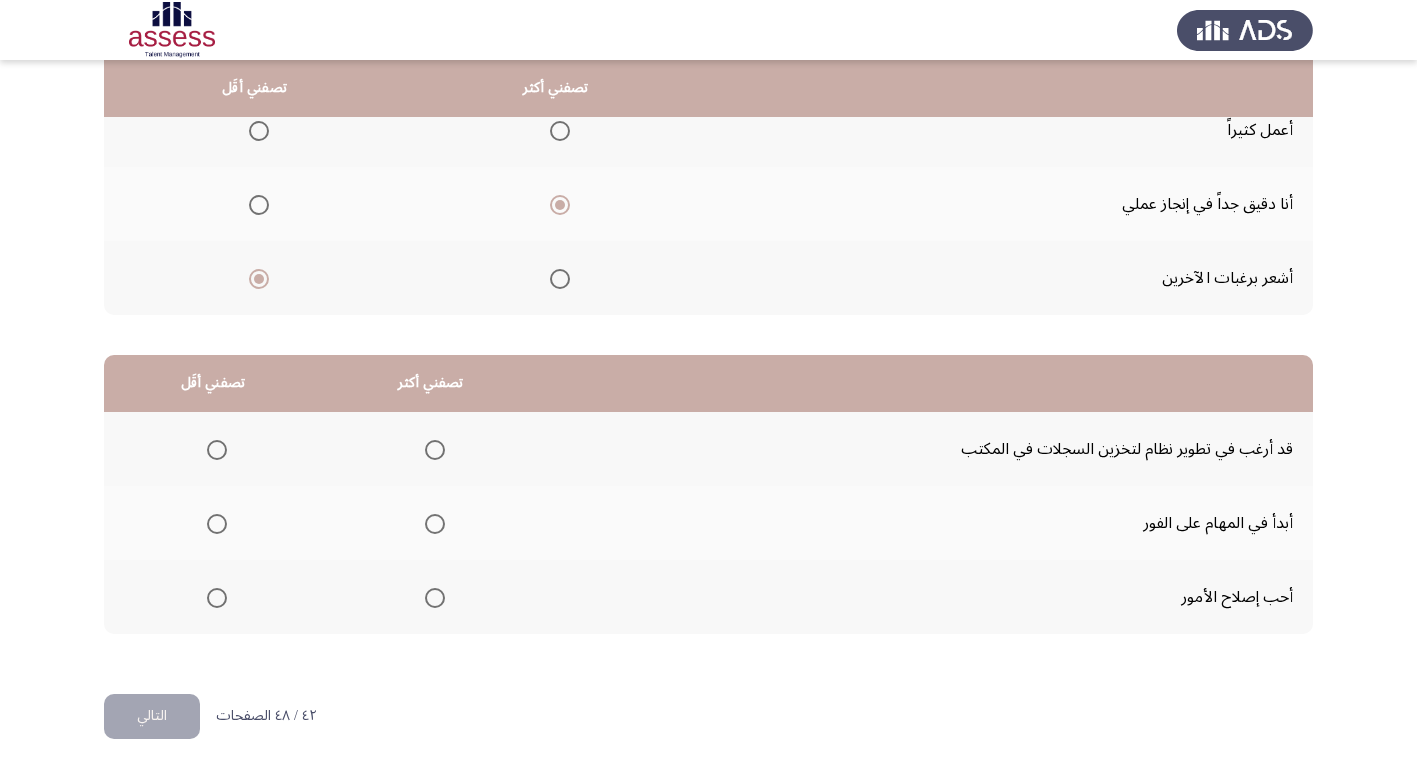 click at bounding box center [435, 598] 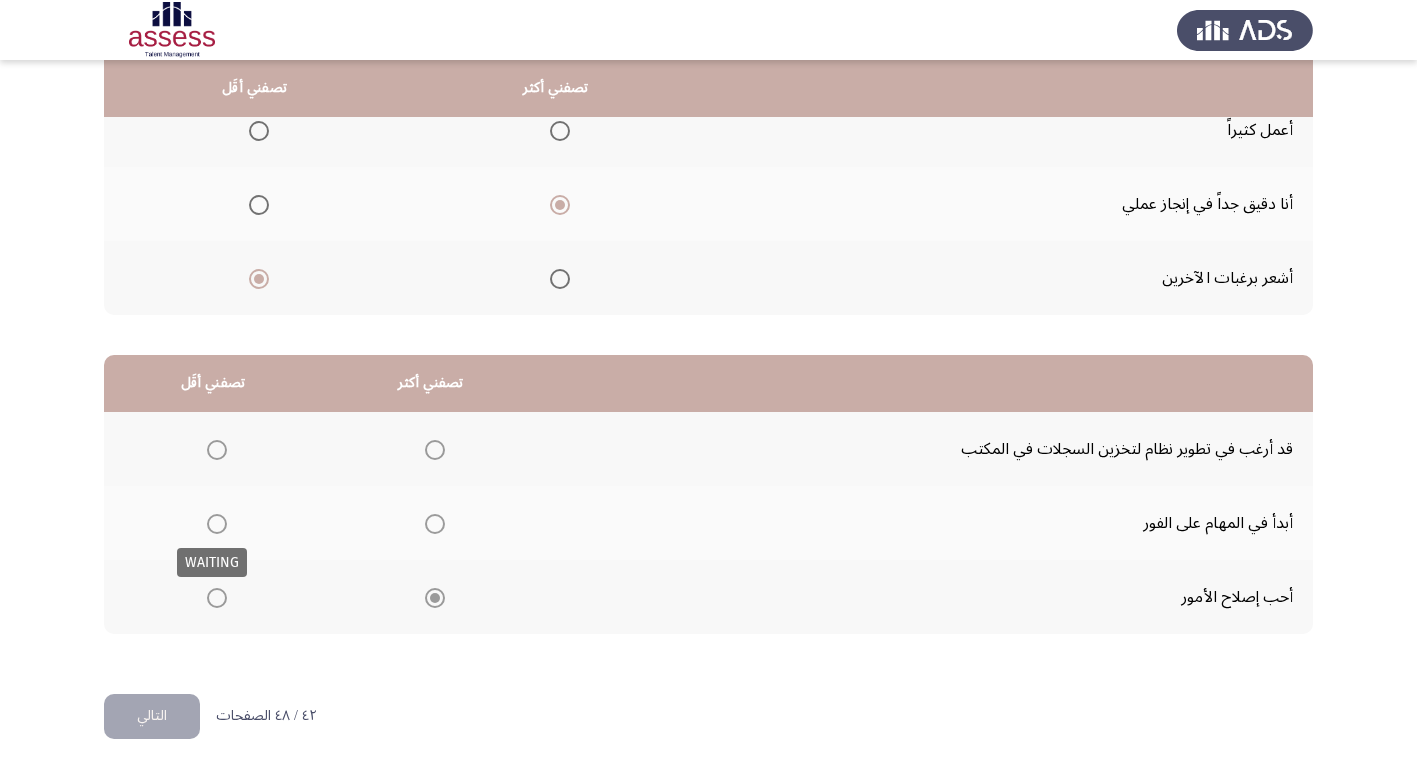 click at bounding box center [217, 524] 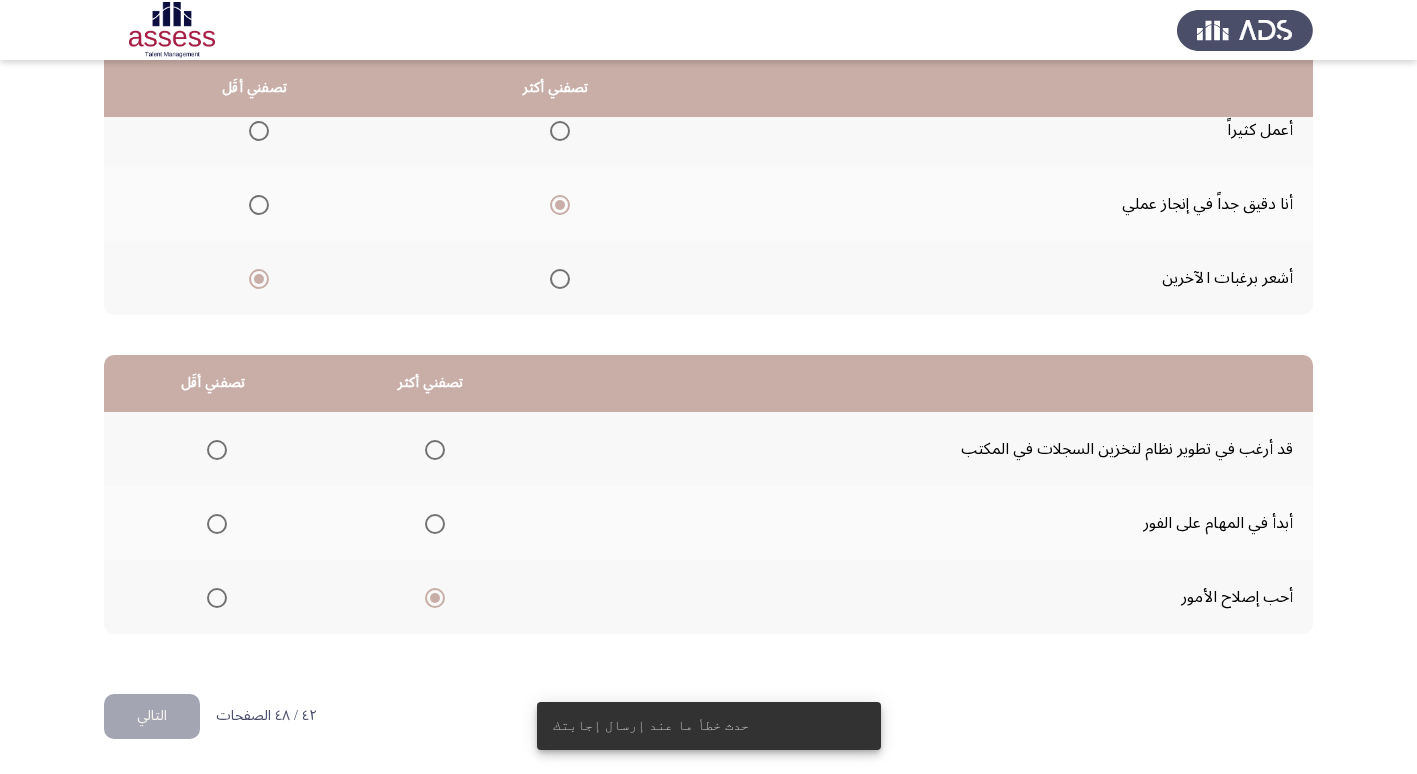 click at bounding box center [217, 524] 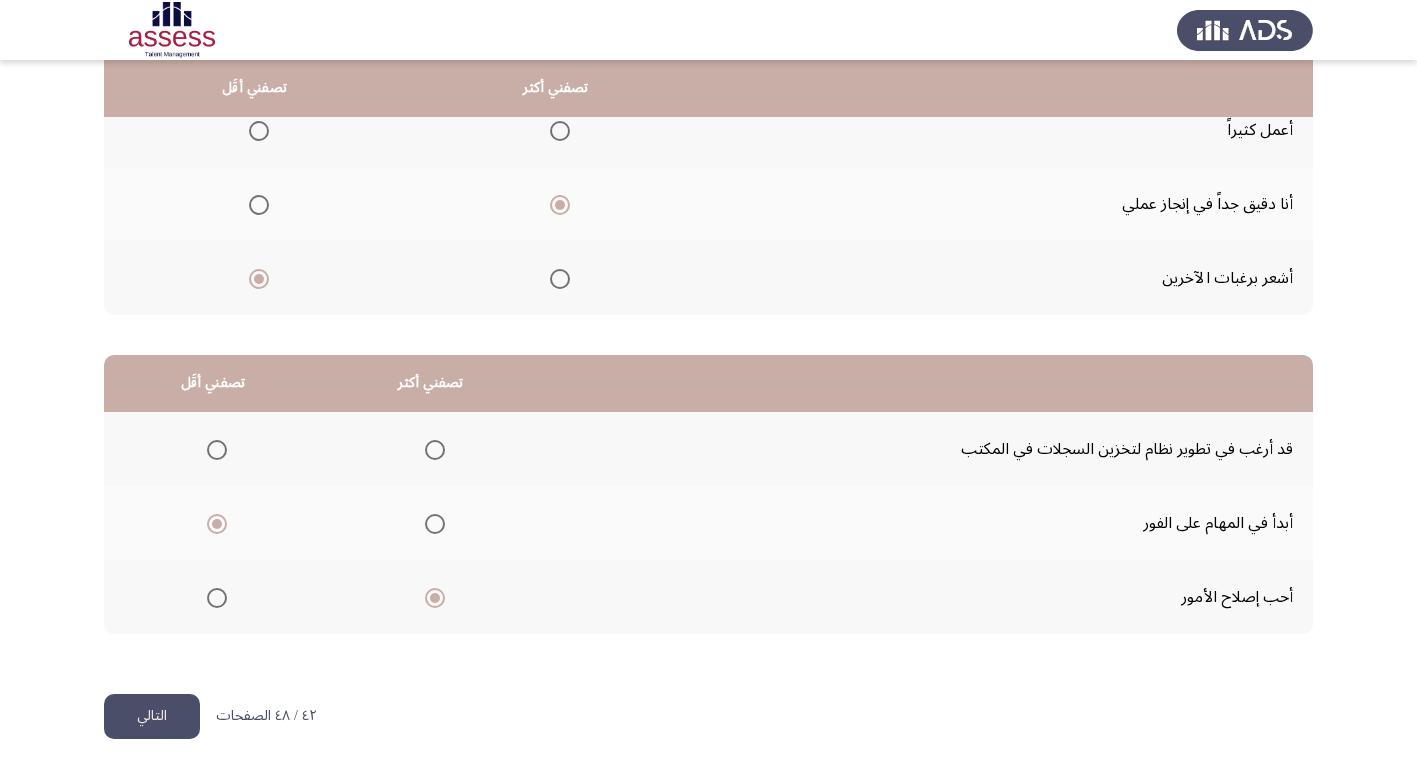 click on "التالي" 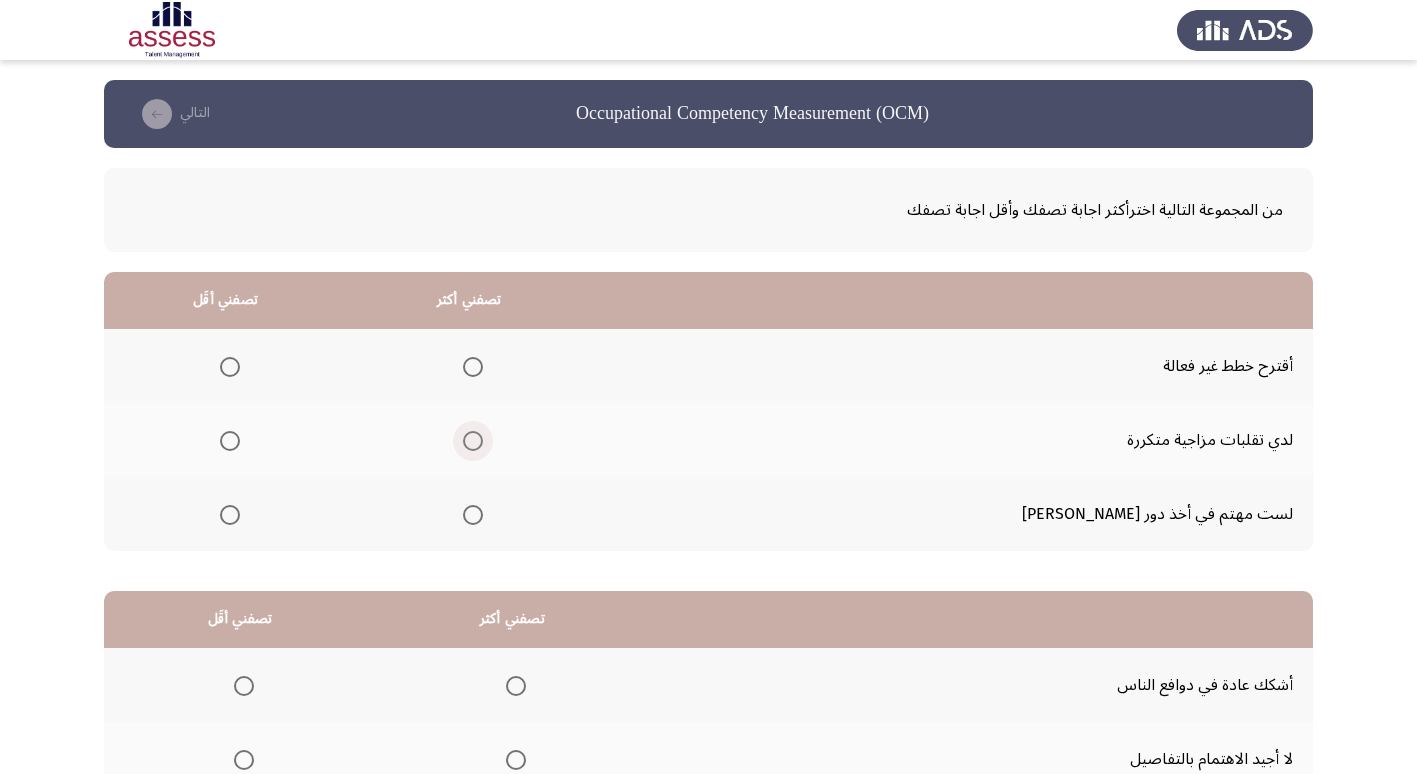 click at bounding box center [473, 441] 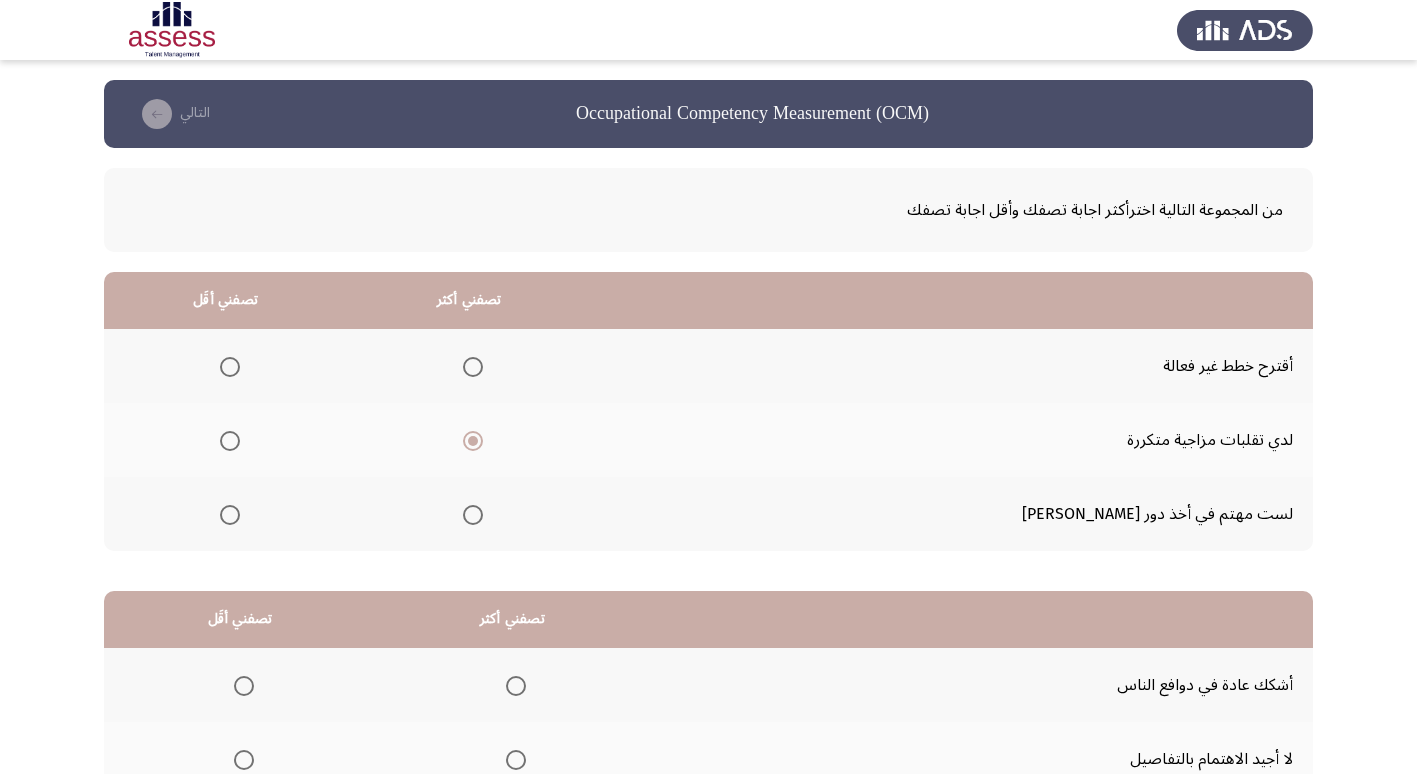 click at bounding box center [230, 367] 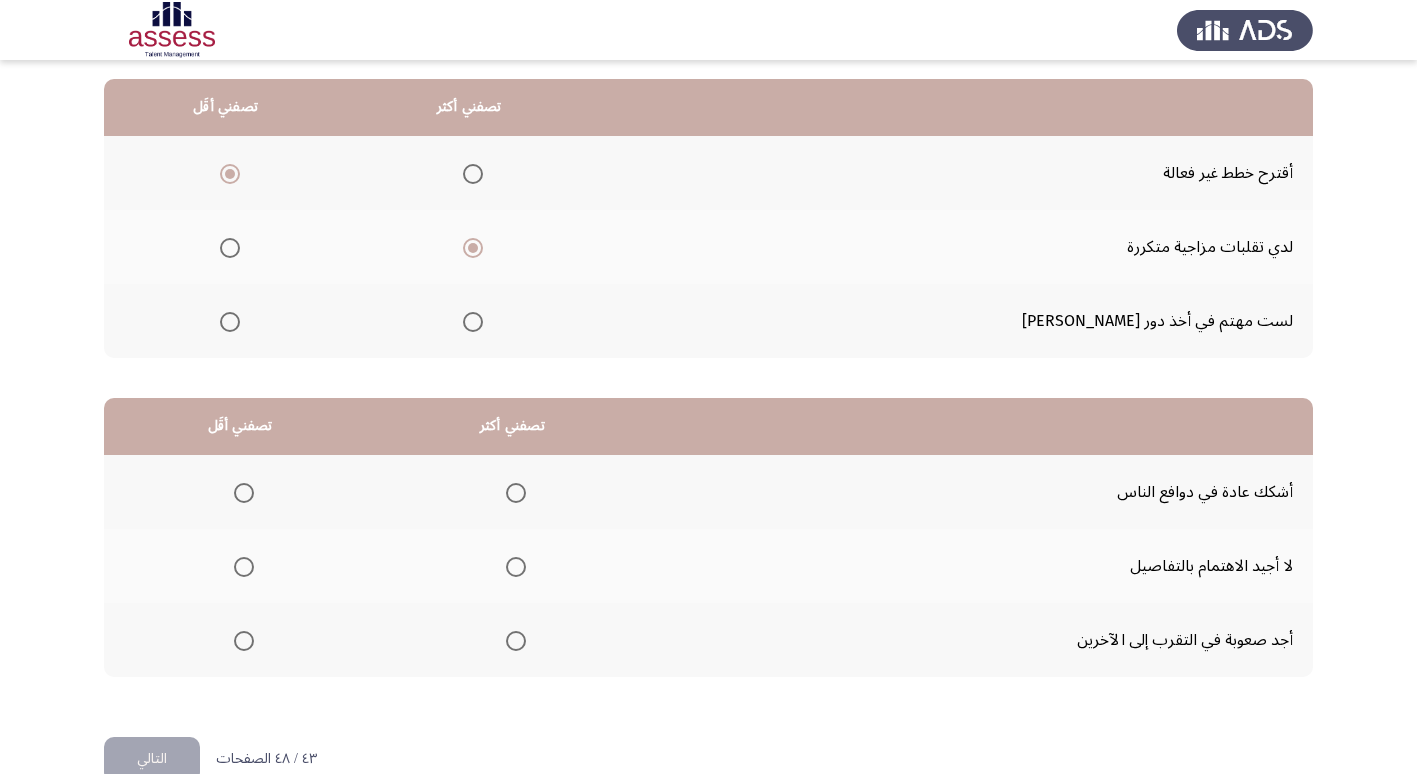 scroll, scrollTop: 236, scrollLeft: 0, axis: vertical 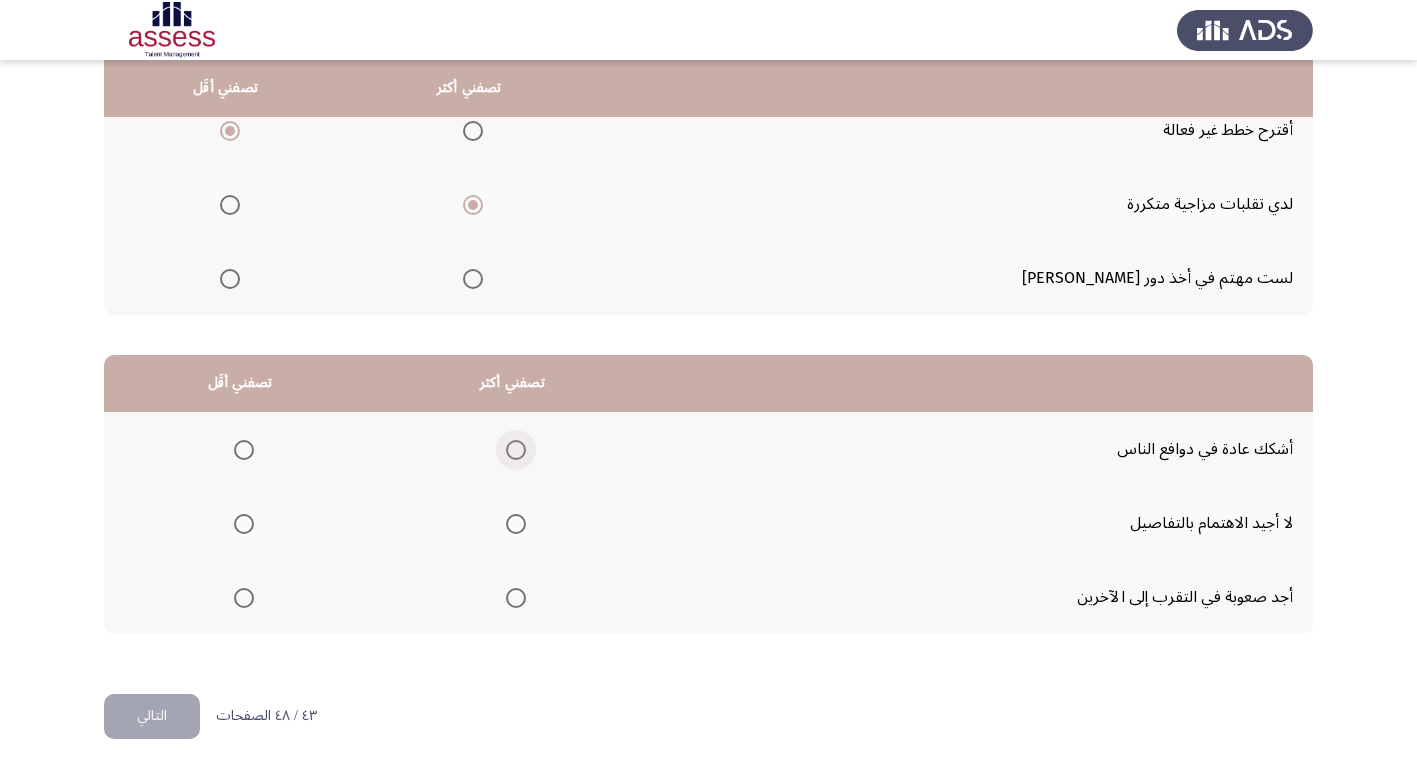 click at bounding box center (516, 450) 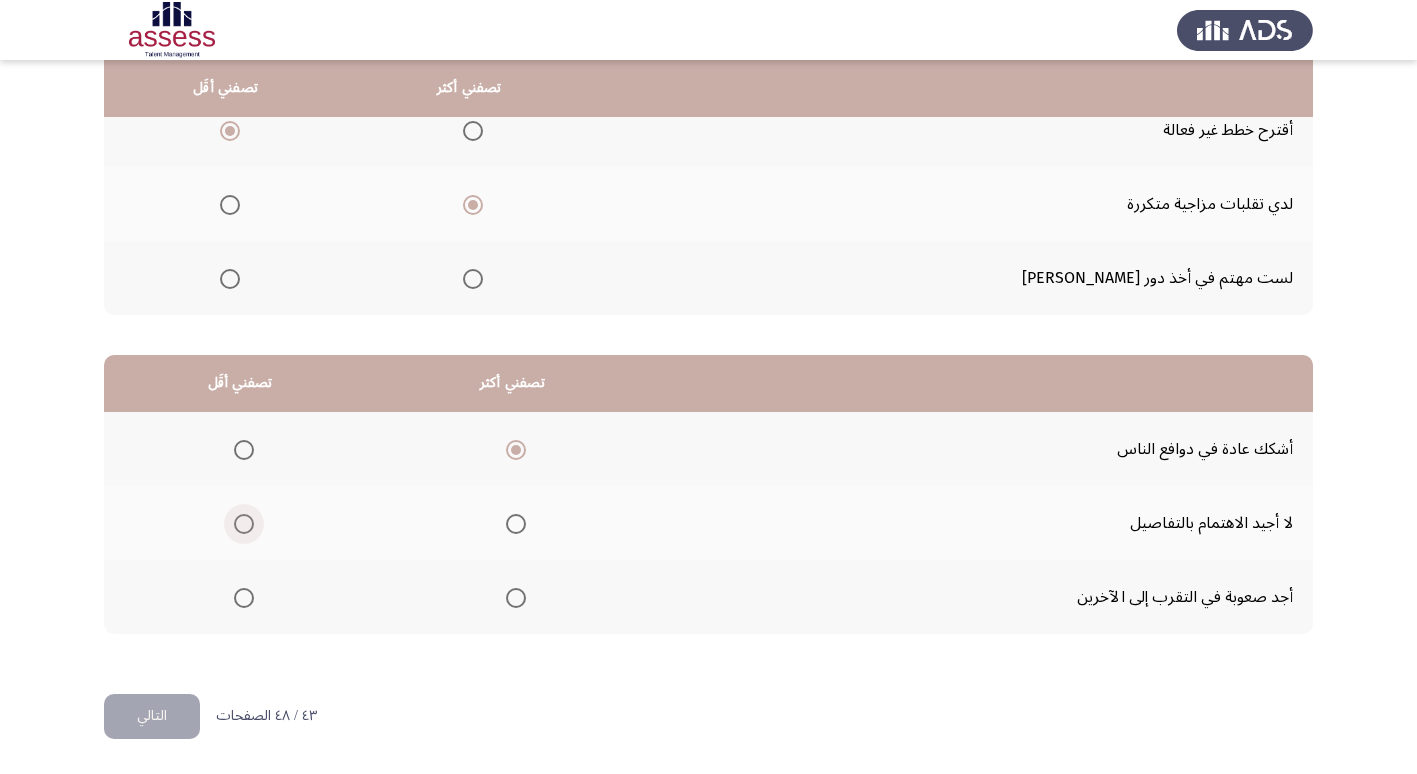click at bounding box center (244, 524) 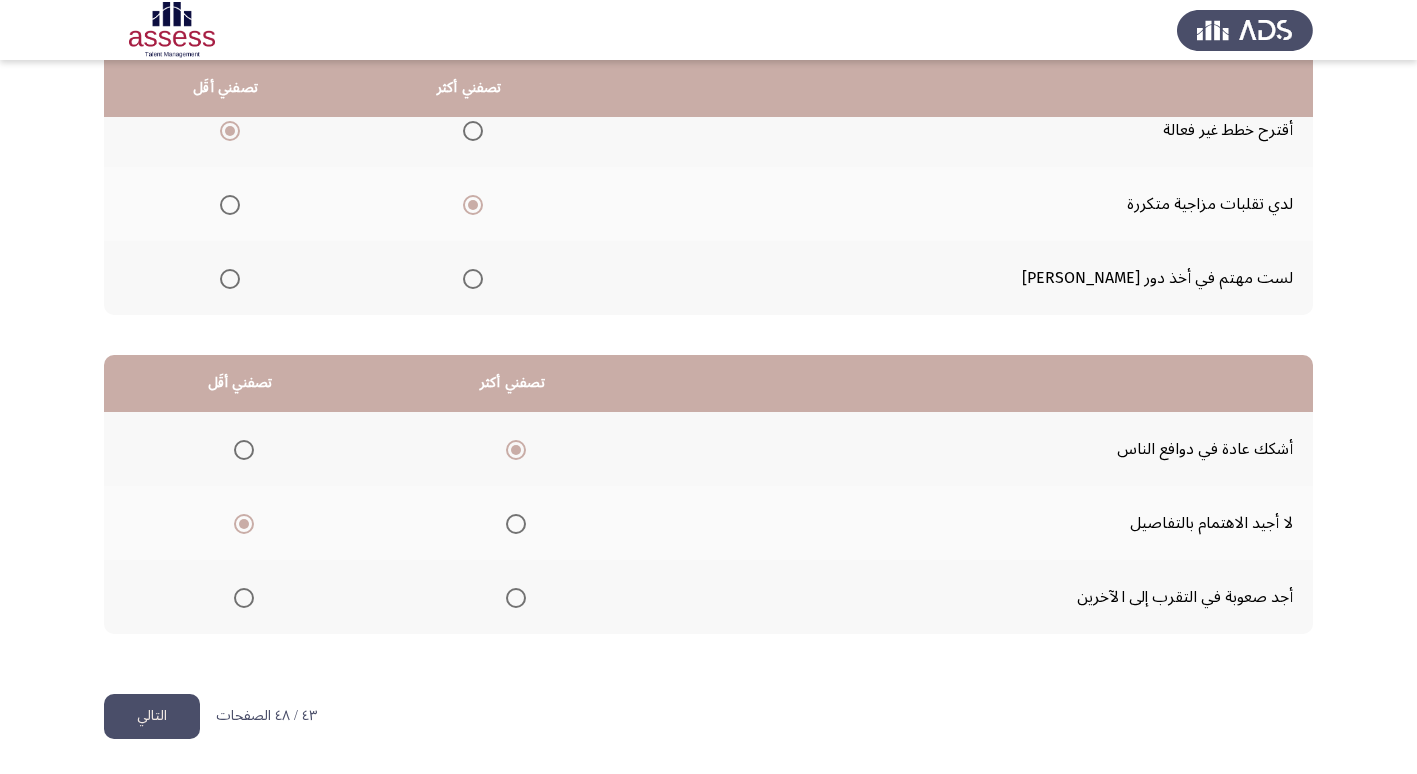 click on "التالي" 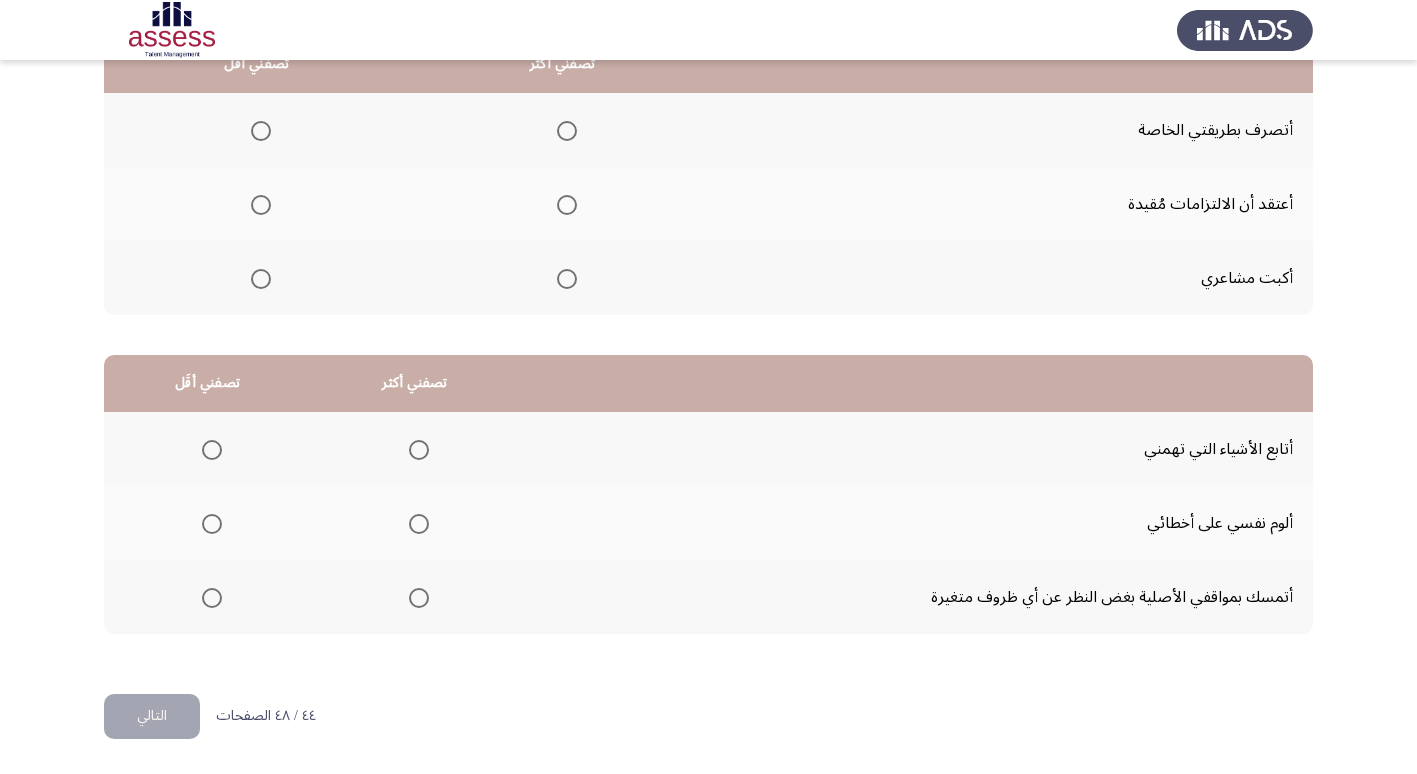 scroll, scrollTop: 136, scrollLeft: 0, axis: vertical 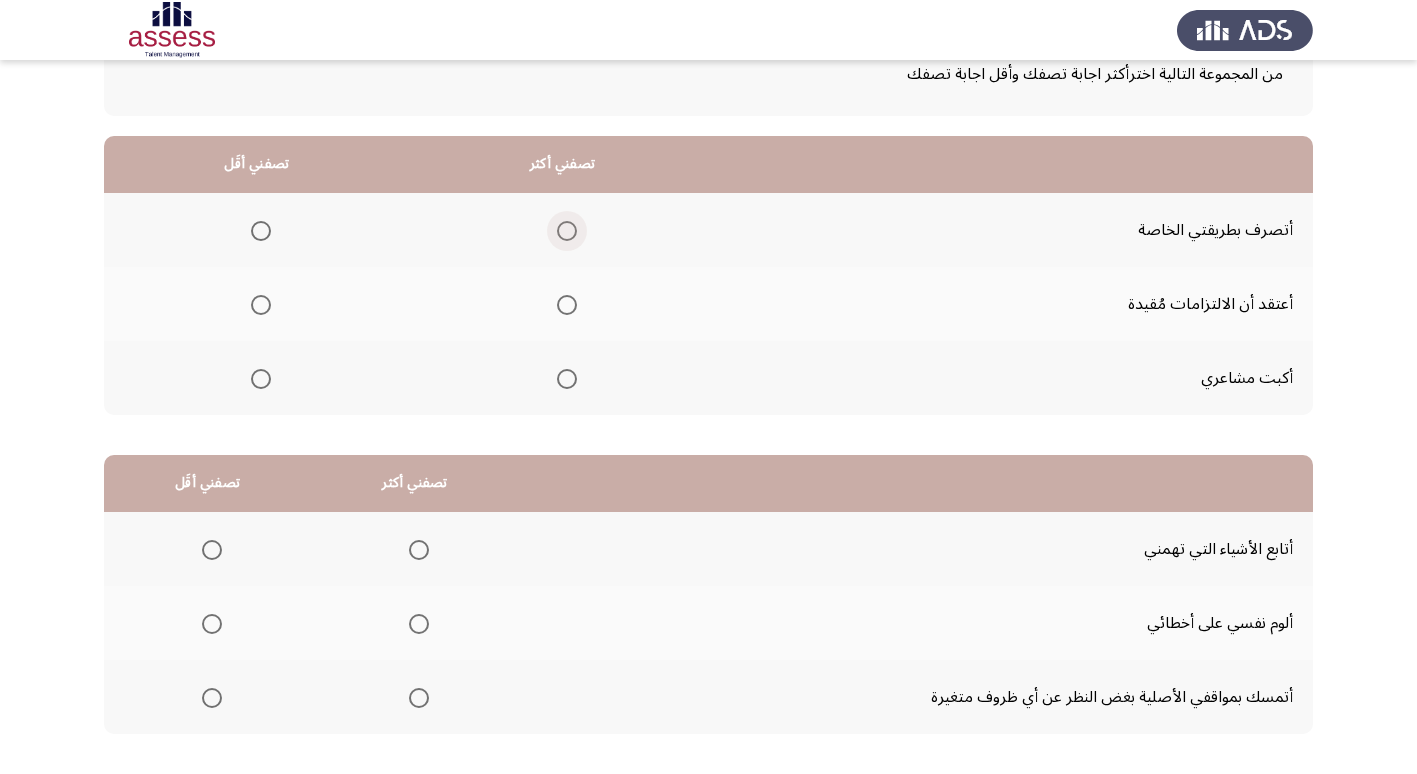 click at bounding box center (567, 231) 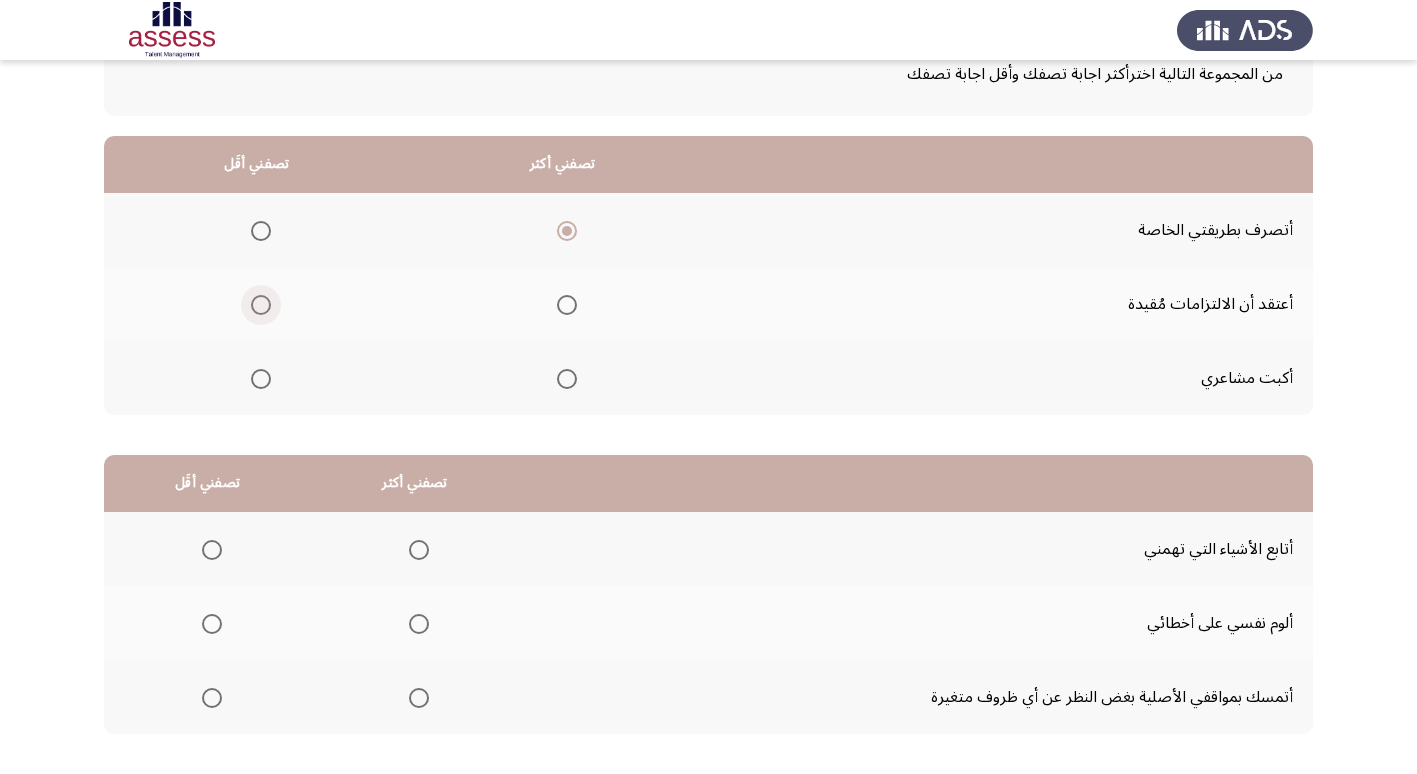 click at bounding box center (261, 305) 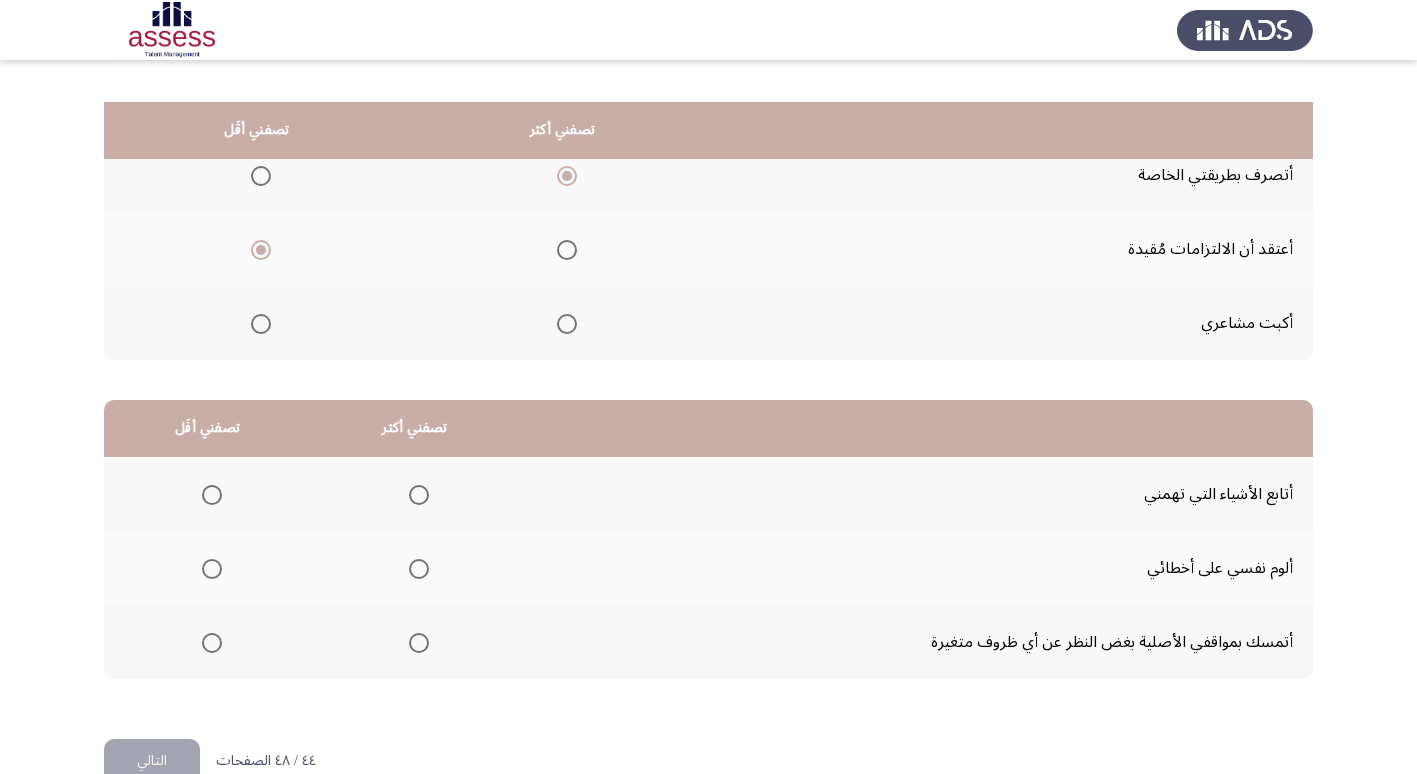 scroll, scrollTop: 236, scrollLeft: 0, axis: vertical 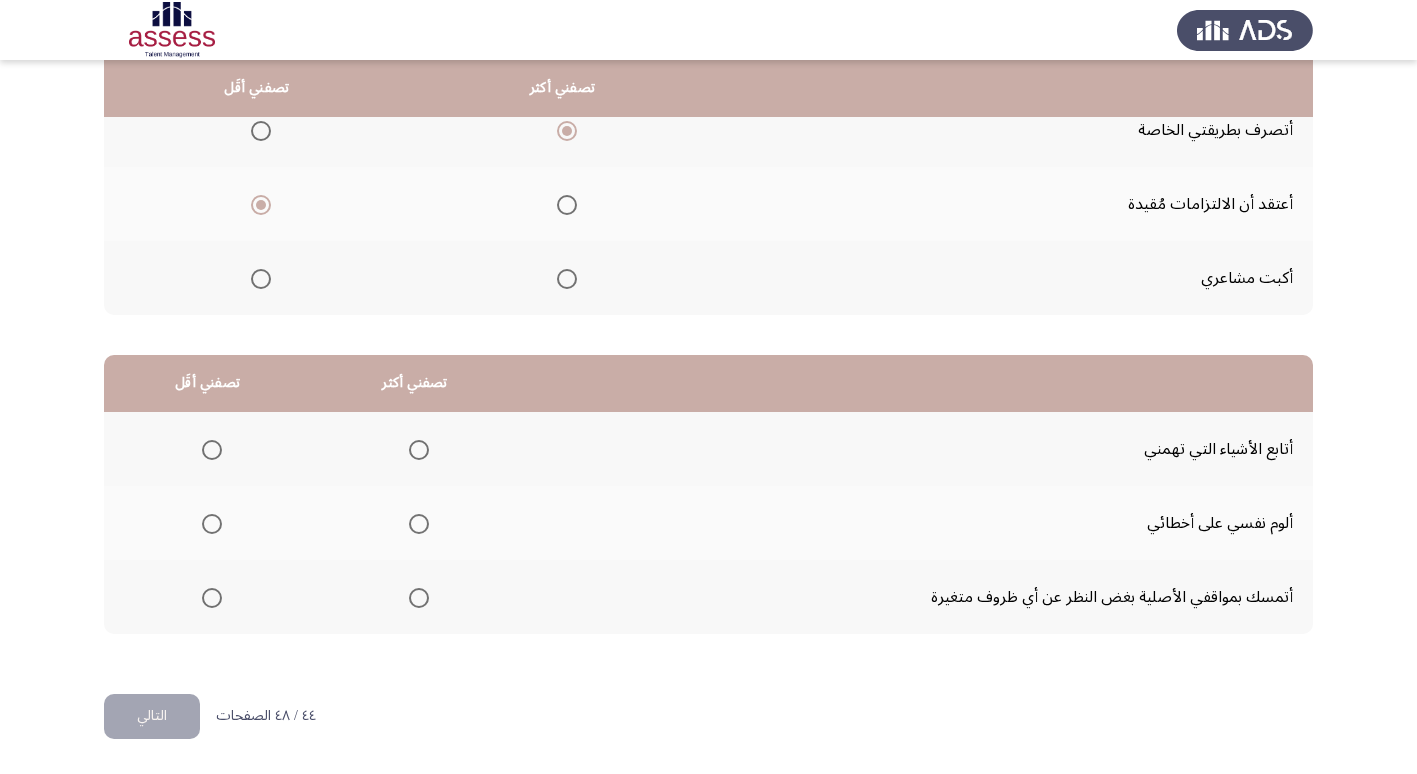 click at bounding box center (419, 524) 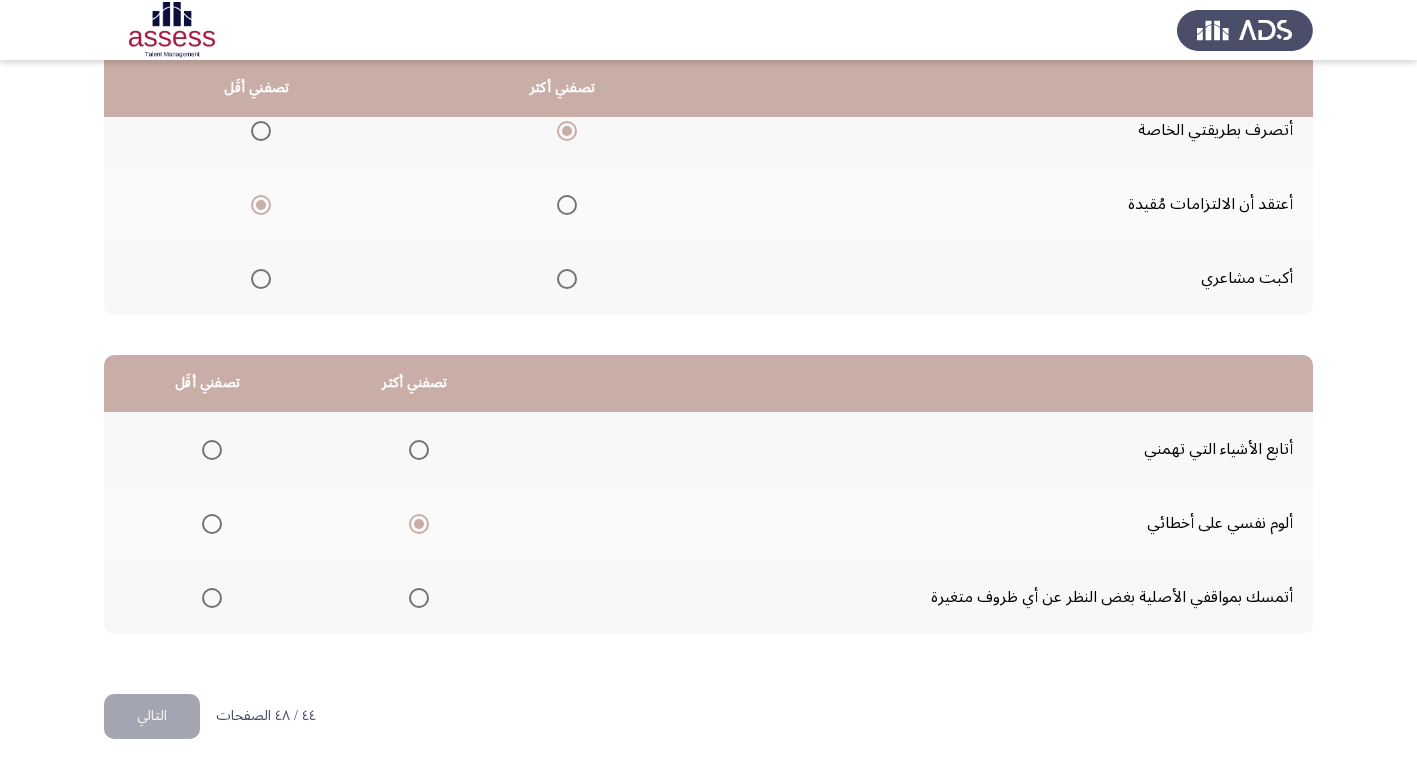 click at bounding box center (212, 598) 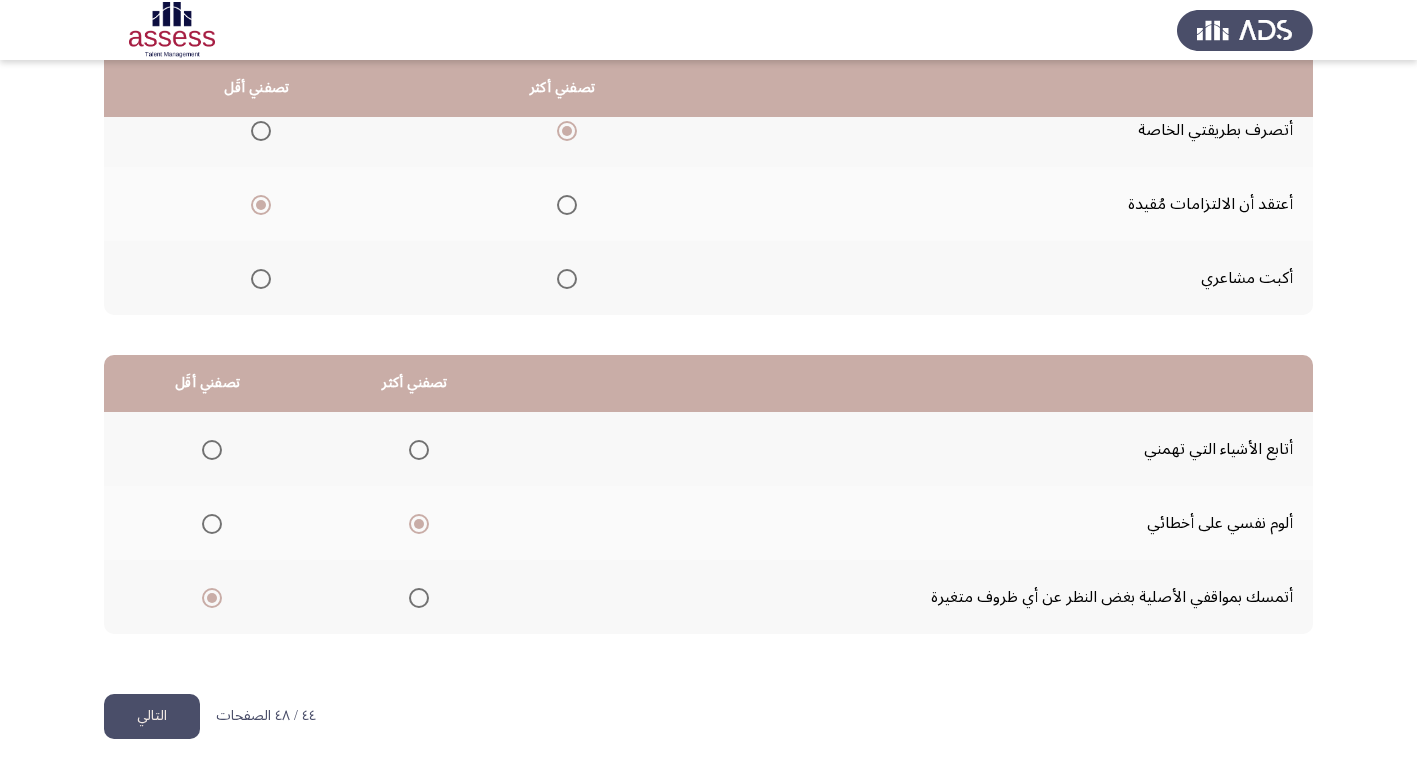 click on "التالي" 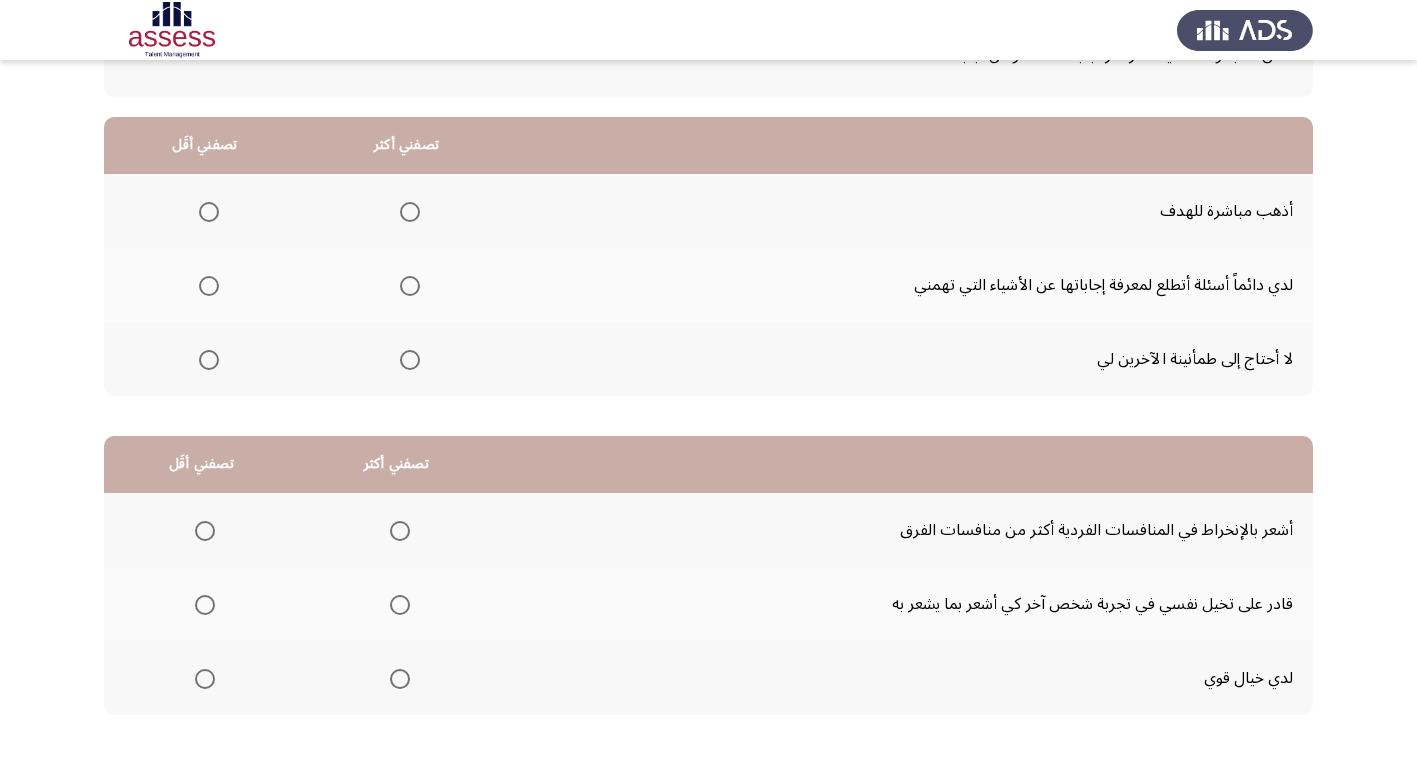 scroll, scrollTop: 36, scrollLeft: 0, axis: vertical 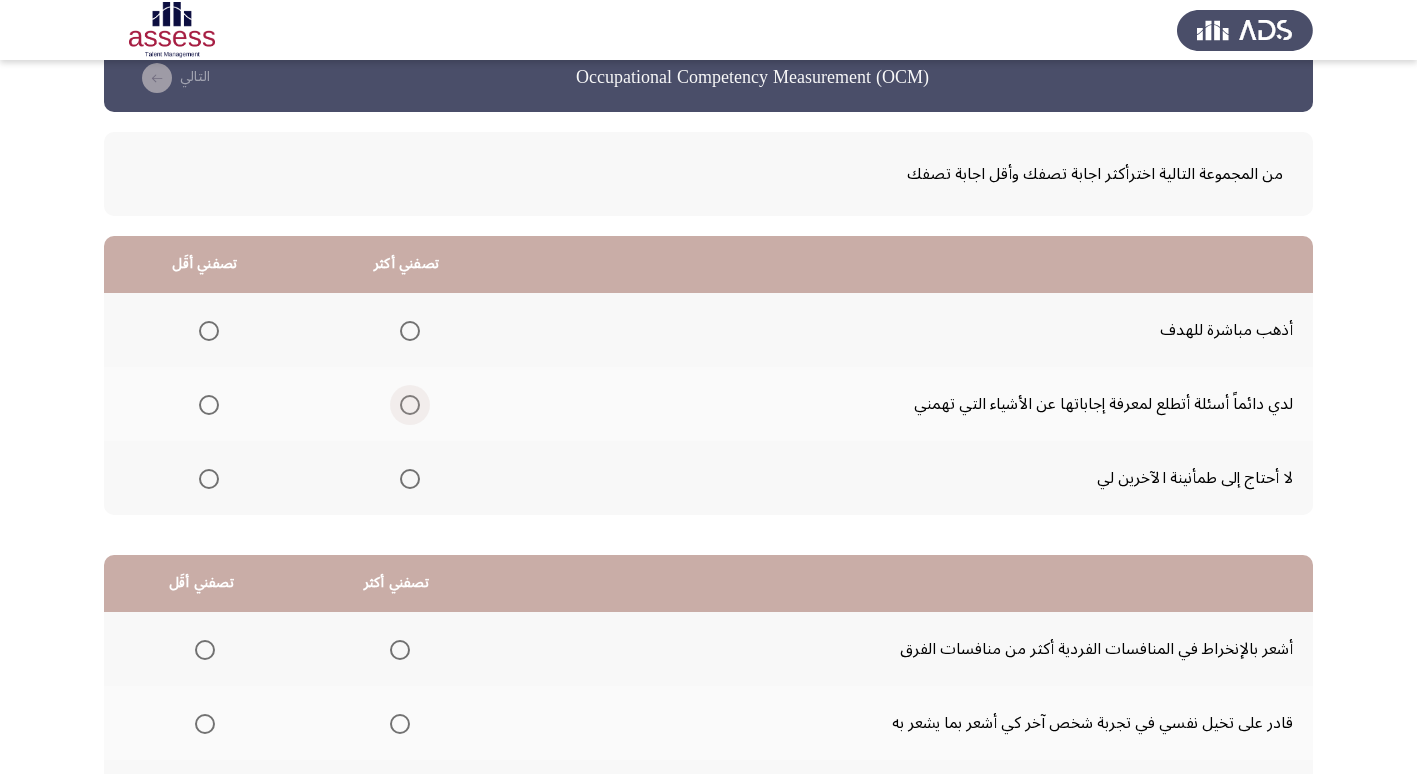 click at bounding box center (410, 405) 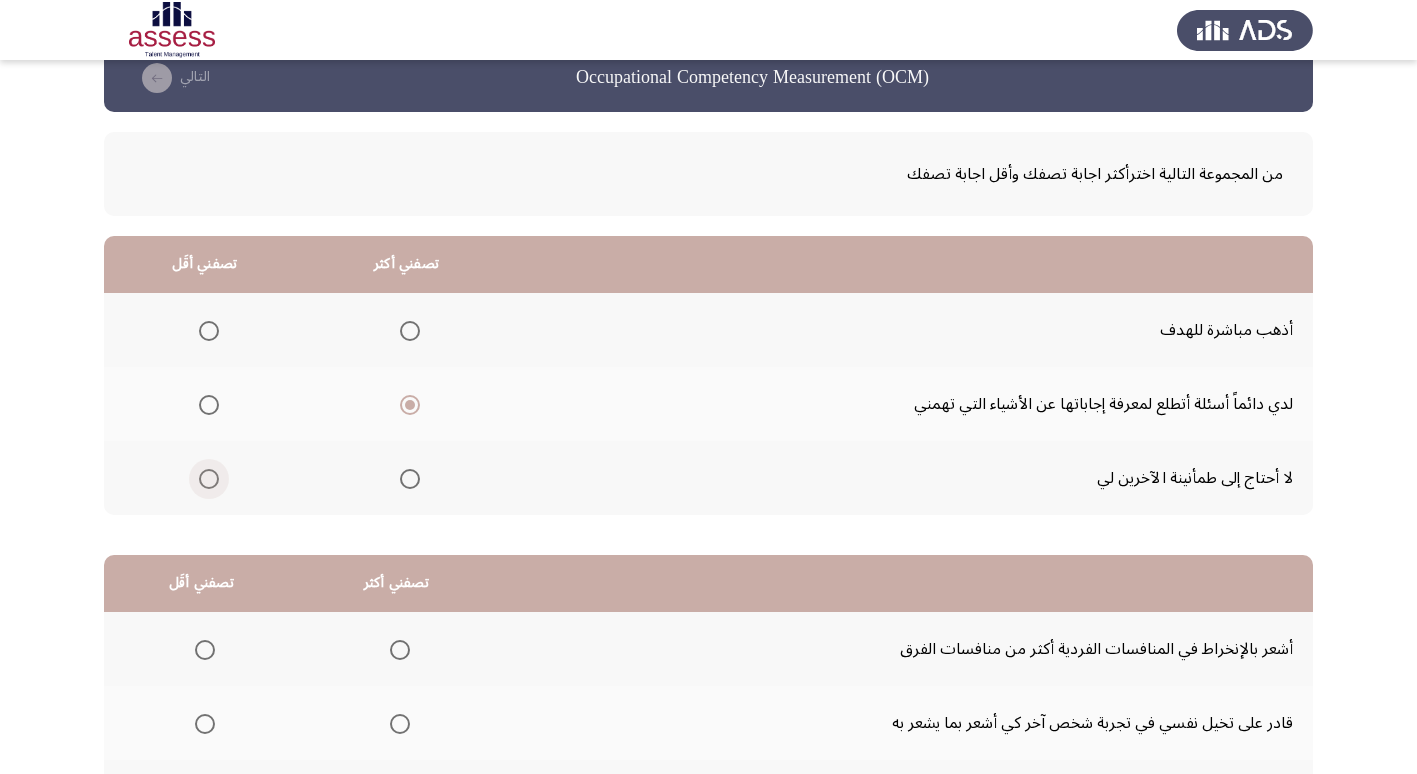 click at bounding box center (209, 479) 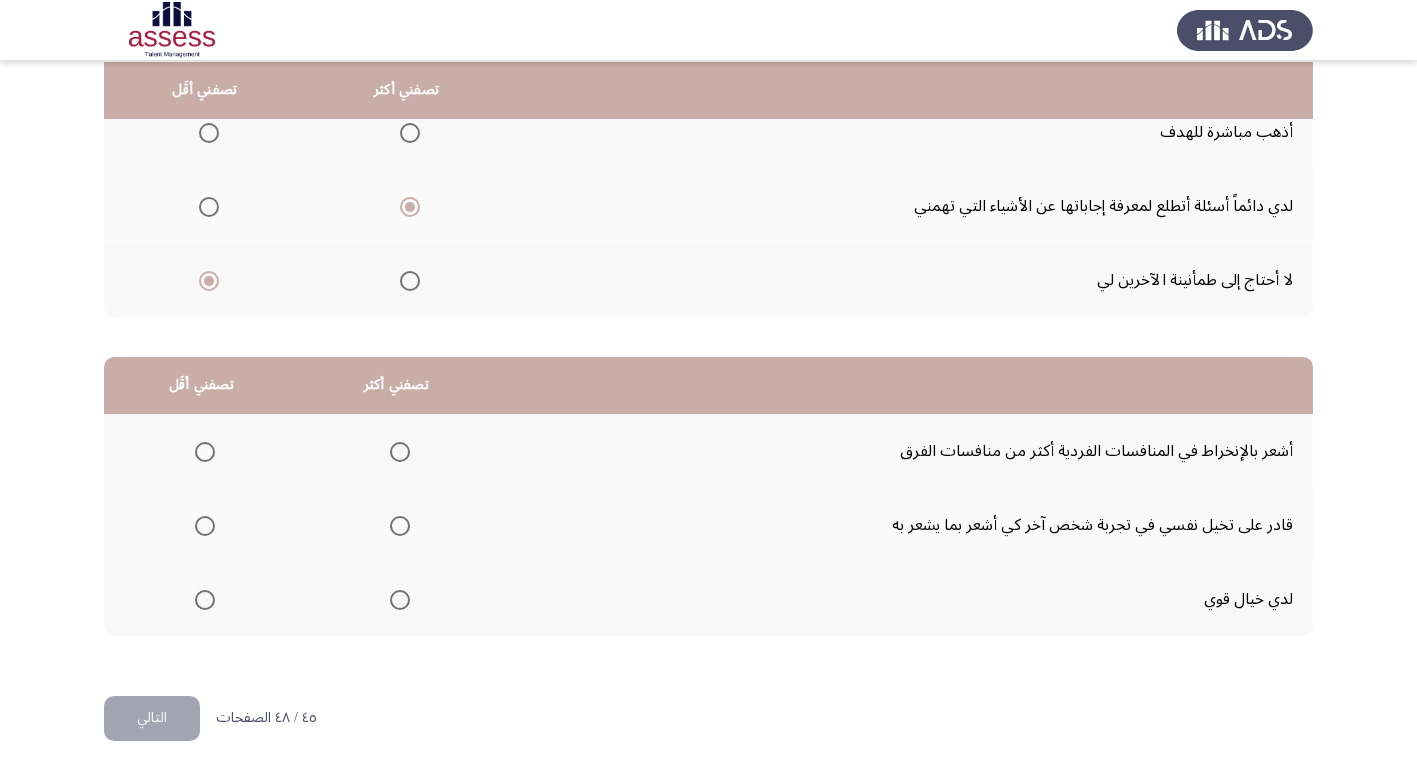 scroll, scrollTop: 236, scrollLeft: 0, axis: vertical 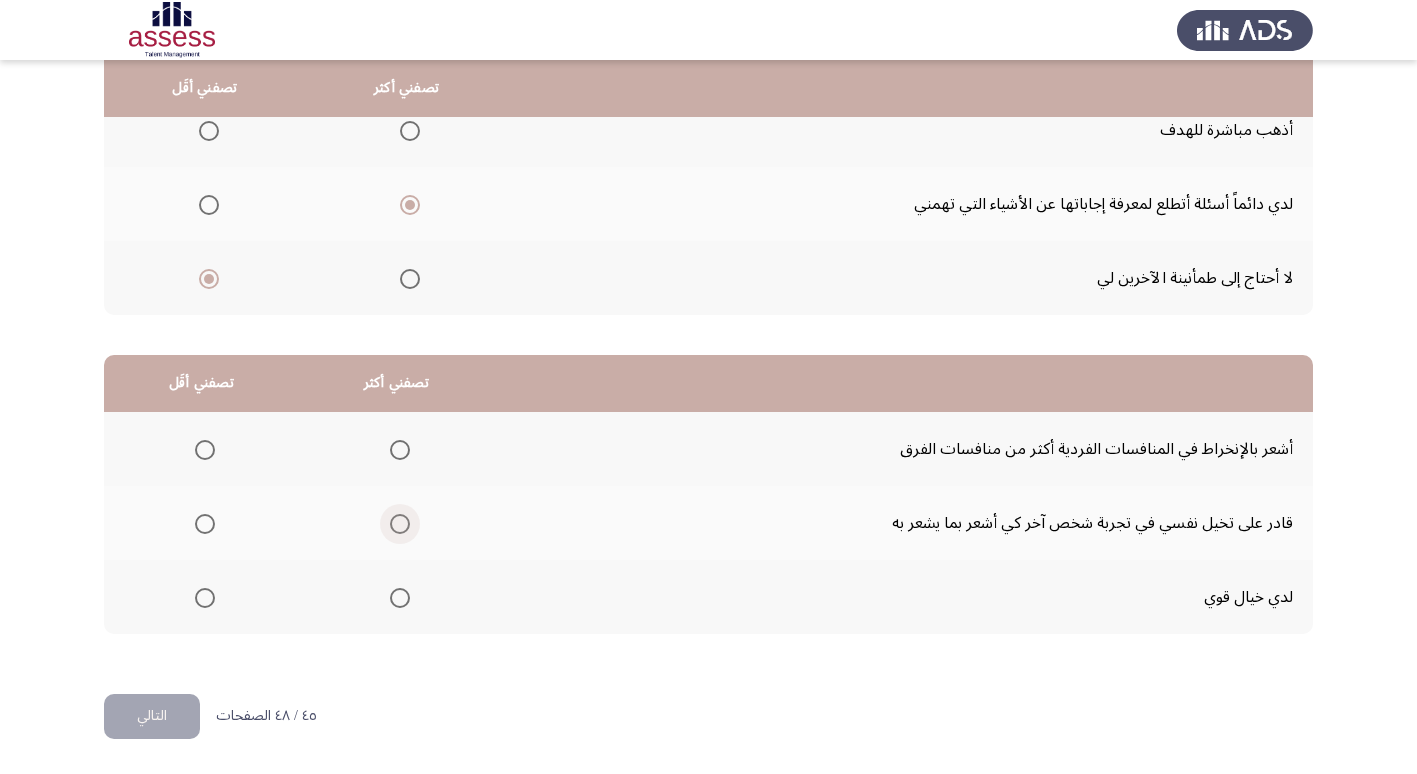 click at bounding box center (400, 524) 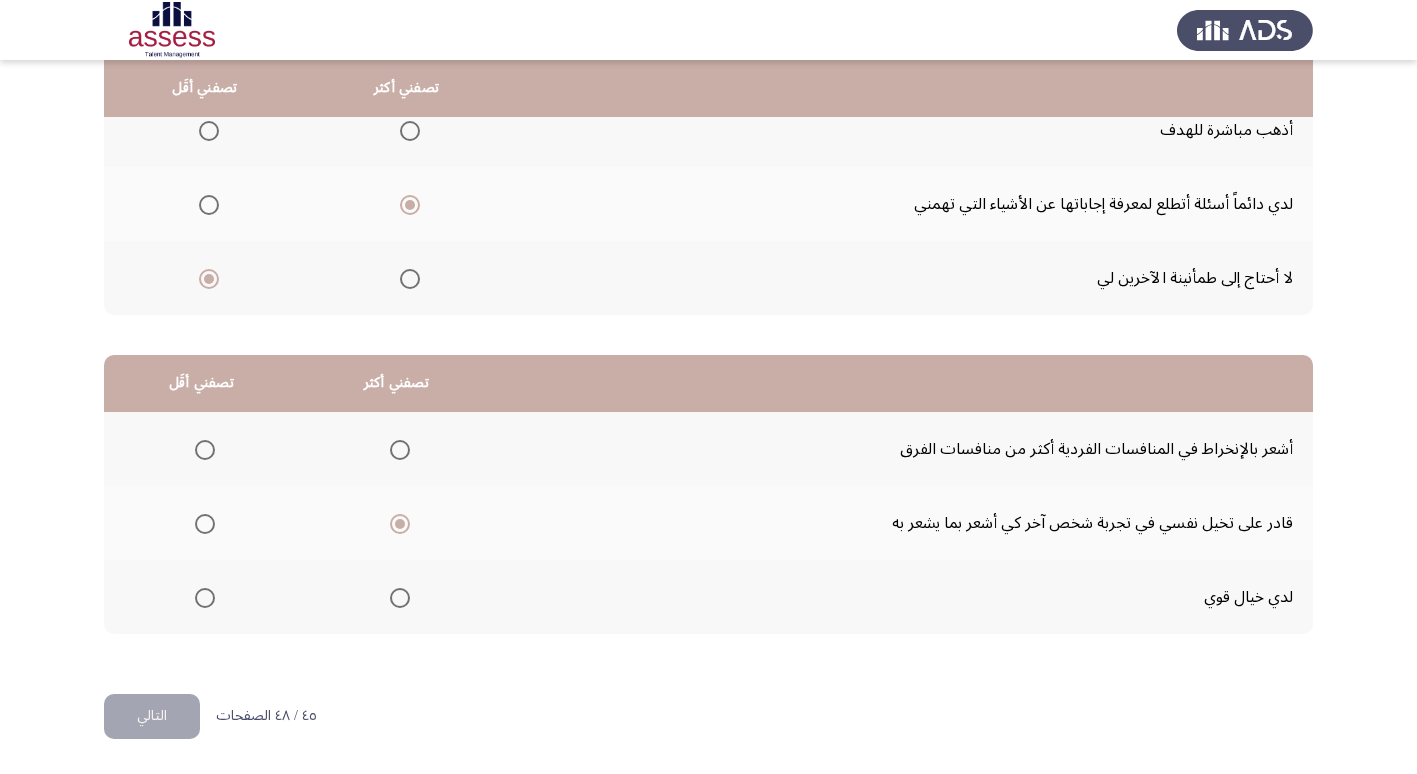 click at bounding box center (205, 598) 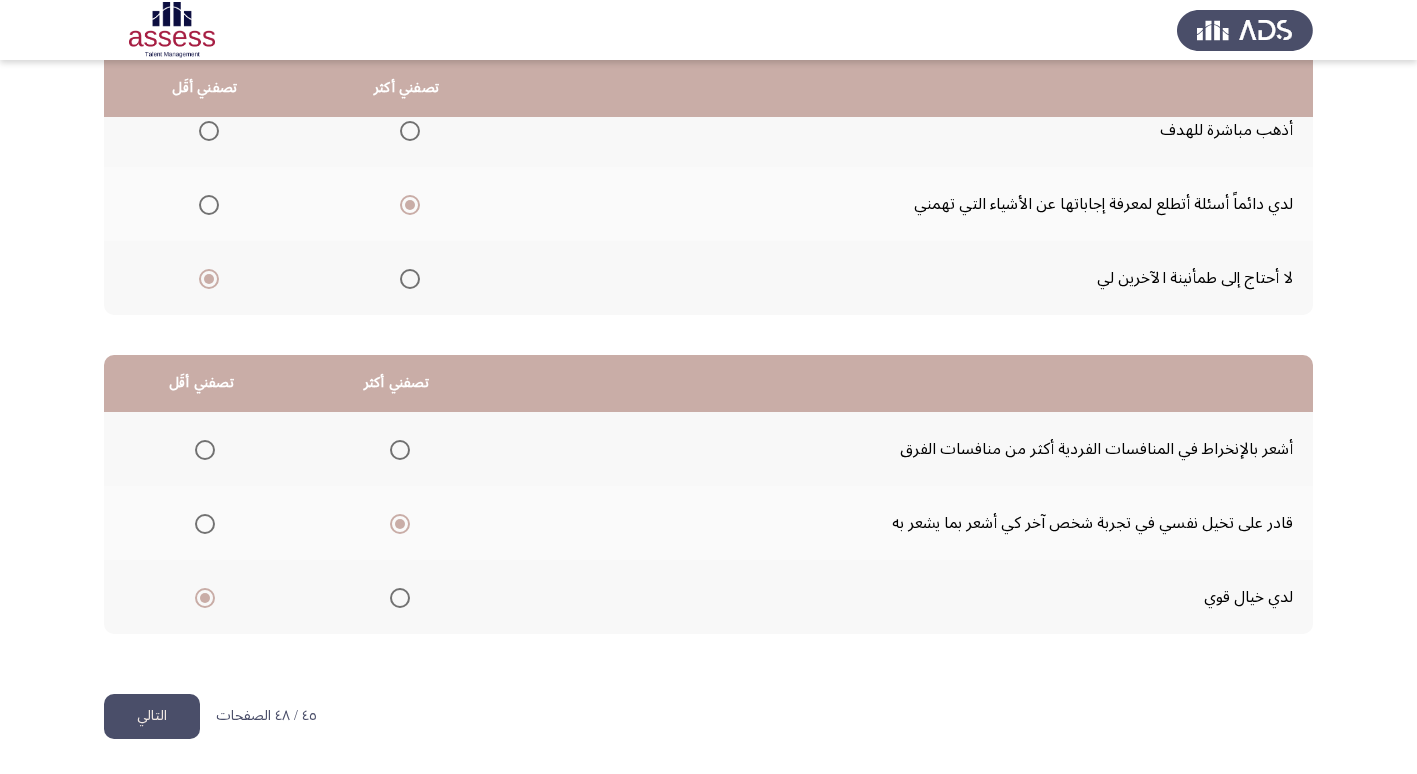 click on "التالي" 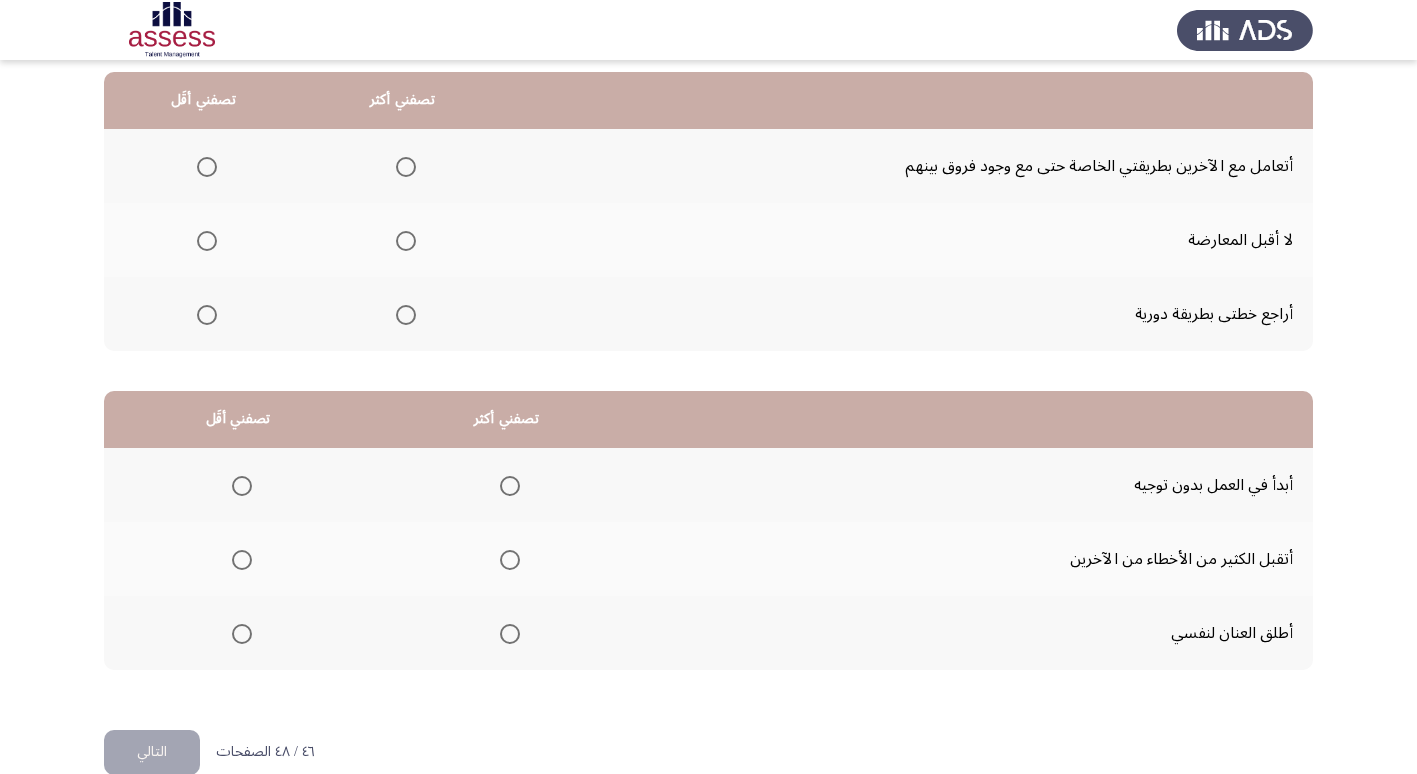 scroll, scrollTop: 100, scrollLeft: 0, axis: vertical 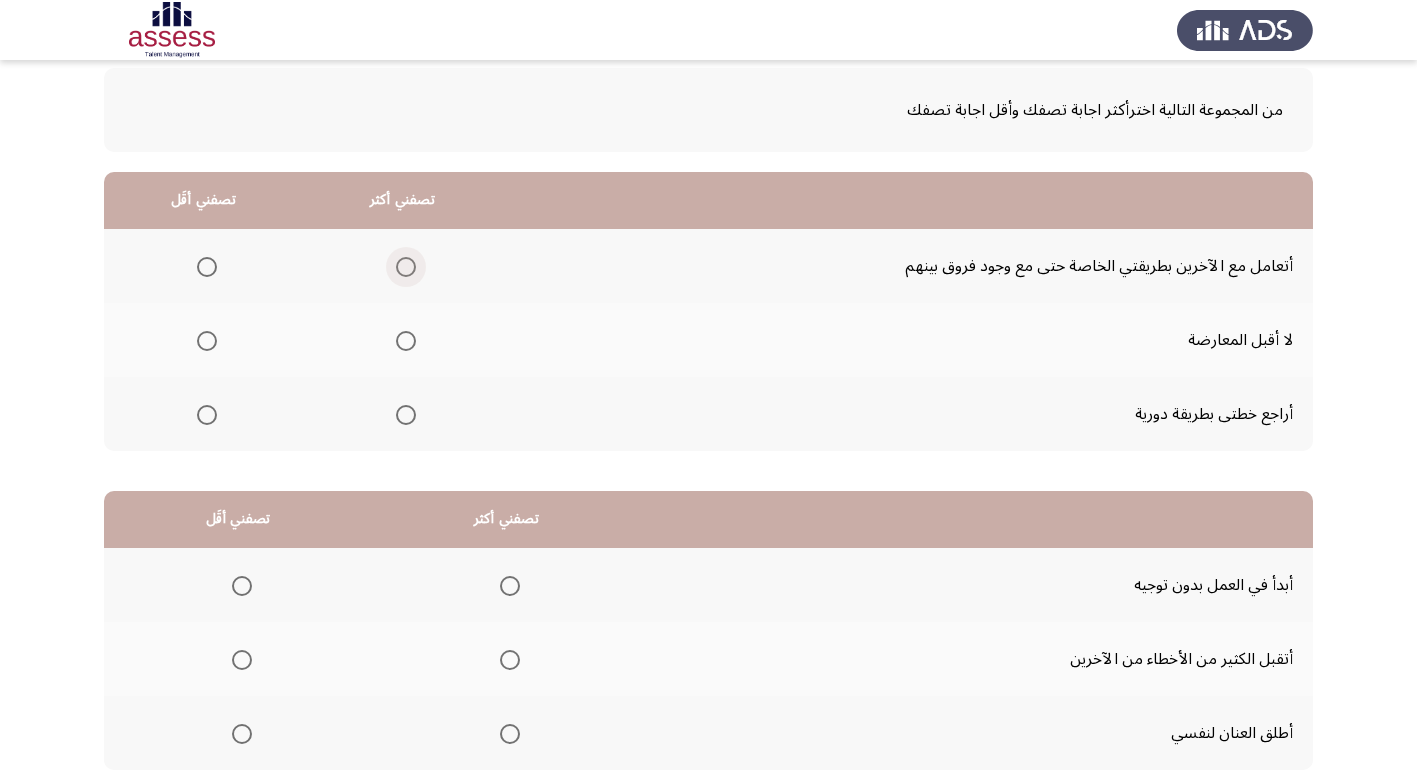 click at bounding box center (406, 267) 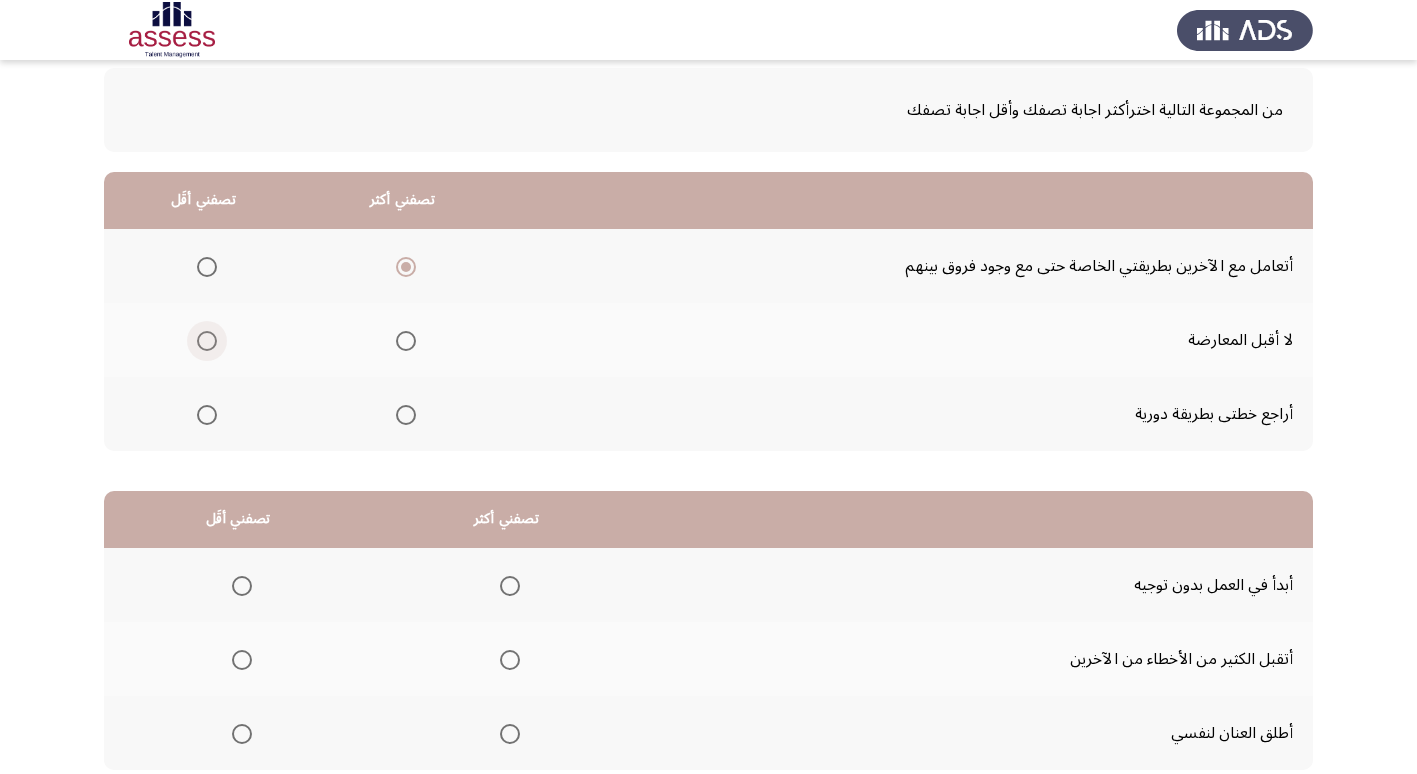 click at bounding box center (207, 341) 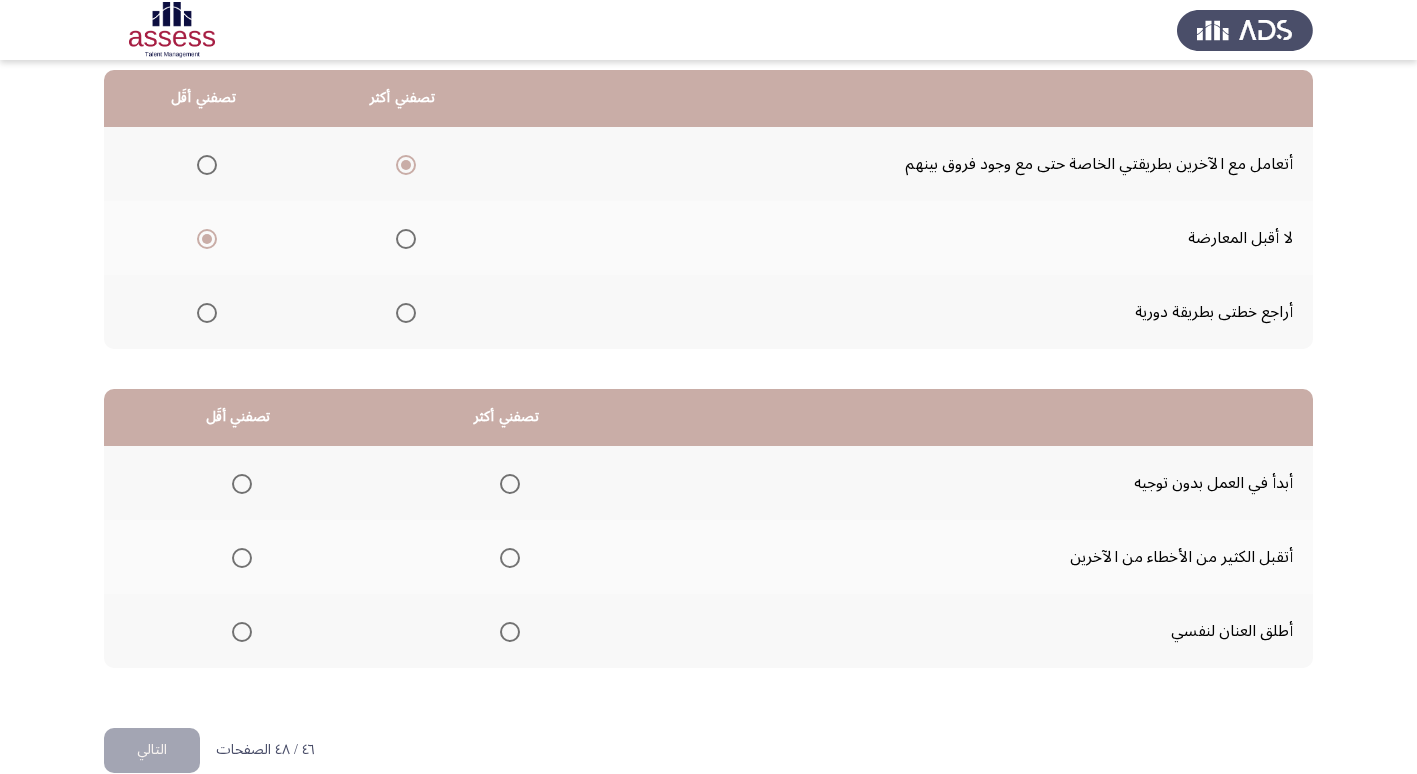 scroll, scrollTop: 236, scrollLeft: 0, axis: vertical 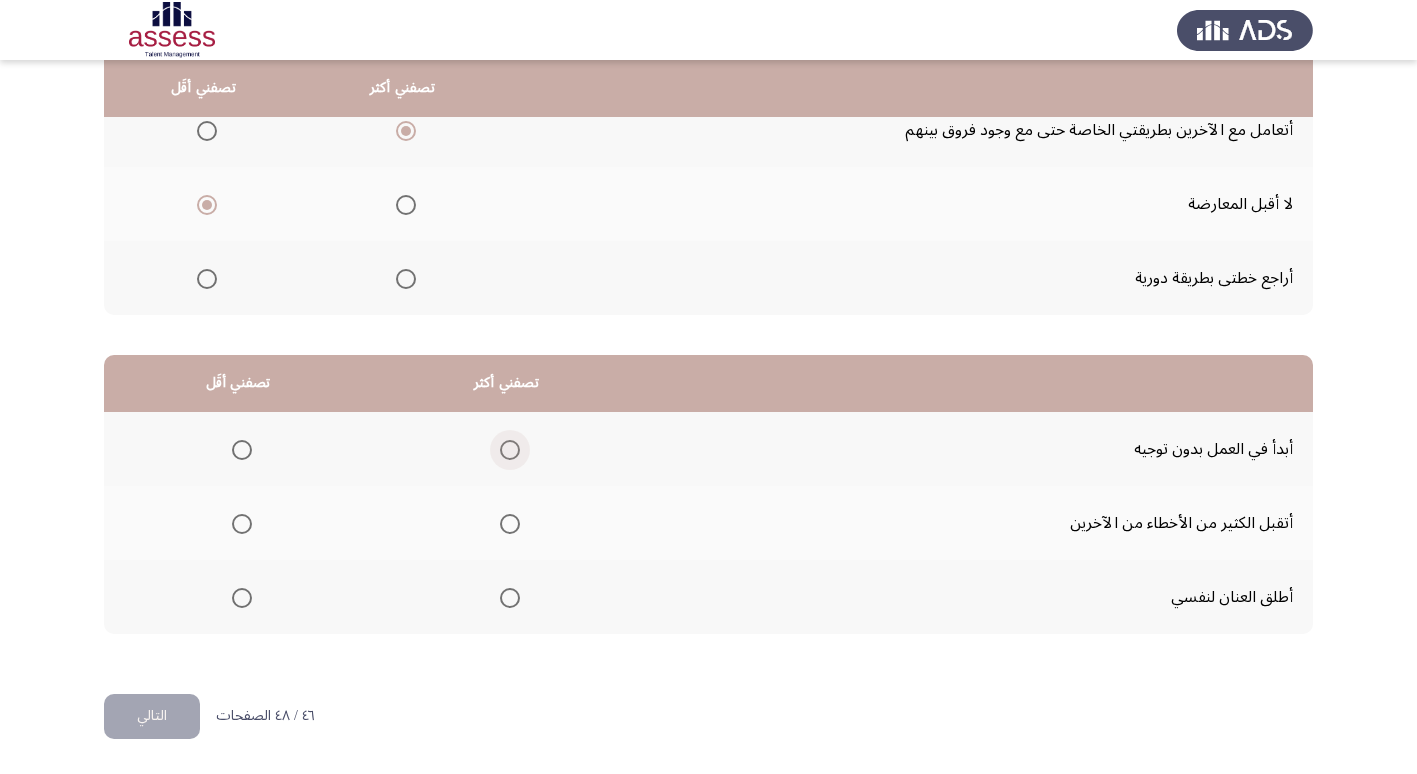 click at bounding box center (510, 450) 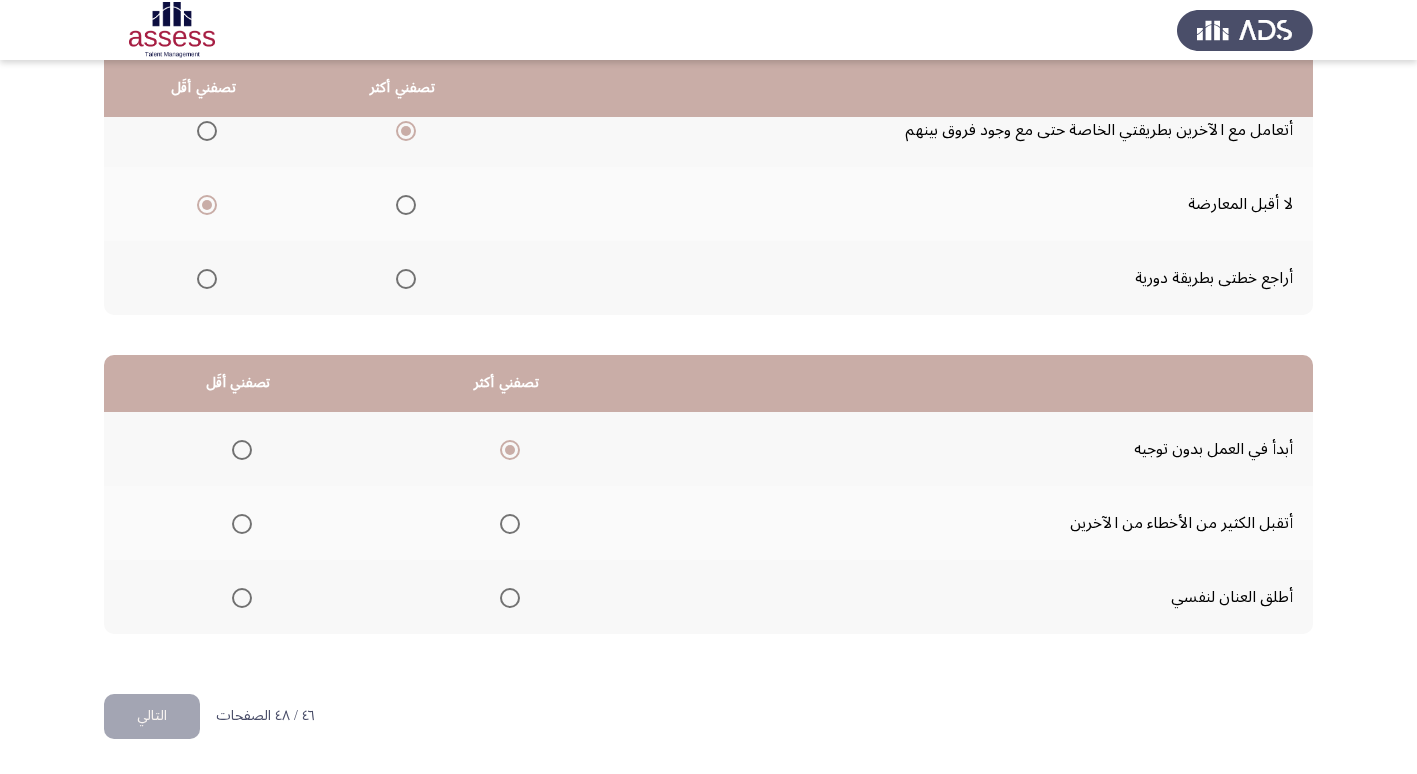 click at bounding box center (242, 524) 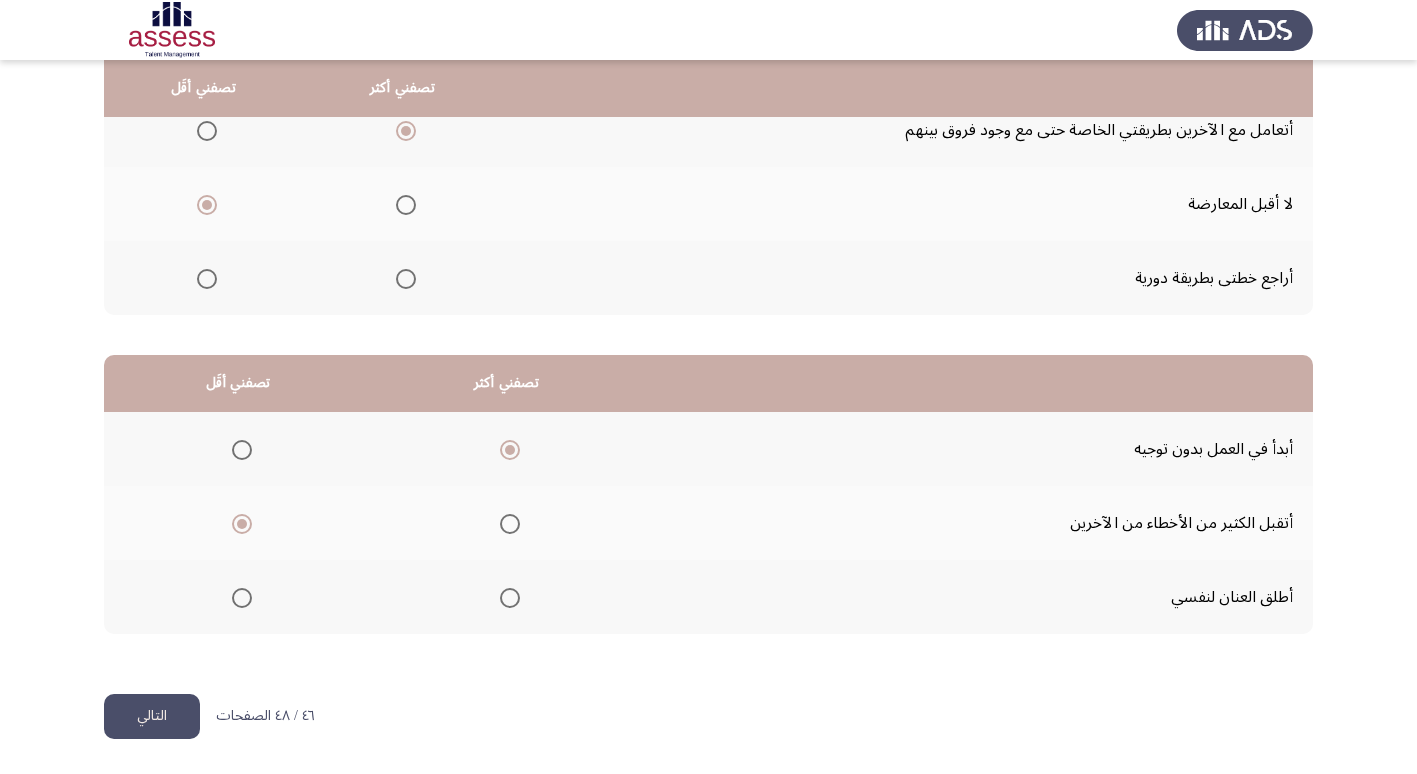 click on "التالي" 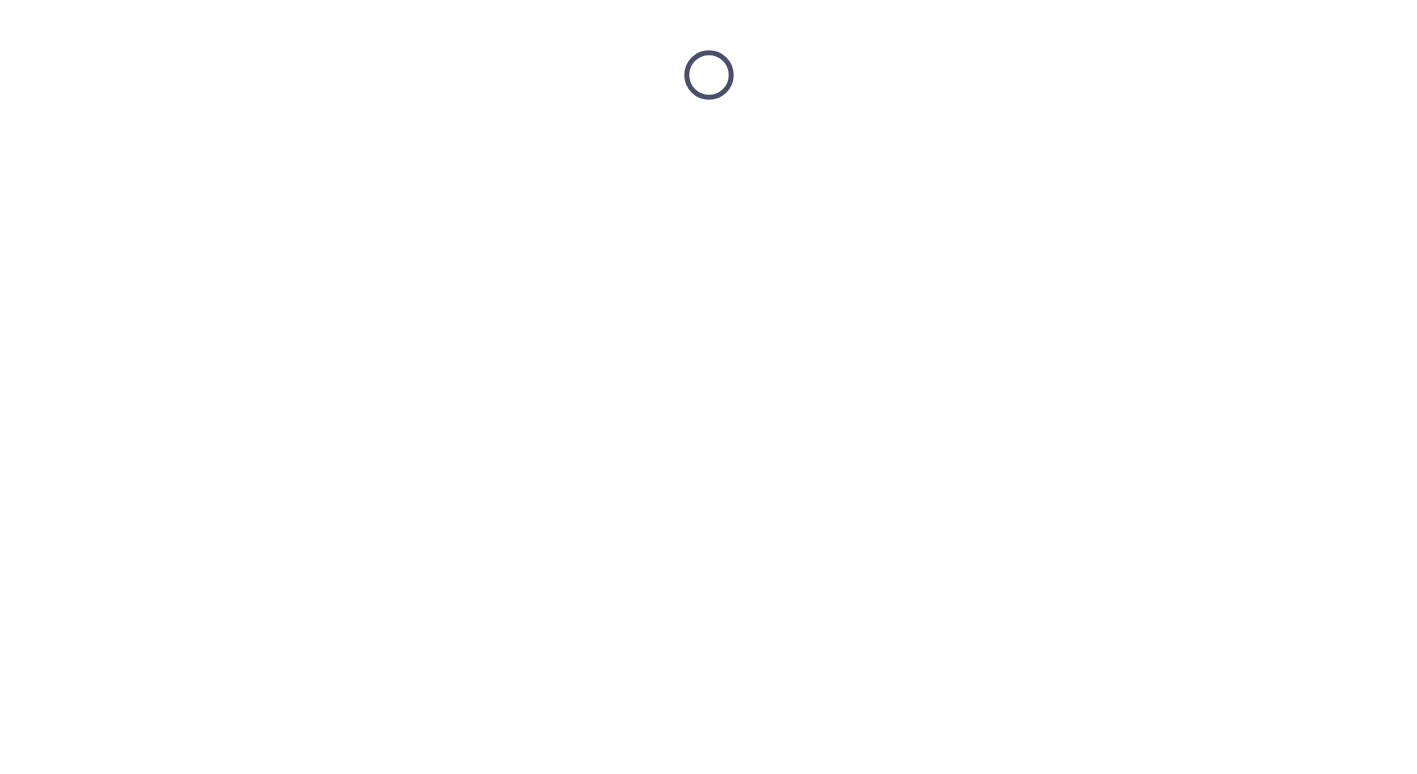 scroll, scrollTop: 0, scrollLeft: 0, axis: both 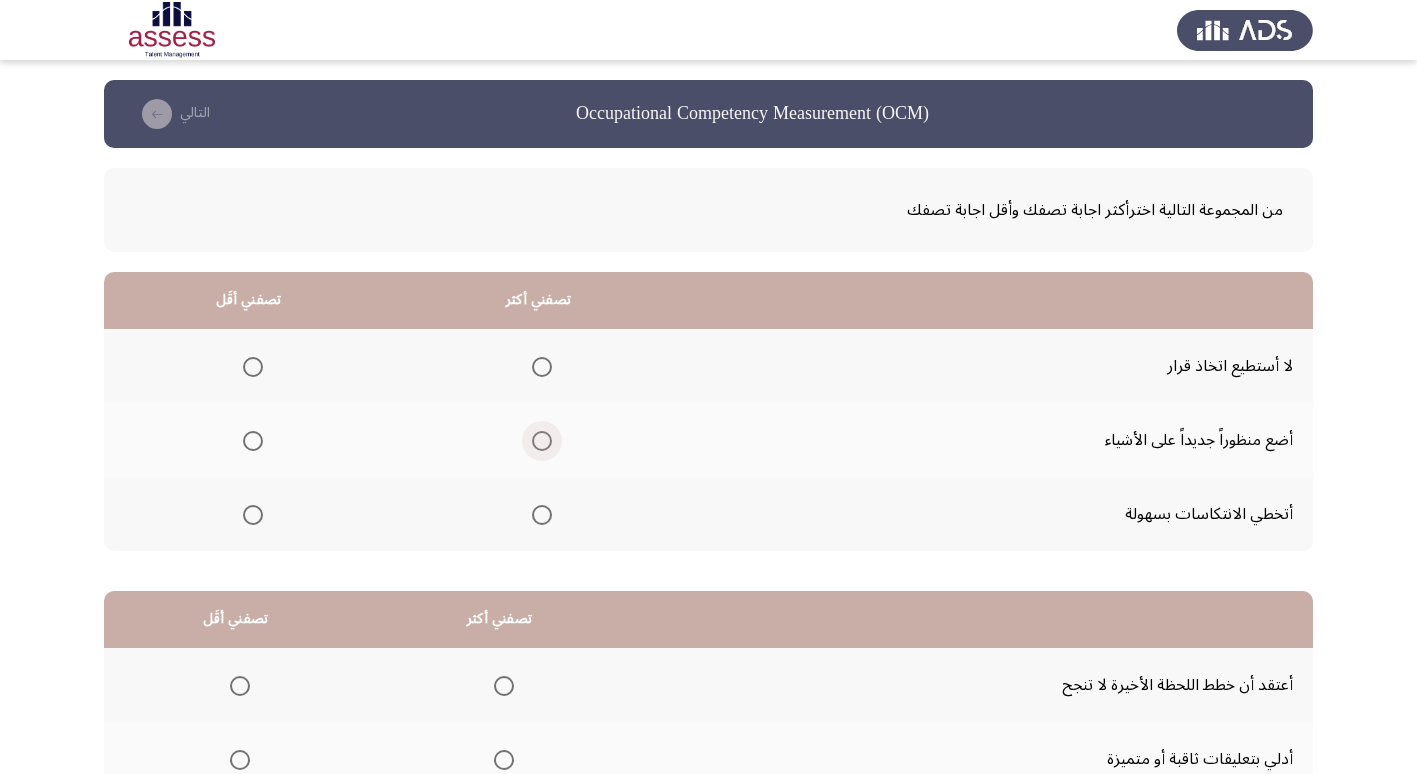 click at bounding box center [542, 441] 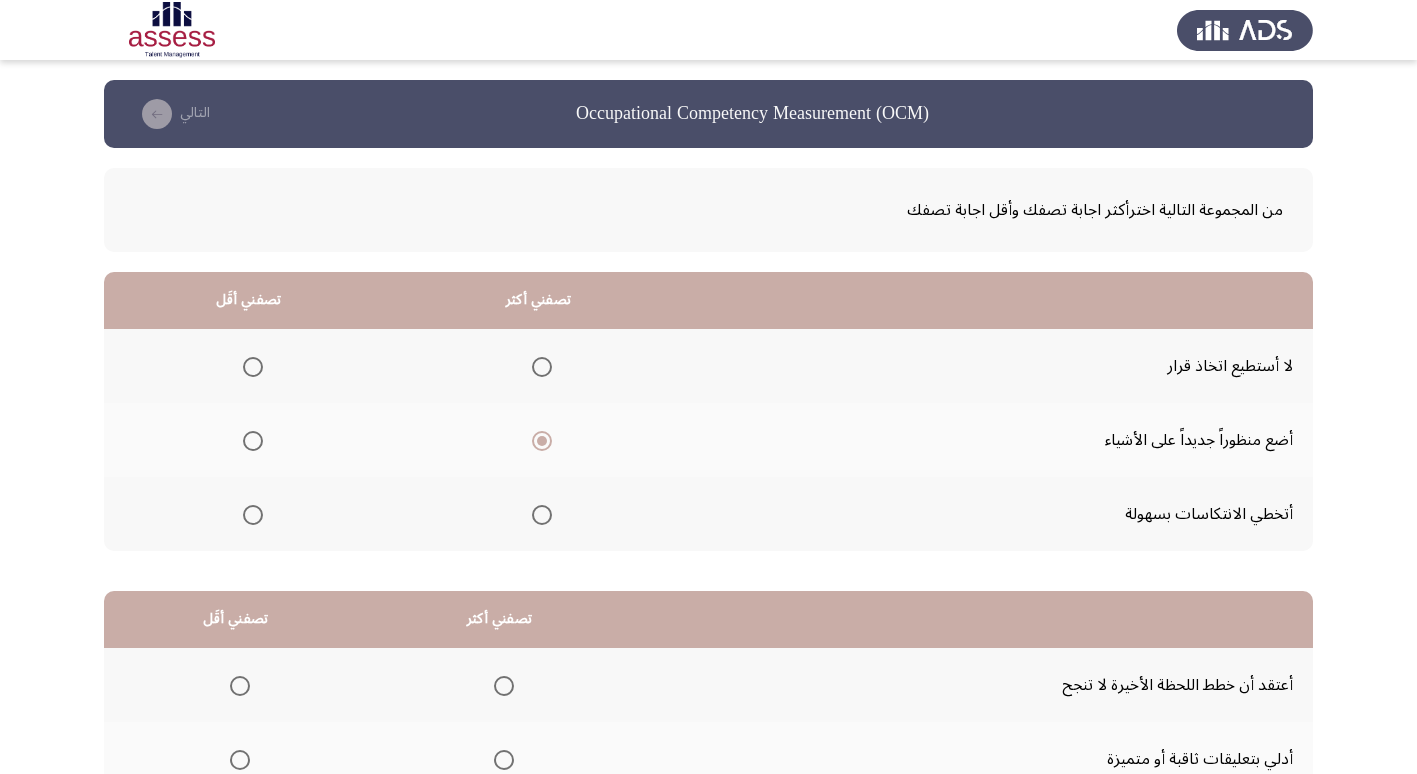 click at bounding box center (253, 367) 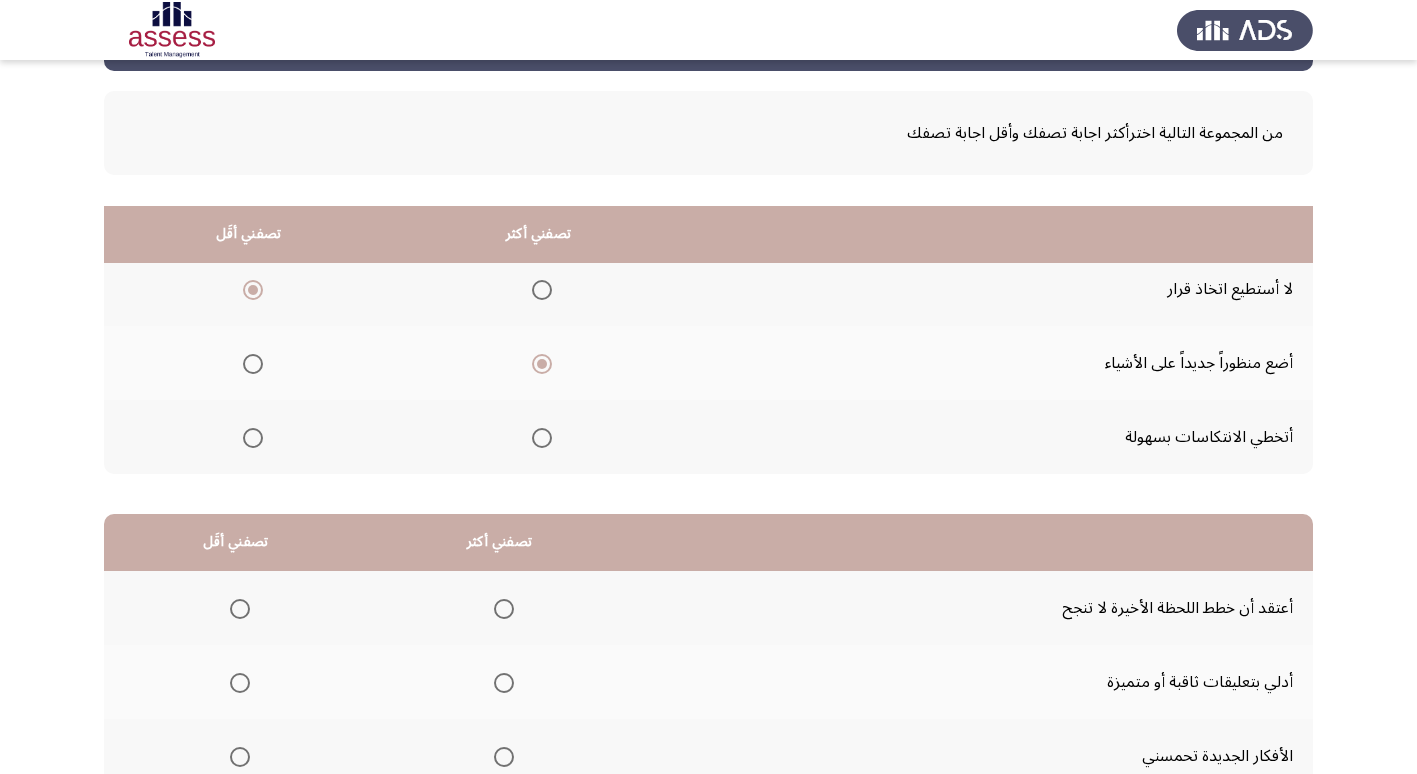 scroll, scrollTop: 236, scrollLeft: 0, axis: vertical 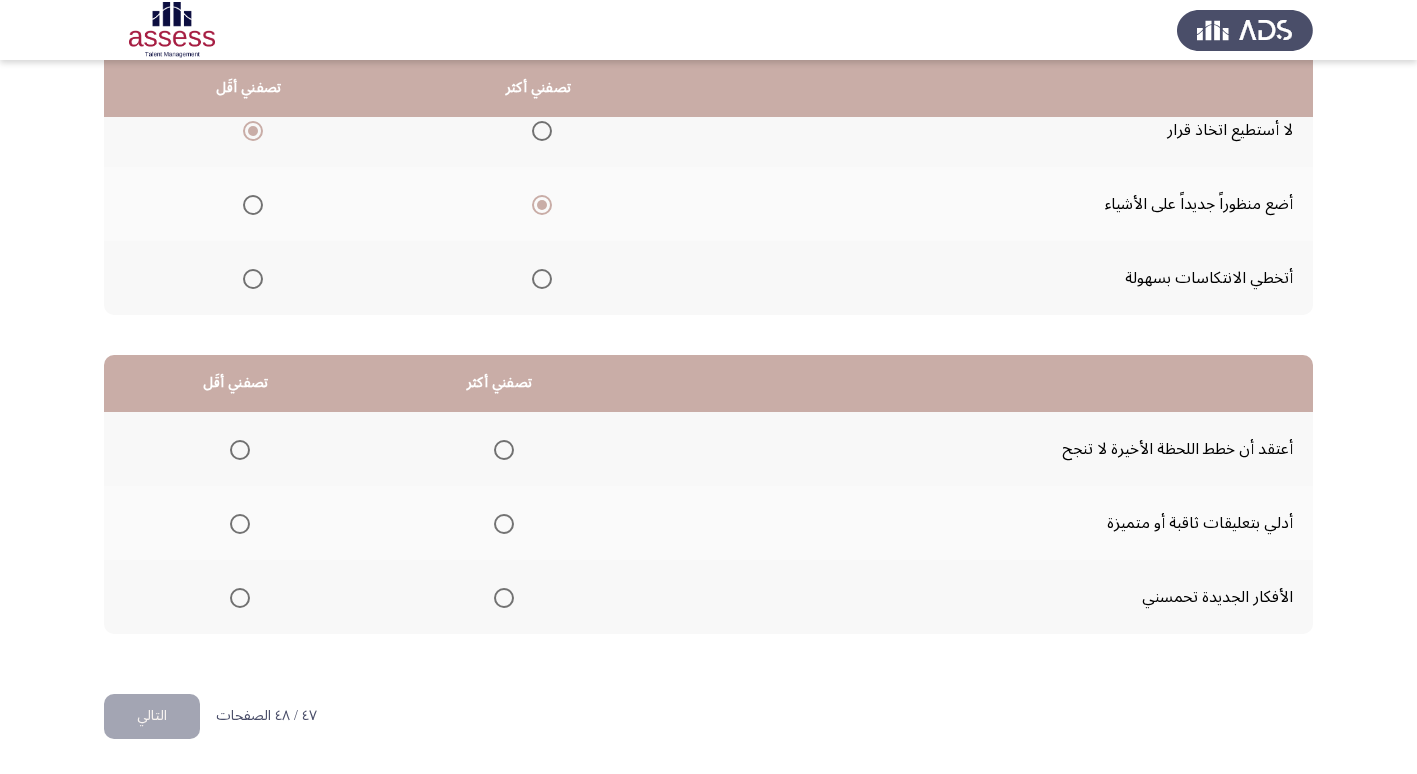 click at bounding box center (504, 524) 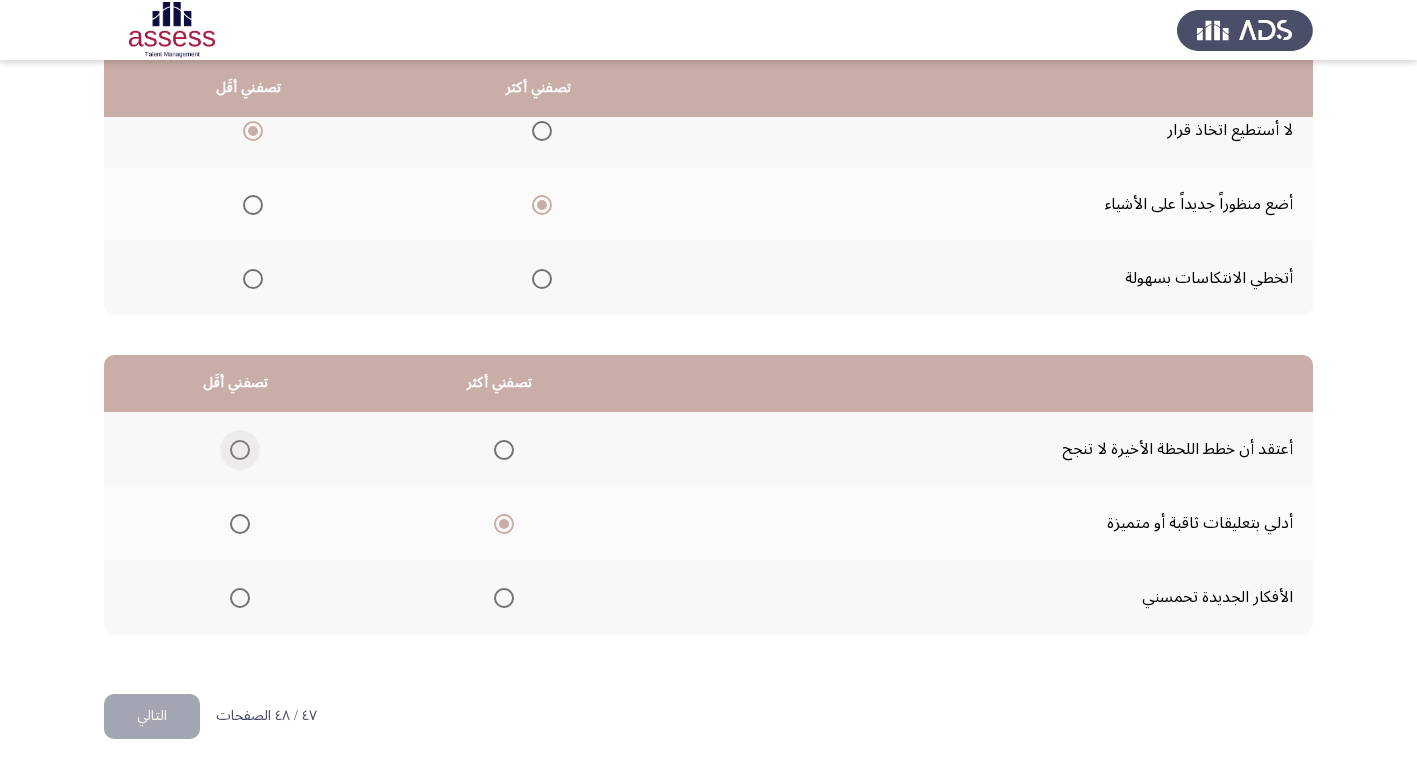 click at bounding box center (240, 450) 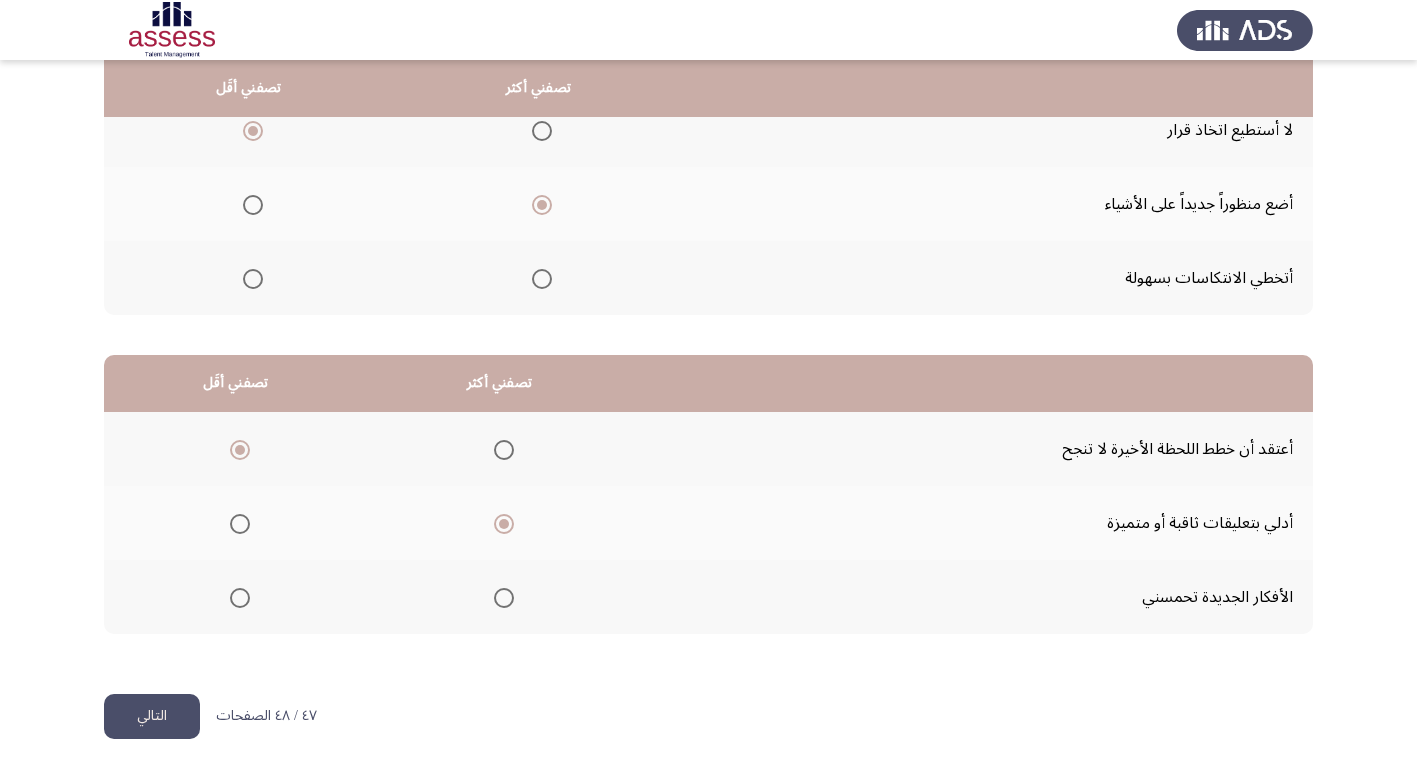 click on "التالي" 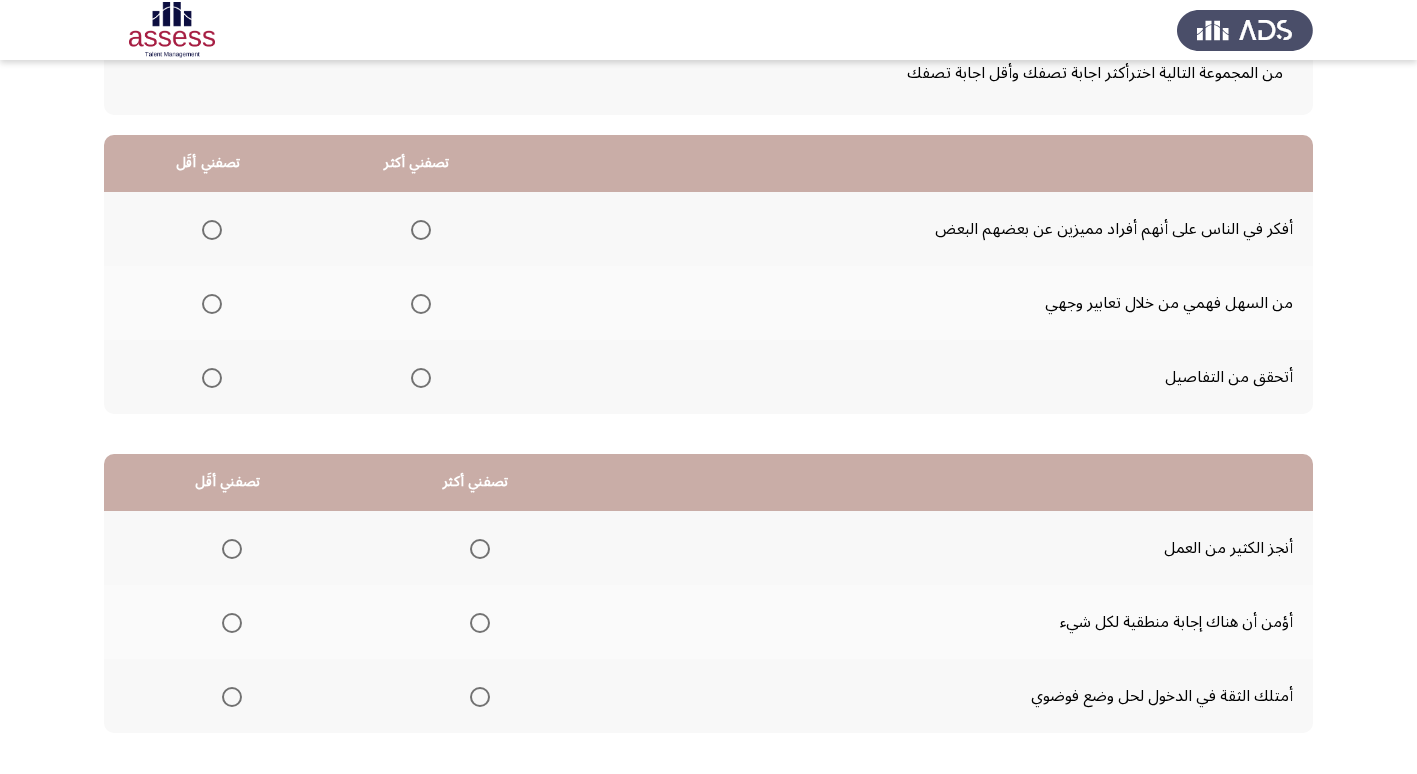 scroll, scrollTop: 136, scrollLeft: 0, axis: vertical 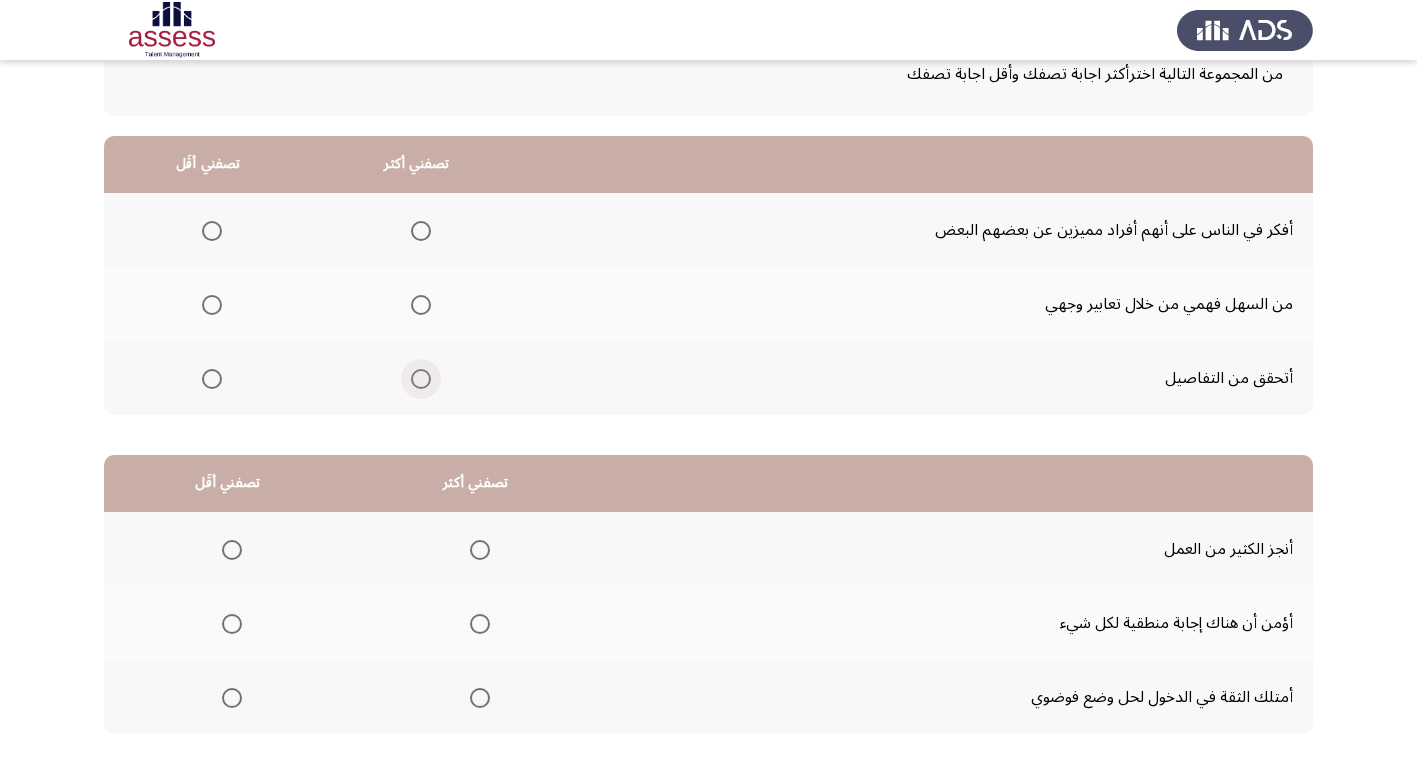 click at bounding box center (421, 379) 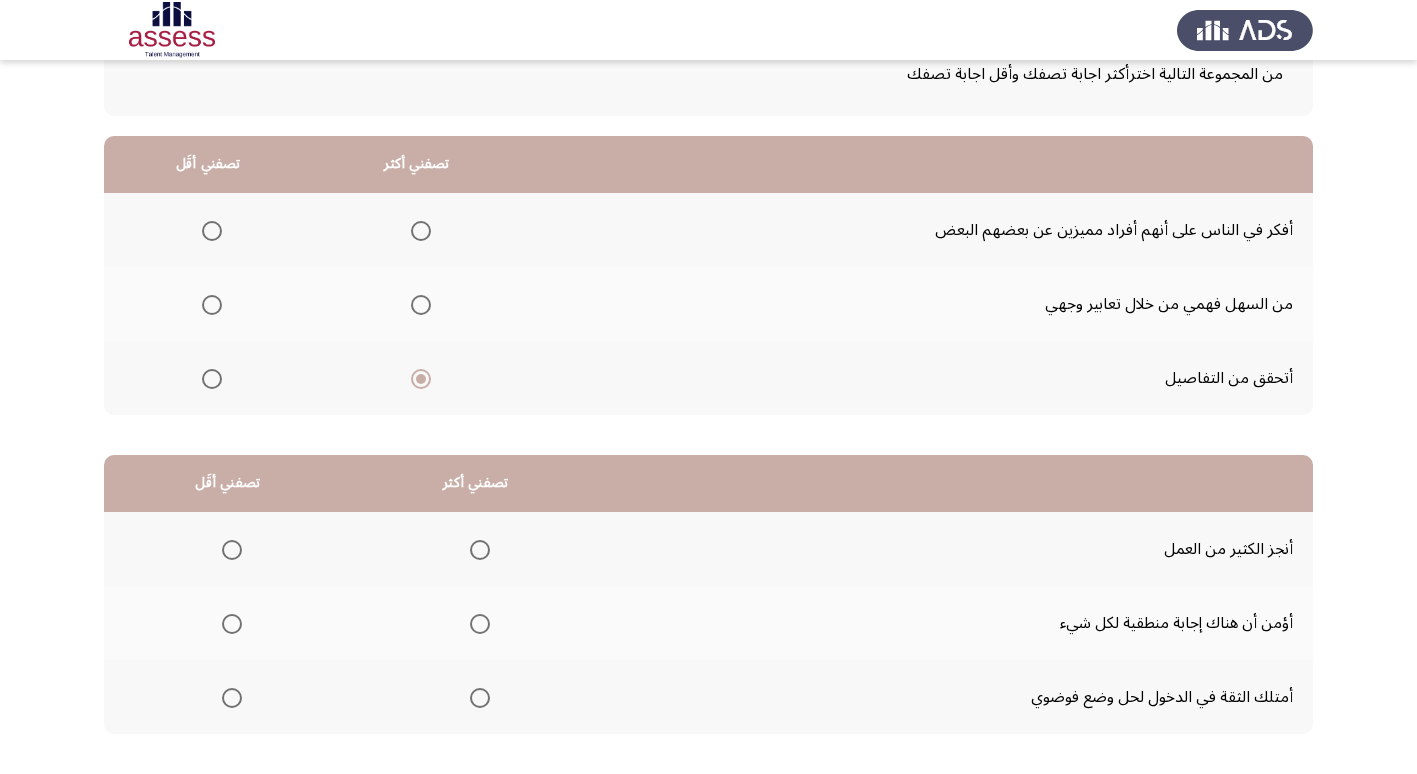 click at bounding box center [212, 305] 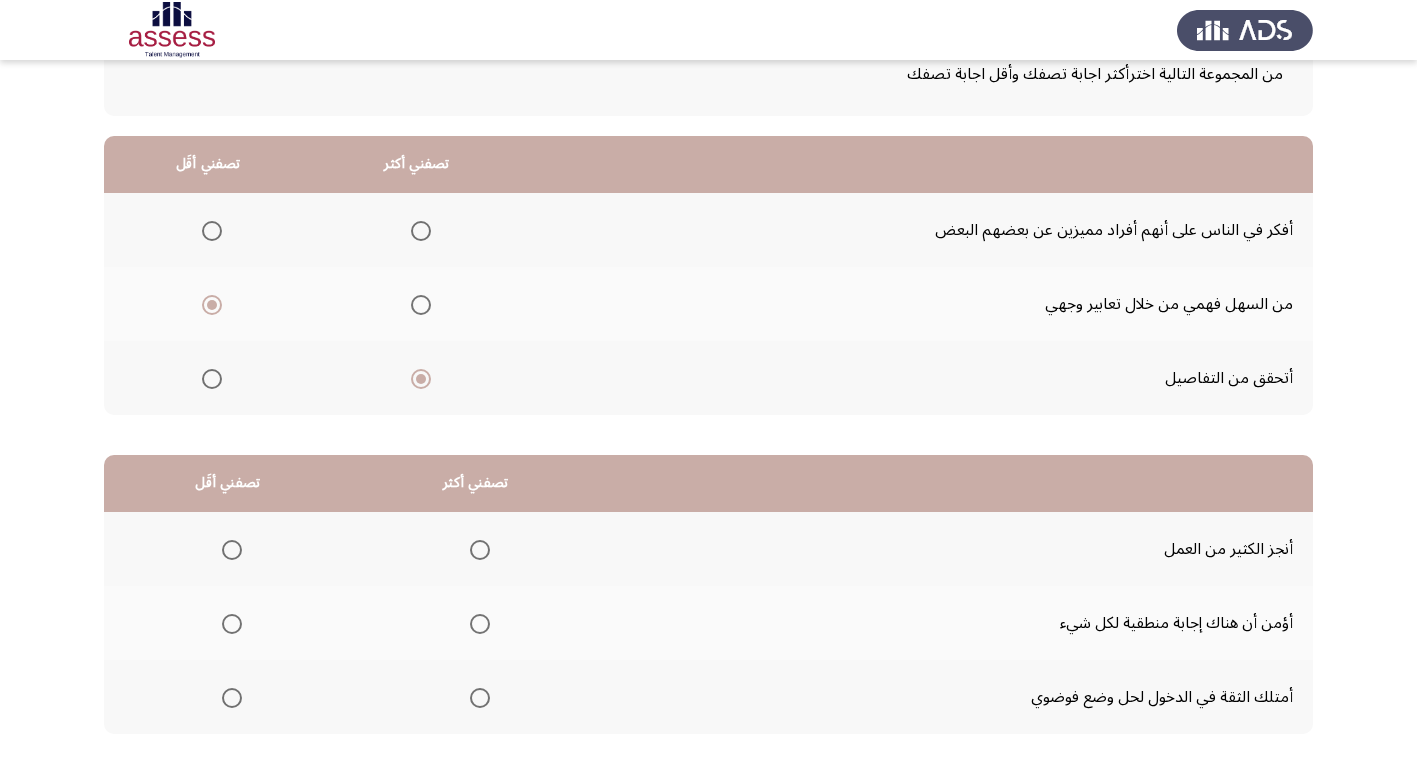 scroll, scrollTop: 236, scrollLeft: 0, axis: vertical 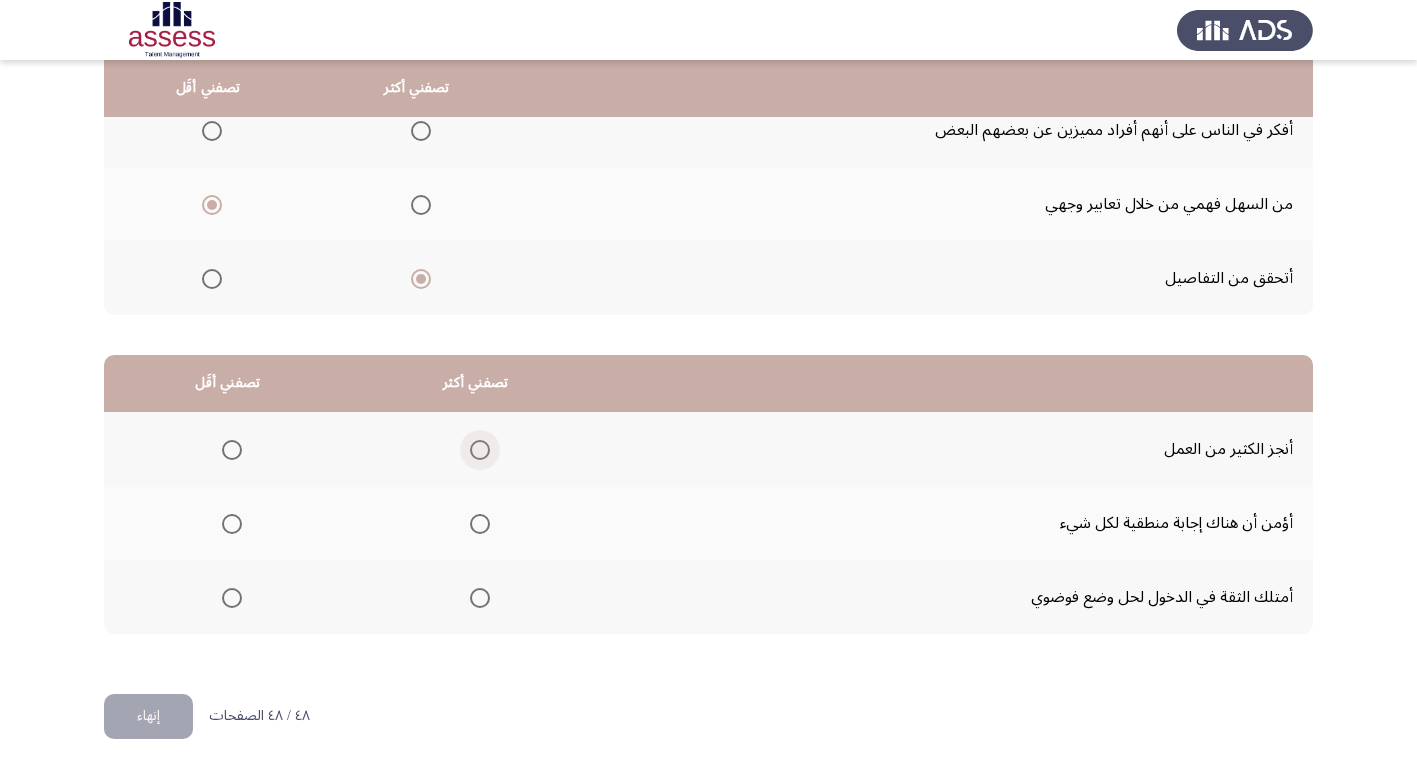 click at bounding box center (480, 450) 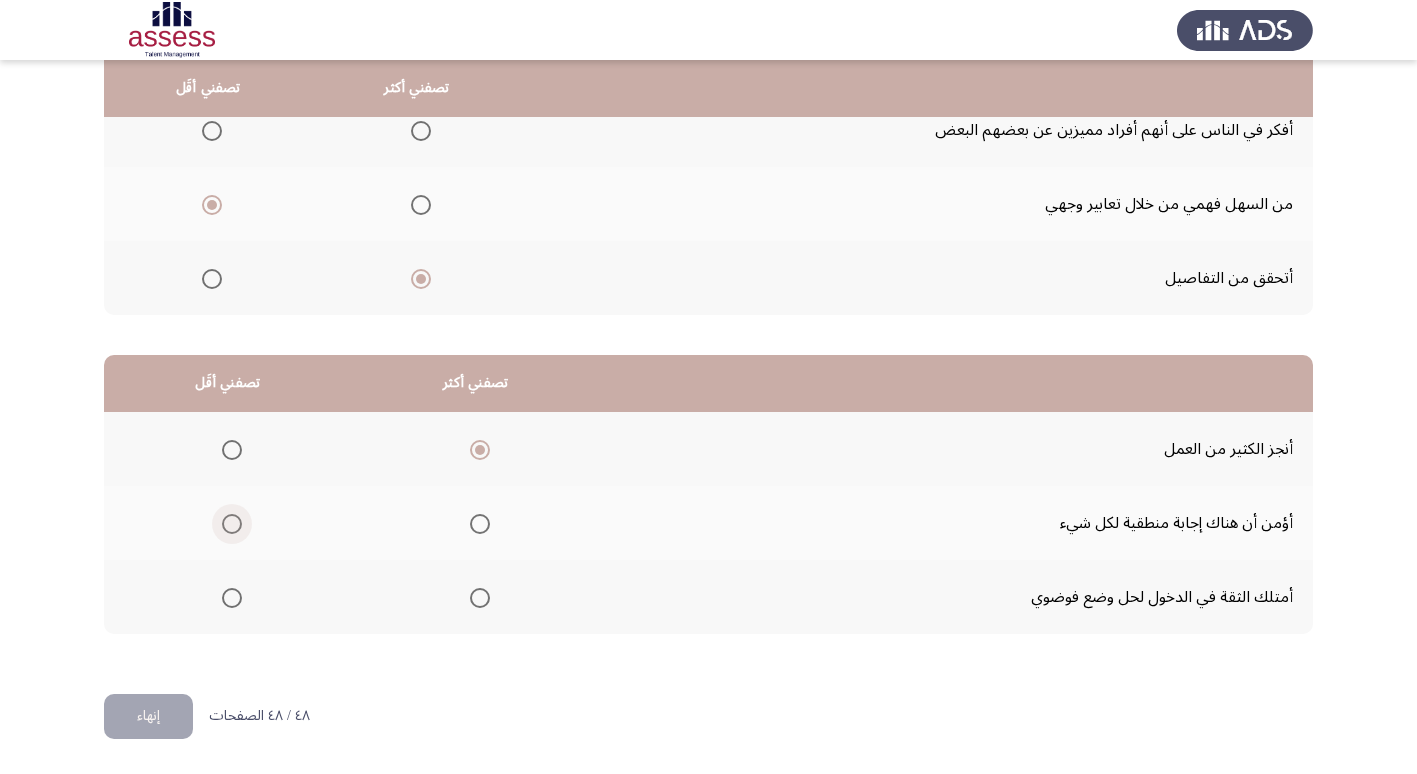 click at bounding box center [232, 524] 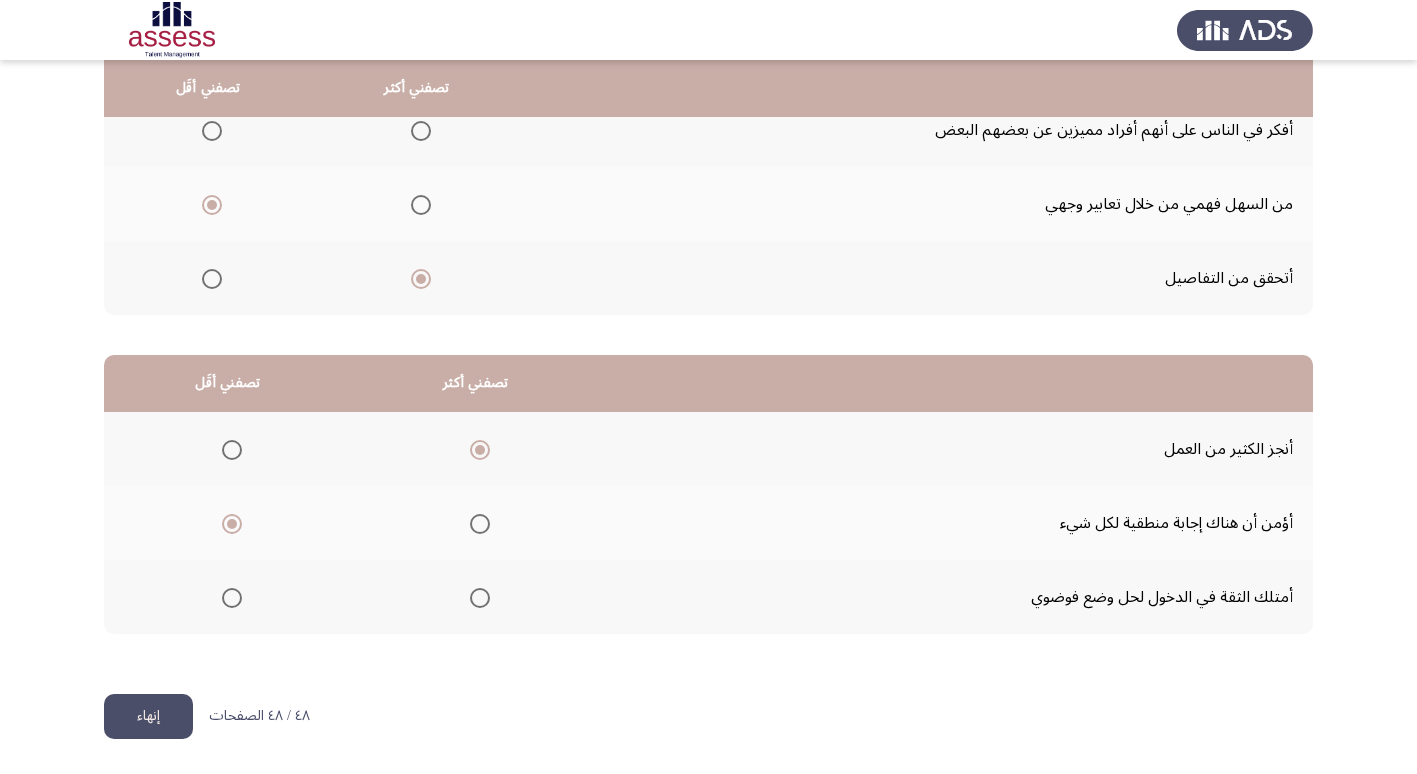 click on "إنهاء" 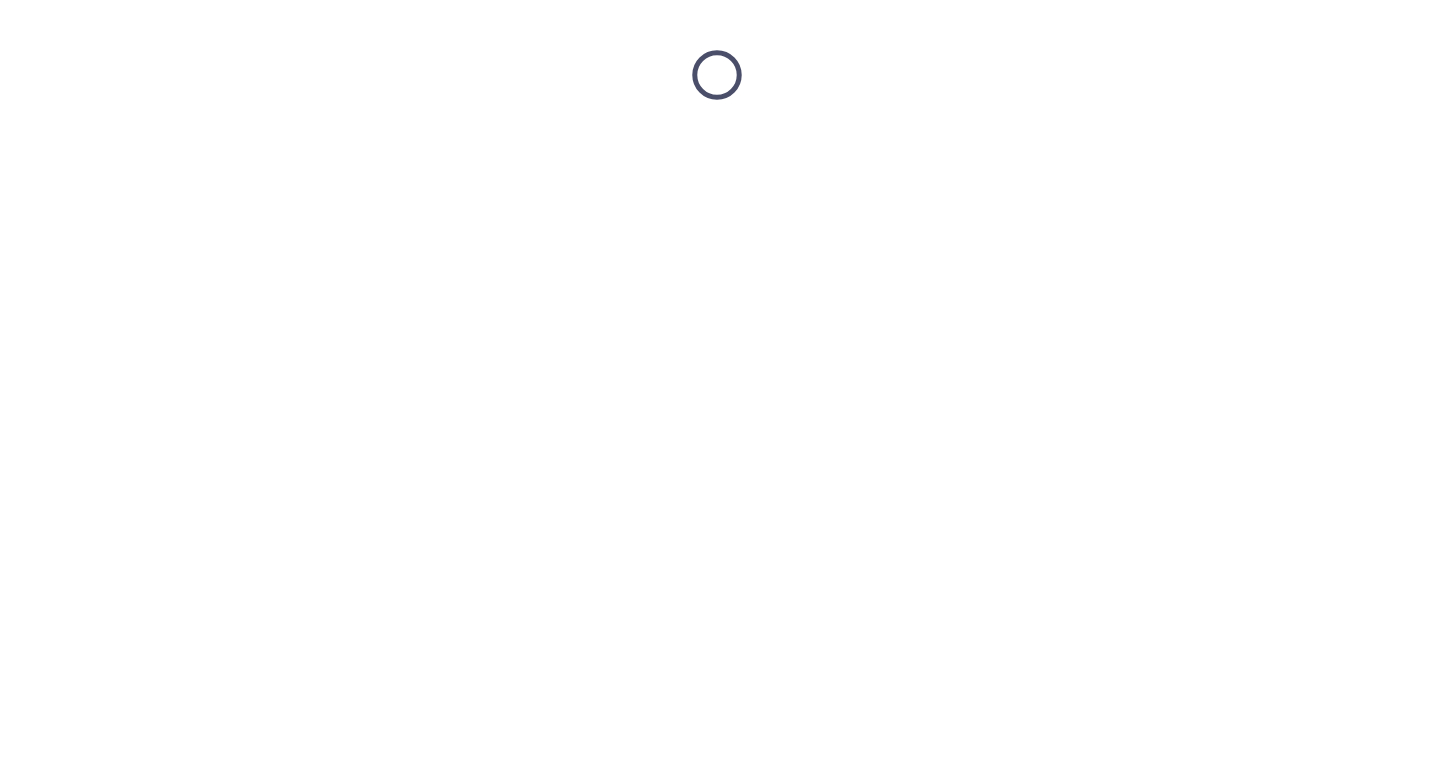 scroll, scrollTop: 0, scrollLeft: 0, axis: both 